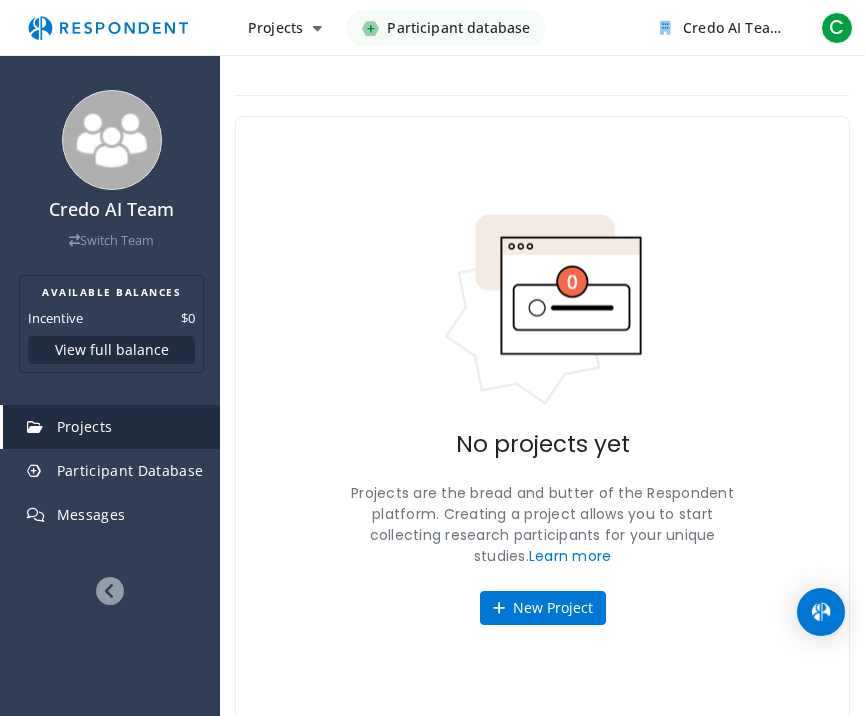scroll, scrollTop: 0, scrollLeft: 0, axis: both 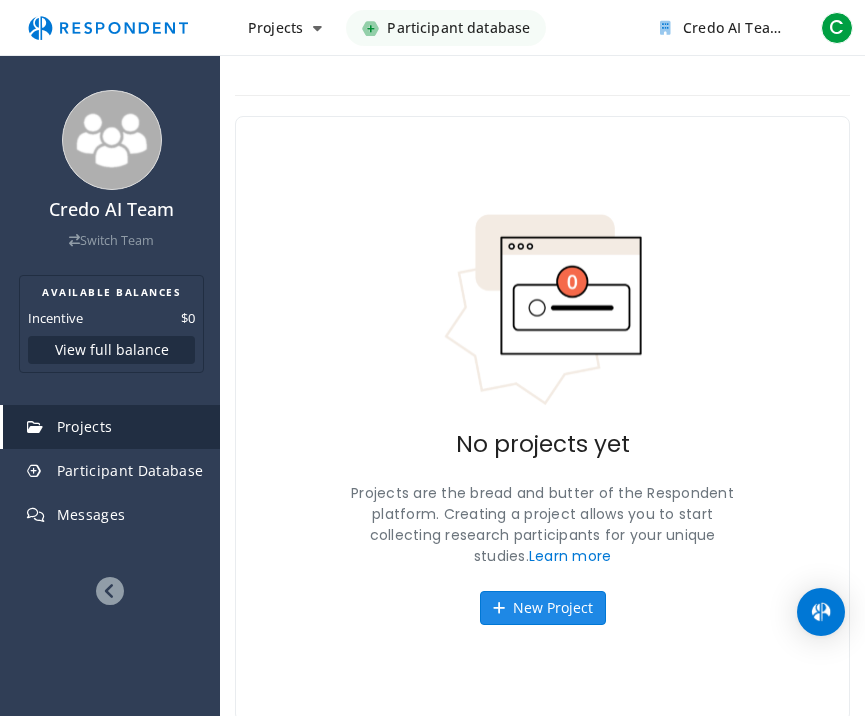 click on "New Project" at bounding box center [543, 608] 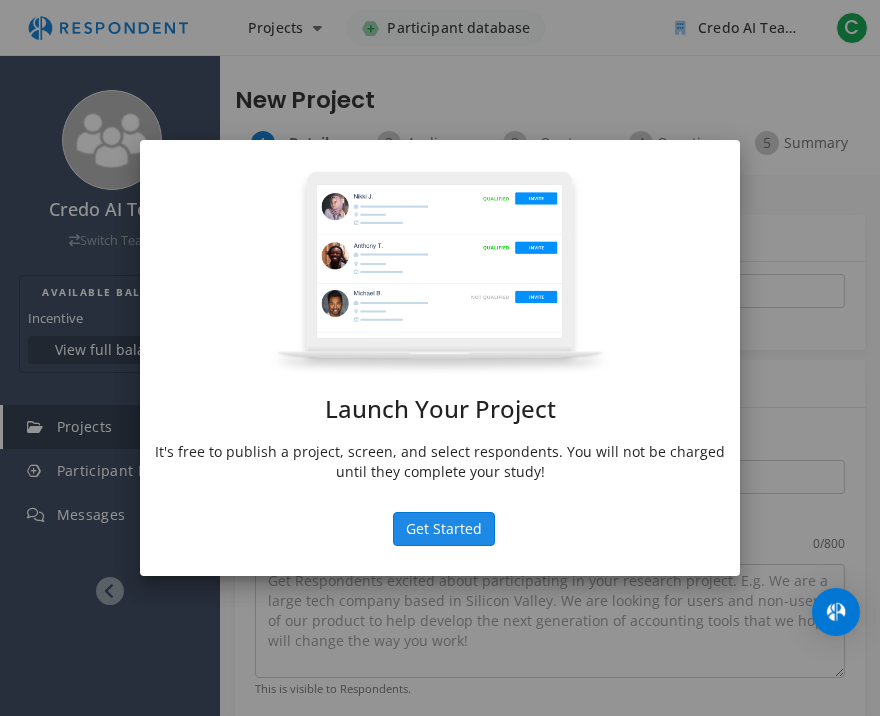 click on "Get Started" 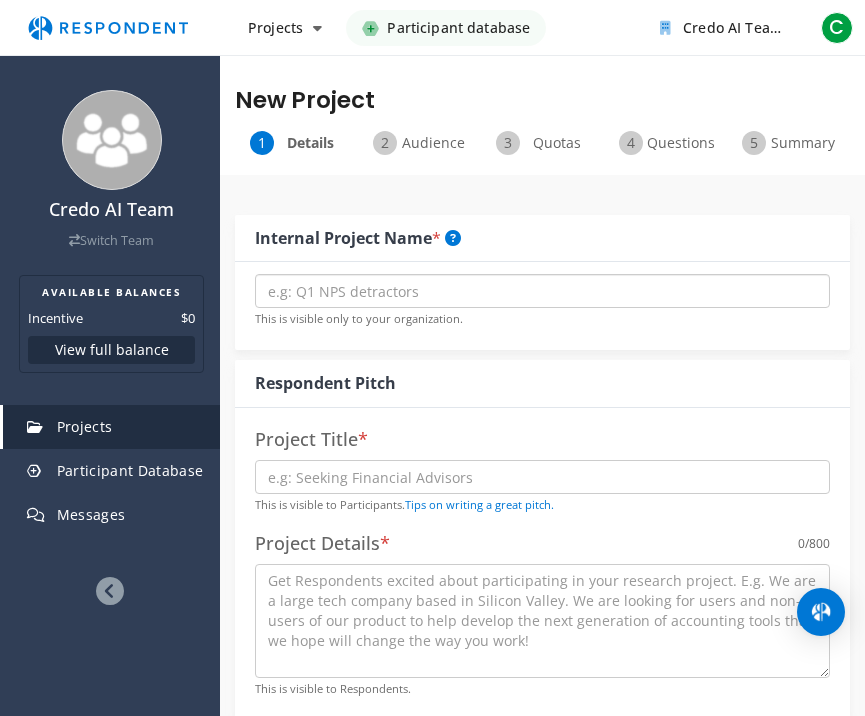click at bounding box center (542, 291) 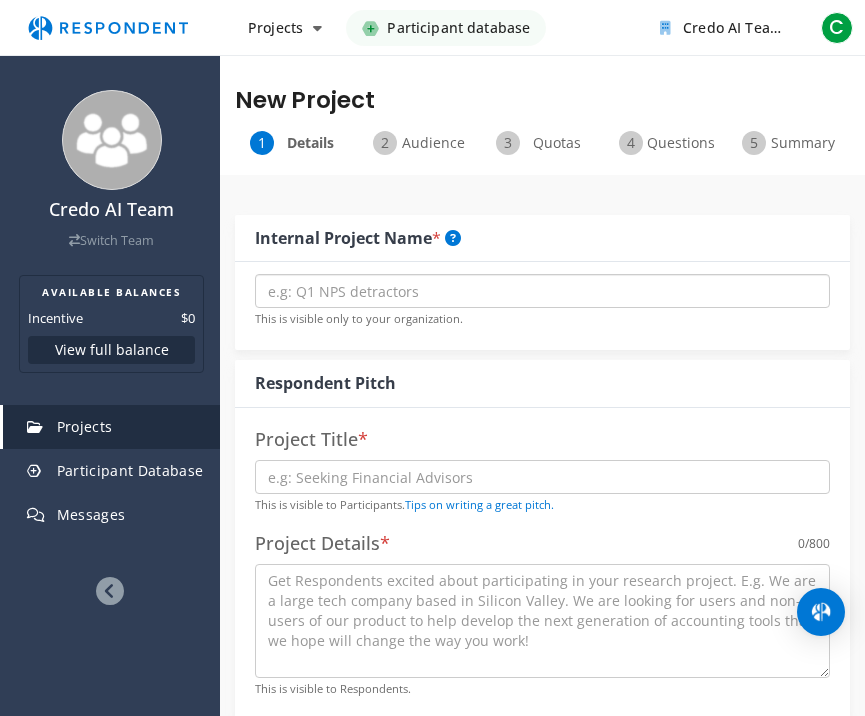 click at bounding box center (542, 291) 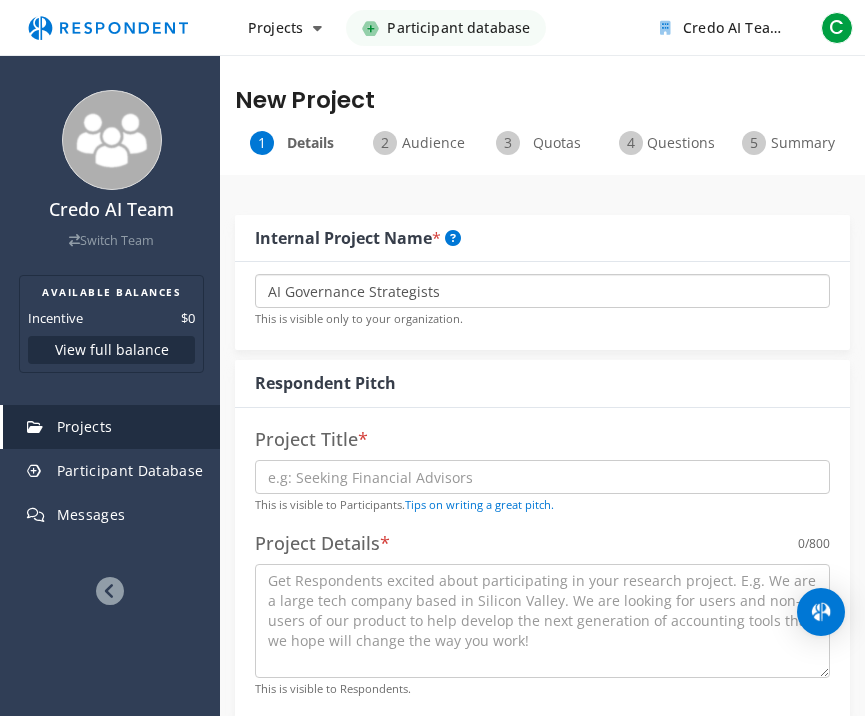 type on "AI Governance Strategists" 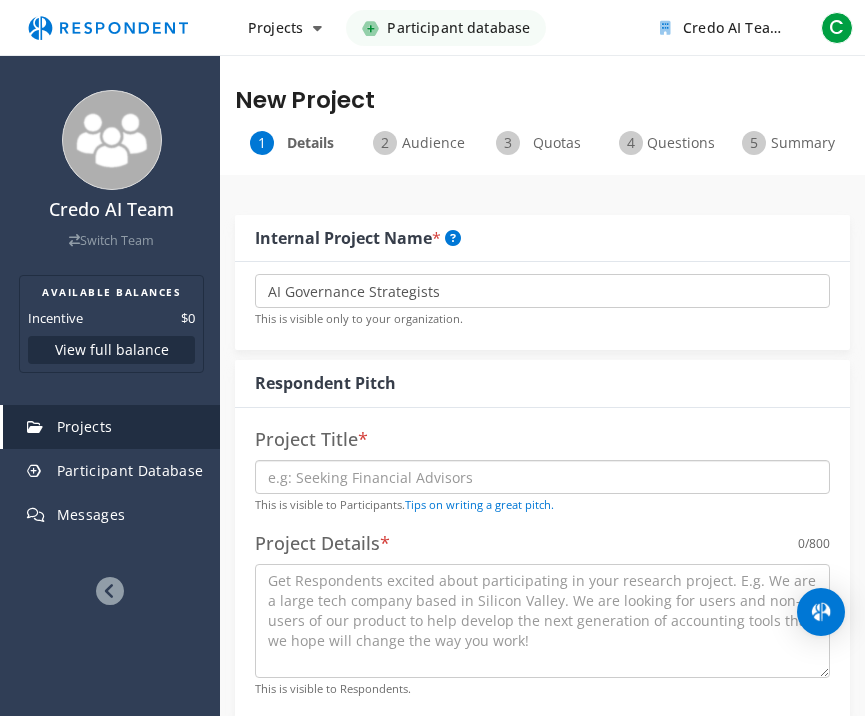 click at bounding box center [542, 477] 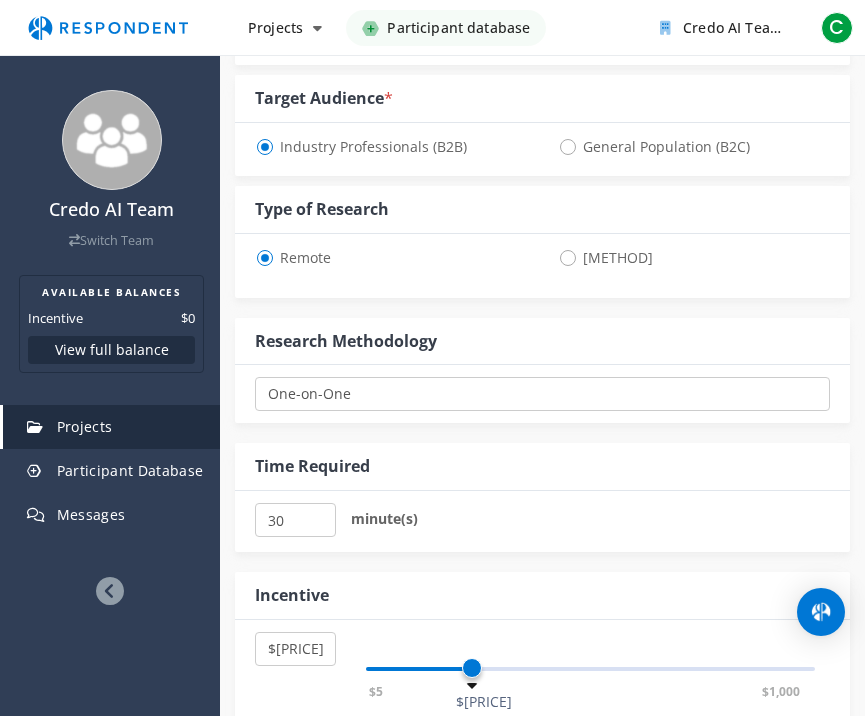 scroll, scrollTop: 684, scrollLeft: 0, axis: vertical 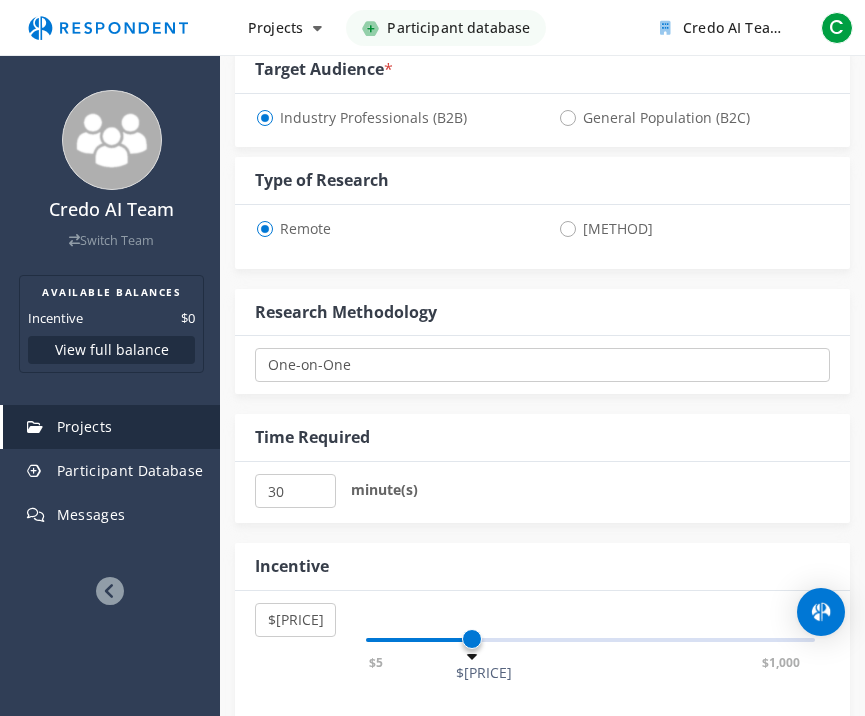 type on "Seeking AI Governance Professionals" 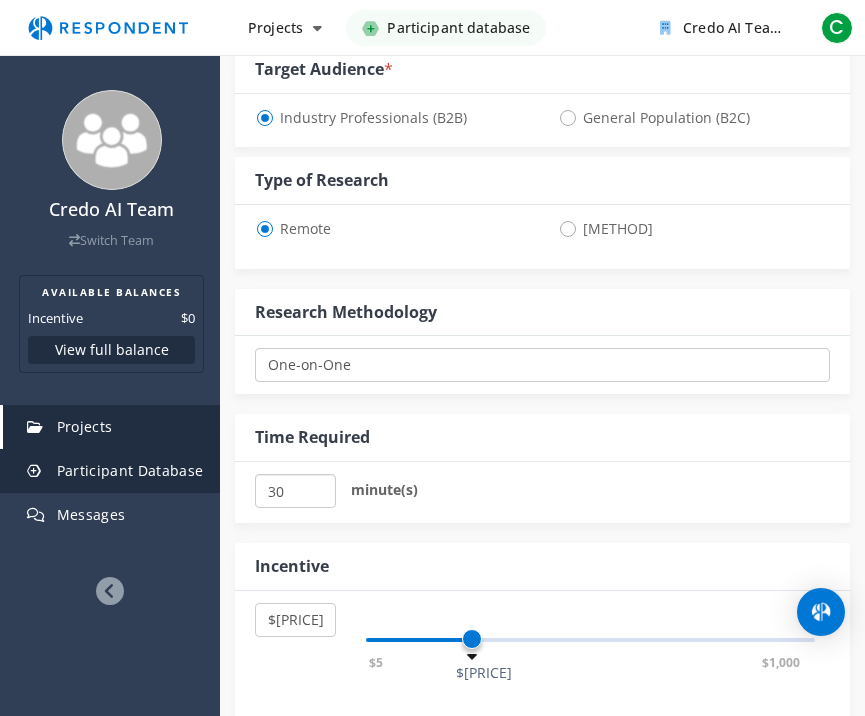 drag, startPoint x: 296, startPoint y: 499, endPoint x: 218, endPoint y: 467, distance: 84.30895 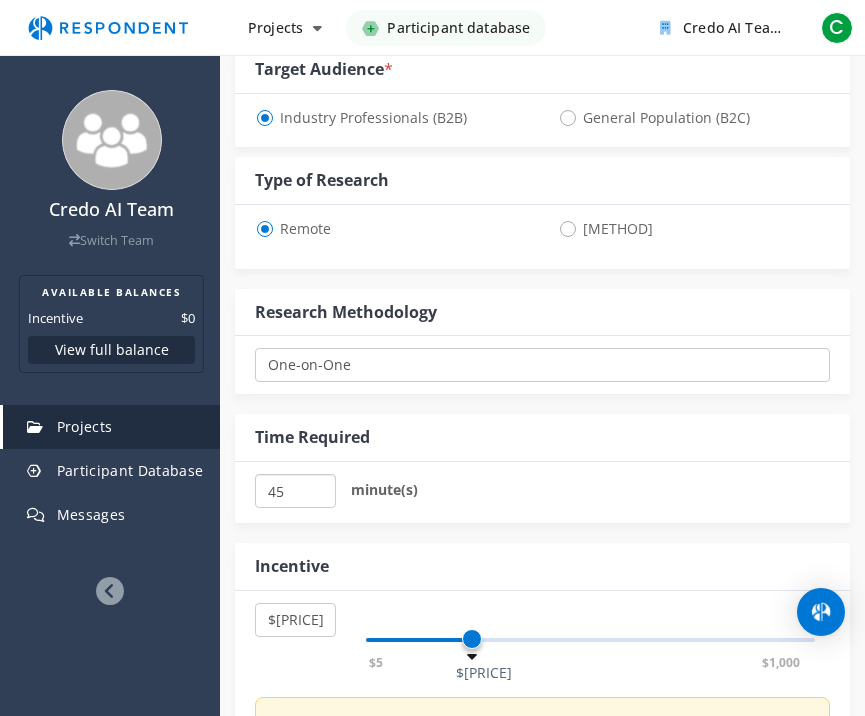 type on "45" 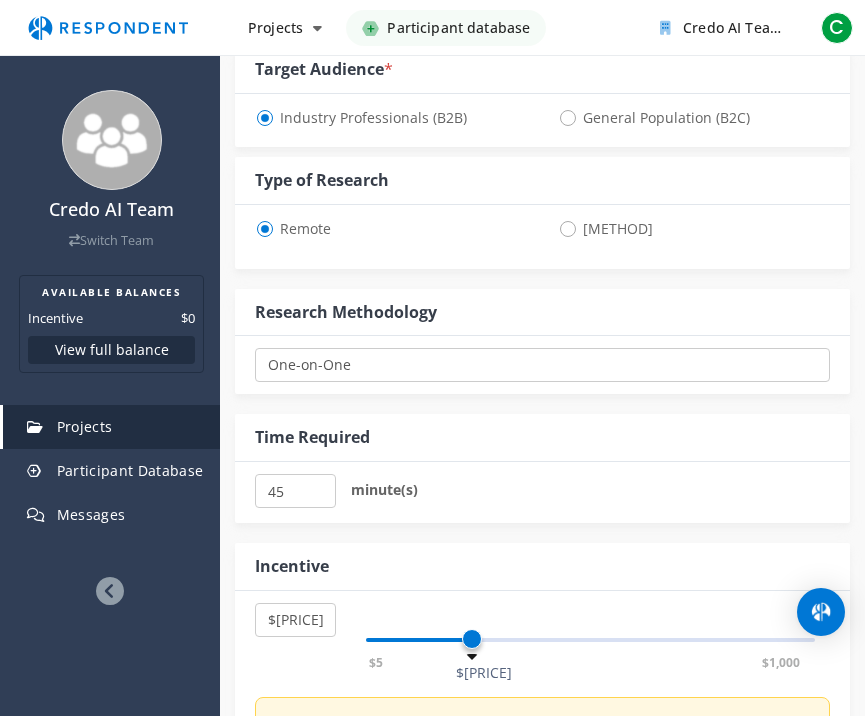 click on "Incentive" at bounding box center [542, 567] 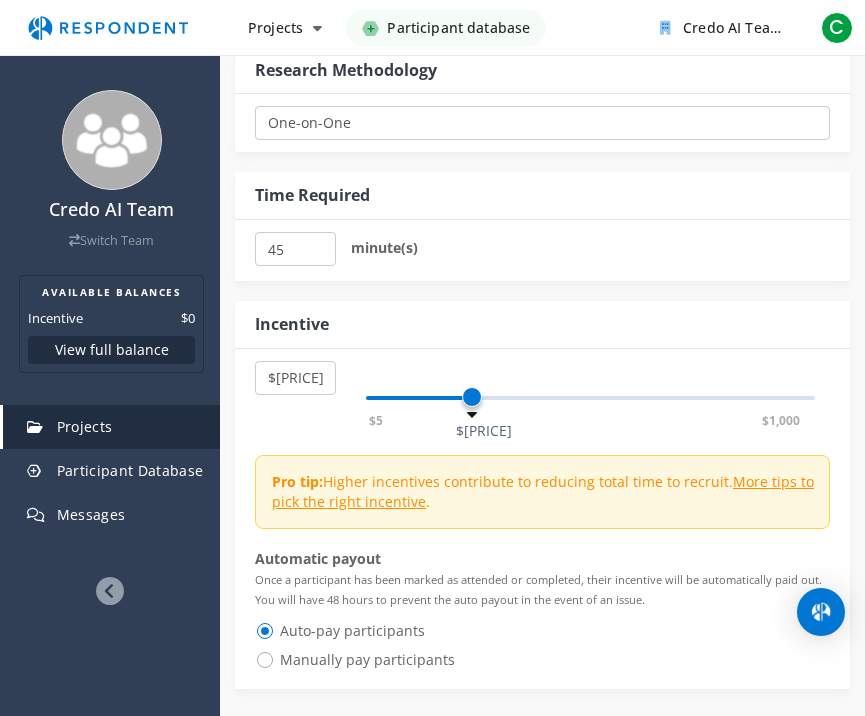 scroll, scrollTop: 1107, scrollLeft: 0, axis: vertical 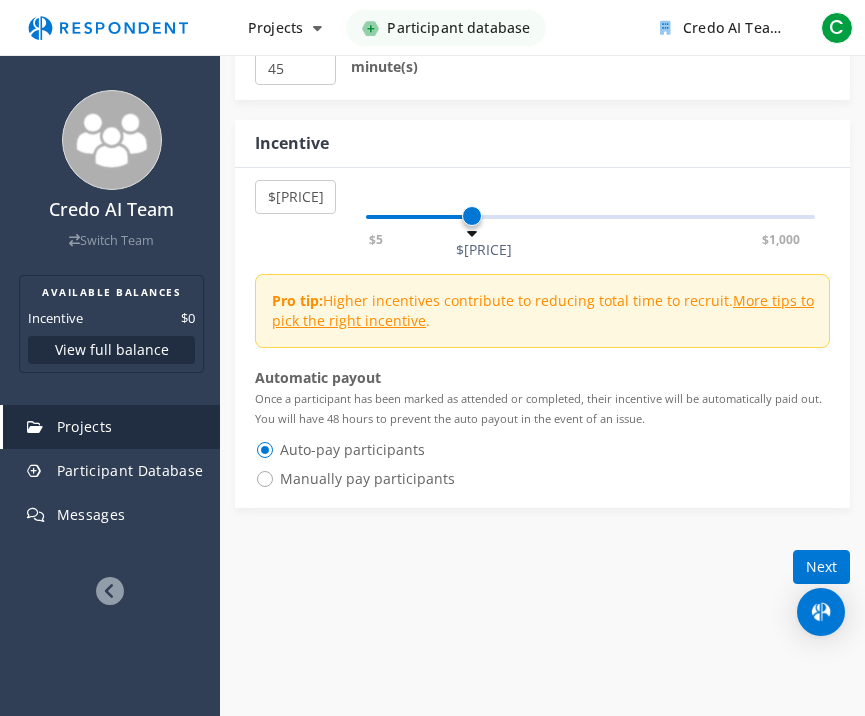 click on "Manually pay participants" at bounding box center (355, 479) 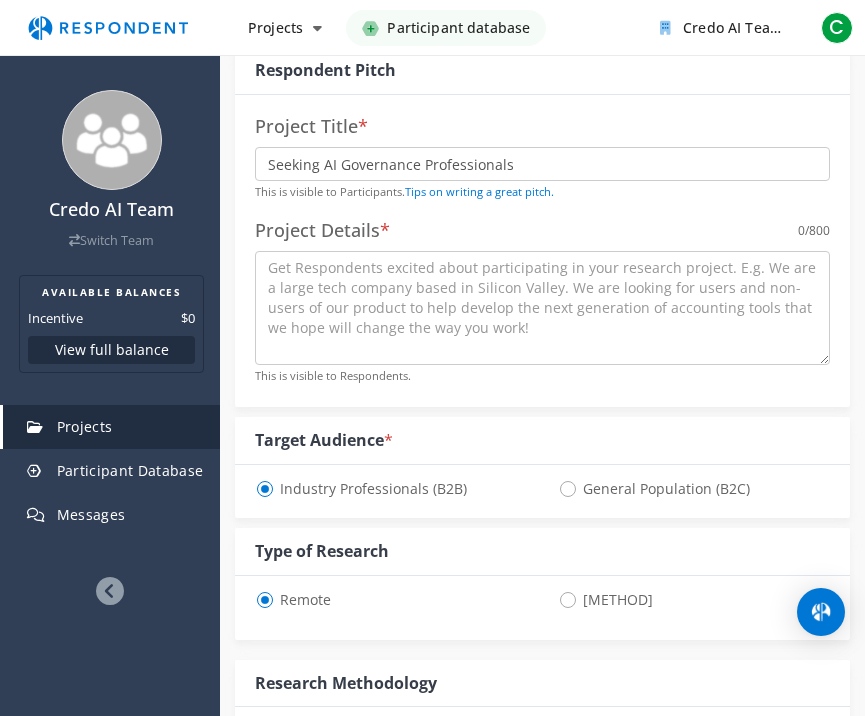 scroll, scrollTop: 298, scrollLeft: 0, axis: vertical 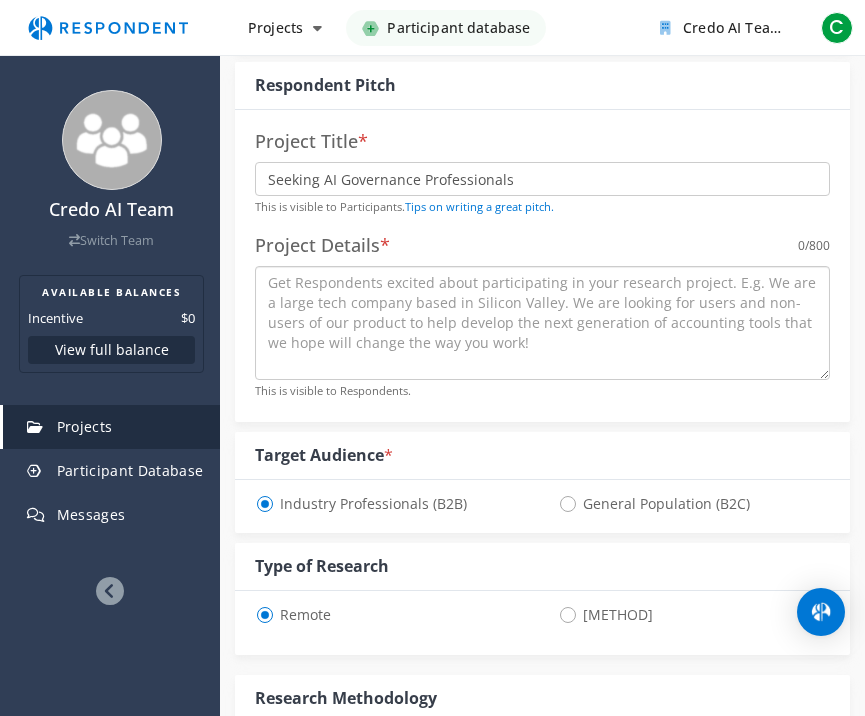 click at bounding box center [542, 323] 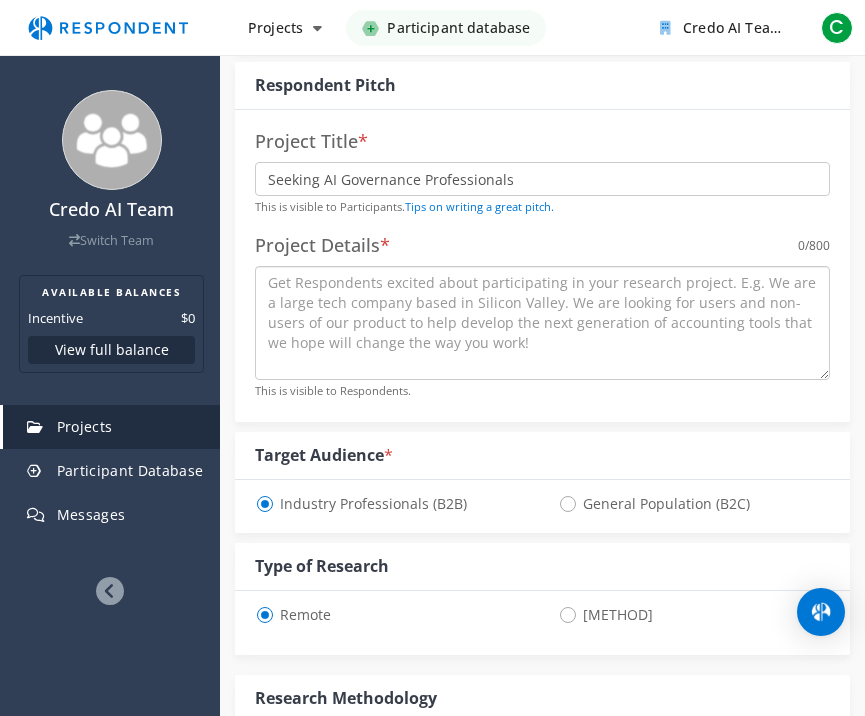 click at bounding box center (542, 323) 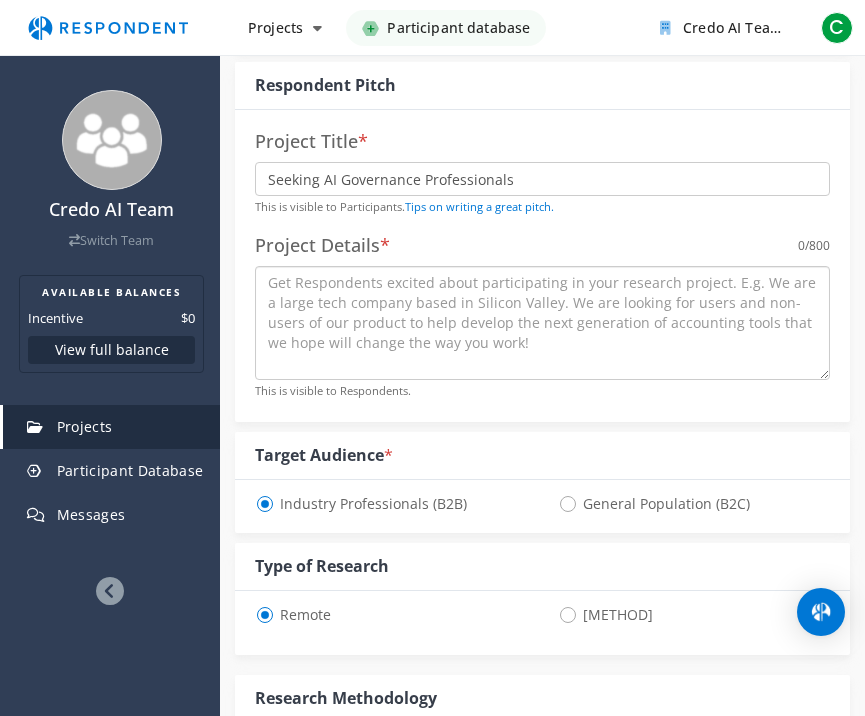click at bounding box center [542, 323] 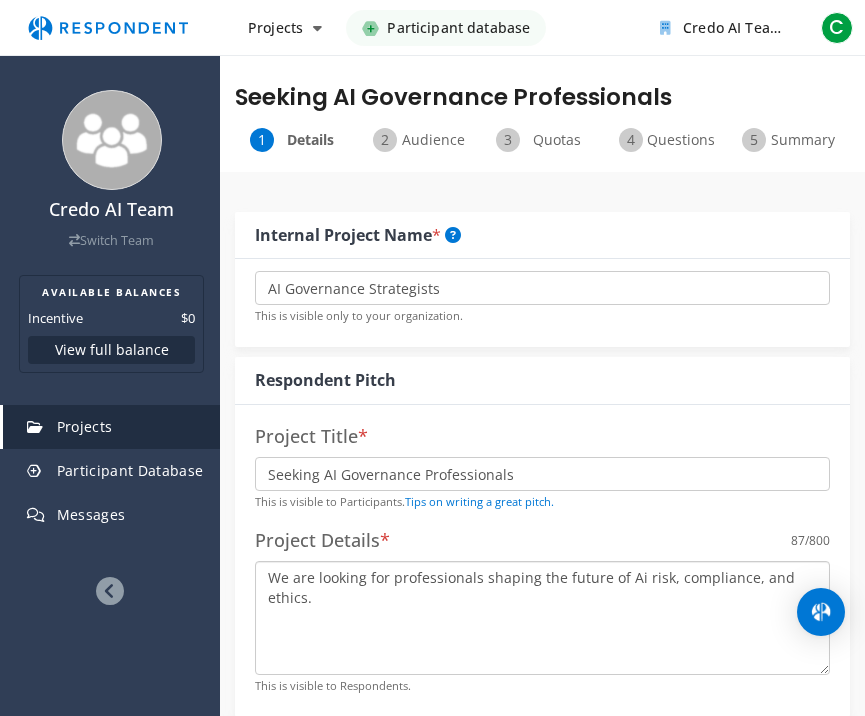 scroll, scrollTop: 4, scrollLeft: 0, axis: vertical 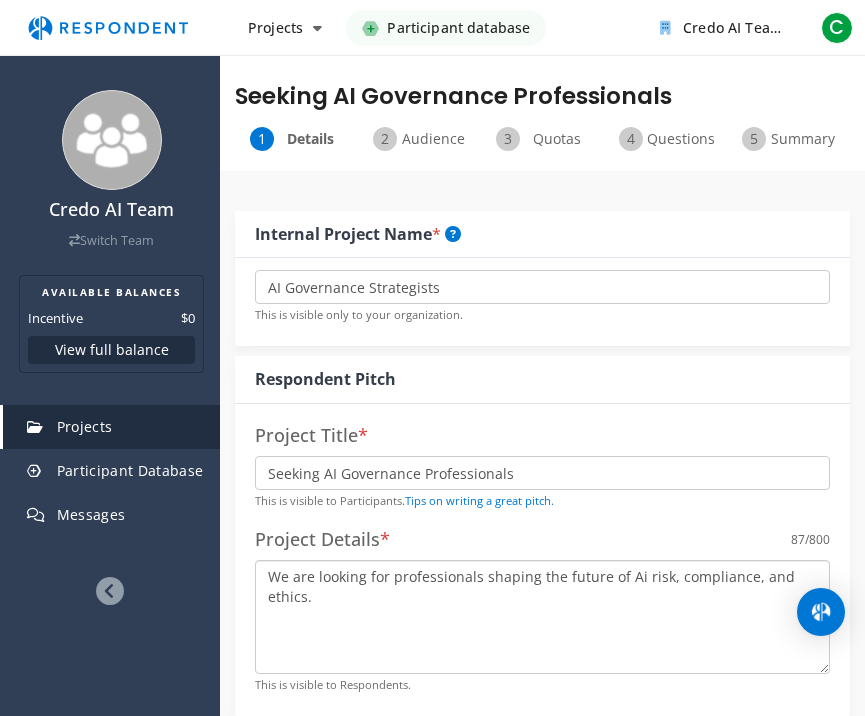 type on "We are looking for professionals shaping the future of Ai risk, compliance, and ethics." 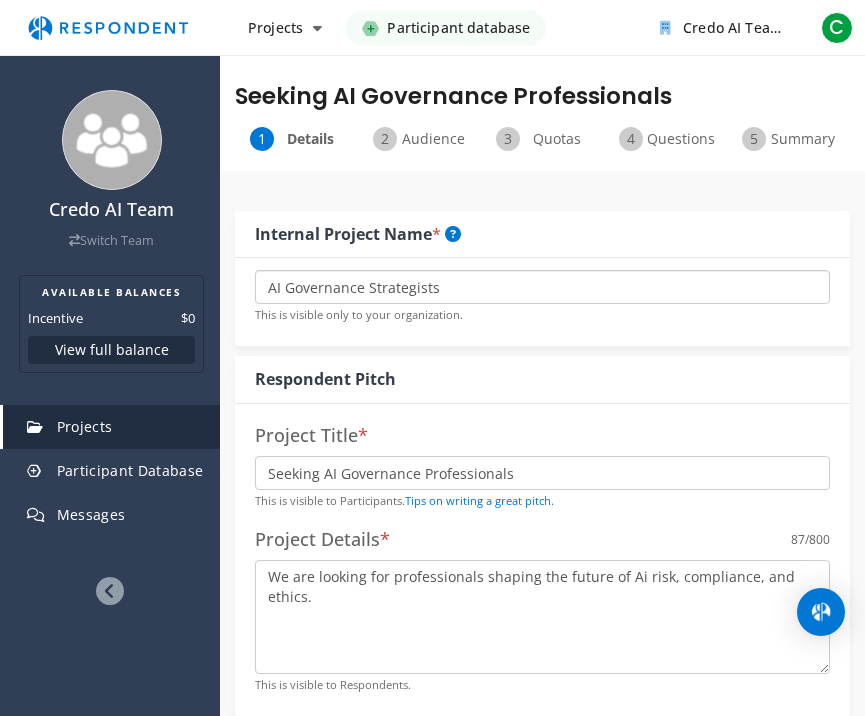 click on "AI Governance Strategists" at bounding box center [542, 287] 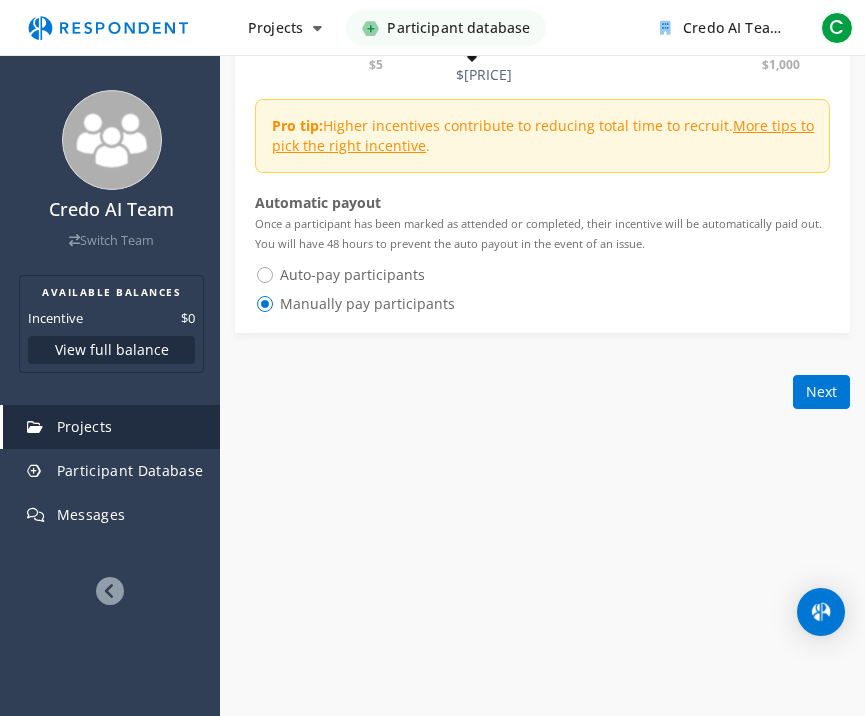 scroll, scrollTop: 0, scrollLeft: 0, axis: both 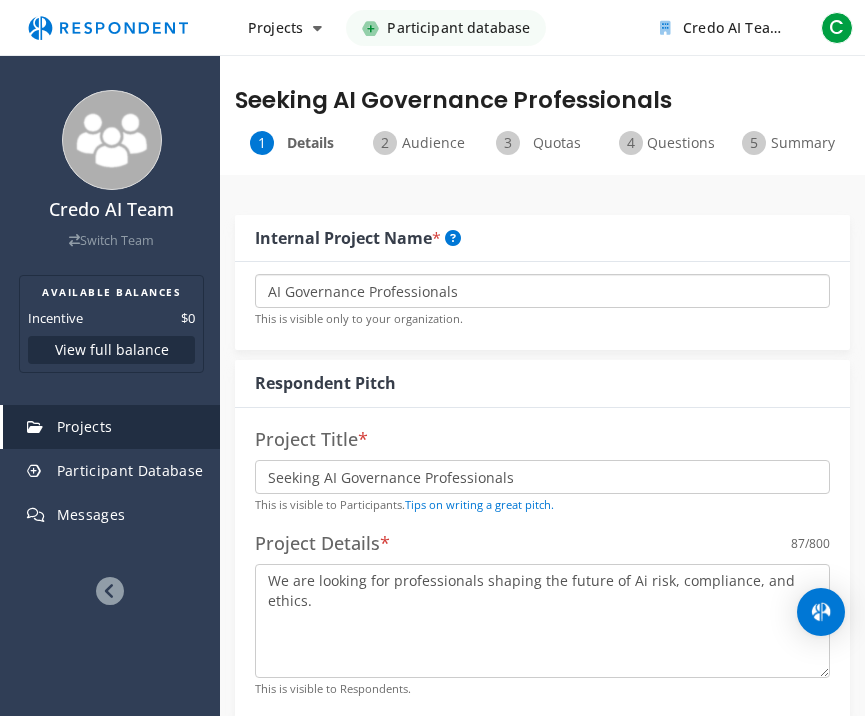 type on "AI Governance Professionals" 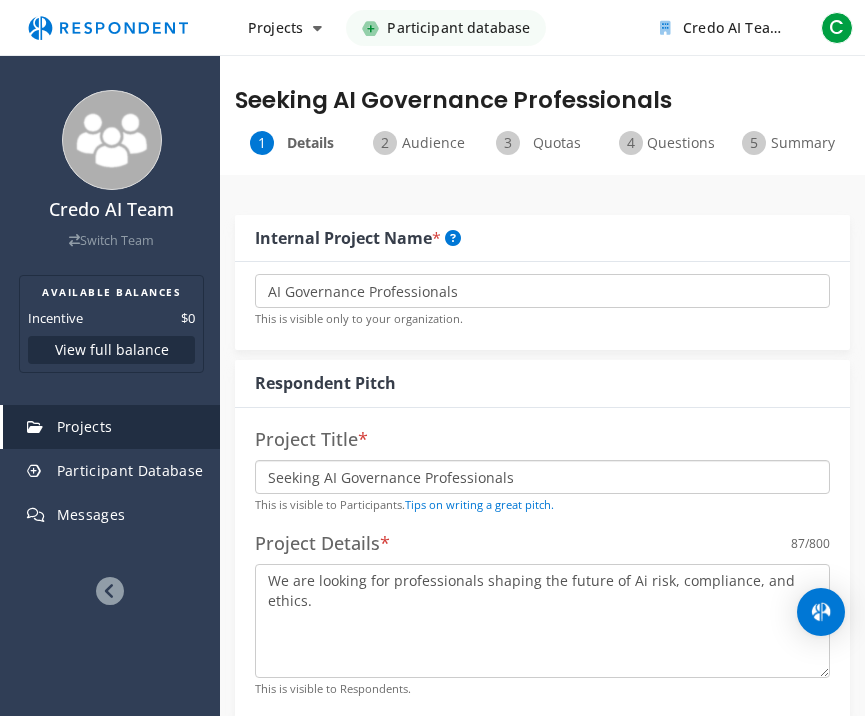 click on "Seeking AI Governance Professionals" at bounding box center (542, 477) 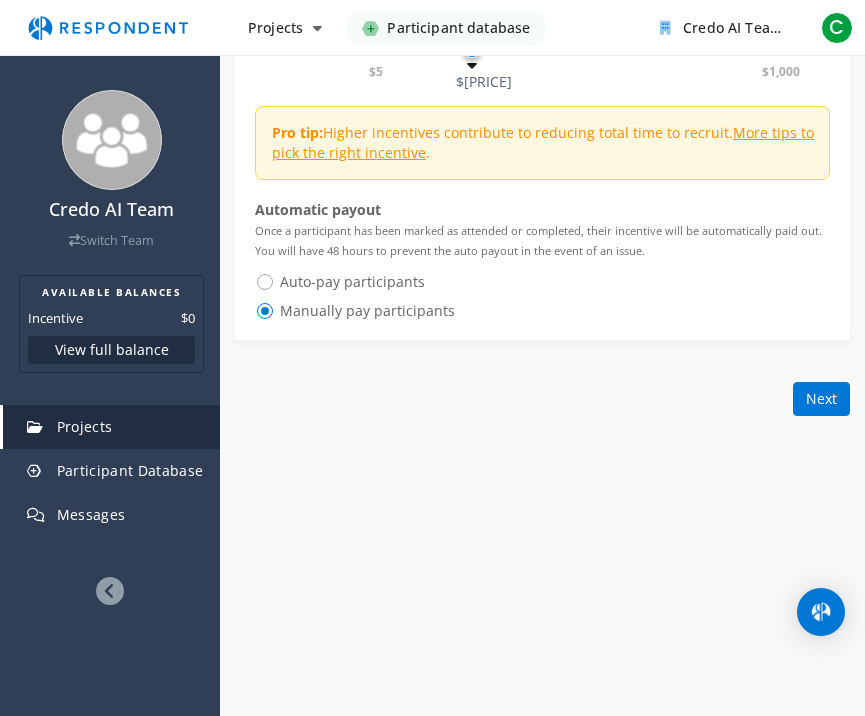 scroll, scrollTop: 1282, scrollLeft: 0, axis: vertical 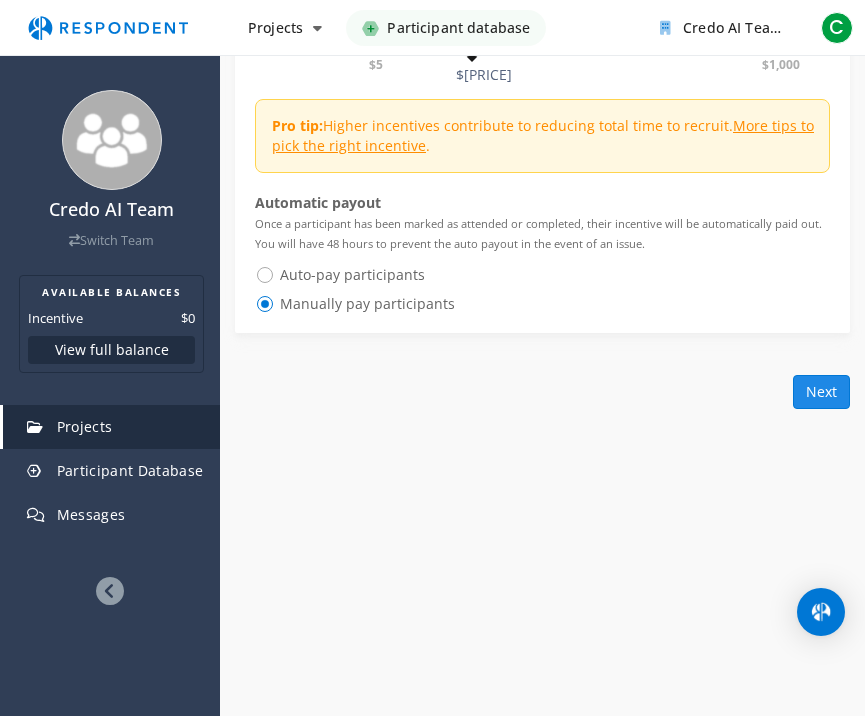 click on "Next" 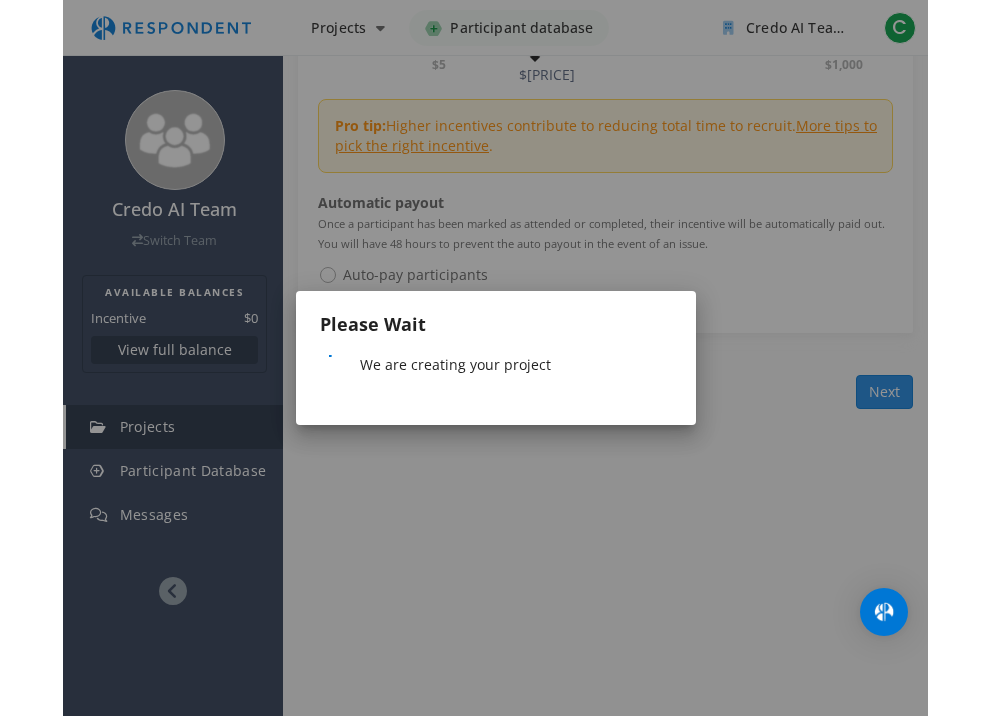 scroll, scrollTop: 0, scrollLeft: 0, axis: both 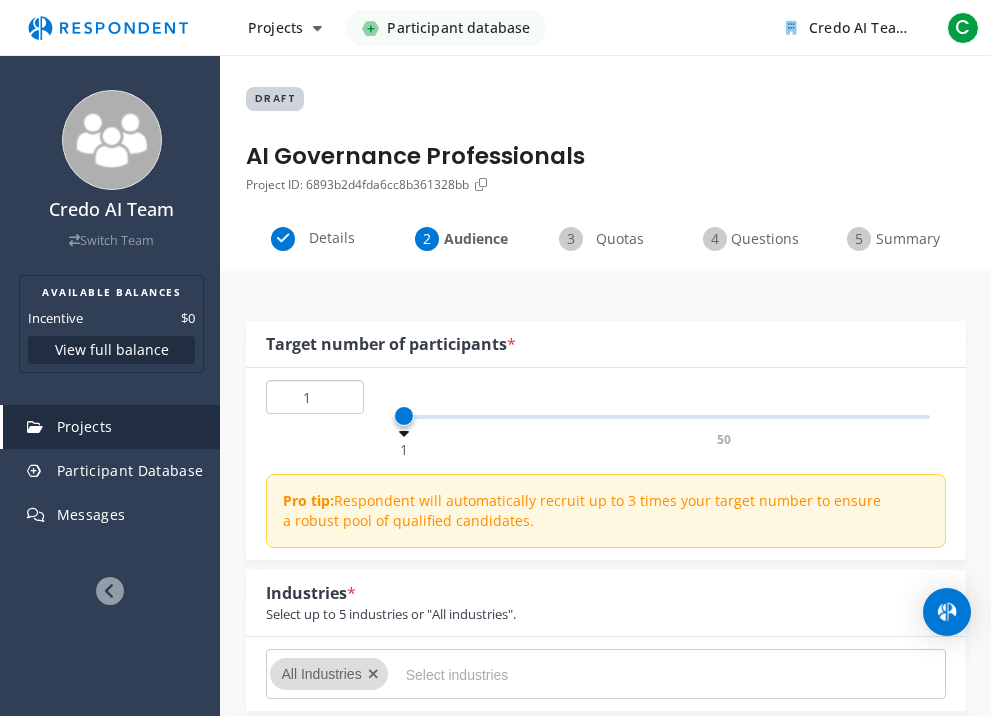 click on "1" 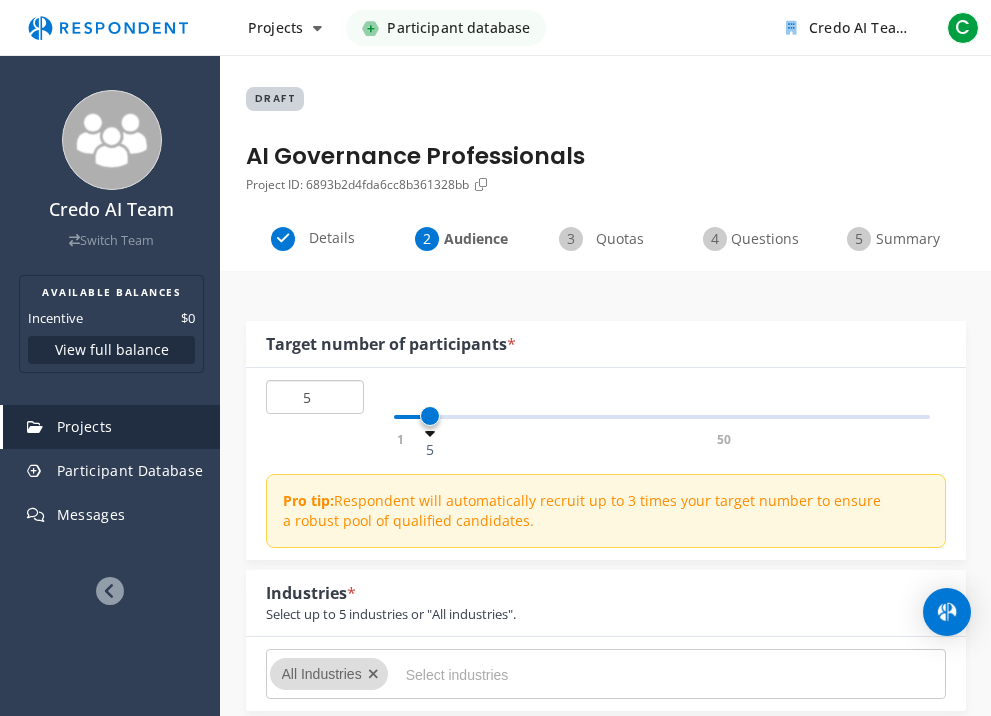 type on "5" 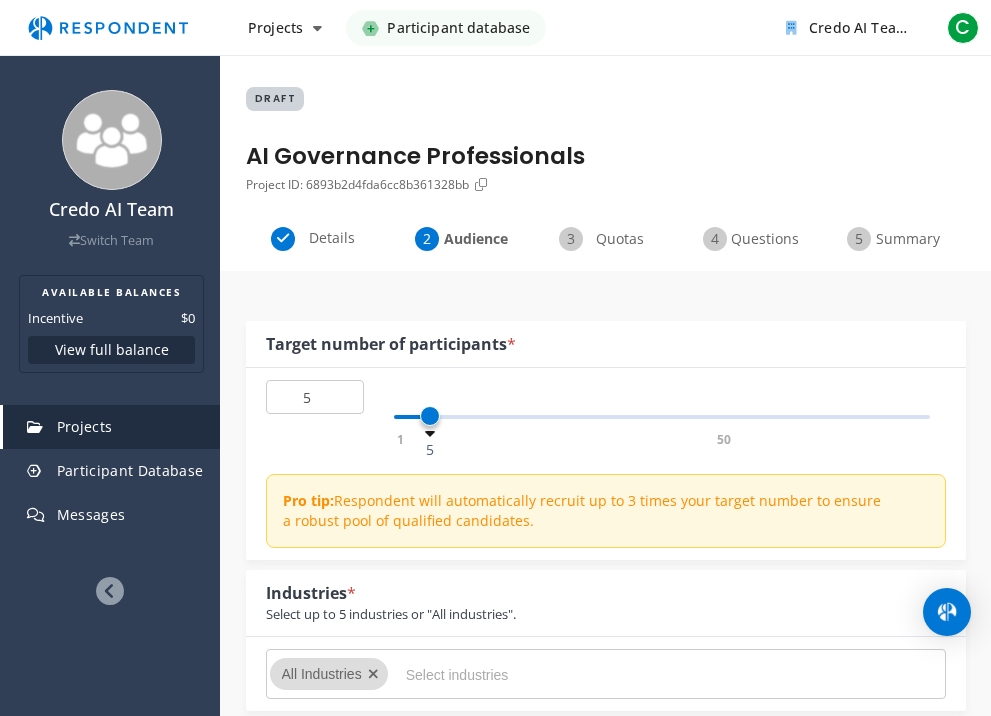 click on "[NUMBER]               [NUMBER]   [NUMBER]   [NUMBER]                         Pro tip:  Respondent will automatically recruit up to [NUMBER] times your target number to ensure a robust pool of qualified candidates." 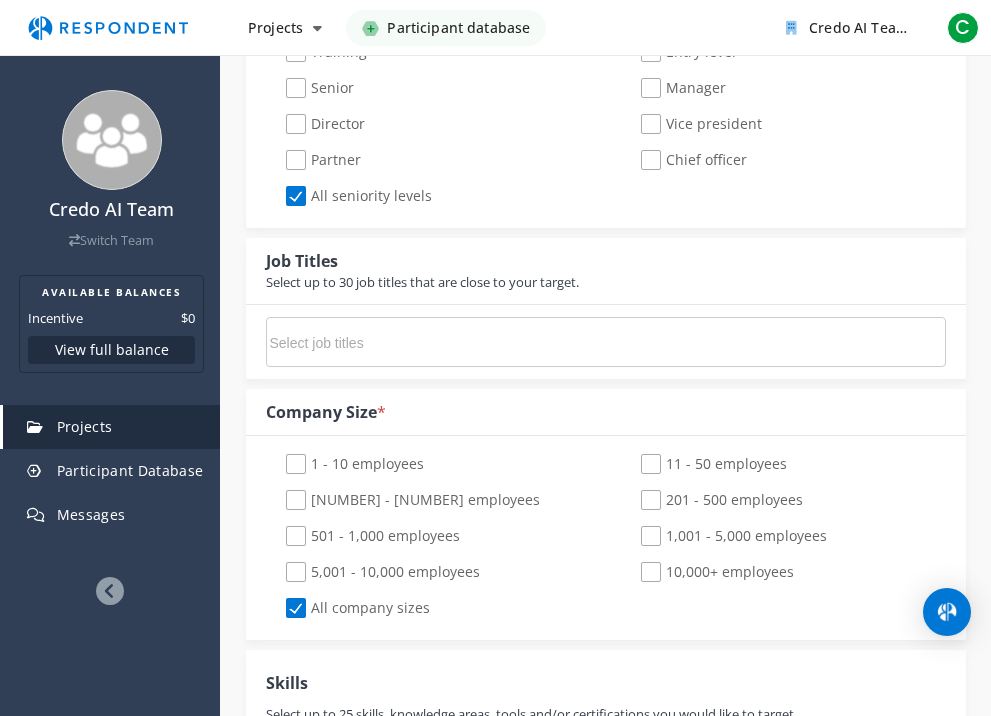 scroll, scrollTop: 960, scrollLeft: 0, axis: vertical 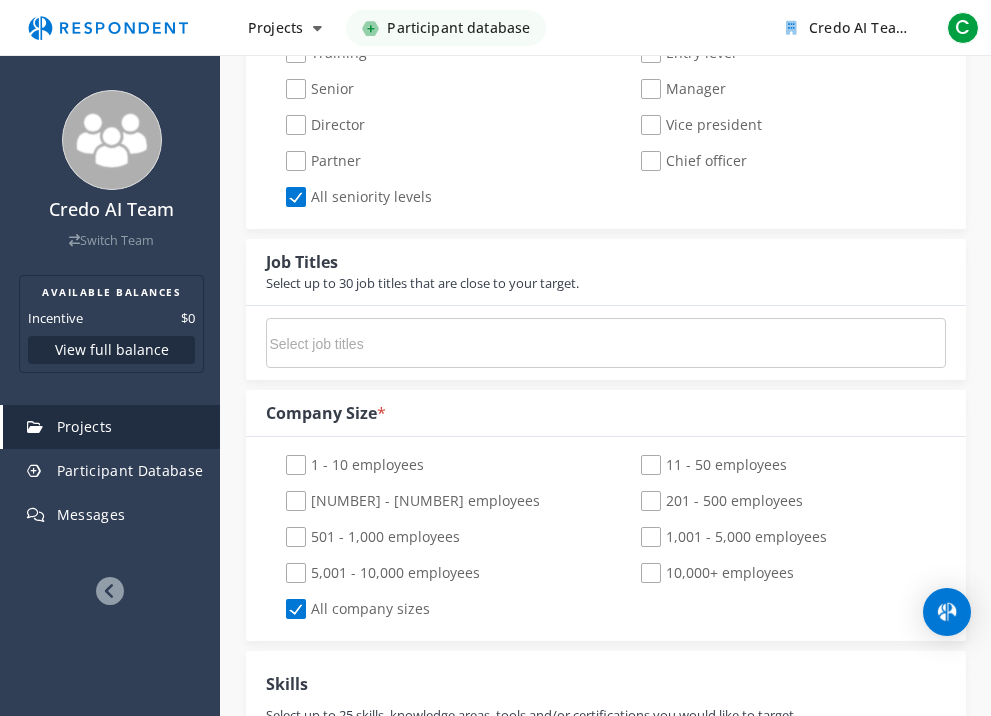 click at bounding box center (420, 344) 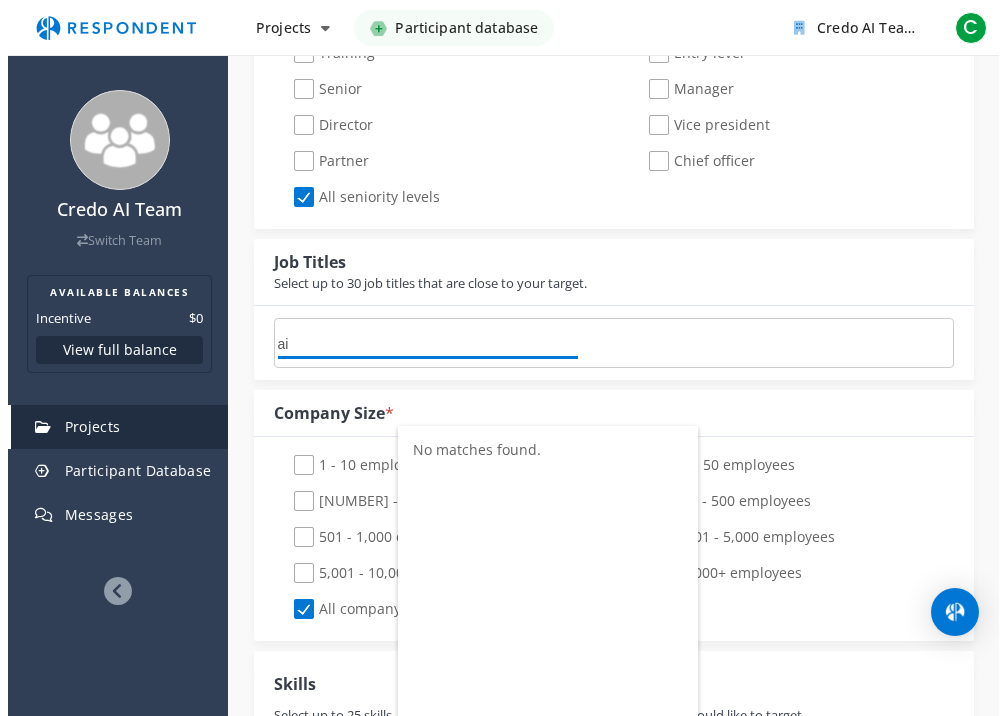 scroll, scrollTop: 0, scrollLeft: 0, axis: both 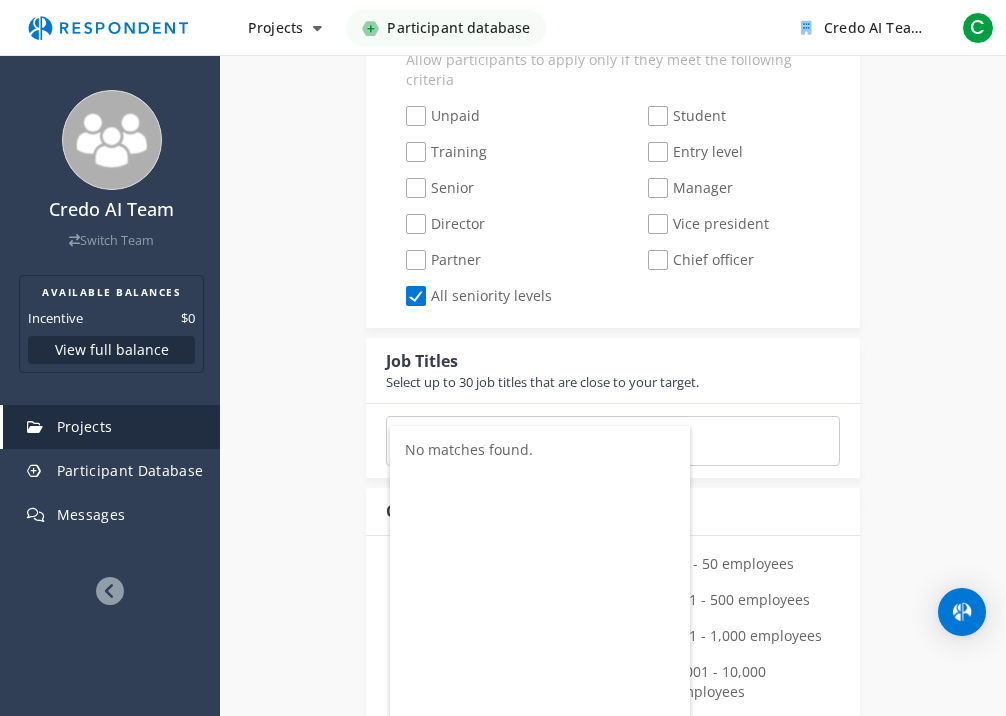type on "a" 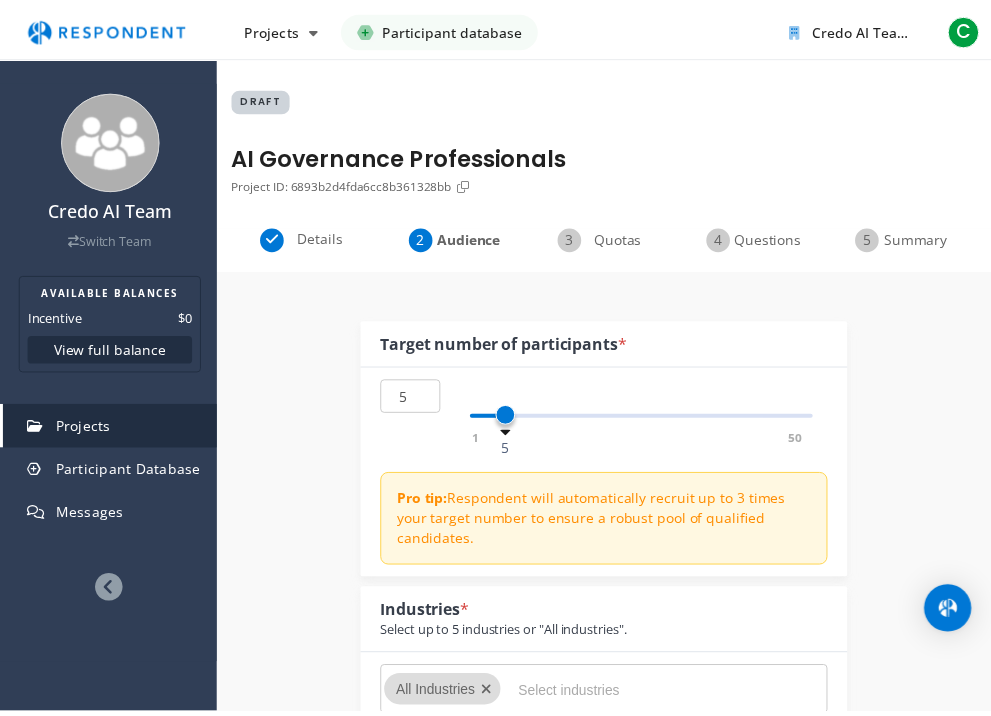 scroll, scrollTop: 960, scrollLeft: 0, axis: vertical 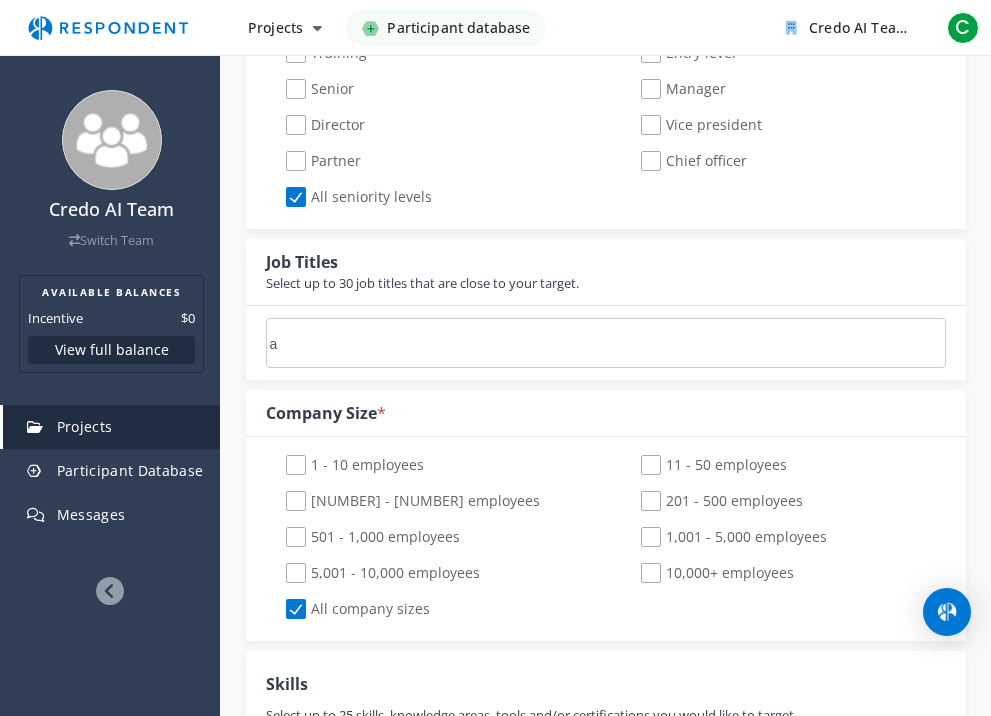 type 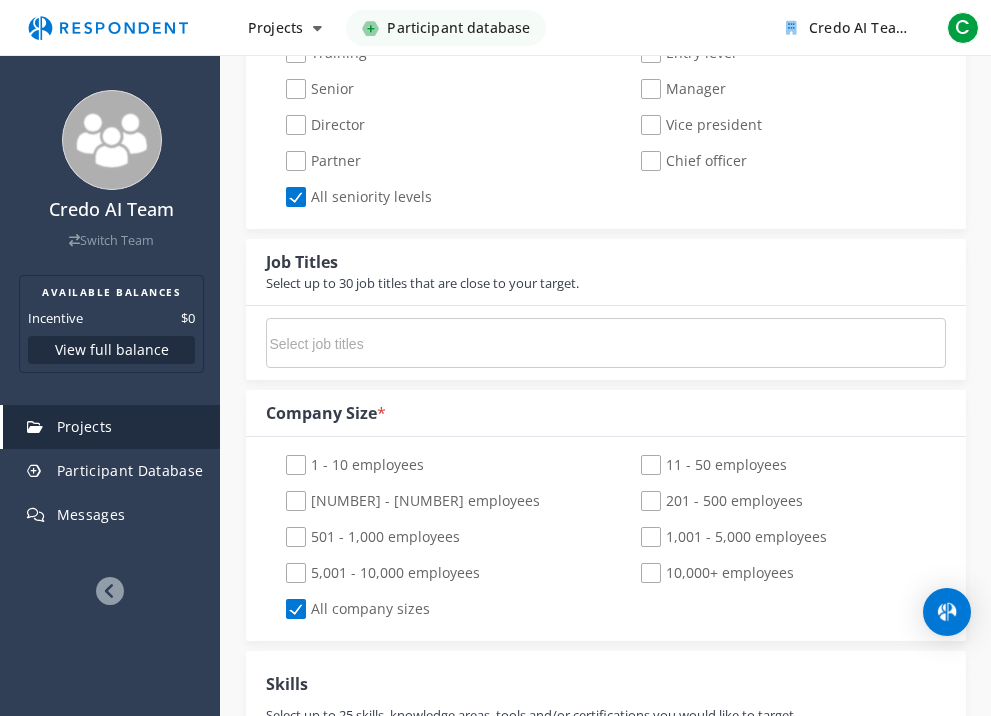 click on "Internal Project Name  *               AI Governance Professionals      This is visible only to your organization.              Respondent Pitch       Project Title  *     Seeking AI Governance Professionals      This is visible to Participants.  Tips on writing a great pitch.             Project Details  *      [NUMBER]   /800        We are looking for professionals shaping the future of Ai risk, compliance, and ethics.      This is visible to Respondents.                   Target Audience  *                 Industry Professionals (B2B)             General Population (B2C)                       Type of Research             Remote             In-Person                     Research Methodology           One-on-One Focus Group Unmoderated Study Survey Diary Study               Show participants' account email addresses     Learn more...                           Time Required           [NUMBER]       minute(s)                 Incentive              $[PRICE]   $[PRICE]   $[PRICE]   $[PRICE]   $[PRICE]   $[PRICE]   $[PRICE]   $[PRICE]" at bounding box center (606, 550) 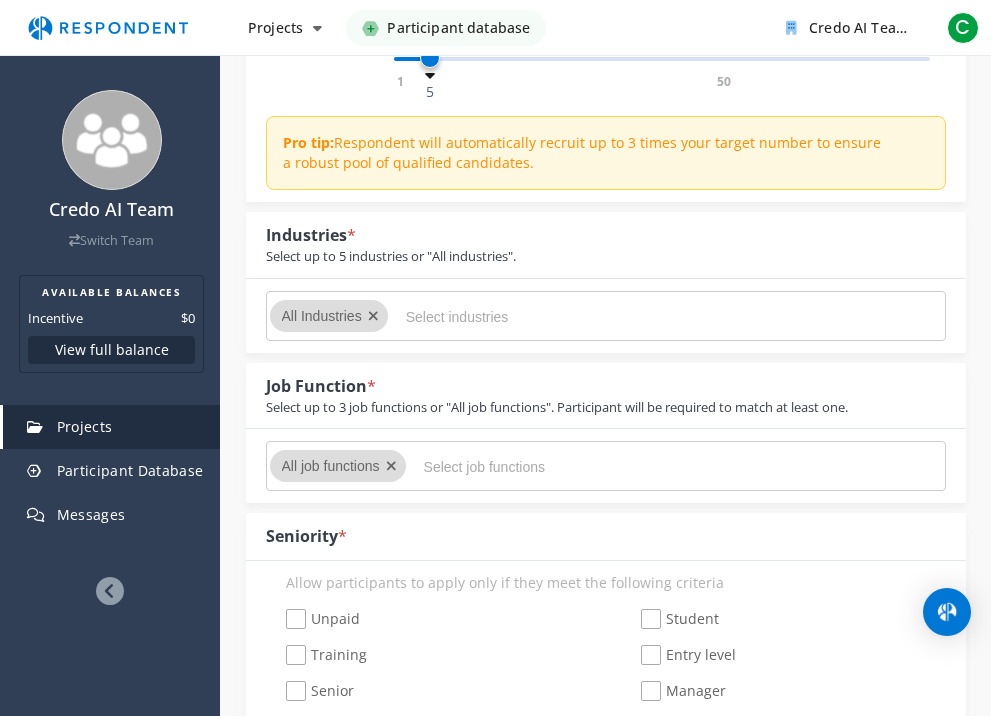 scroll, scrollTop: 340, scrollLeft: 0, axis: vertical 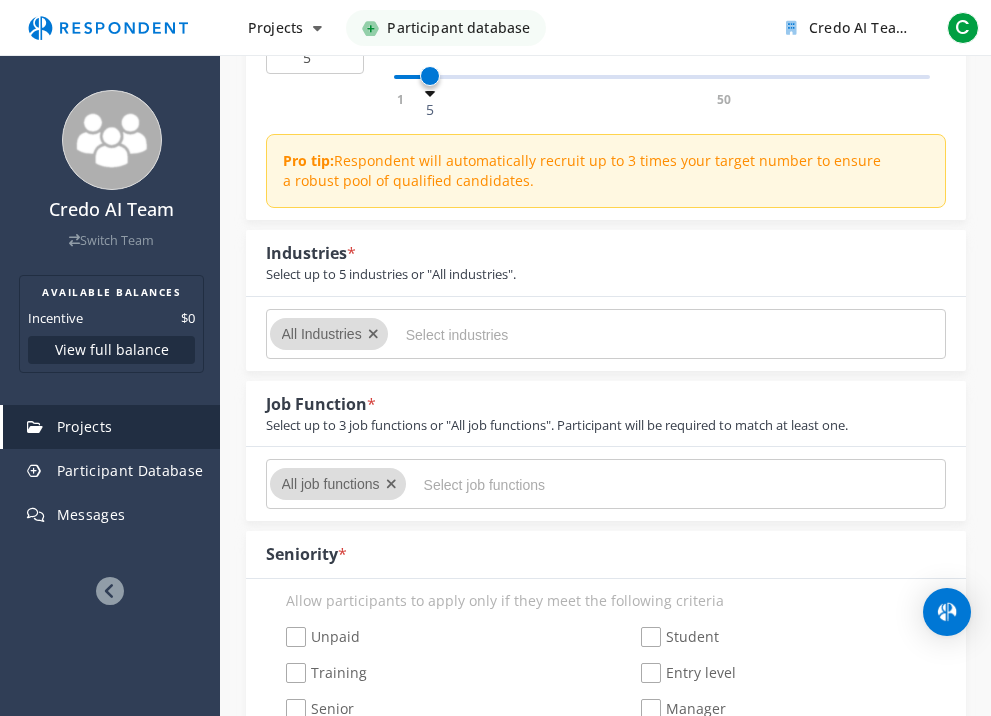 click at bounding box center (556, 335) 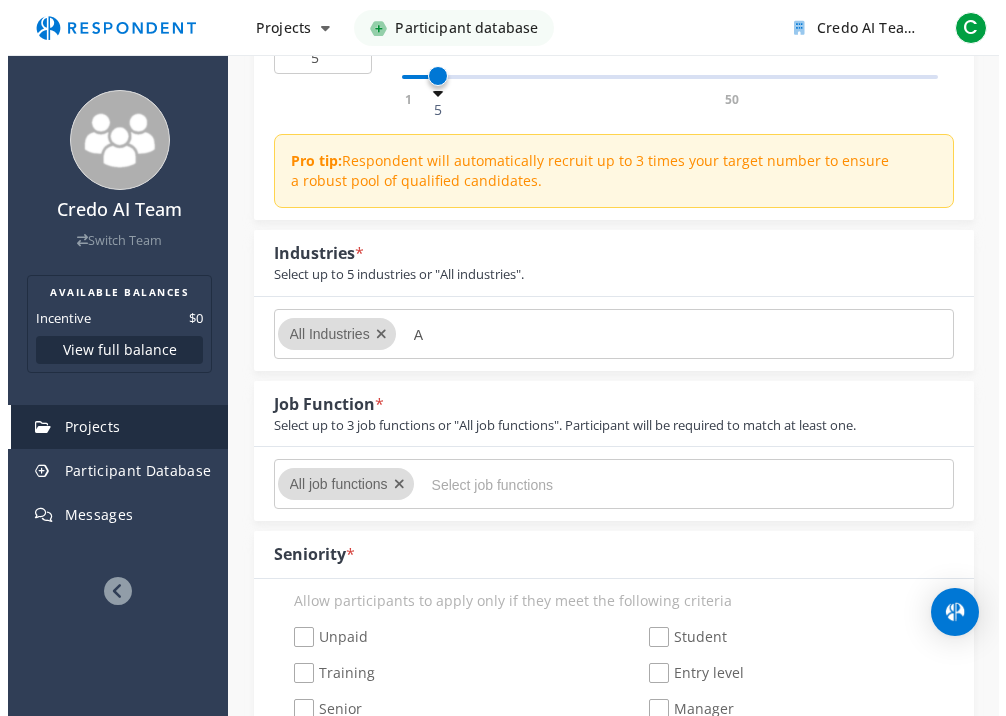 scroll, scrollTop: 0, scrollLeft: 0, axis: both 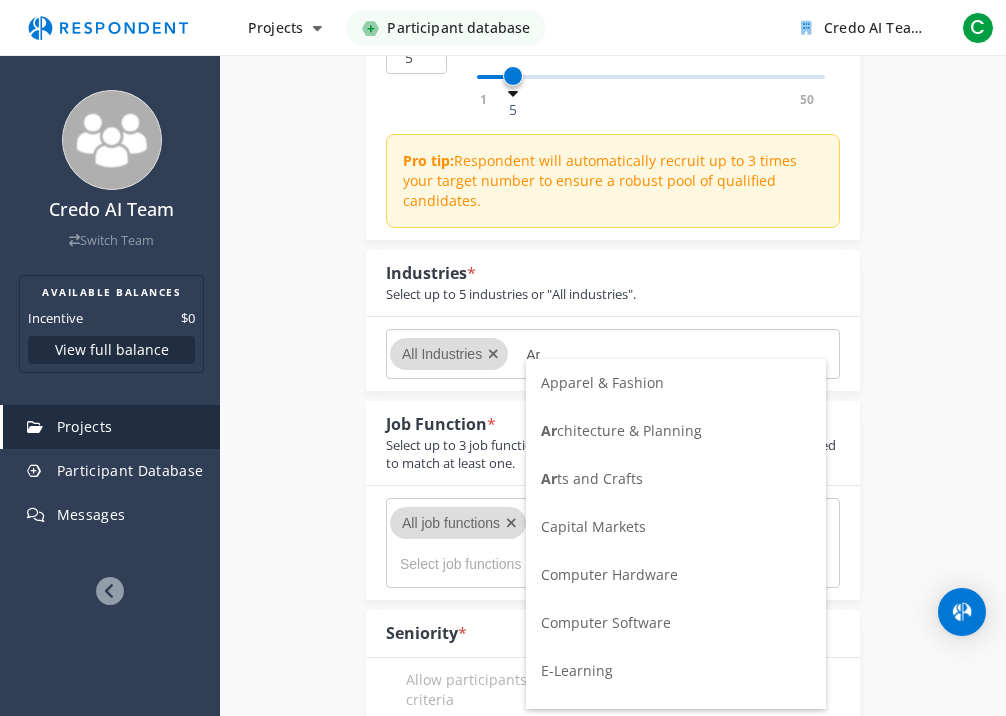 type on "A" 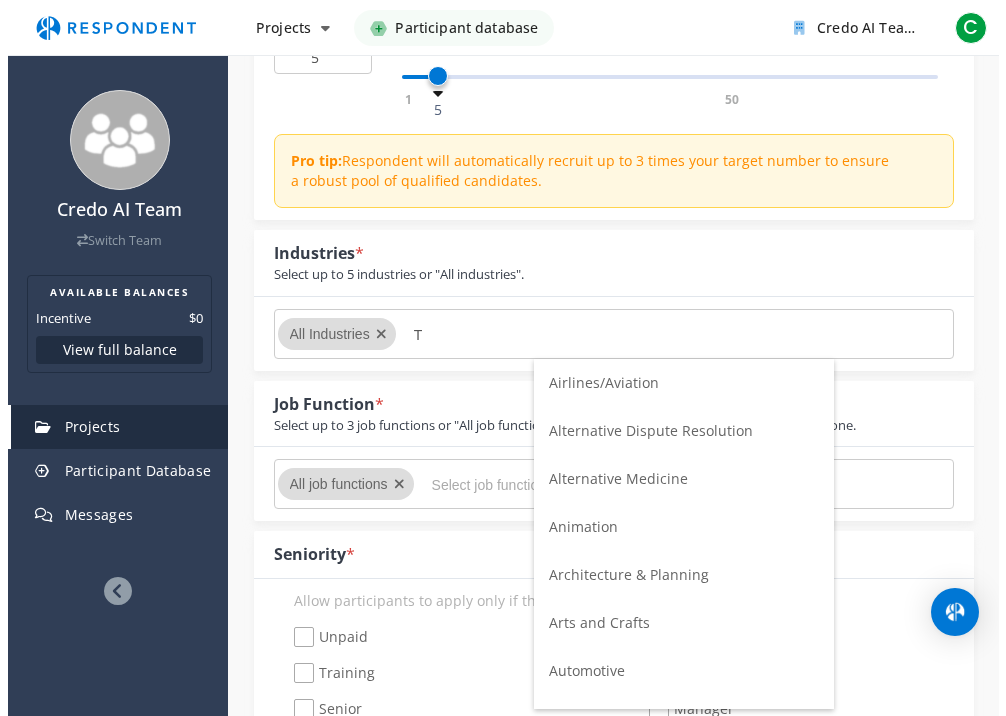 scroll, scrollTop: 0, scrollLeft: 0, axis: both 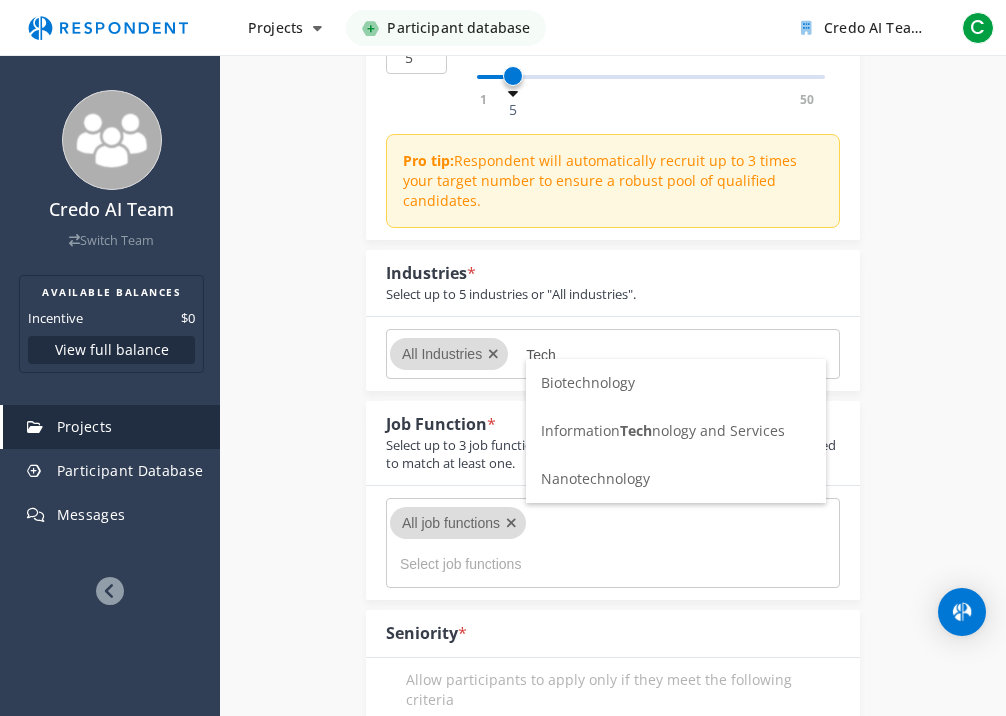 type on "Tech" 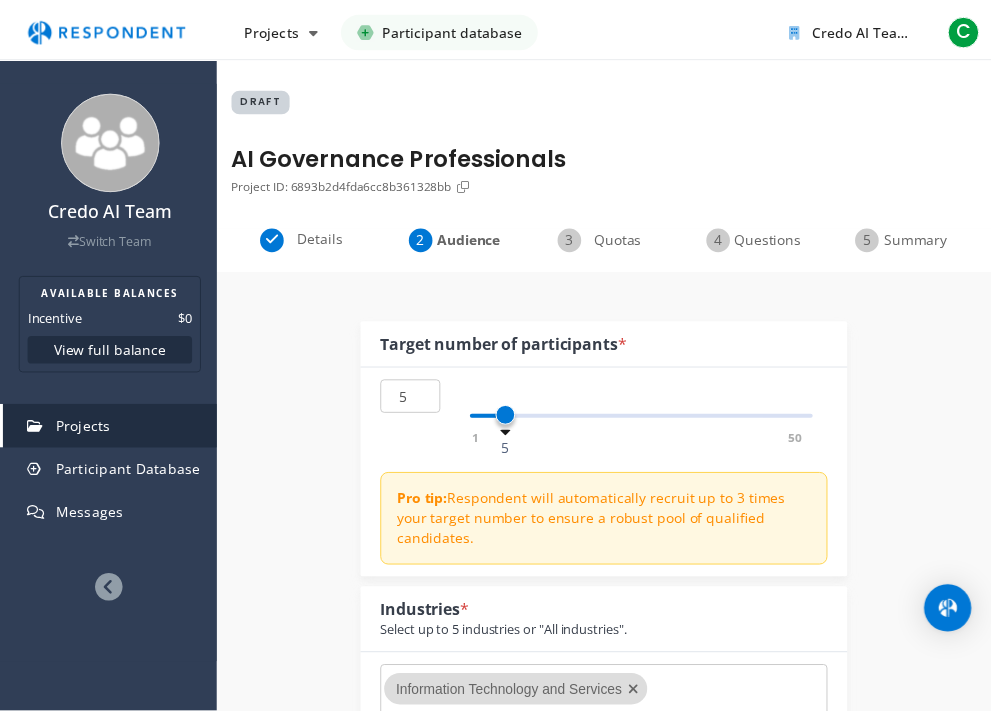 scroll, scrollTop: 340, scrollLeft: 0, axis: vertical 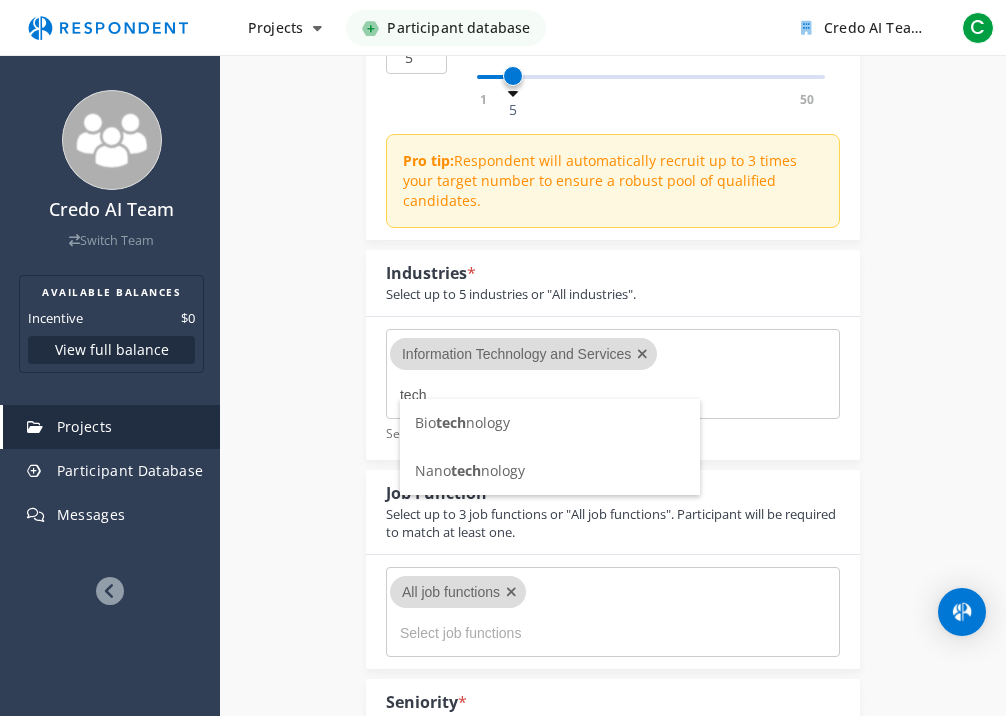 click on "Information Technology and Services                                                                                          tech" at bounding box center (613, 374) 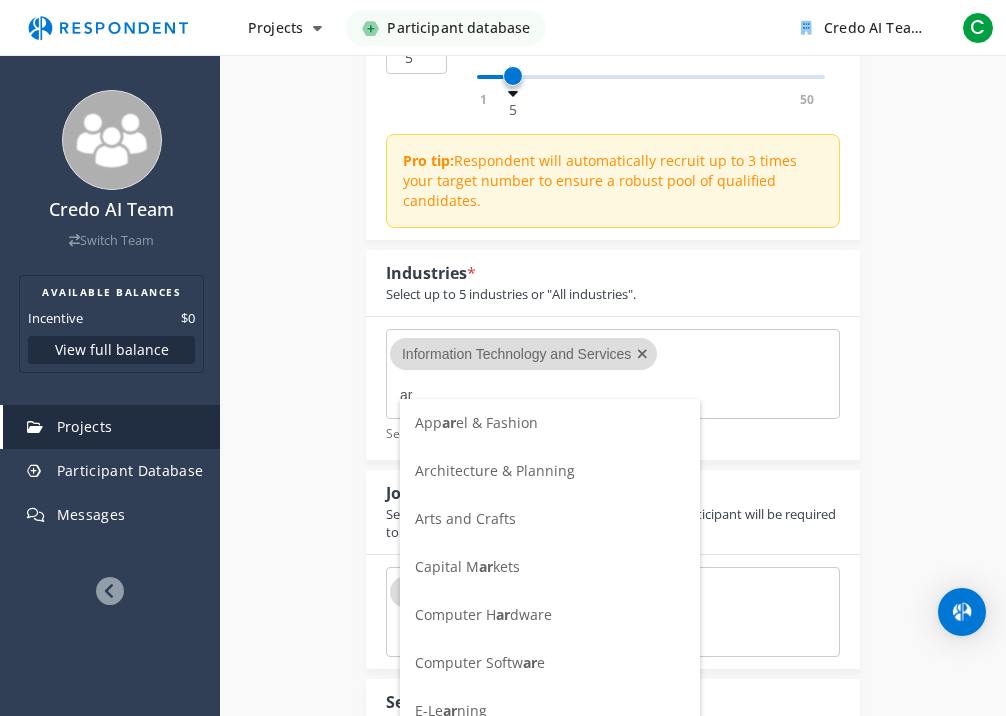 type on "a" 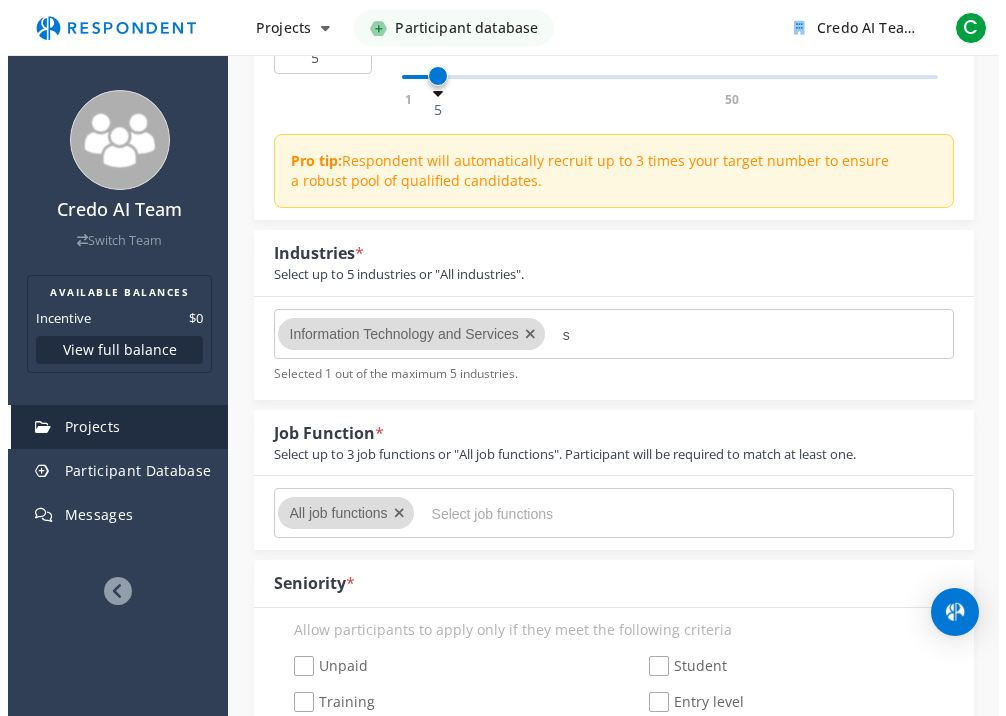 scroll, scrollTop: 0, scrollLeft: 0, axis: both 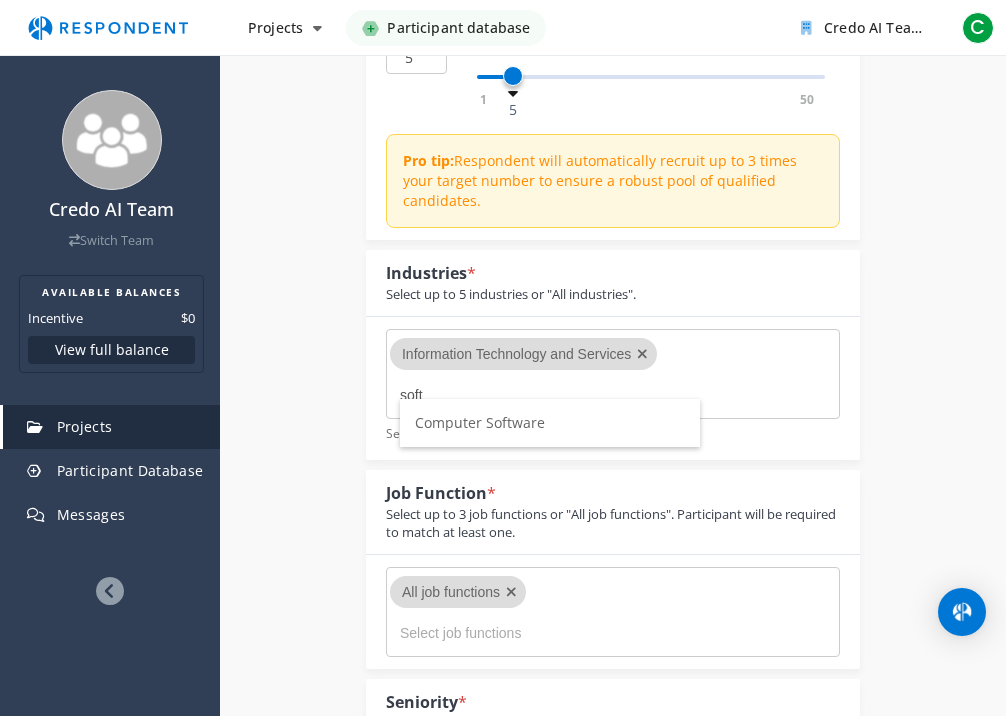 type on "soft" 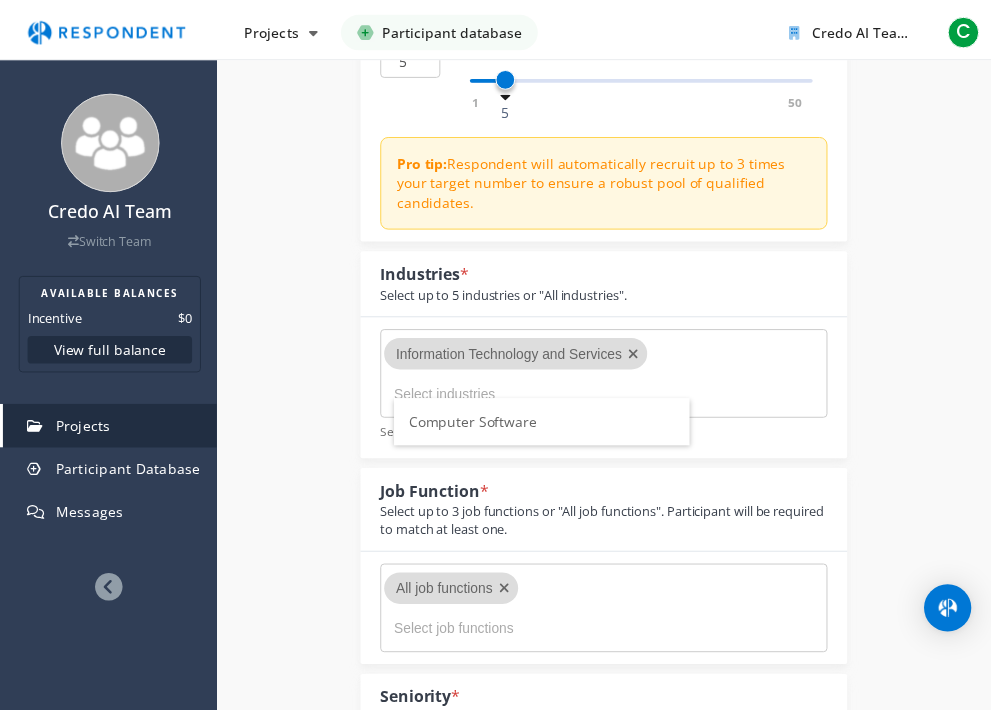 scroll, scrollTop: 340, scrollLeft: 0, axis: vertical 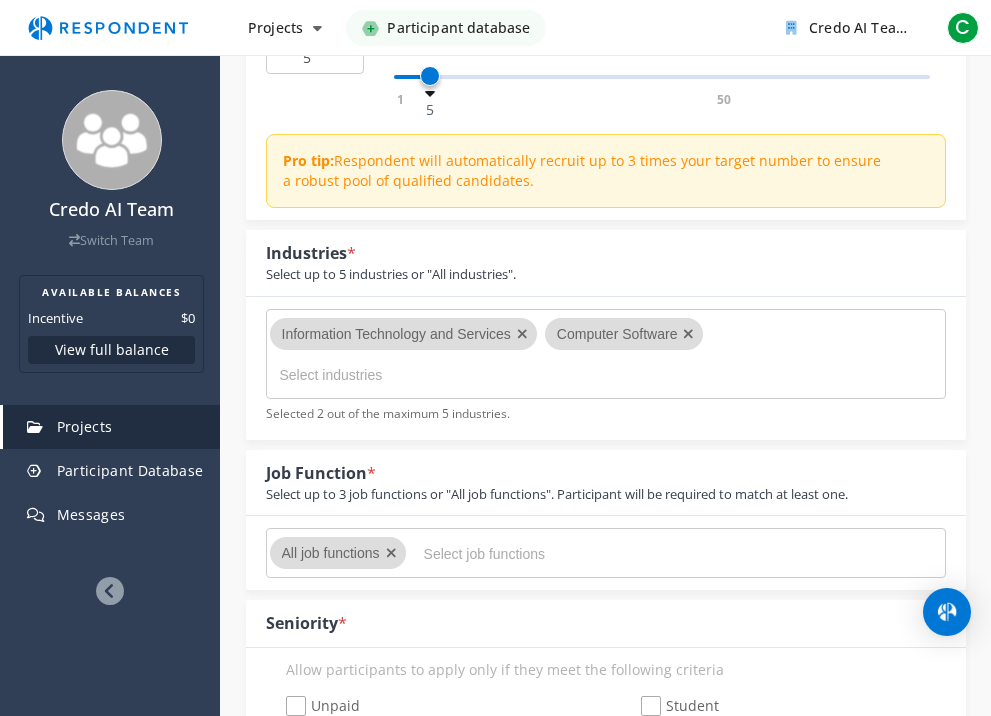 type on "g" 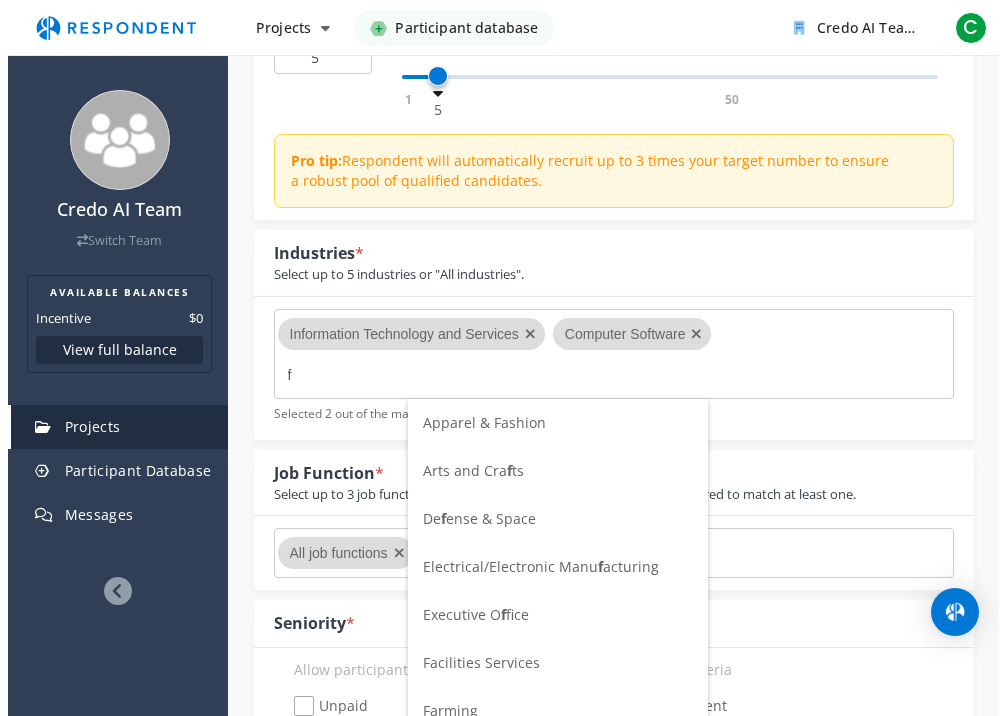 scroll, scrollTop: 0, scrollLeft: 0, axis: both 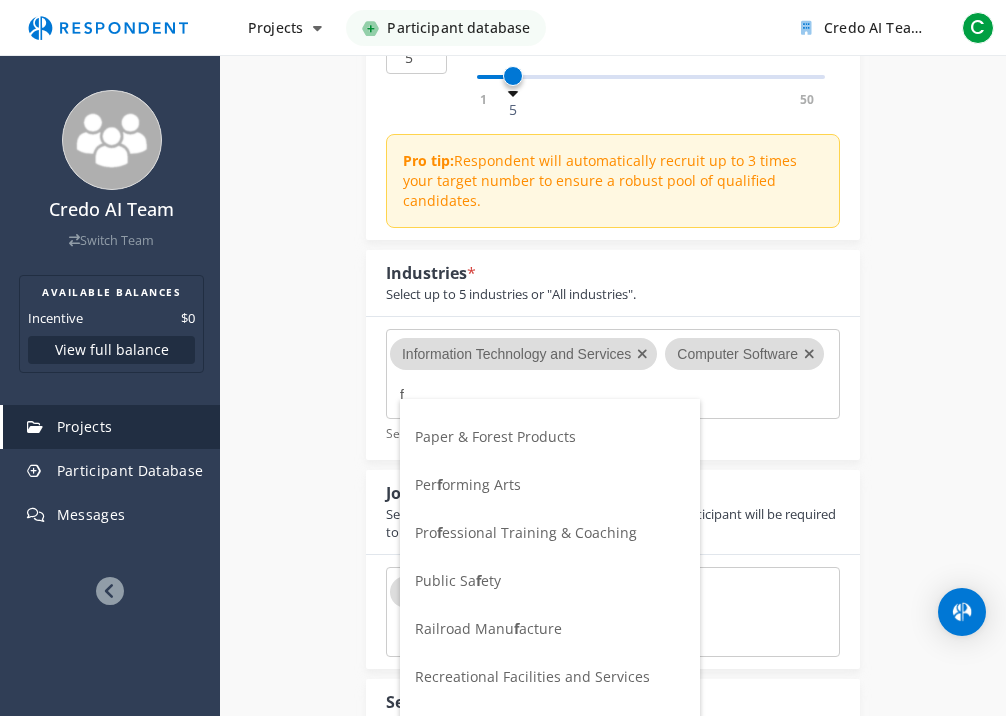 type on "f" 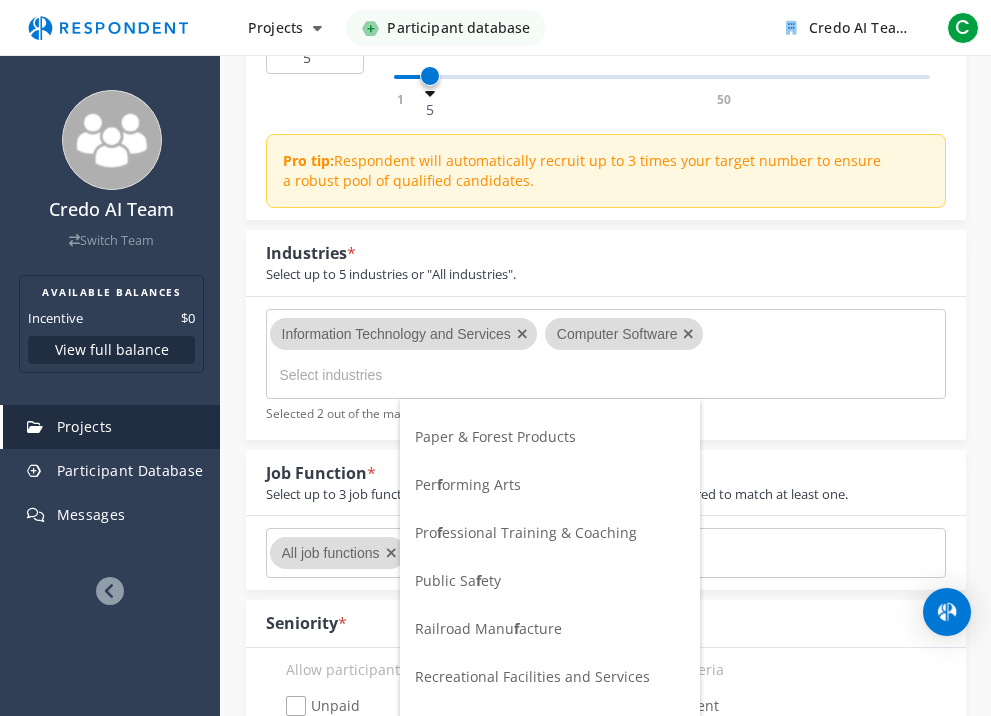 click on "Internal Project Name  *               AI Governance Professionals      This is visible only to your organization.              Respondent Pitch       Project Title  *     Seeking AI Governance Professionals      This is visible to Participants.  Tips on writing a great pitch.             Project Details  *      [NUMBER]   /800        We are looking for professionals shaping the future of Ai risk, compliance, and ethics.      This is visible to Respondents.                   Target Audience  *                 Industry Professionals (B2B)             General Population (B2C)                       Type of Research             Remote             In-Person                     Research Methodology           One-on-One Focus Group Unmoderated Study Survey Diary Study               Show participants' account email addresses     Learn more...                           Time Required           [NUMBER]       minute(s)                 Incentive              $[PRICE]   $[PRICE]   $[PRICE]   $[PRICE]   $[PRICE]   $[PRICE]   $[PRICE]   $[PRICE]" at bounding box center [606, 1205] 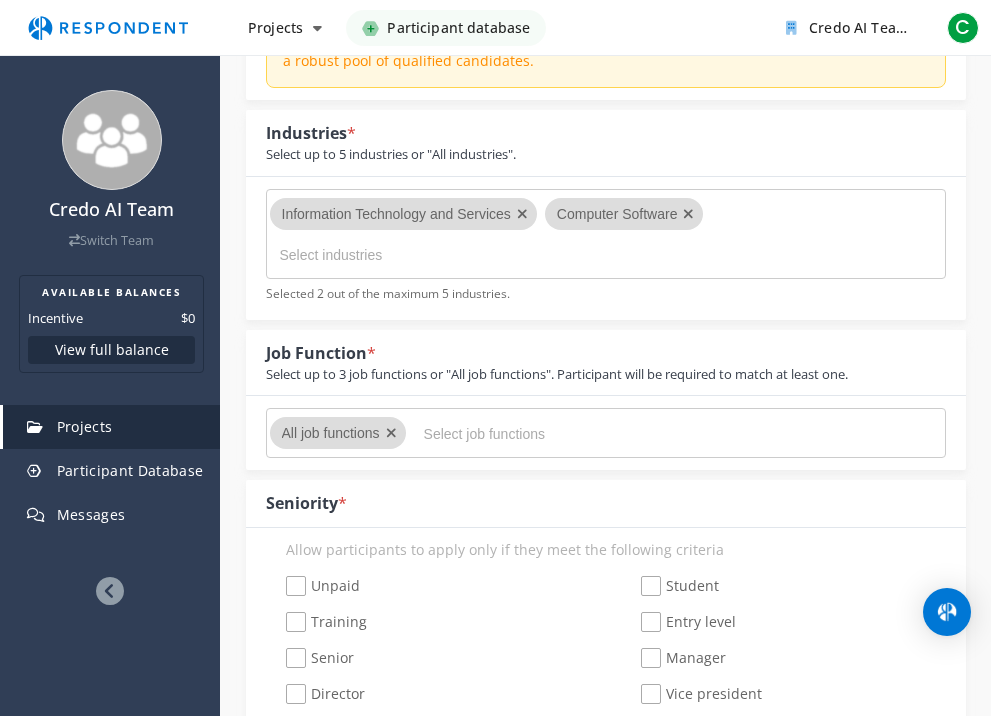 scroll, scrollTop: 498, scrollLeft: 0, axis: vertical 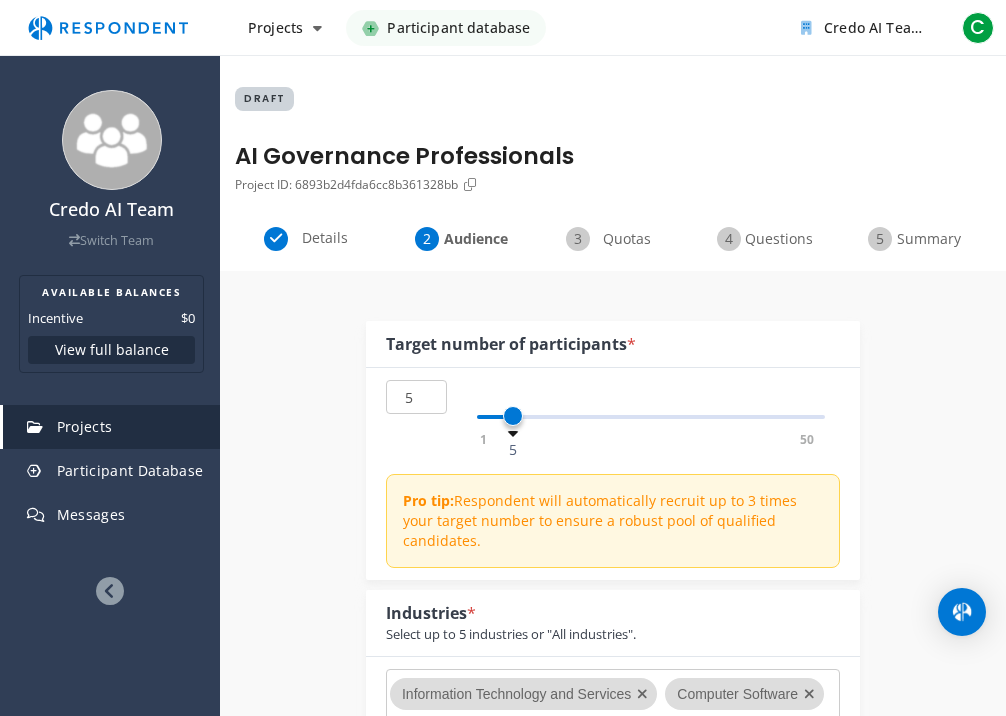 click on "Projects              Create project           Projects dashboard                    Participant database                                                    Credo AI Team                  Available Balances                  Incentive    $0                  Balances         Plans         Billing history         Add payment method           Organization settings         Team settings           Messages         Help           Switch teams                     C                     C           [FIRST] [LAST]     [EMAIL]             Account settings         Logout
Credo AI Team      Switch Team                  AVAILABLE BALANCES             Incentive   $0           View full balance                                 Projects               Participant Database               Messages" at bounding box center [503, 358] 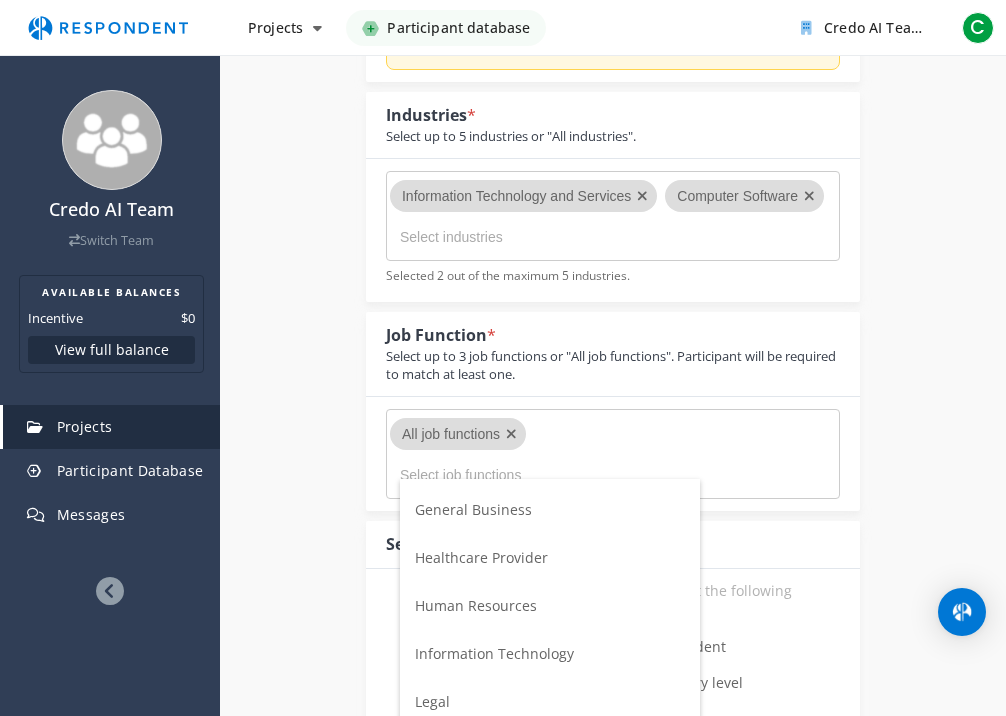 scroll, scrollTop: 724, scrollLeft: 0, axis: vertical 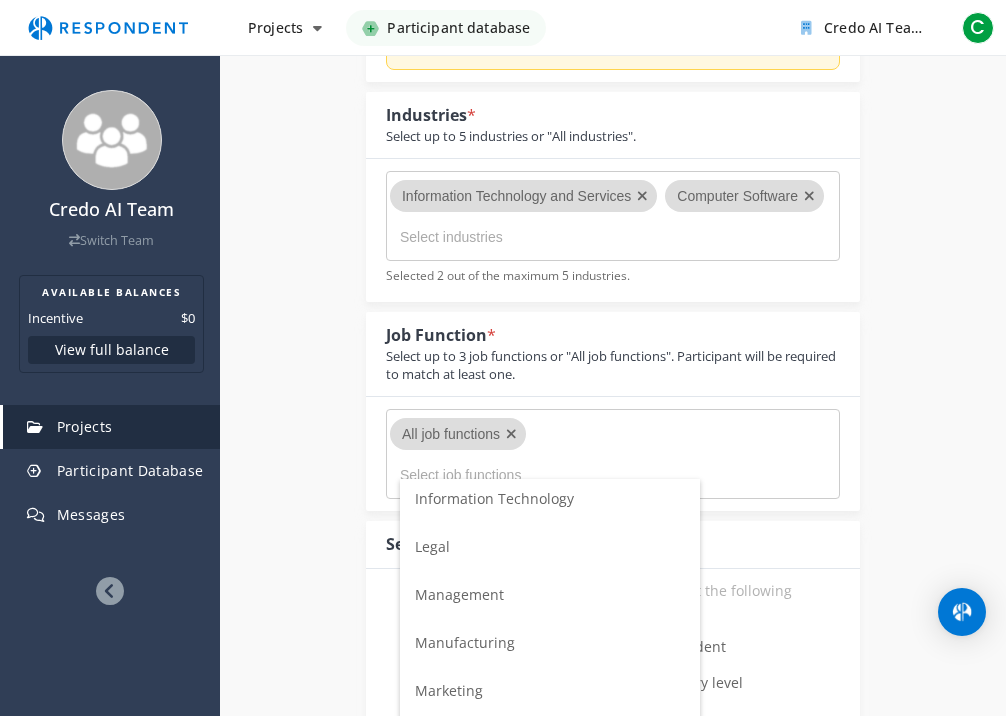 click on "Internal Project Name  *               AI Governance Professionals      This is visible only to your organization.              Respondent Pitch       Project Title  *     Seeking AI Governance Professionals      This is visible to Participants.  Tips on writing a great pitch.             Project Details  *      [NUMBER]   /800        We are looking for professionals shaping the future of Ai risk, compliance, and ethics.      This is visible to Respondents.                   Target Audience  *                 Industry Professionals (B2B)             General Population (B2C)                       Type of Research             Remote             In-Person                     Research Methodology           One-on-One Focus Group Unmoderated Study Survey Diary Study               Show participants' account email addresses     Learn more...                           Time Required           [NUMBER]       minute(s)                 Incentive              $[PRICE]   $[PRICE]   $[PRICE]   $[PRICE]   $[PRICE]   $[PRICE]   $[PRICE]   $[PRICE]" at bounding box center (613, 1135) 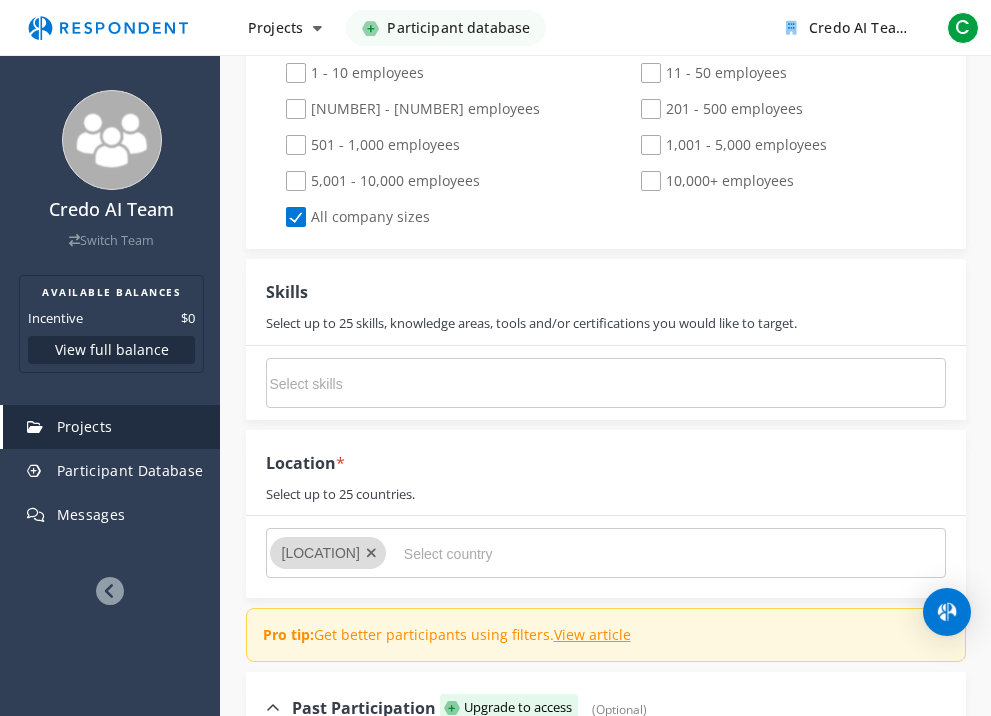 scroll, scrollTop: 1422, scrollLeft: 0, axis: vertical 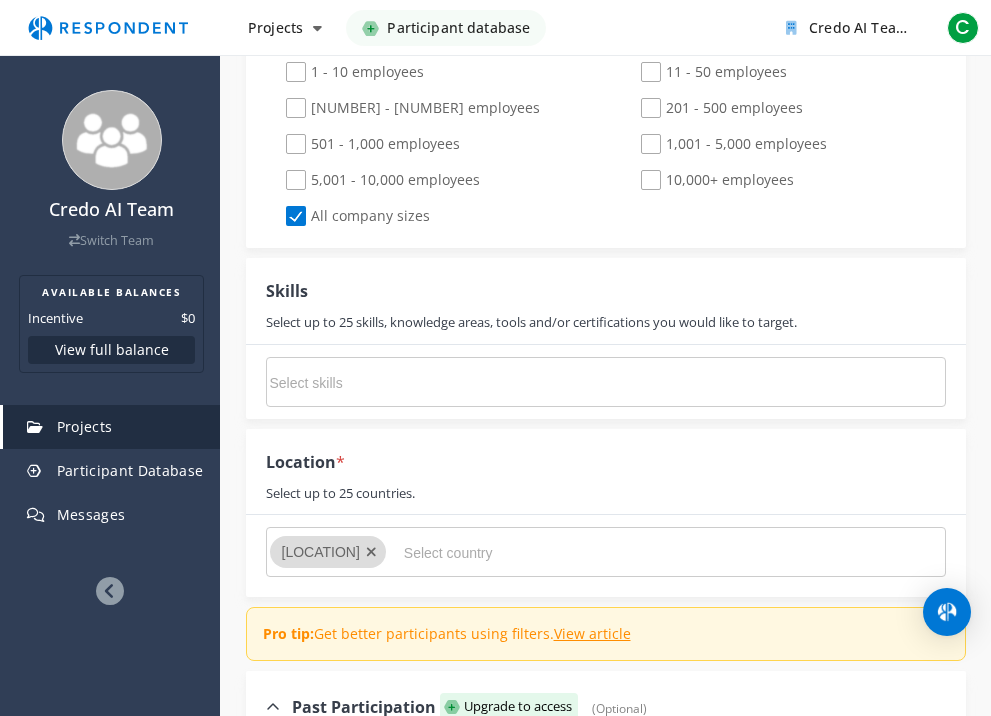 click at bounding box center [420, 383] 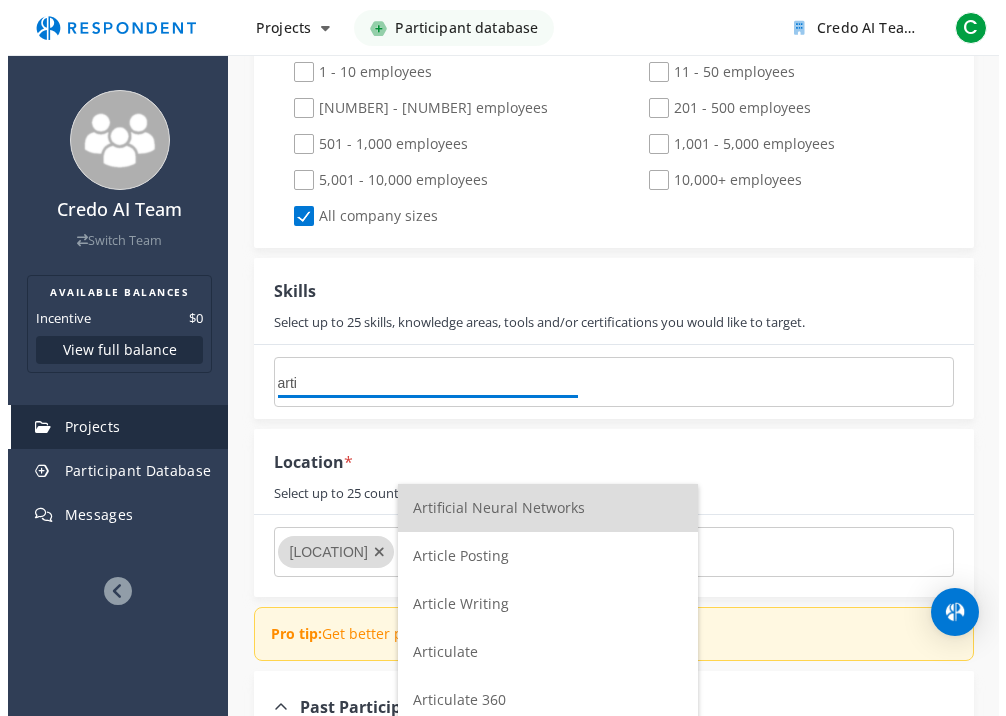 scroll, scrollTop: 0, scrollLeft: 0, axis: both 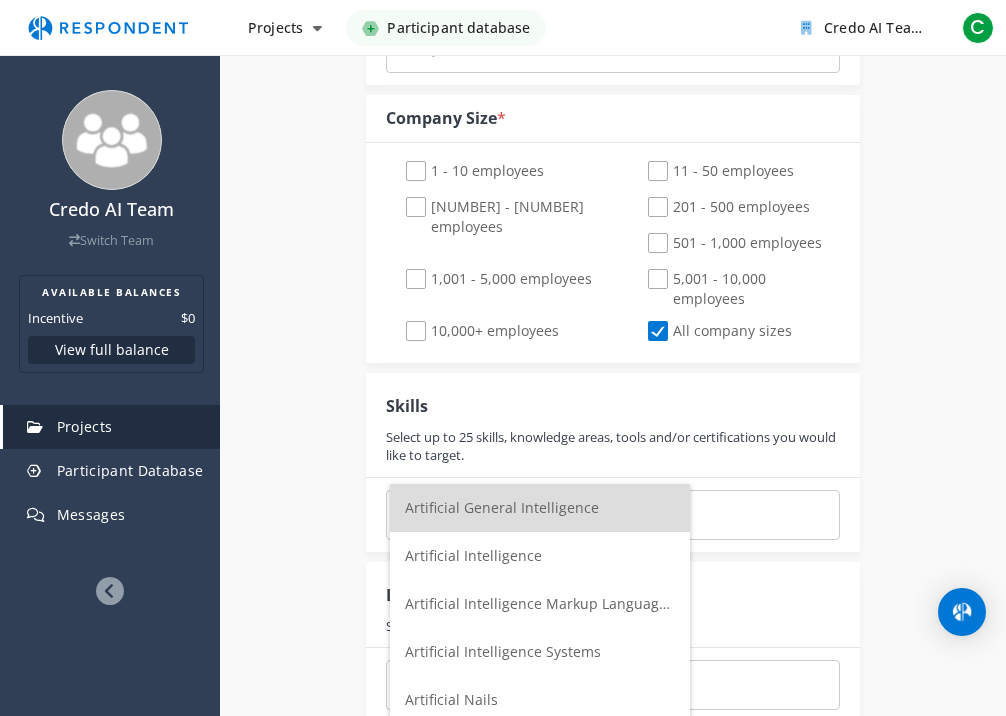 type on "artifi" 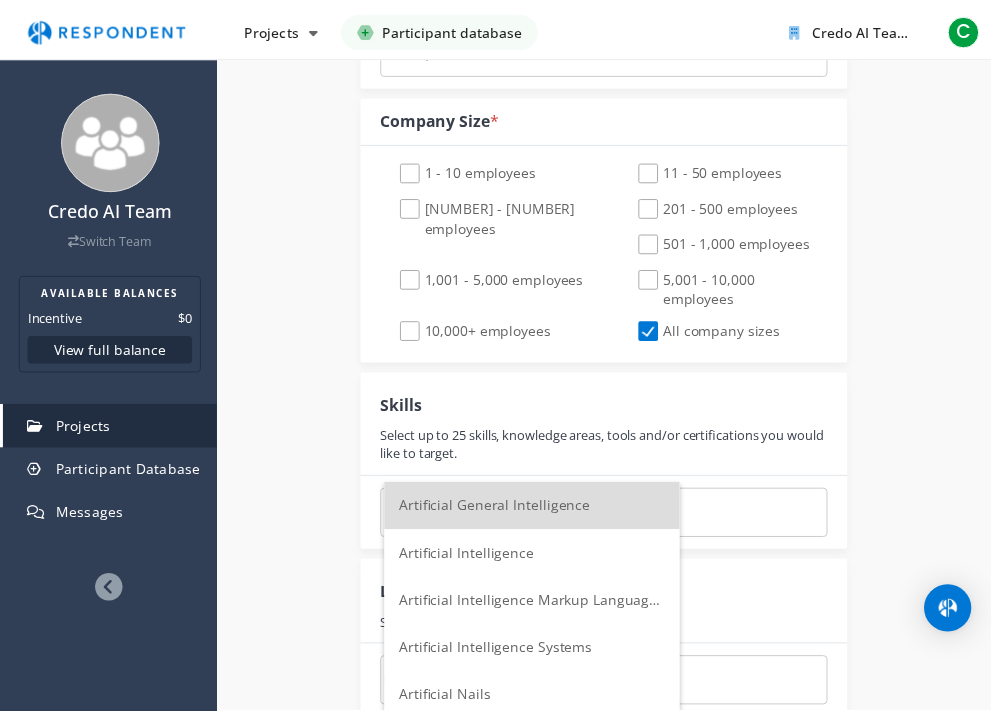 scroll, scrollTop: 1422, scrollLeft: 0, axis: vertical 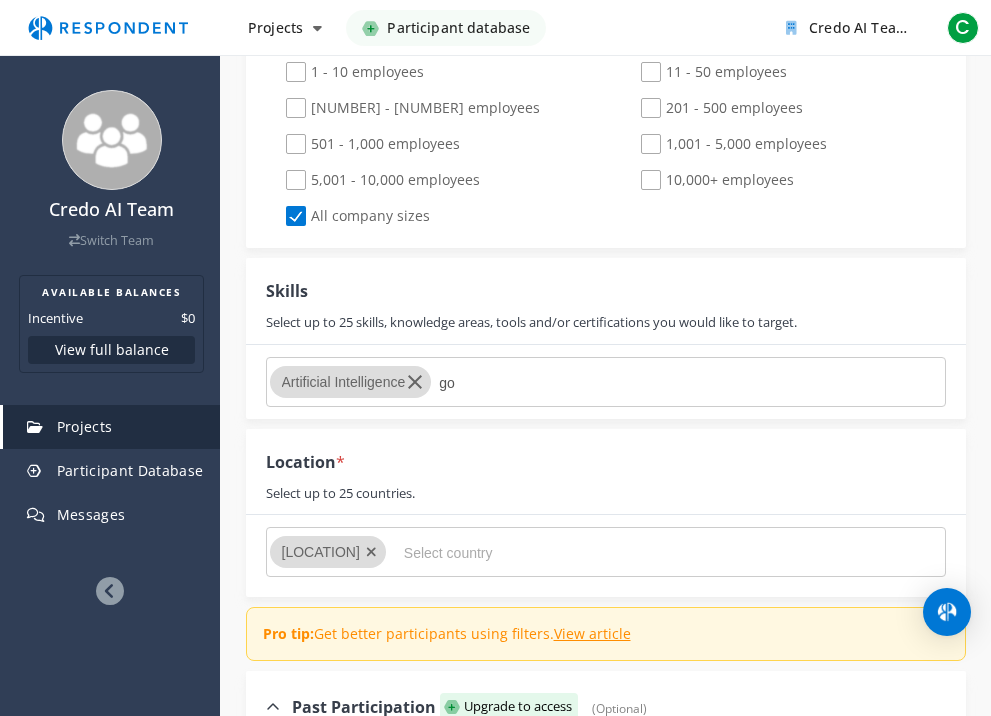 type on "g" 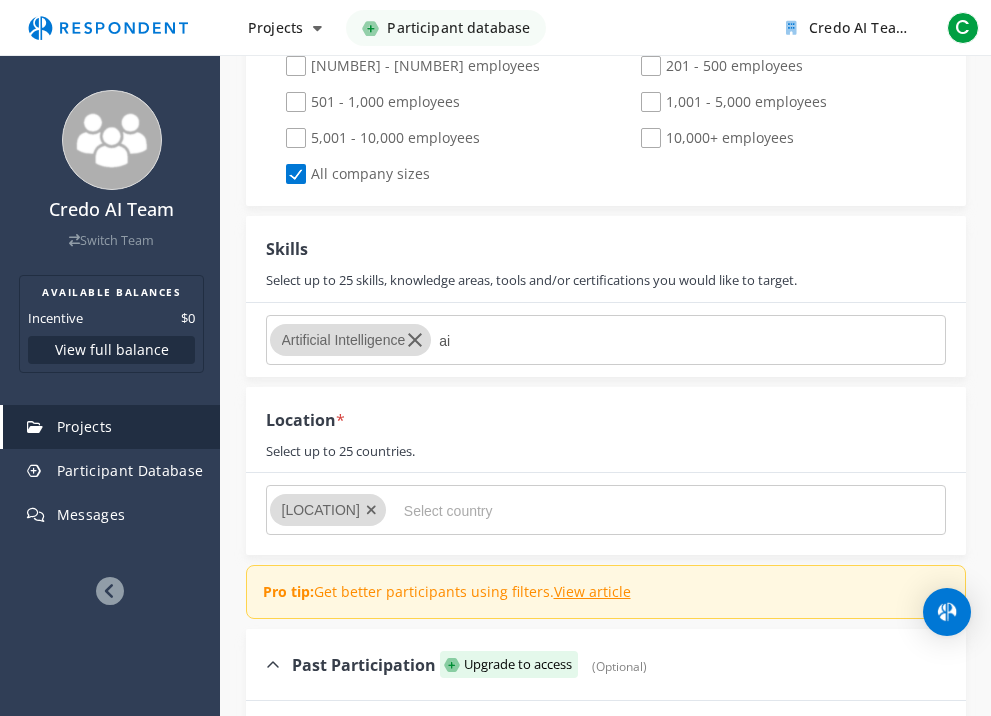 scroll, scrollTop: 1483, scrollLeft: 0, axis: vertical 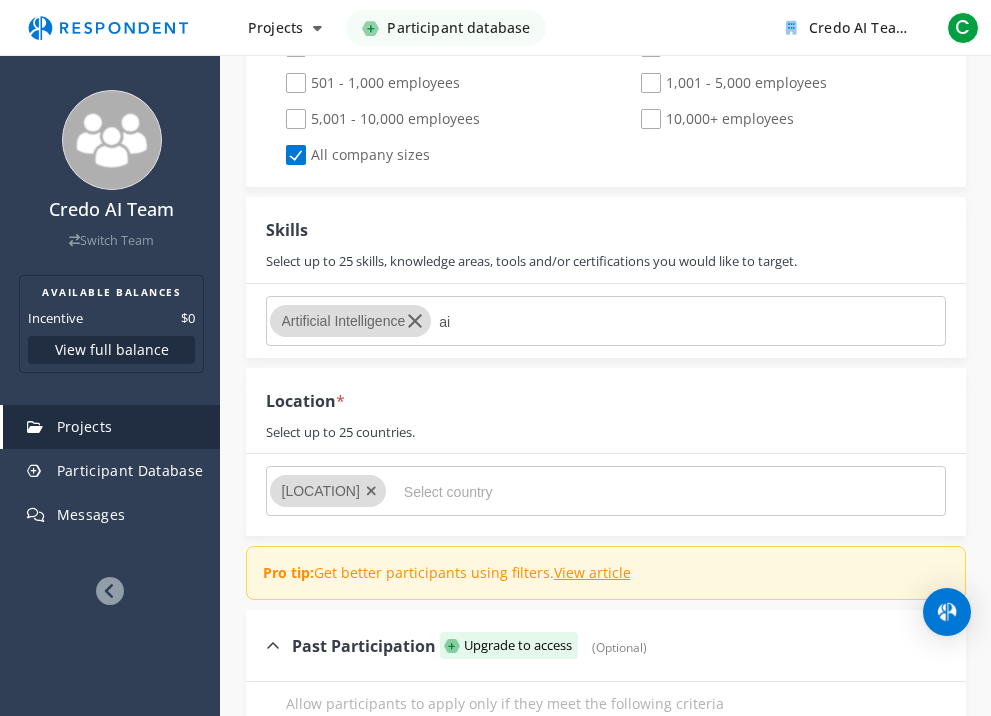 type on "a" 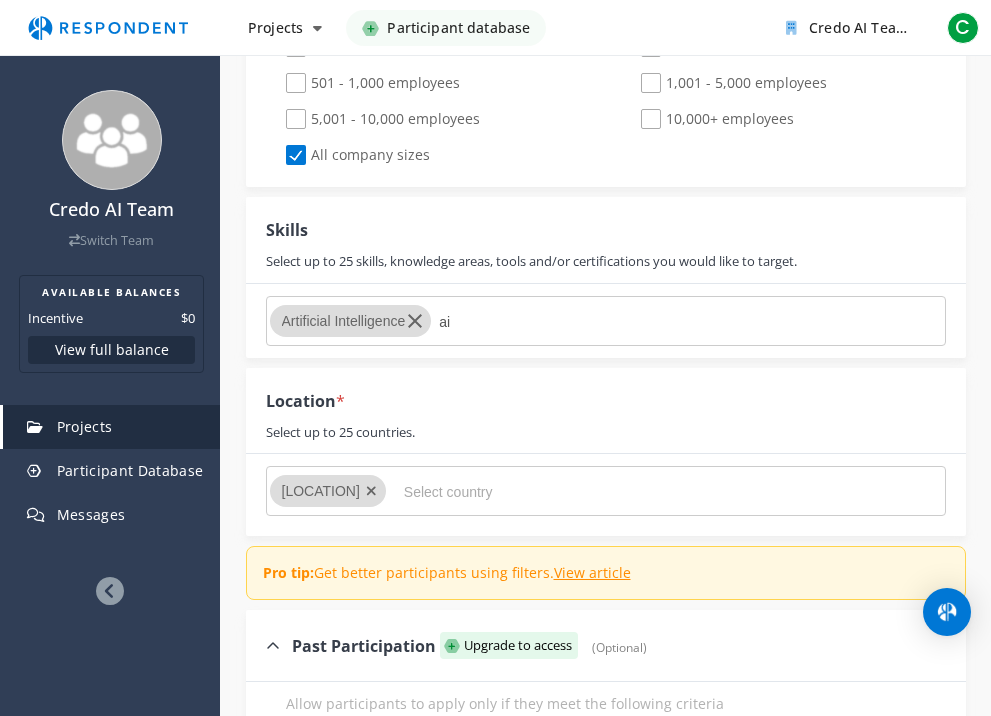 type on "a" 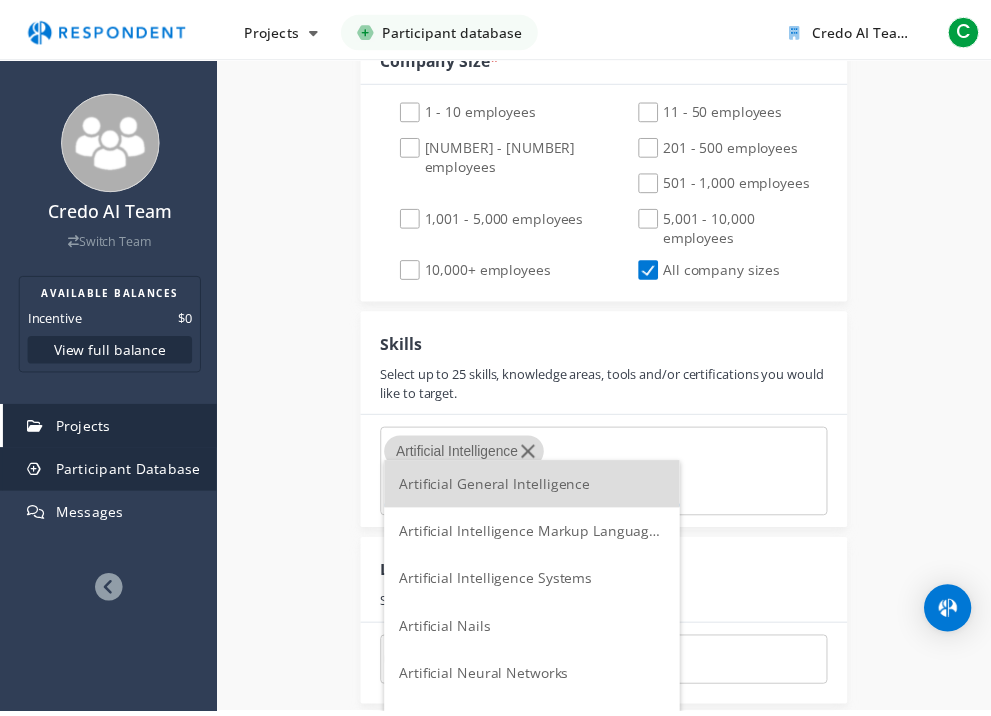 scroll, scrollTop: 1483, scrollLeft: 0, axis: vertical 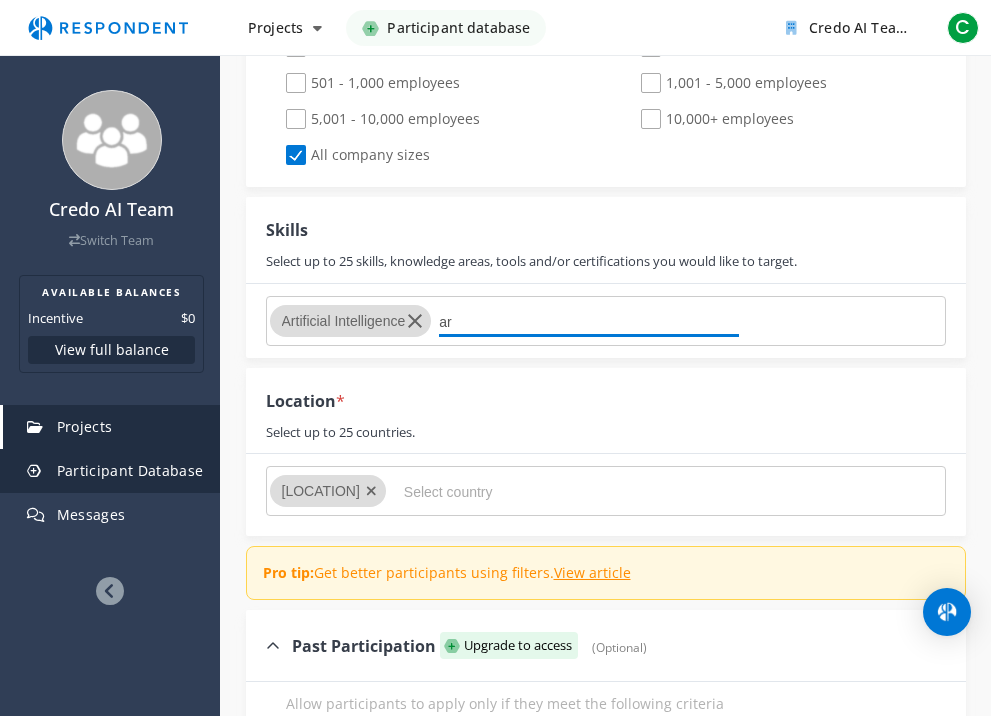 type on "a" 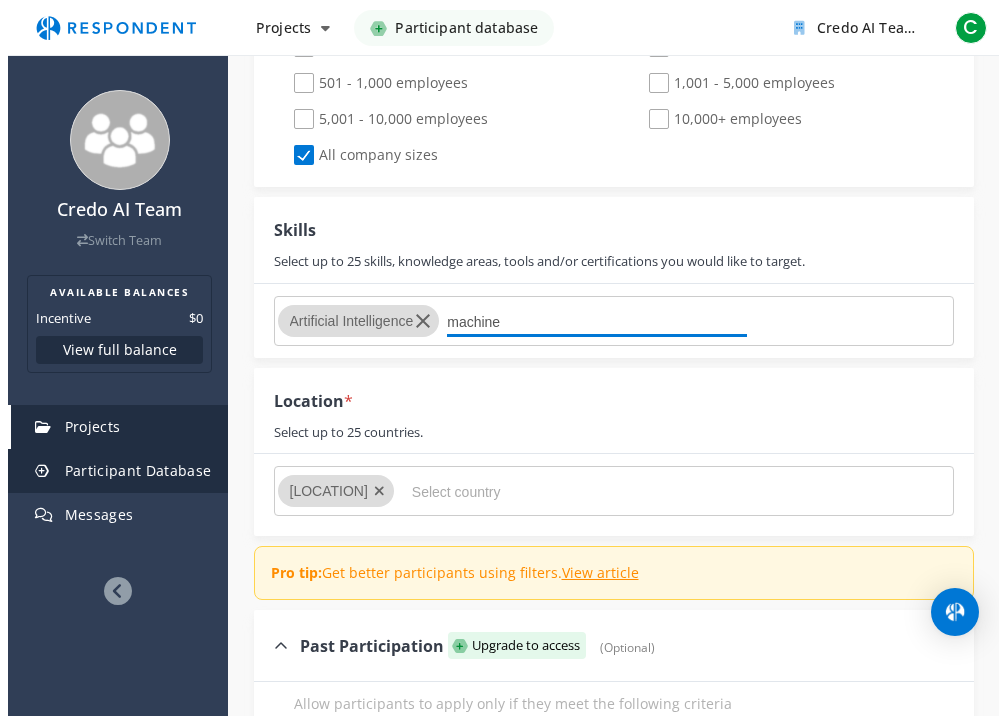 scroll, scrollTop: 0, scrollLeft: 0, axis: both 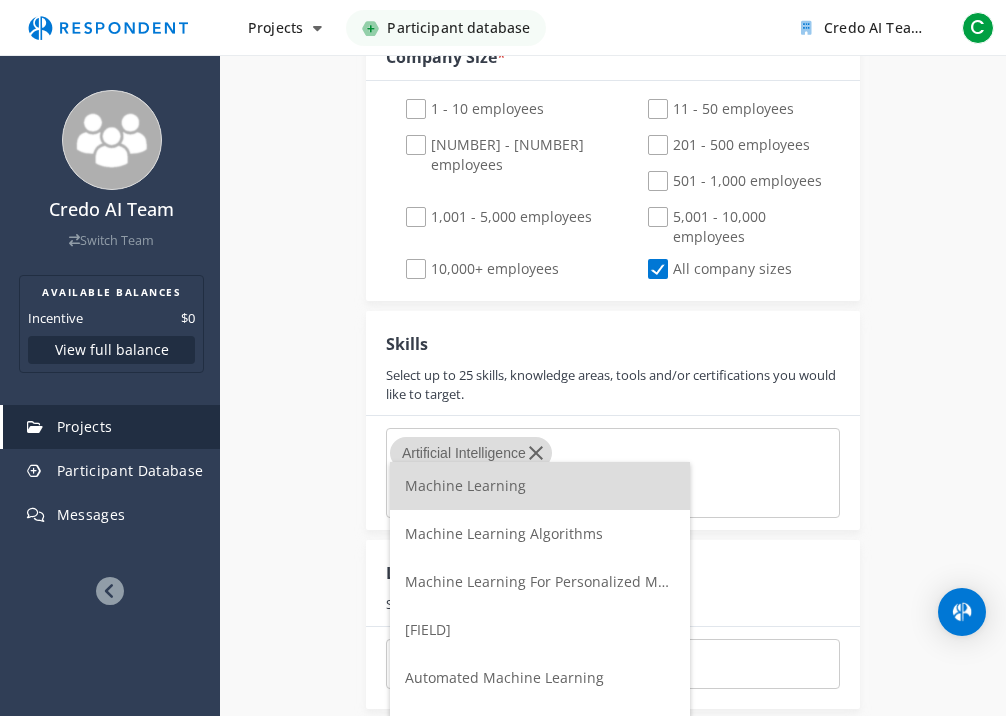 type on "machine l" 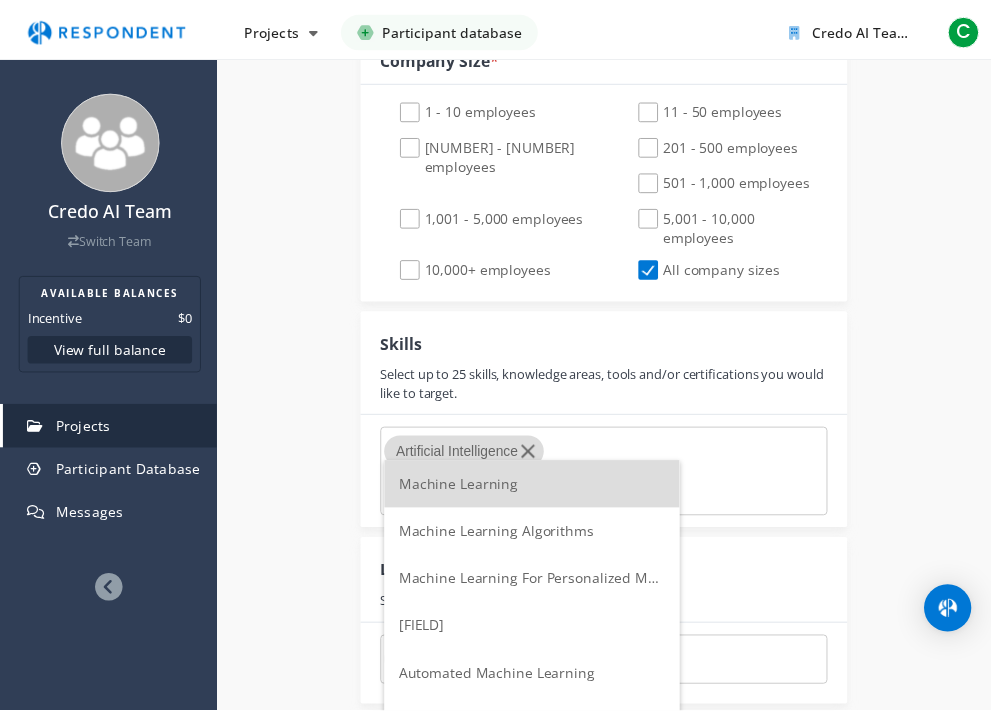 scroll, scrollTop: 1483, scrollLeft: 0, axis: vertical 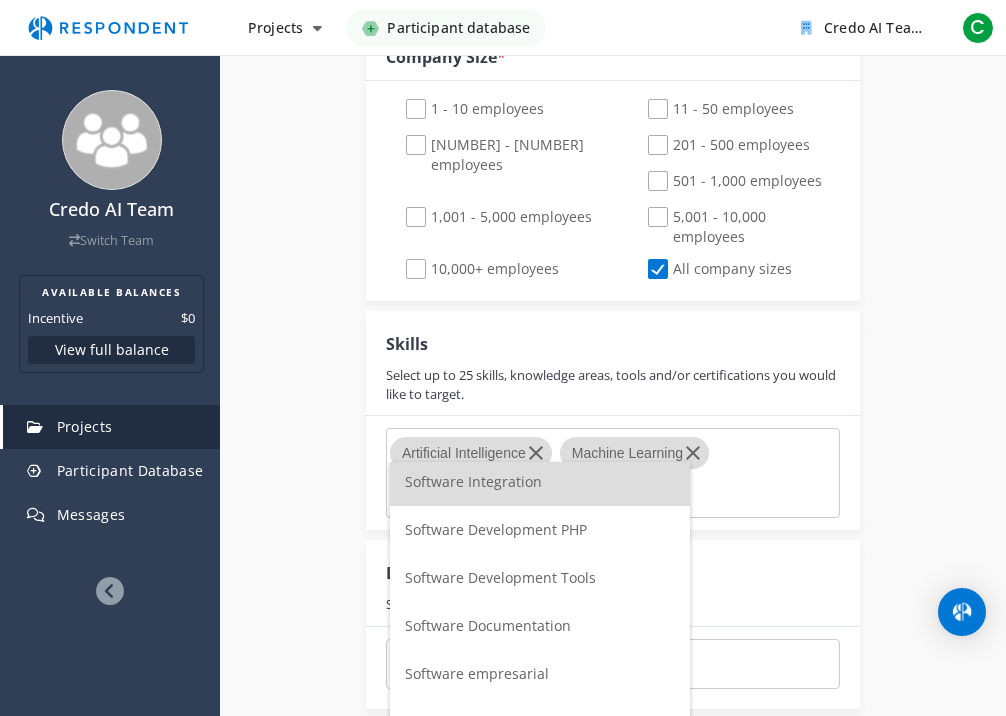 type on "soft" 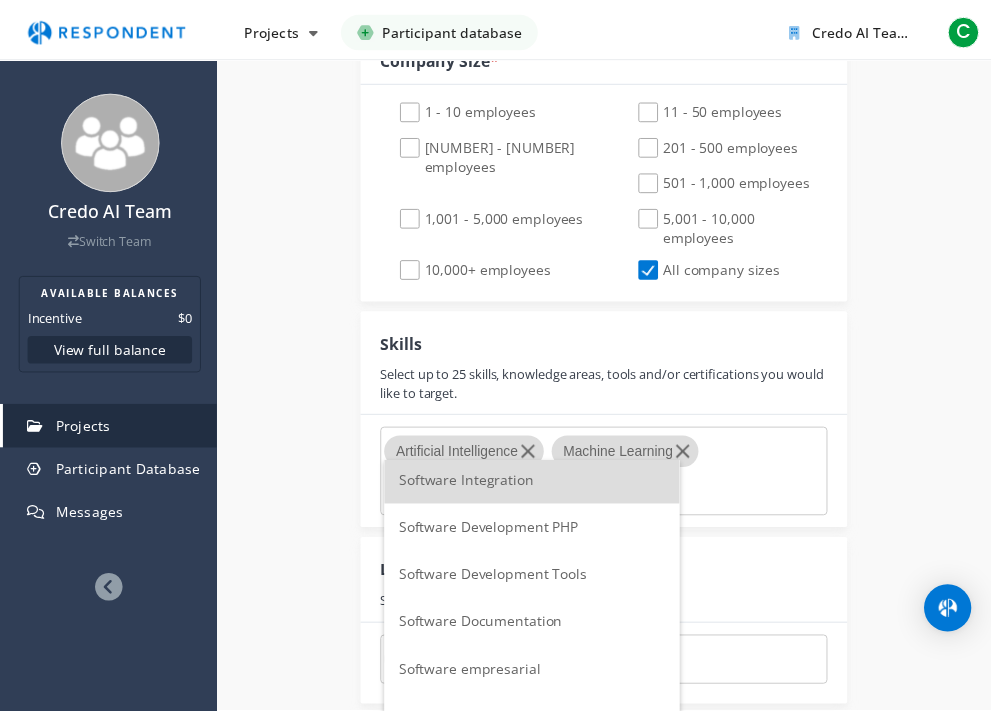scroll, scrollTop: 1483, scrollLeft: 0, axis: vertical 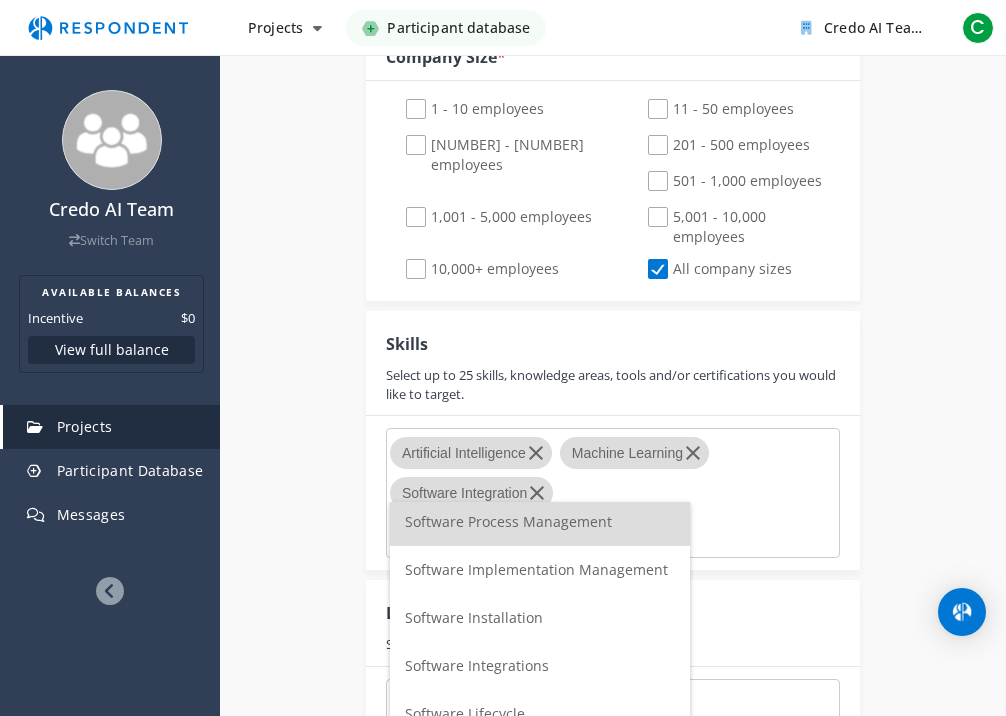 type on "software" 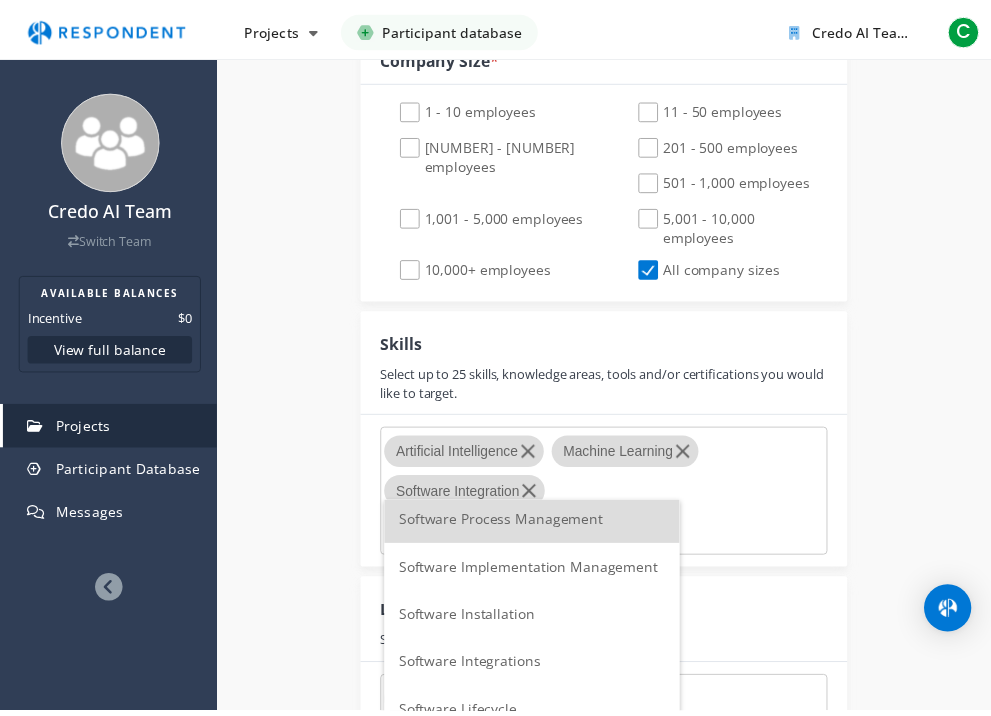 scroll, scrollTop: 1483, scrollLeft: 0, axis: vertical 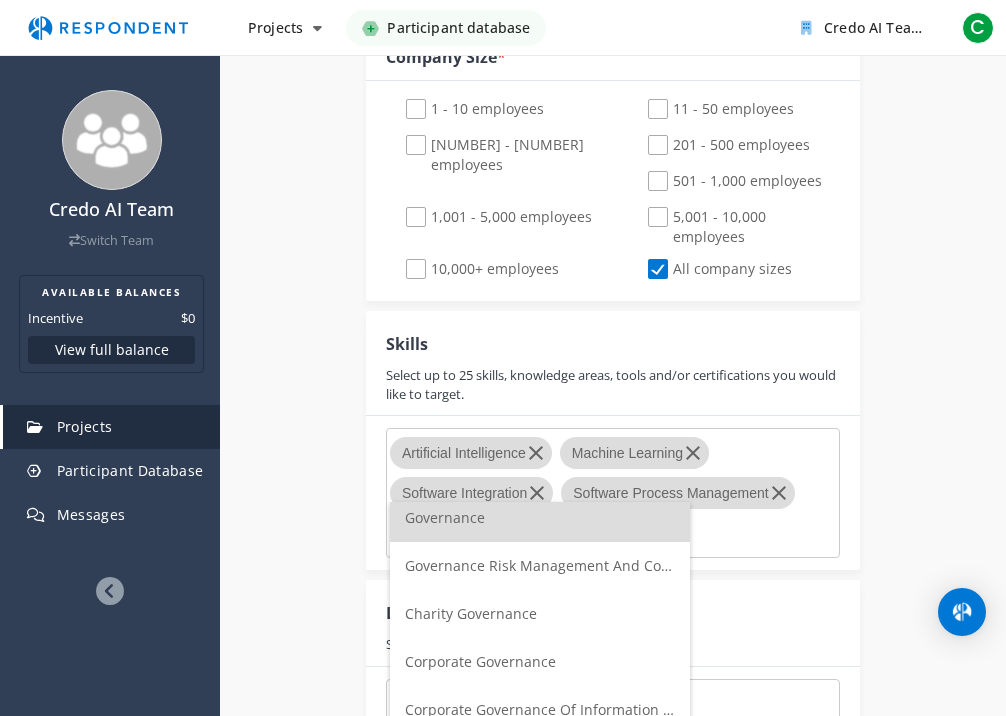 type on "governa" 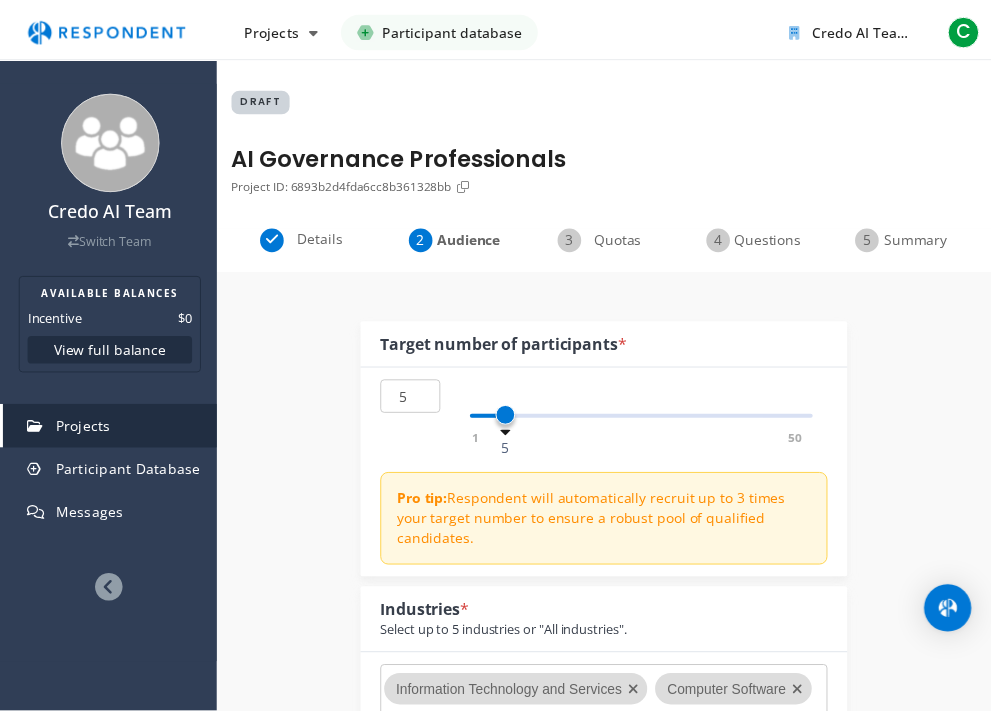 scroll, scrollTop: 1483, scrollLeft: 0, axis: vertical 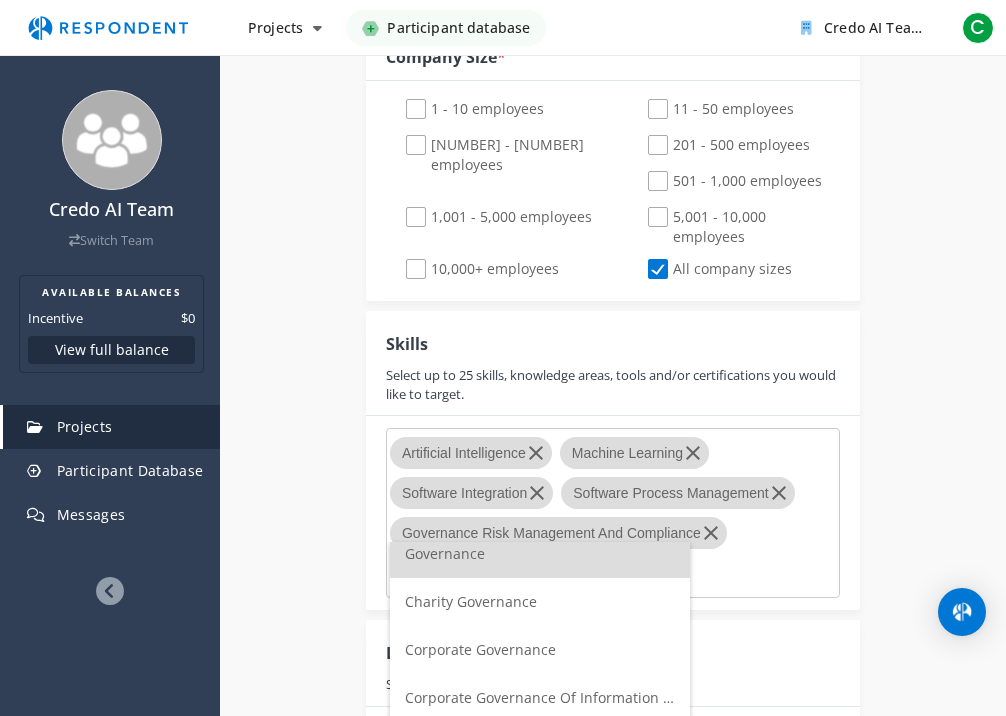 type on "governance" 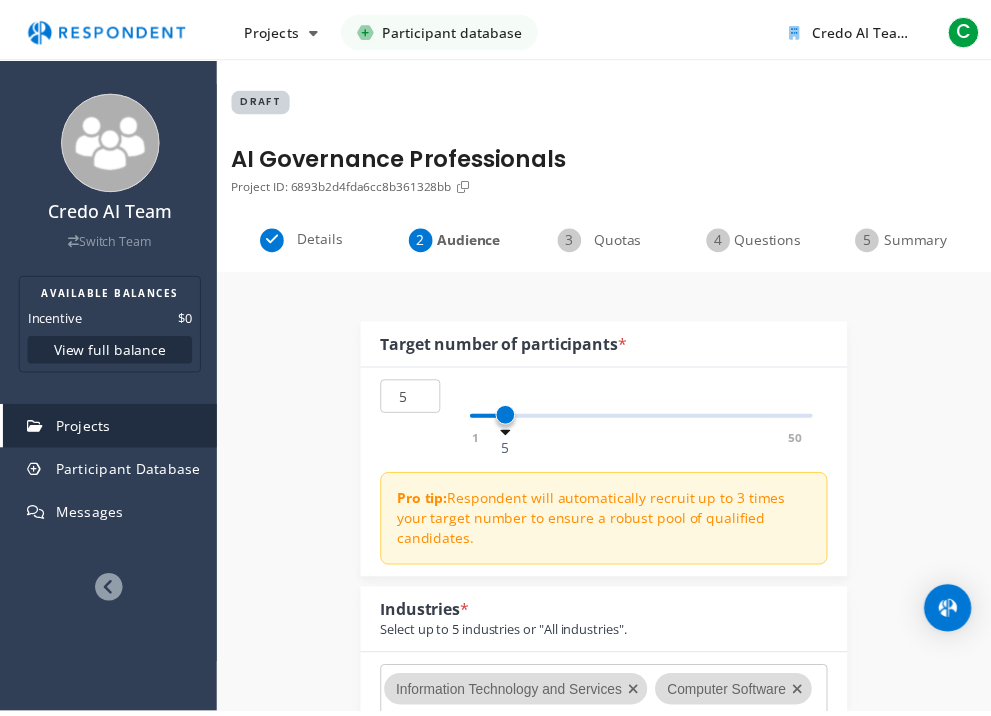scroll, scrollTop: 1483, scrollLeft: 0, axis: vertical 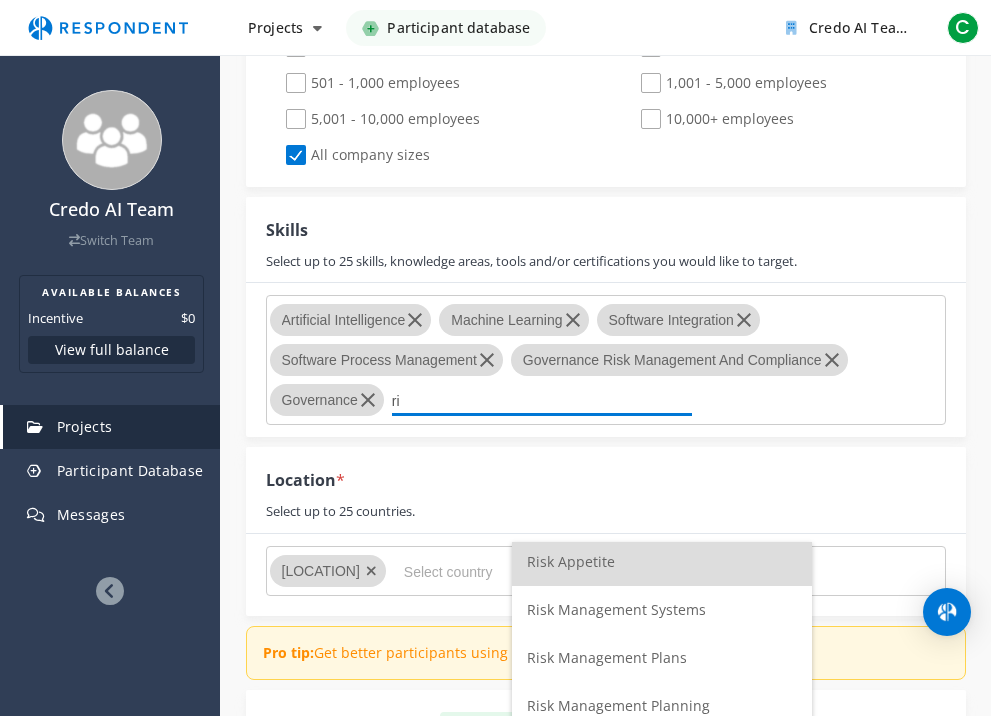 type on "r" 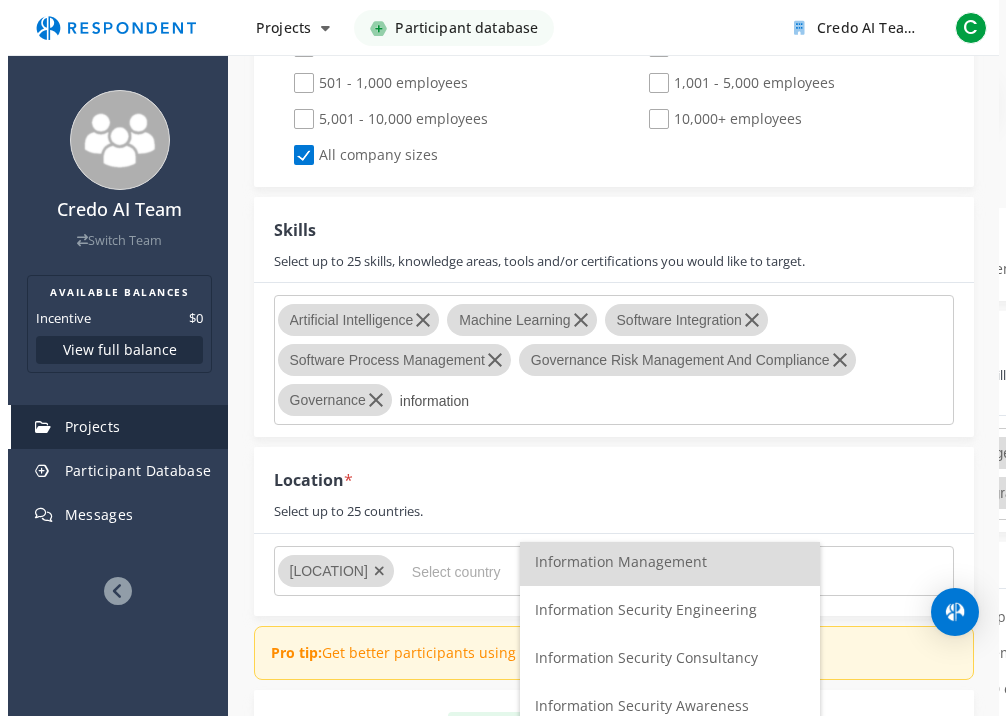 scroll, scrollTop: 0, scrollLeft: 0, axis: both 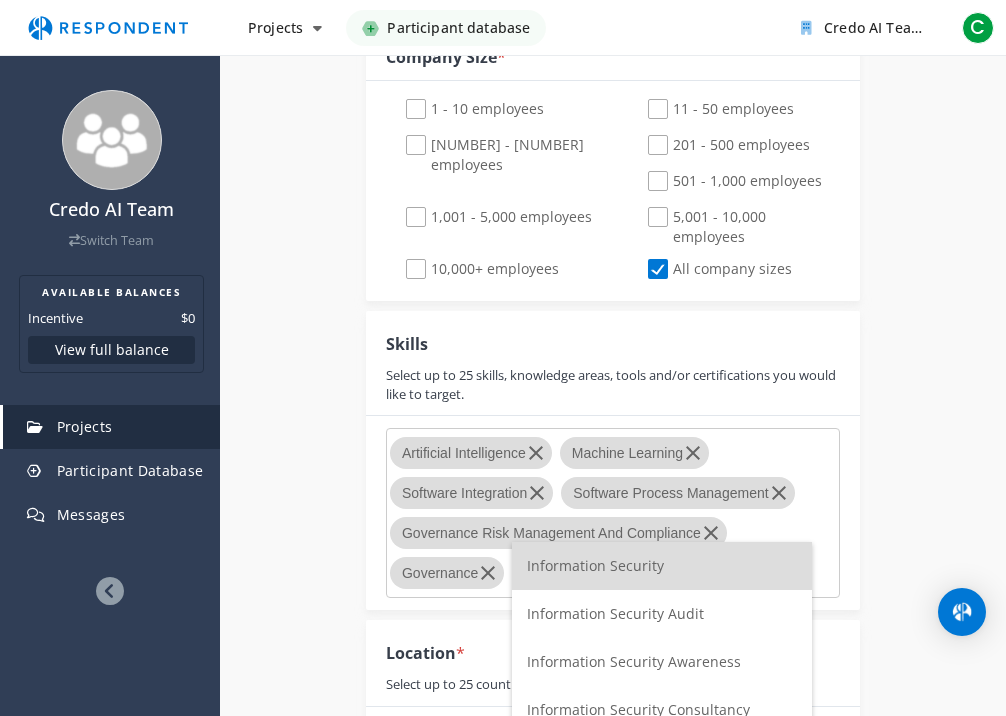 type on "information sec" 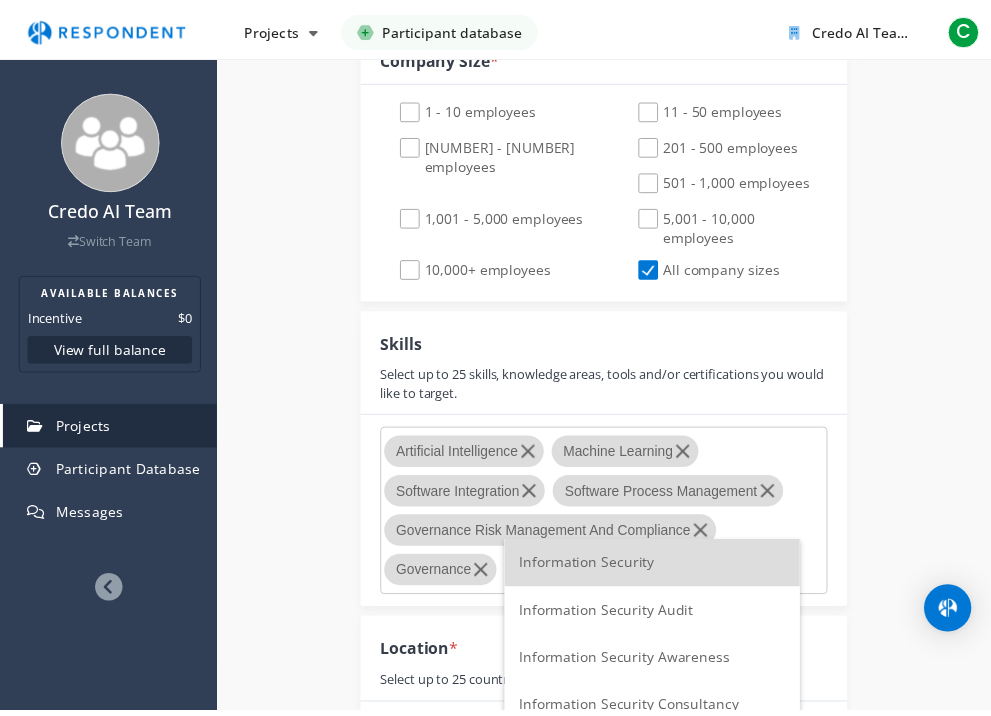 scroll, scrollTop: 1483, scrollLeft: 0, axis: vertical 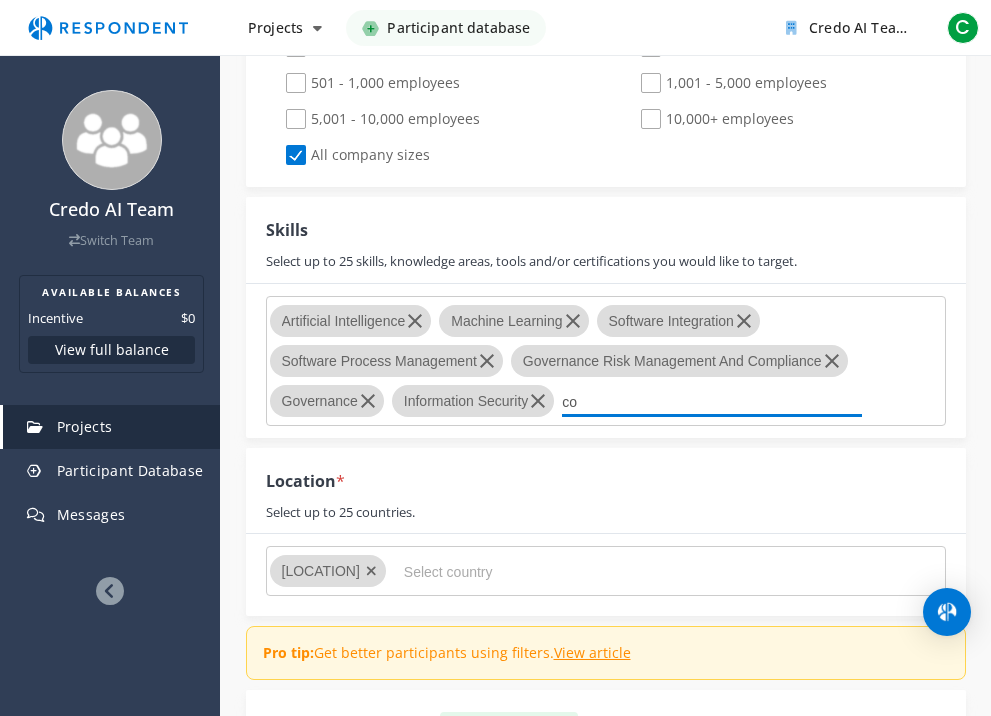 type on "c" 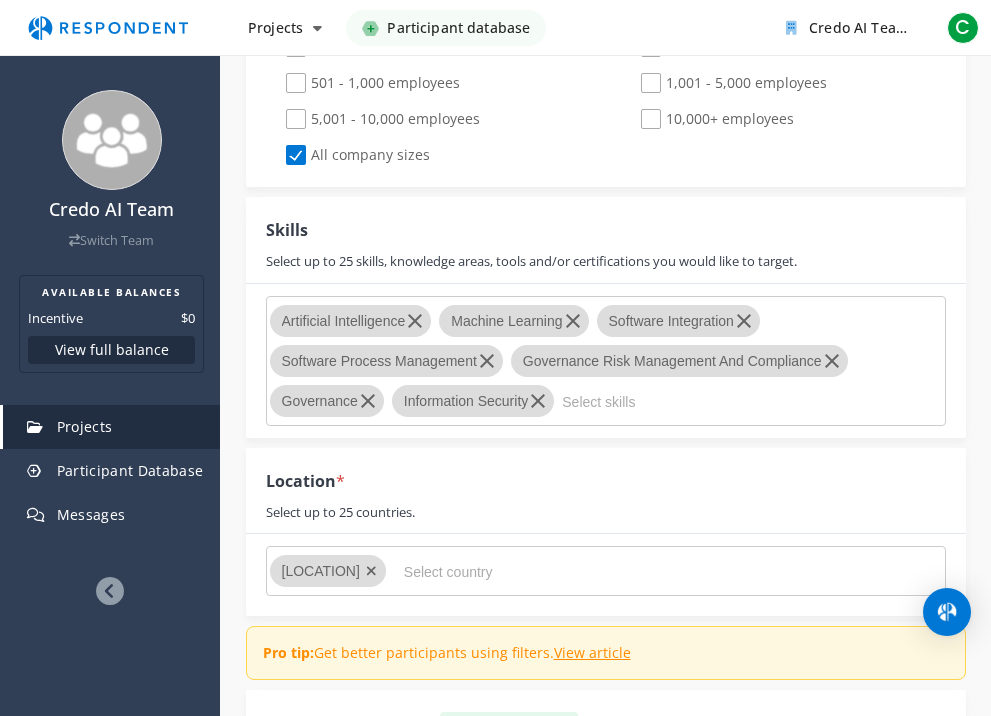 click on "Internal Project Name  *               AI Governance Professionals      This is visible only to your organization.              Respondent Pitch       Project Title  *     Seeking AI Governance Professionals      This is visible to Participants.  Tips on writing a great pitch.             Project Details  *      [NUMBER]   /800        We are looking for professionals shaping the future of Ai risk, compliance, and ethics.      This is visible to Respondents.                   Target Audience  *                 Industry Professionals (B2B)             General Population (B2C)                       Type of Research             Remote             In-Person                     Research Methodology           One-on-One Focus Group Unmoderated Study Survey Diary Study               Show participants' account email addresses     Learn more...                           Time Required           [NUMBER]       minute(s)                 Incentive              $[PRICE]   $[PRICE]   $[PRICE]   $[PRICE]   $[PRICE]   $[PRICE]   $[PRICE]   $[PRICE]" at bounding box center (606, 102) 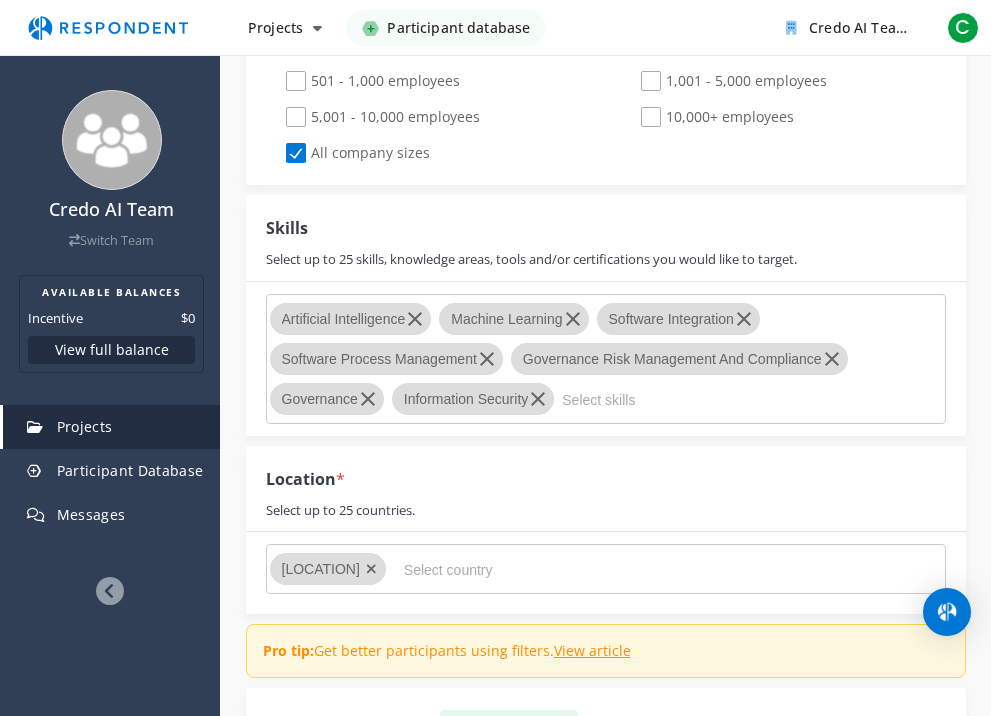scroll, scrollTop: 1540, scrollLeft: 0, axis: vertical 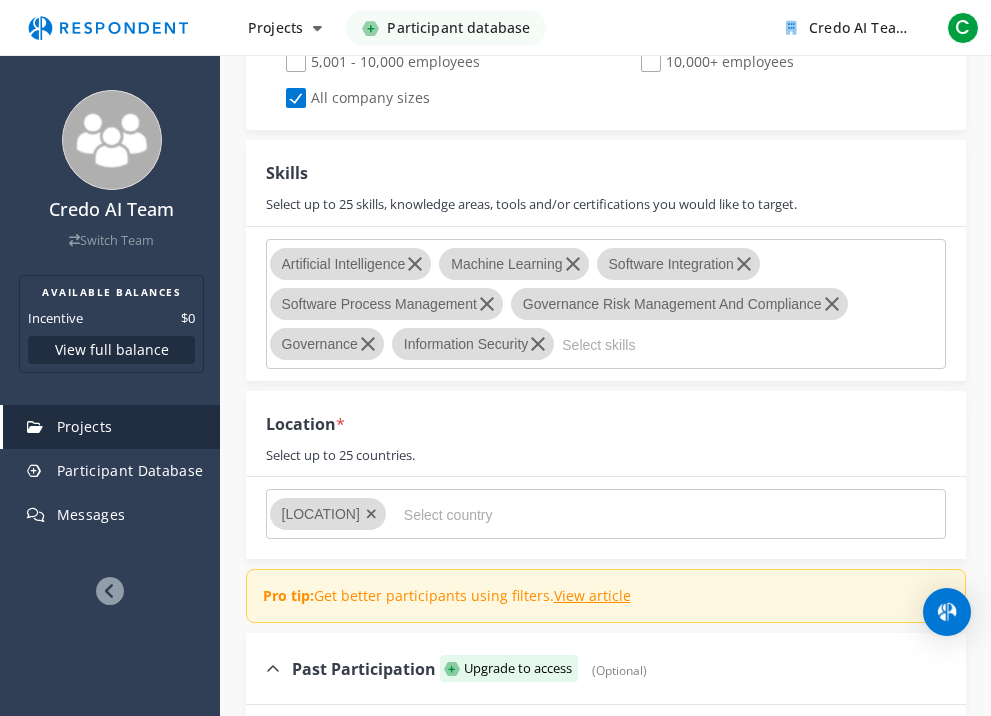 click on "Artificial Intelligence                                                                                                    Machine Learning                                                                                                    Software Integration                                                                                                    Software Process Management                                                                                                    Governance Risk Management And Compliance                                                                                                    Governance                                                                                                    Information Security" at bounding box center (606, 304) 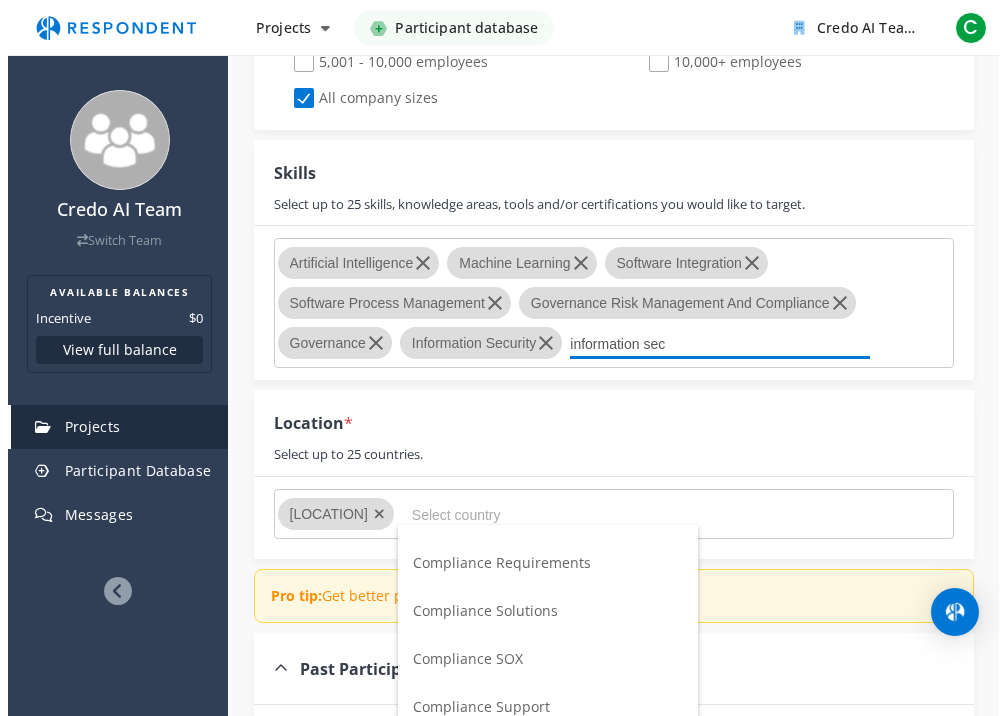 scroll, scrollTop: 0, scrollLeft: 0, axis: both 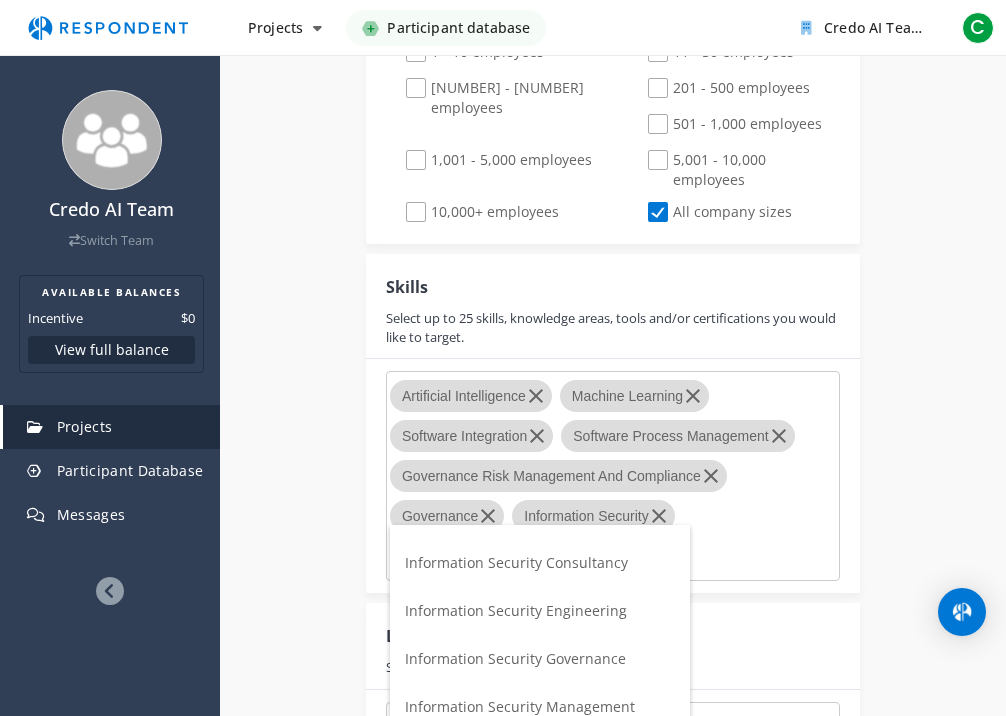 type on "information sec" 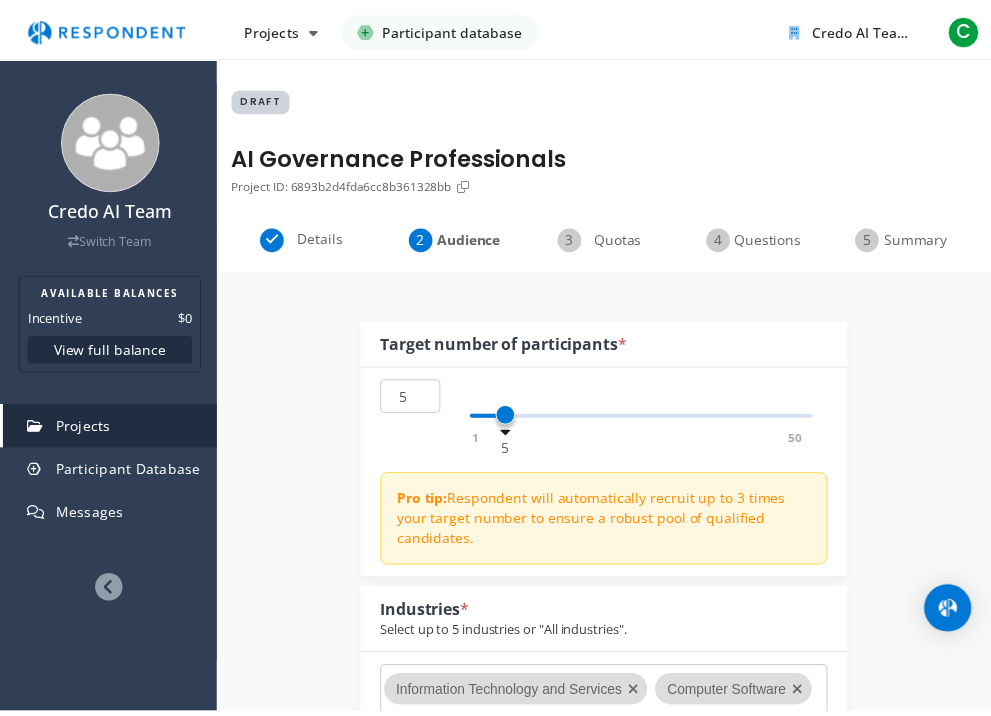 scroll, scrollTop: 1540, scrollLeft: 0, axis: vertical 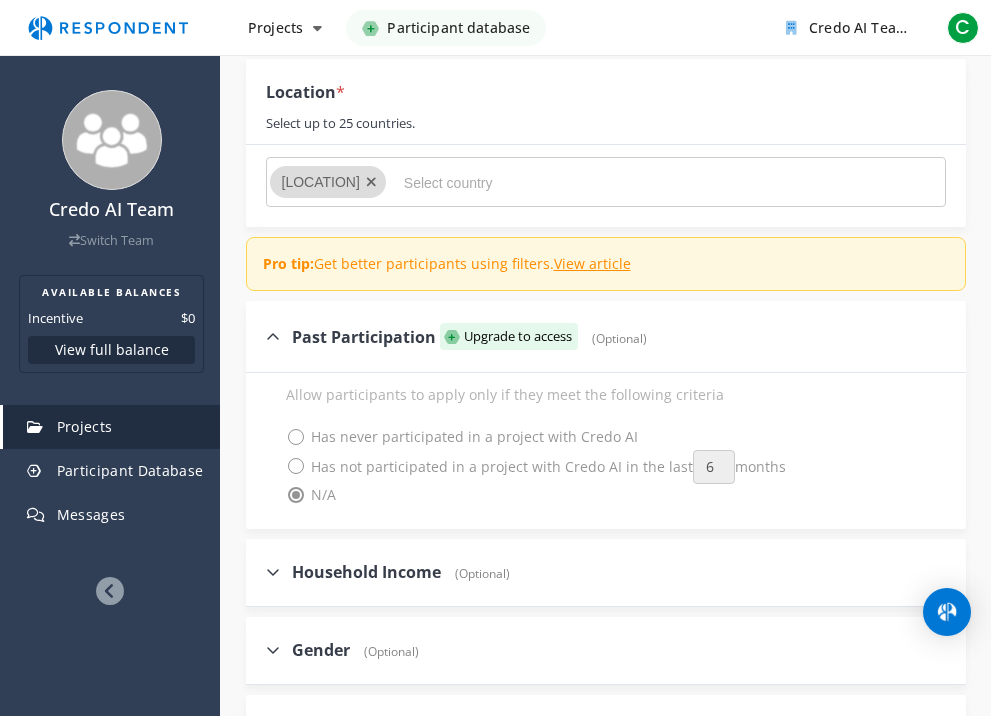 click at bounding box center [554, 183] 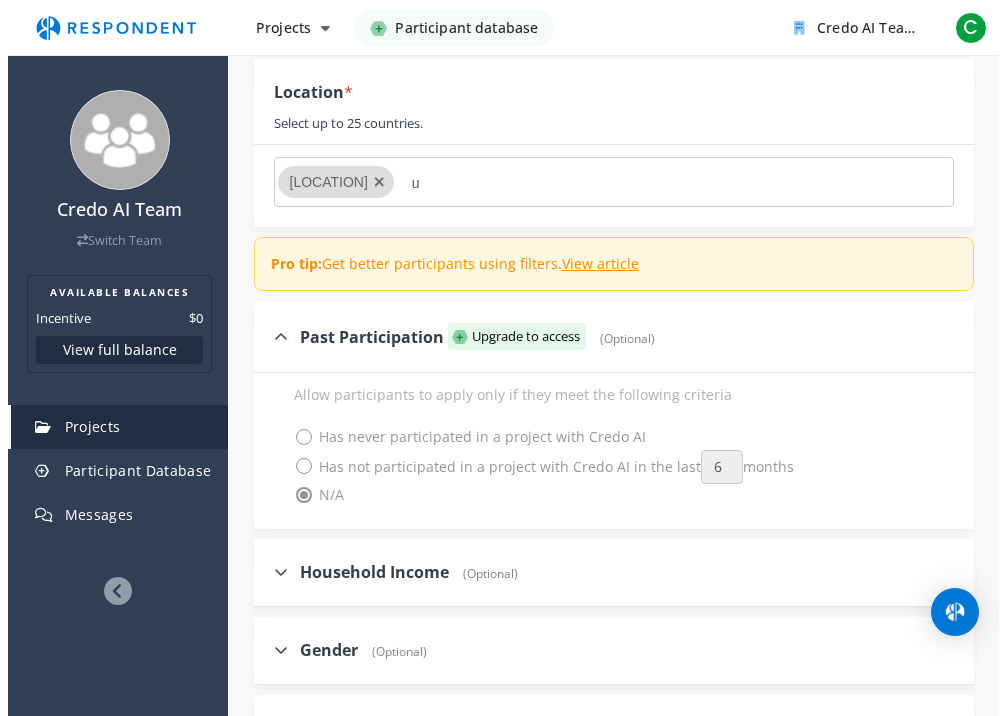 scroll, scrollTop: 0, scrollLeft: 0, axis: both 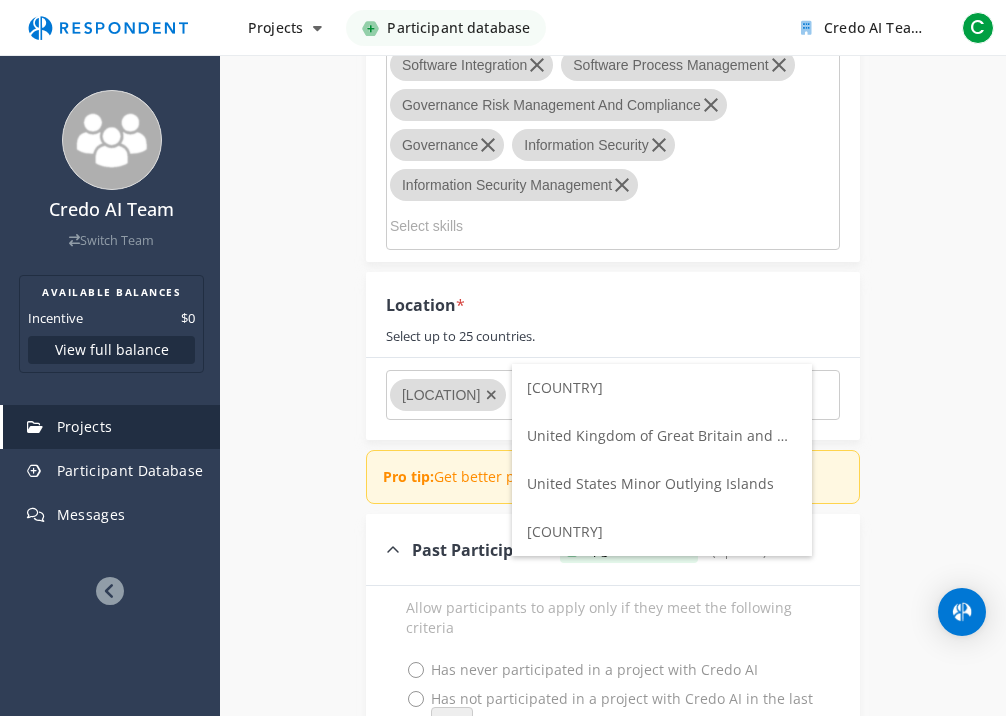 type on "unit" 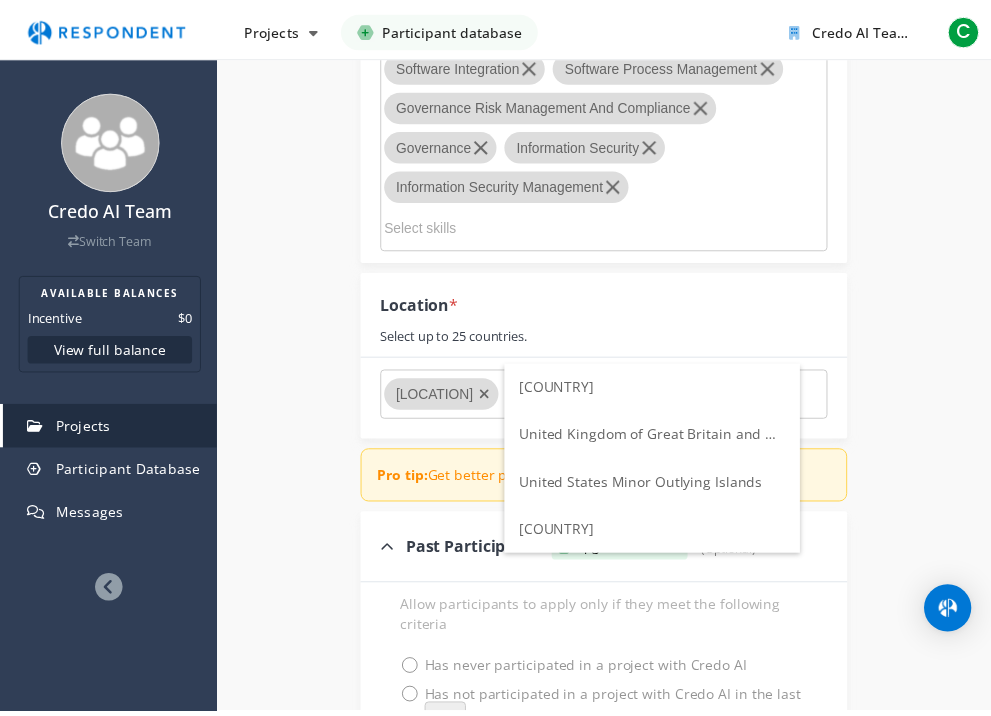 scroll, scrollTop: 1912, scrollLeft: 0, axis: vertical 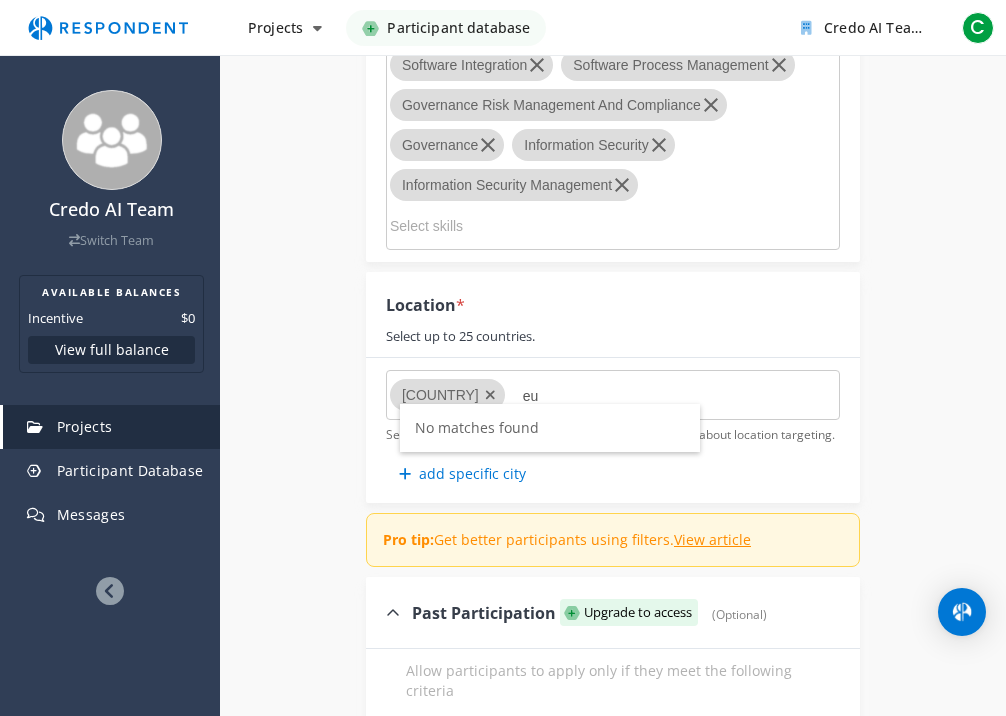 type on "e" 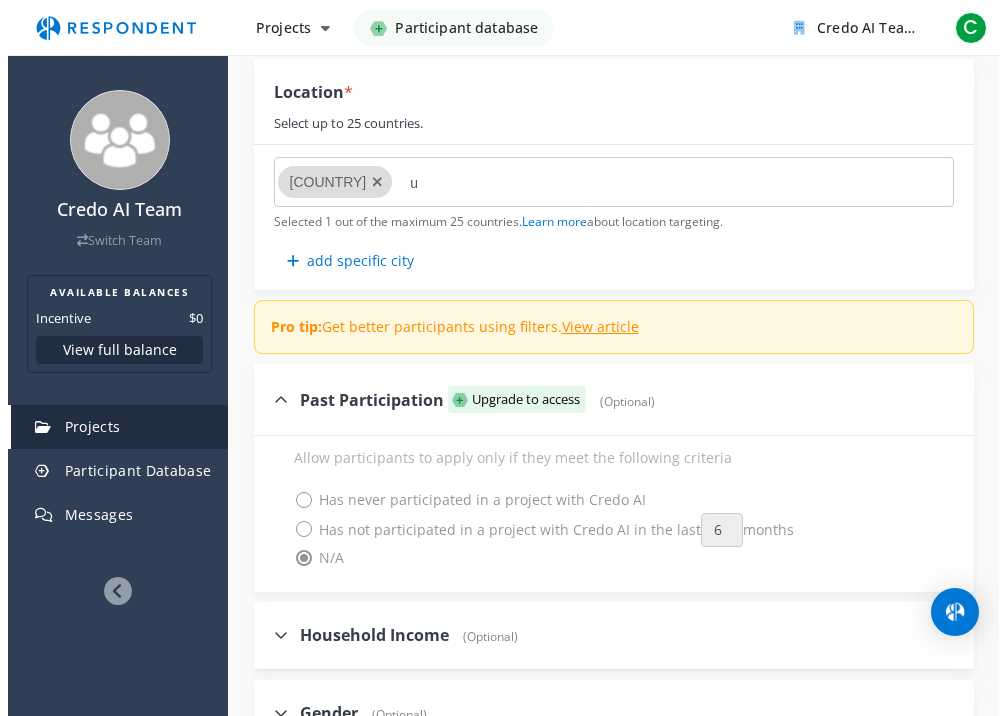 scroll, scrollTop: 0, scrollLeft: 0, axis: both 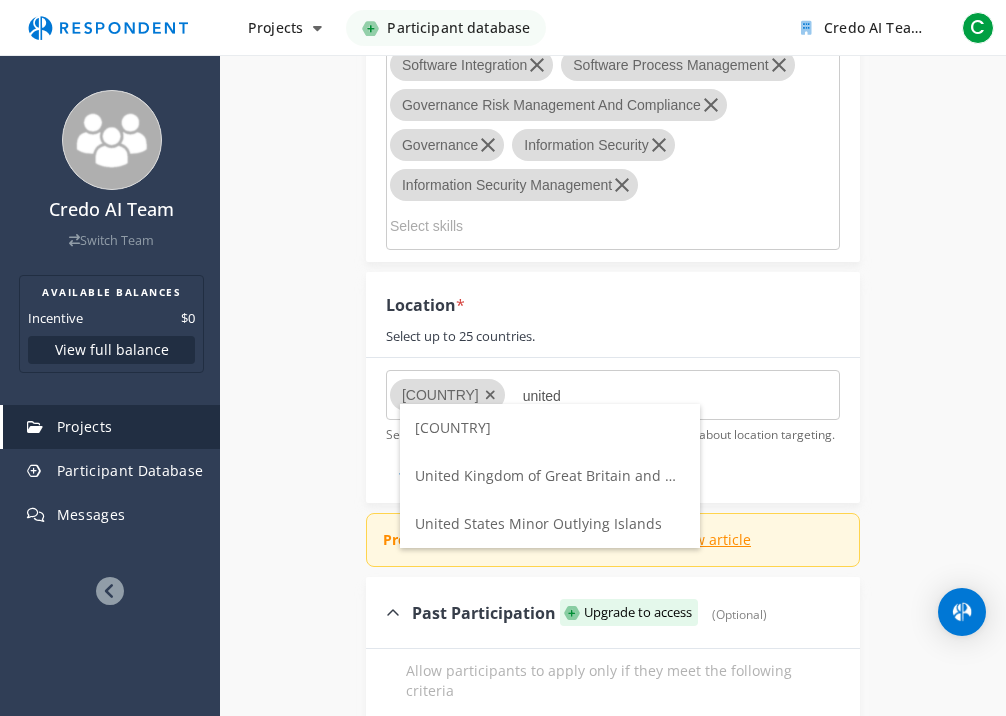 type on "united" 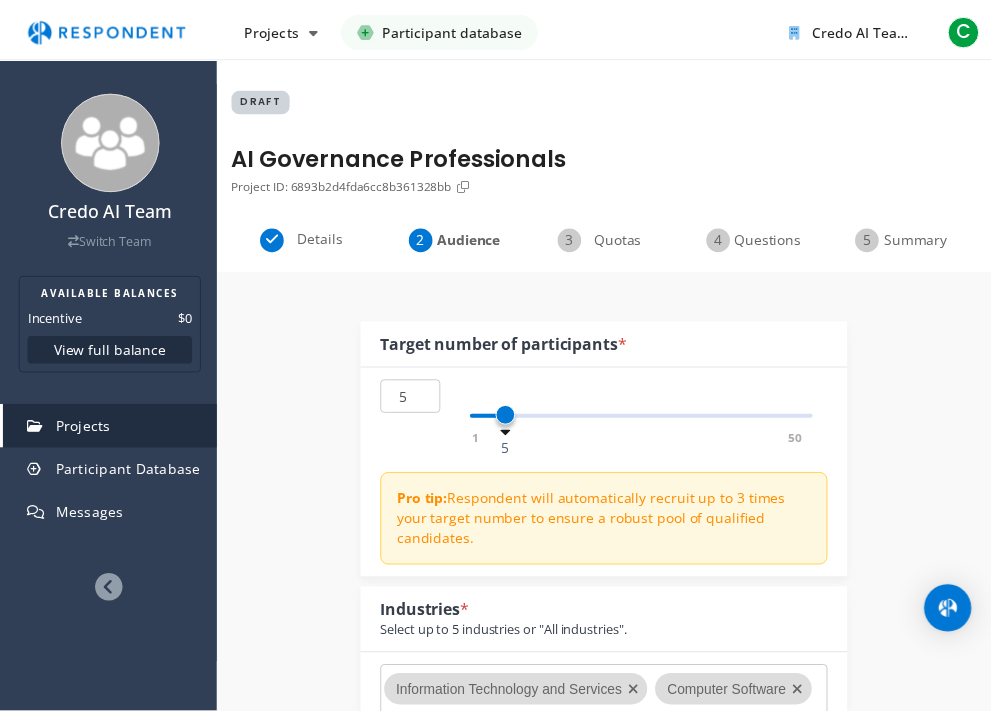 scroll, scrollTop: 1912, scrollLeft: 0, axis: vertical 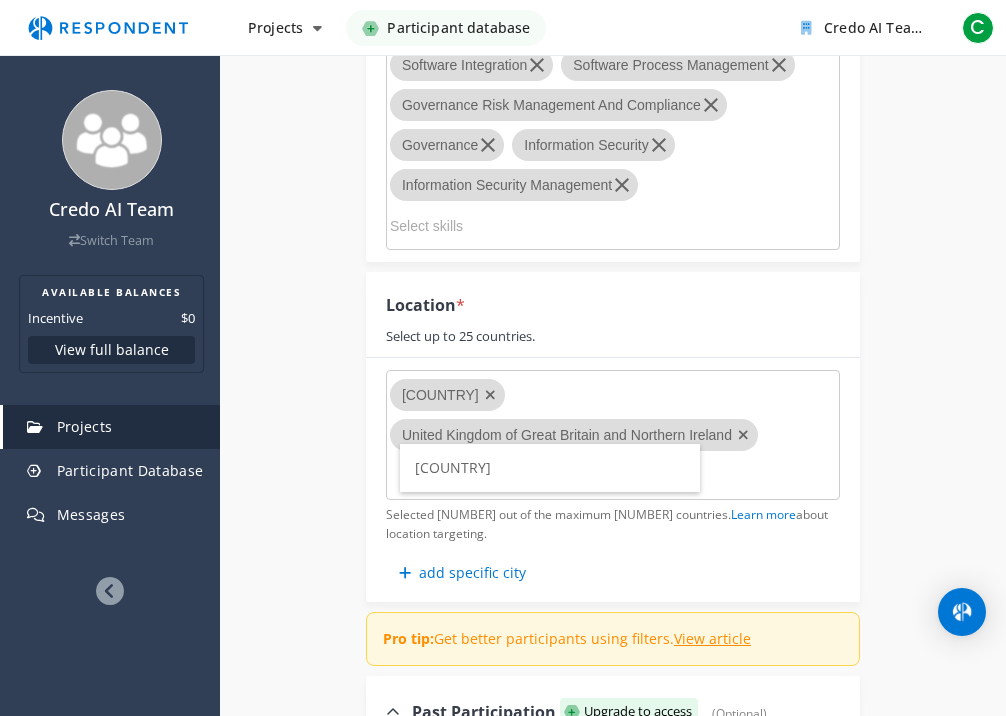type on "cana" 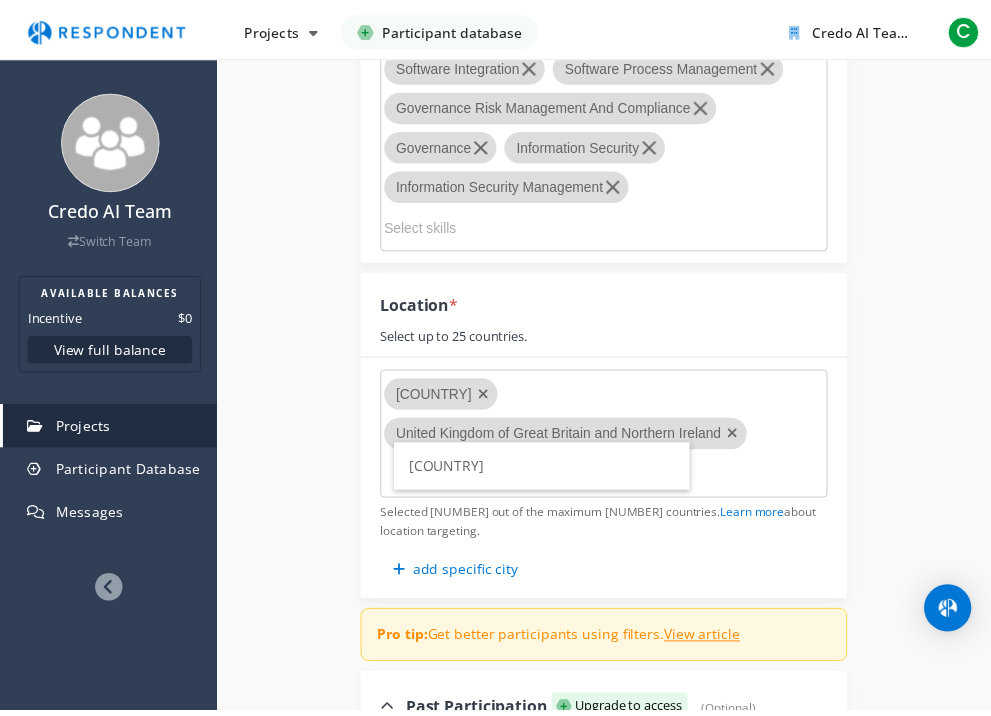 scroll, scrollTop: 1912, scrollLeft: 0, axis: vertical 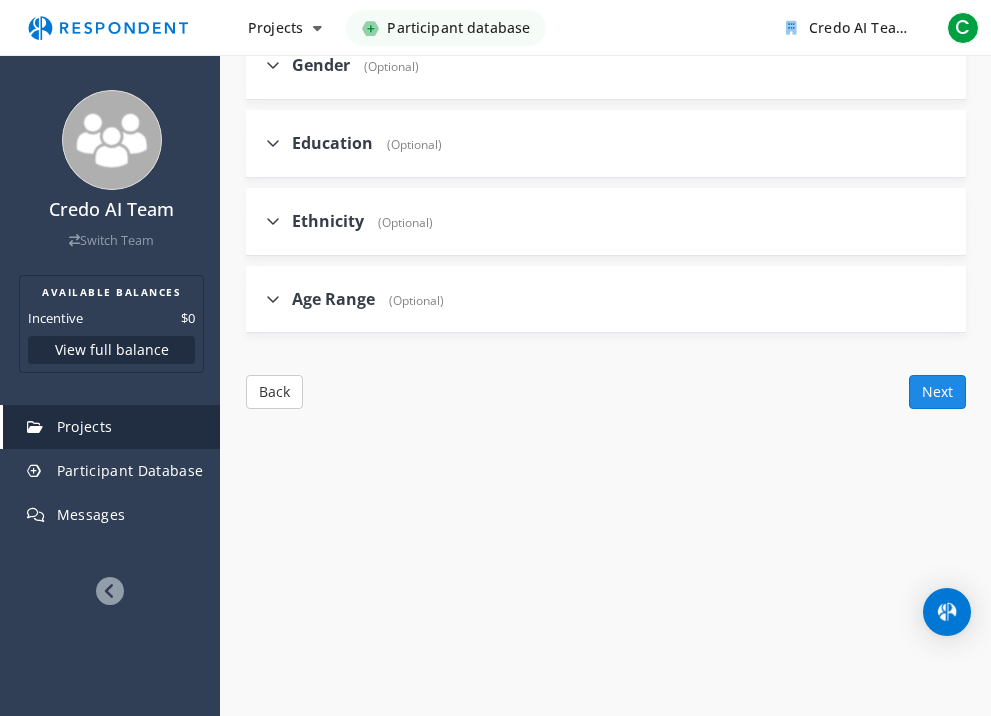 click on "Next" 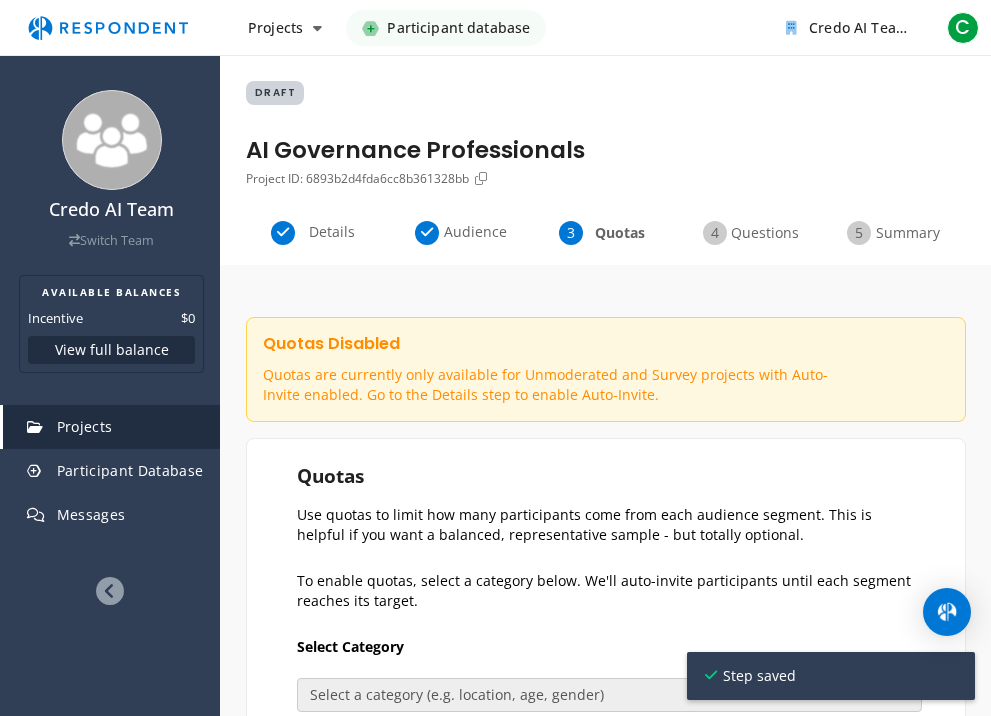 scroll, scrollTop: 0, scrollLeft: 0, axis: both 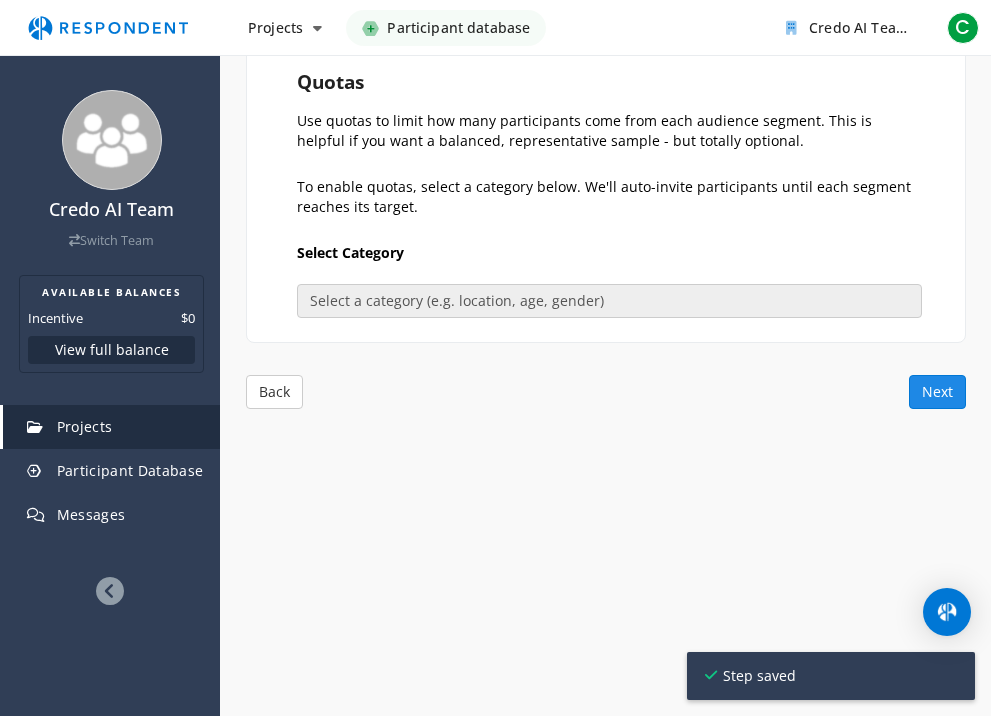 click on "Next" 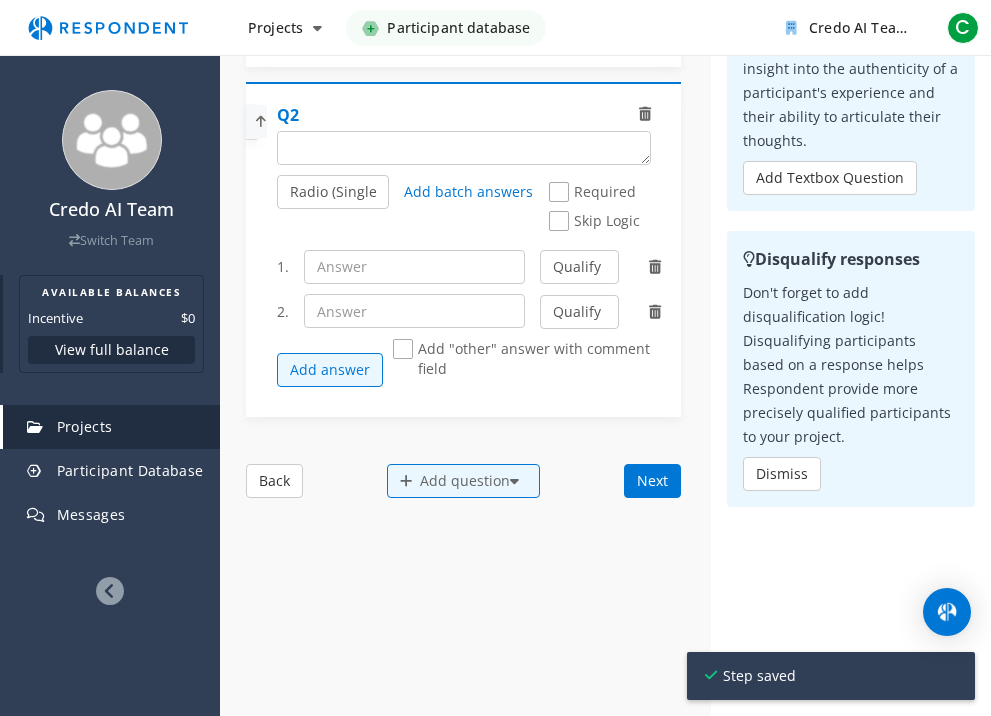 scroll, scrollTop: 578, scrollLeft: 0, axis: vertical 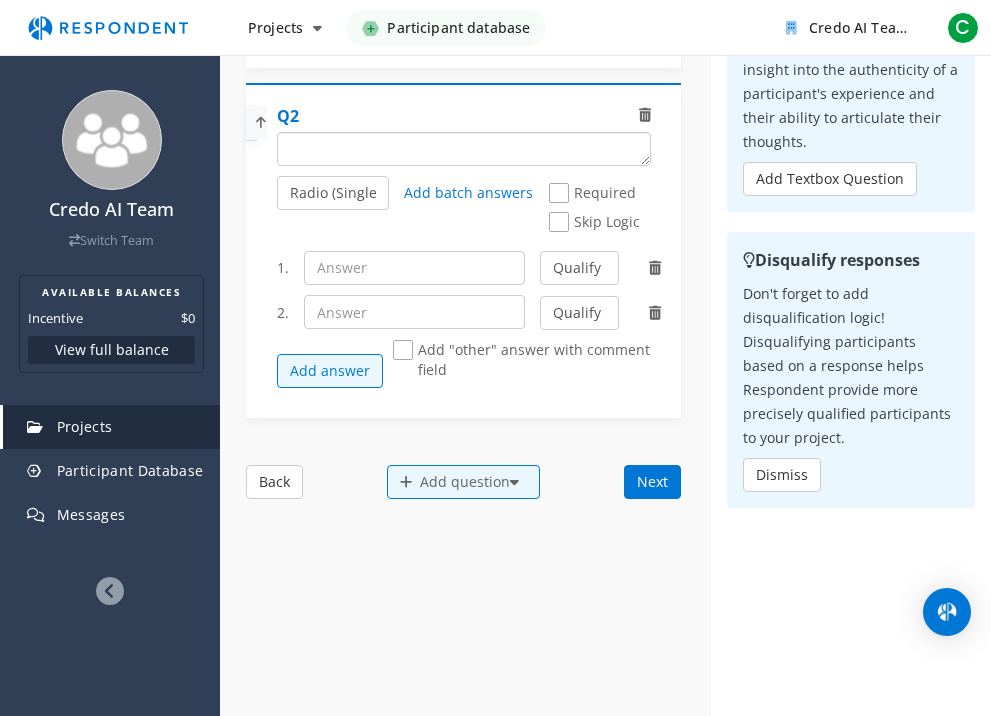 click at bounding box center (464, 149) 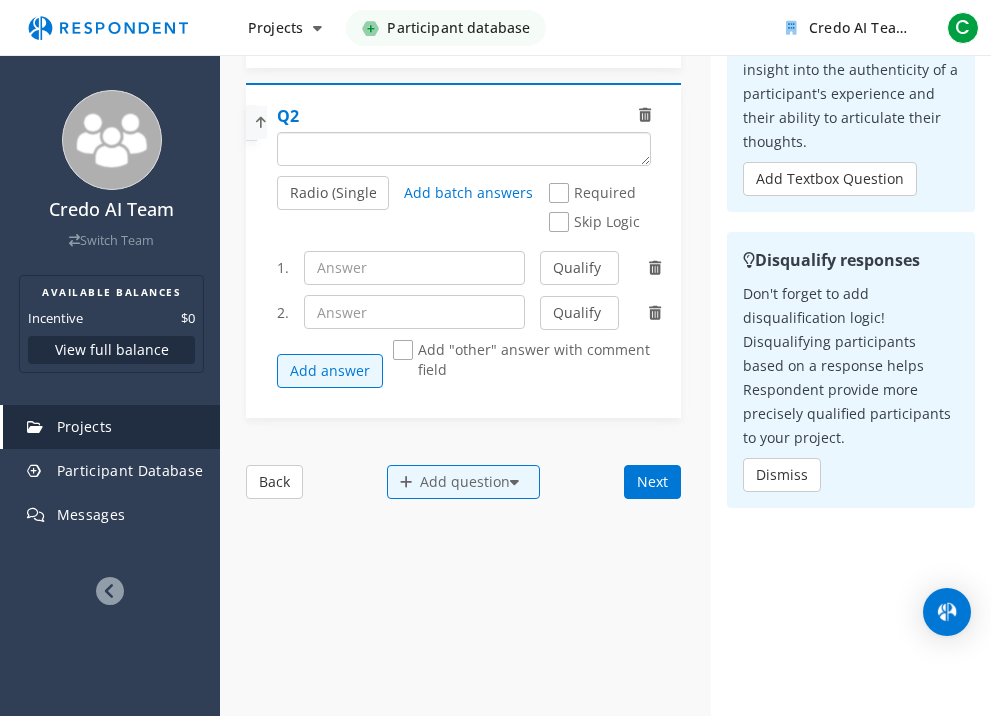 drag, startPoint x: 640, startPoint y: 158, endPoint x: 610, endPoint y: 226, distance: 74.323616 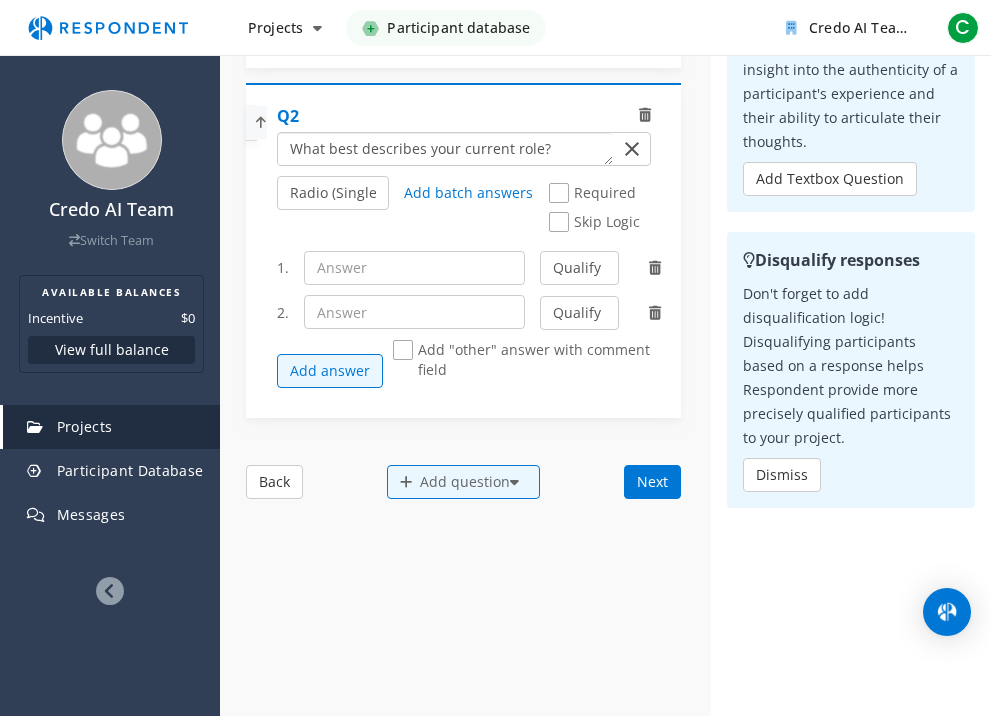 type on "What best describes your current role?" 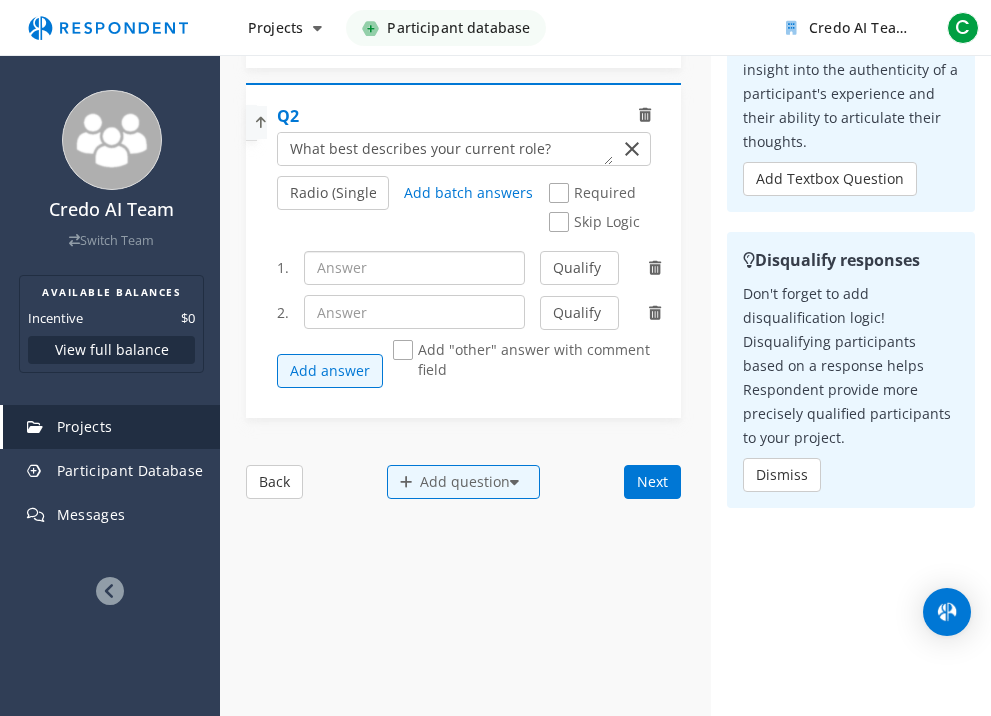 click 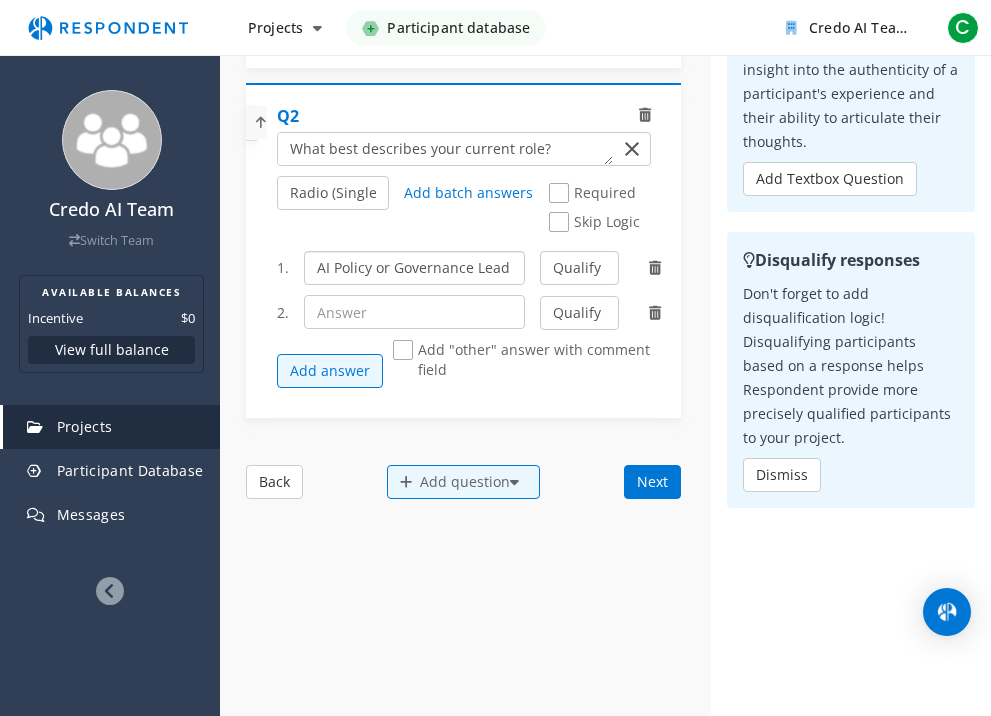 type on "AI Policy or Governance Lead" 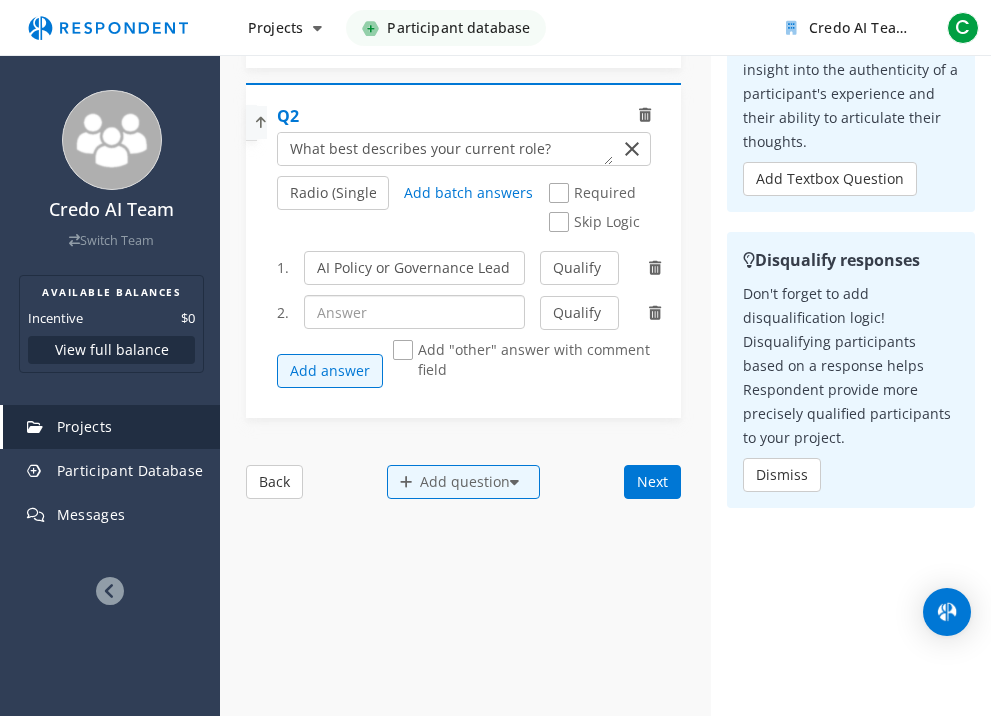 click 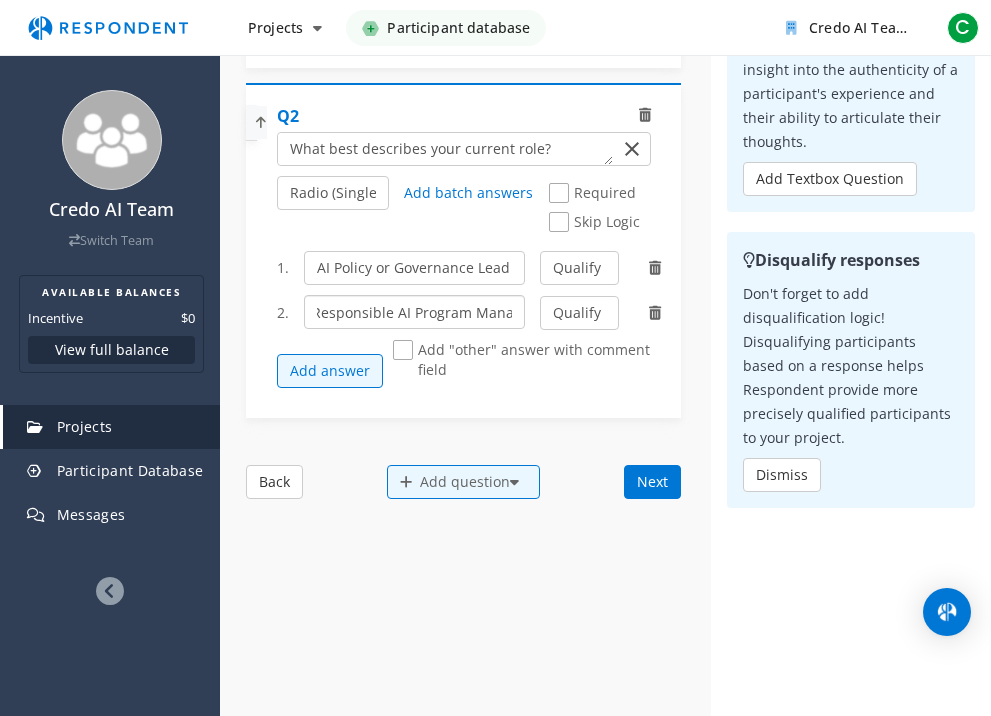 scroll, scrollTop: 0, scrollLeft: 19, axis: horizontal 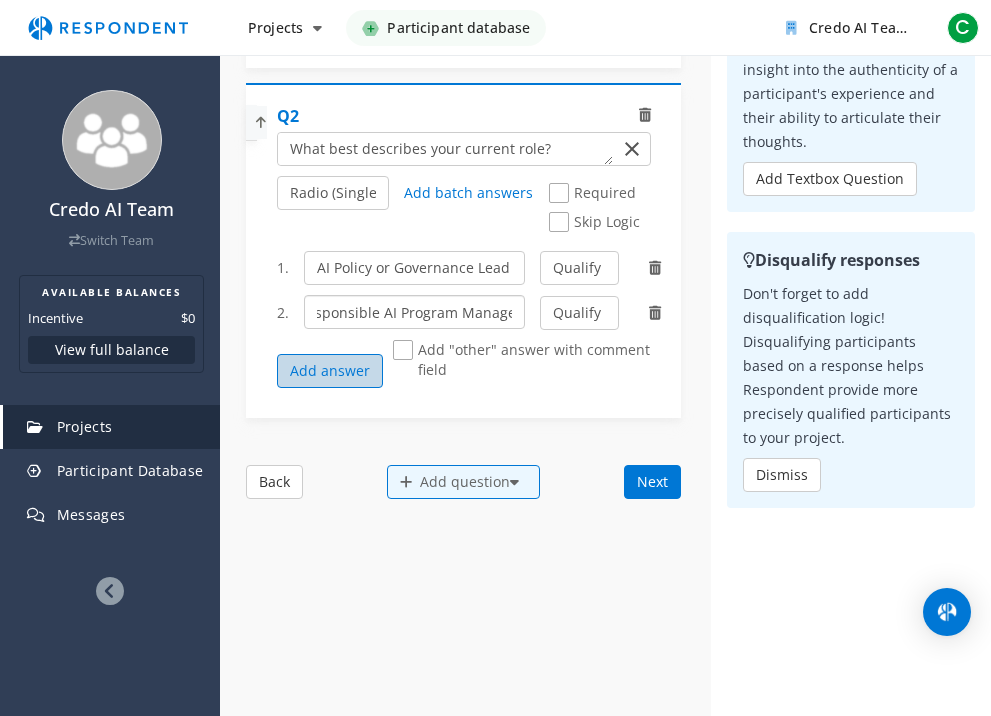 type on "Responsible AI Program Manager" 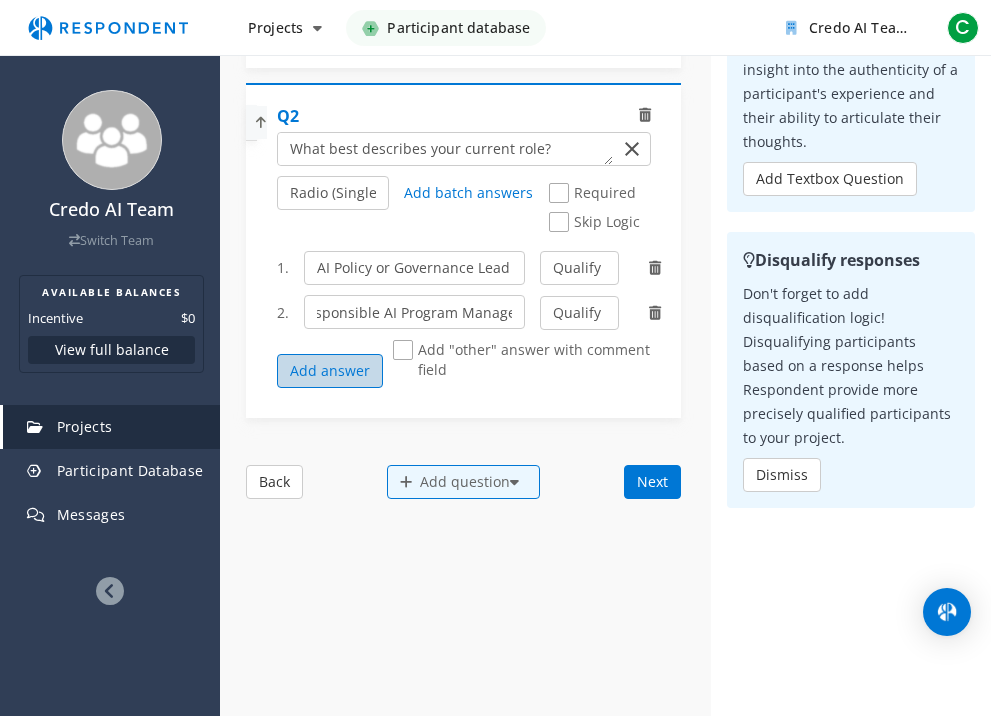 click on "Add answer" 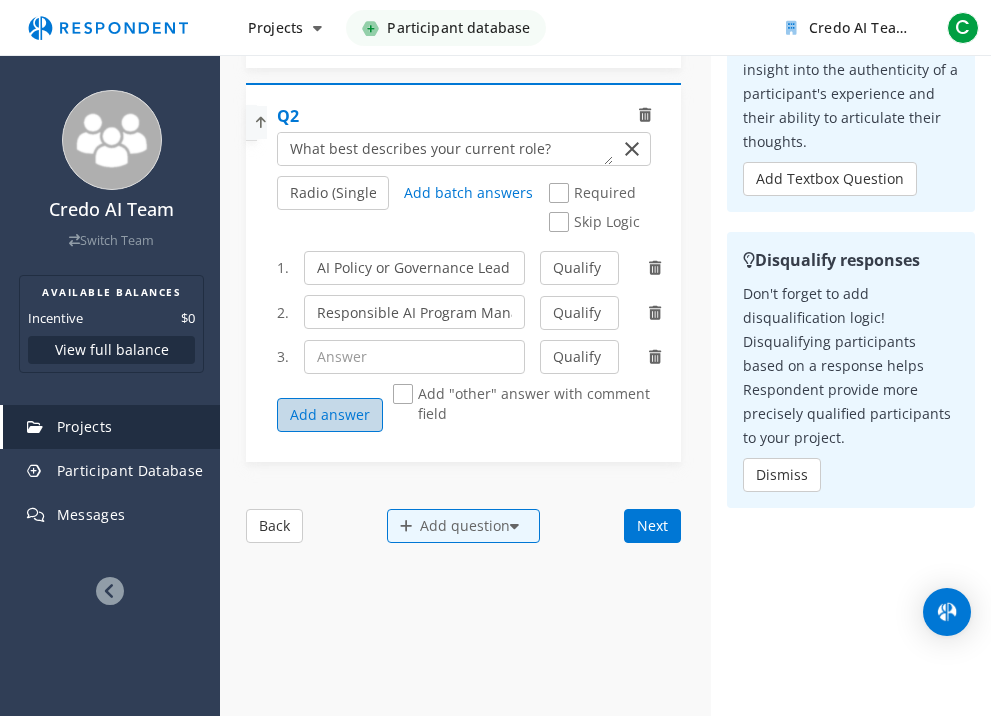 click on "Add answer" 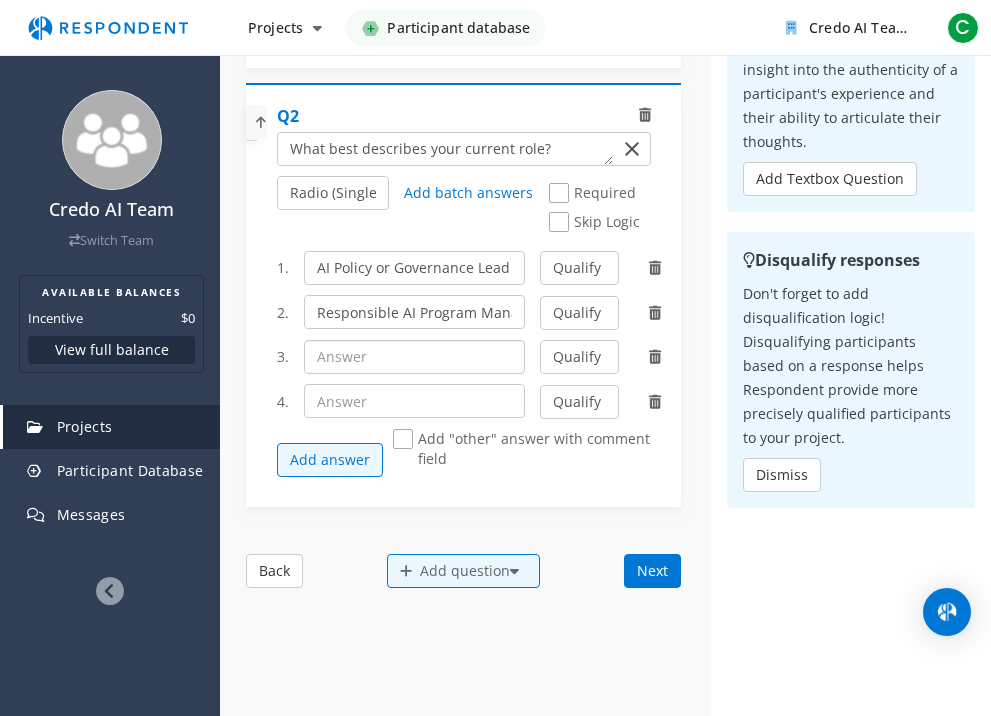 click 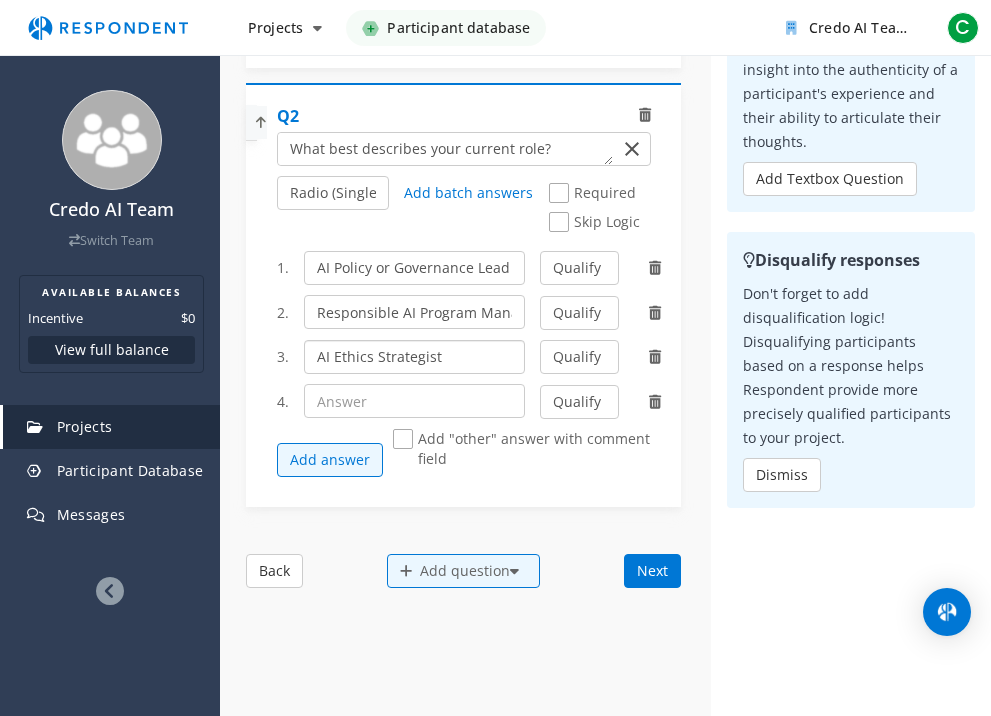 type on "AI Ethics Strategist" 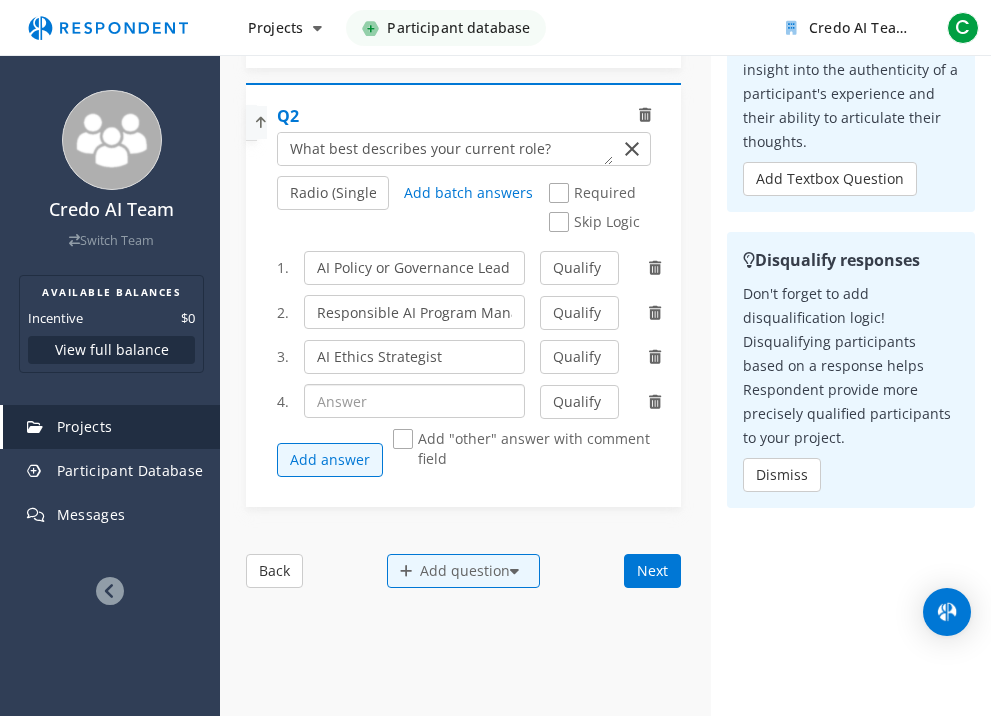click 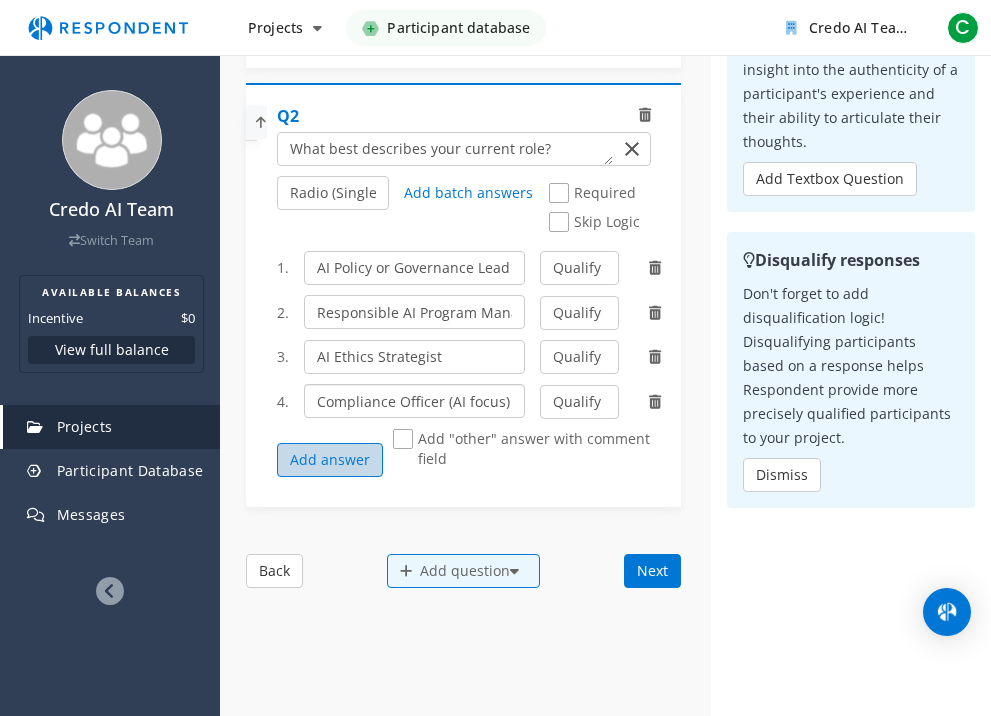 type on "Compliance Officer (AI focus)" 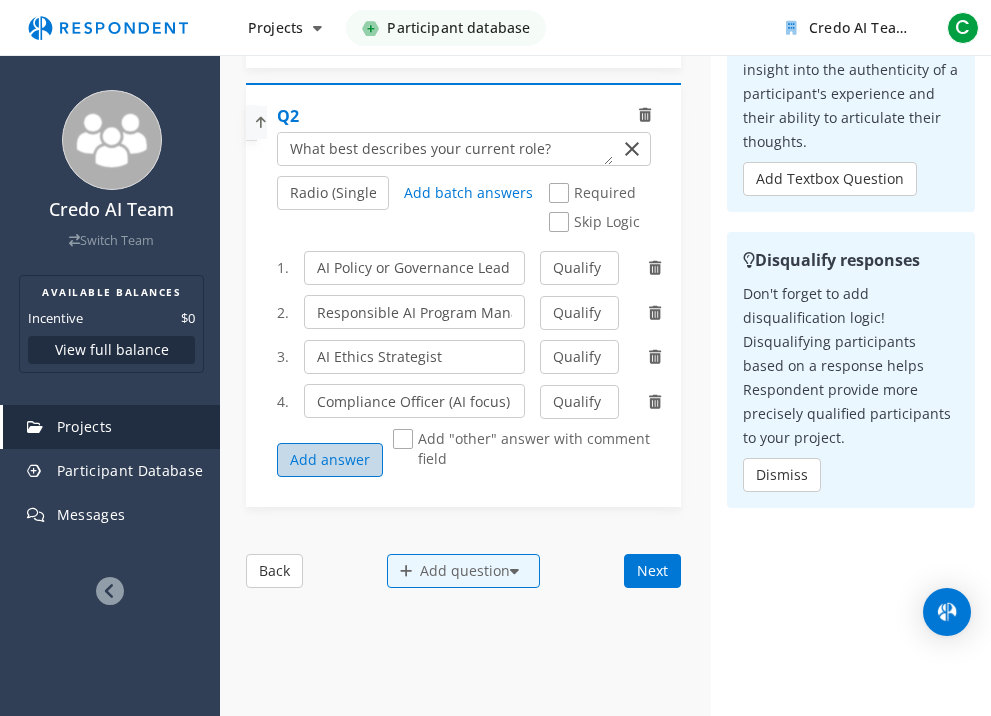 click on "Add answer" 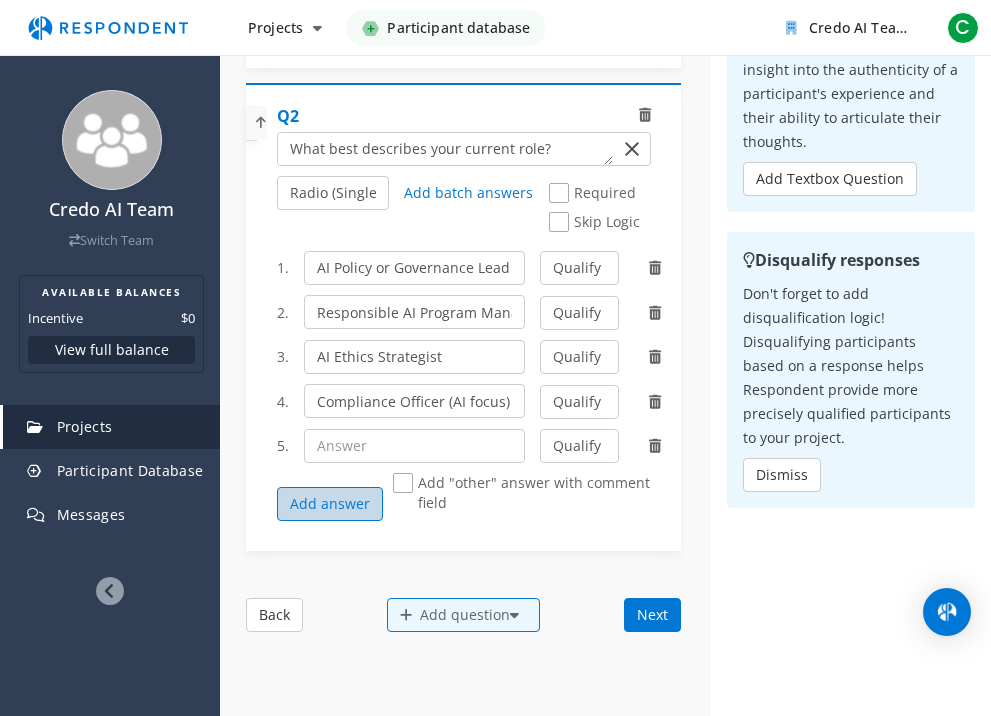 click on "Add answer" 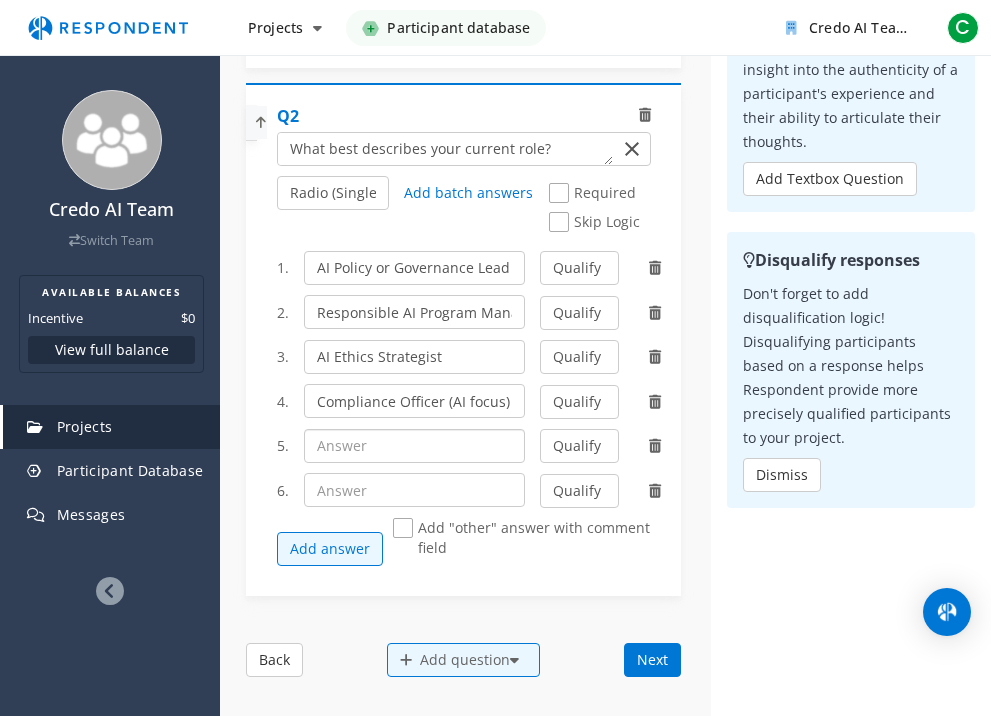 click 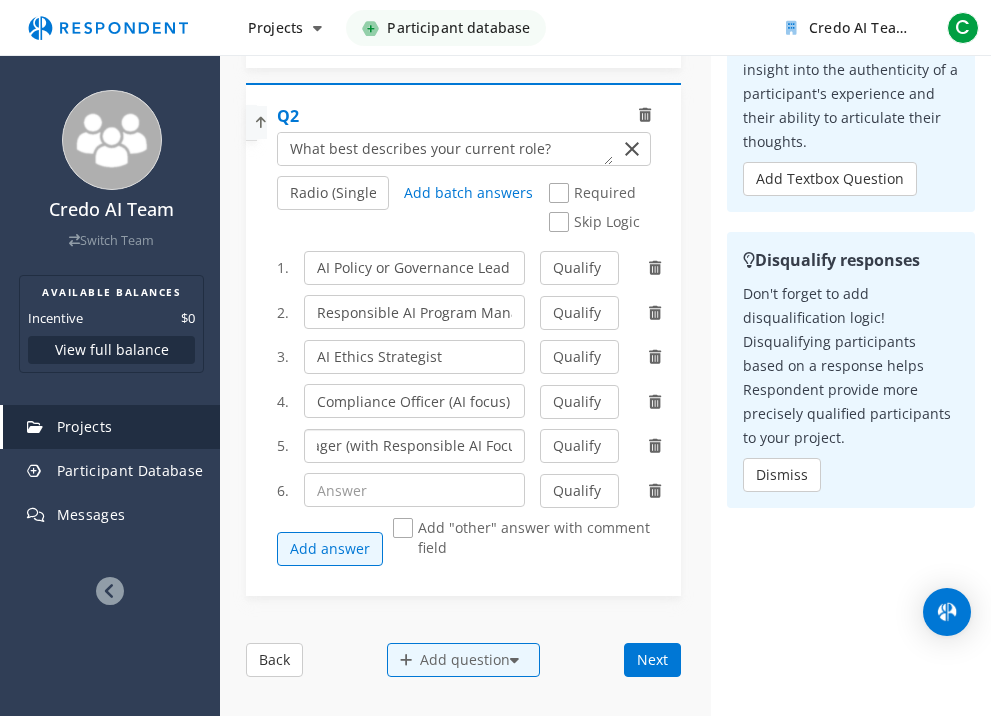 scroll, scrollTop: 0, scrollLeft: 89, axis: horizontal 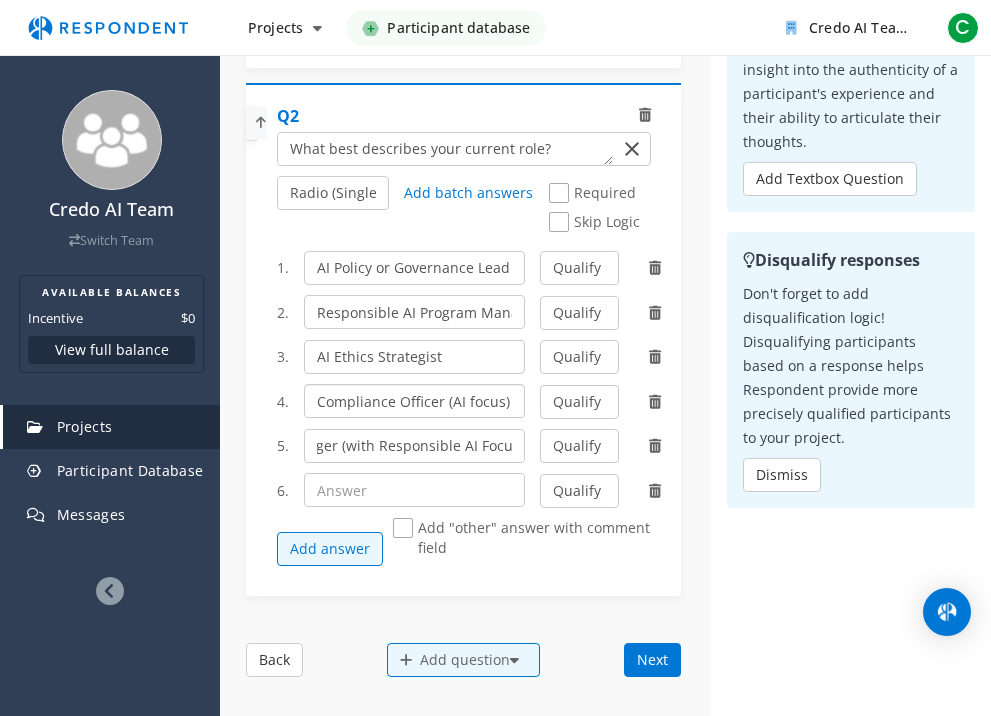 click on "Compliance Officer (AI focus)" 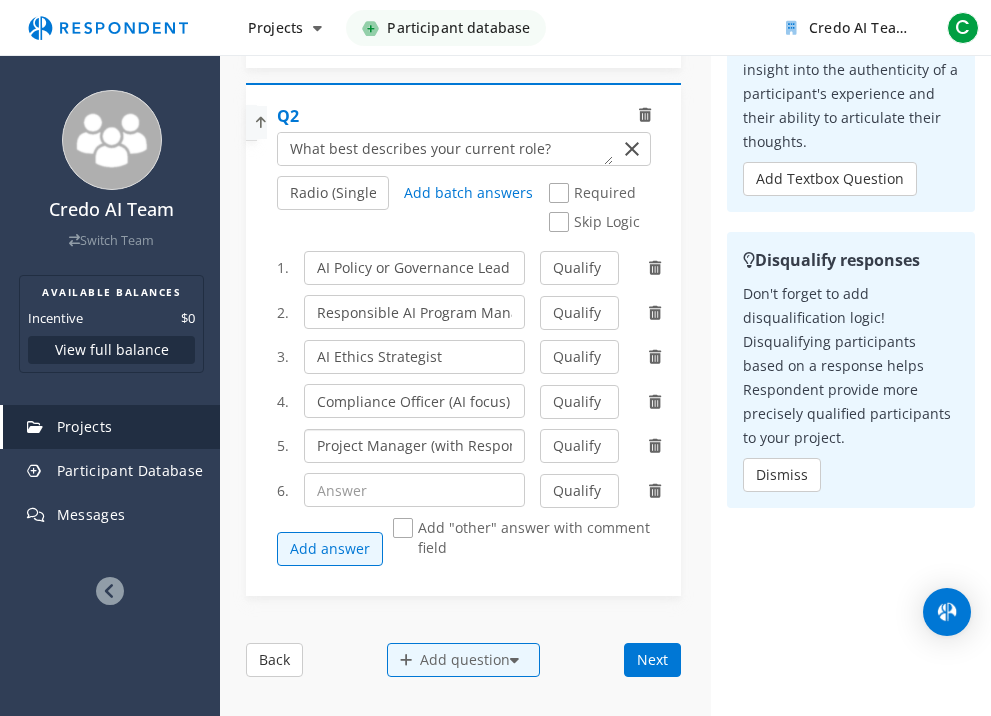 click on "Project Manager (with Responsible AI Focus)" 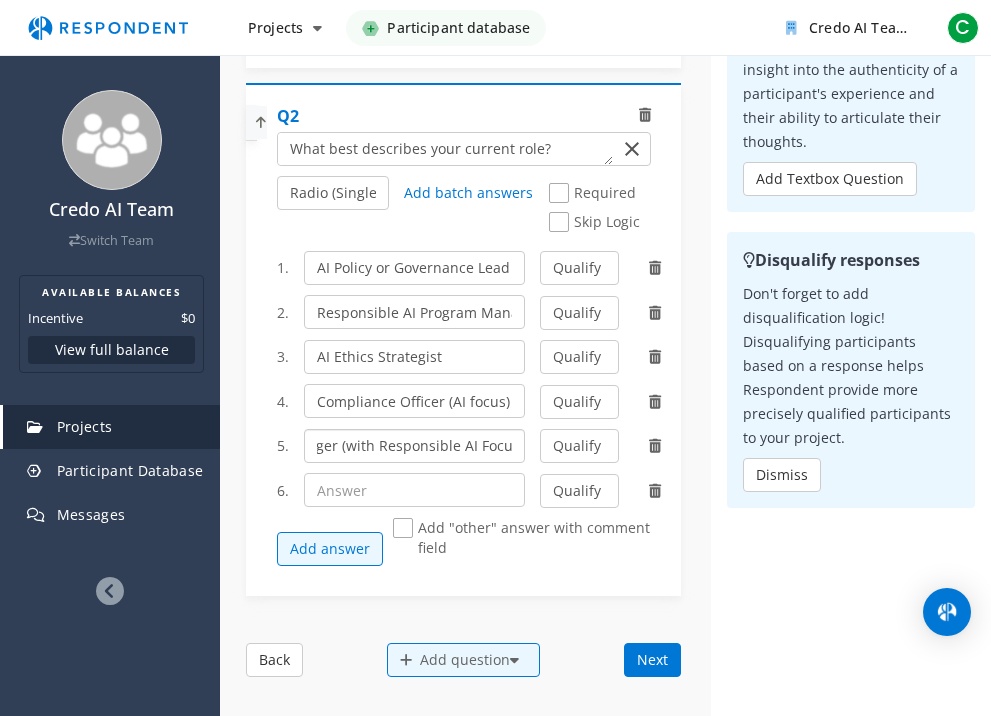 drag, startPoint x: 467, startPoint y: 443, endPoint x: 553, endPoint y: 460, distance: 87.66413 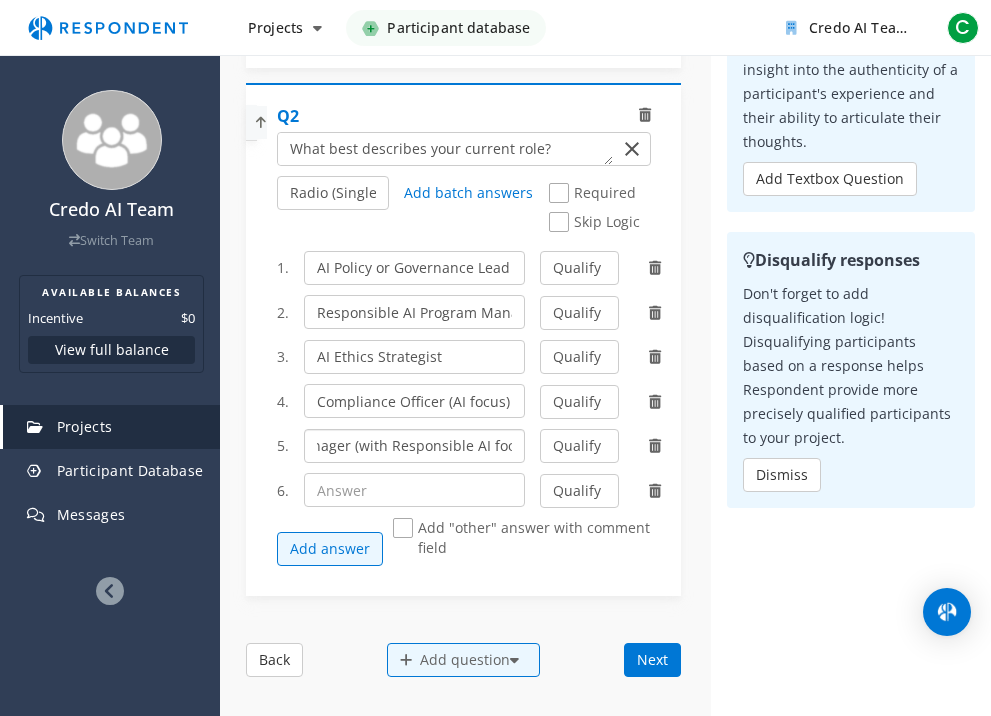 scroll, scrollTop: 0, scrollLeft: 83, axis: horizontal 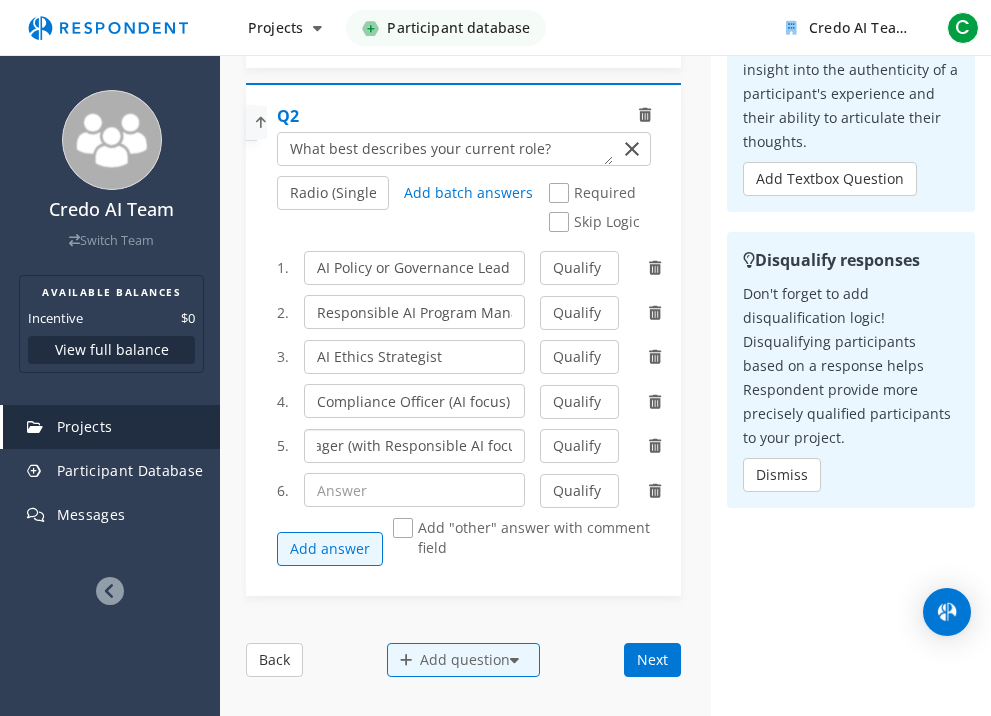 type on "Project Manager (with Responsible AI focus)" 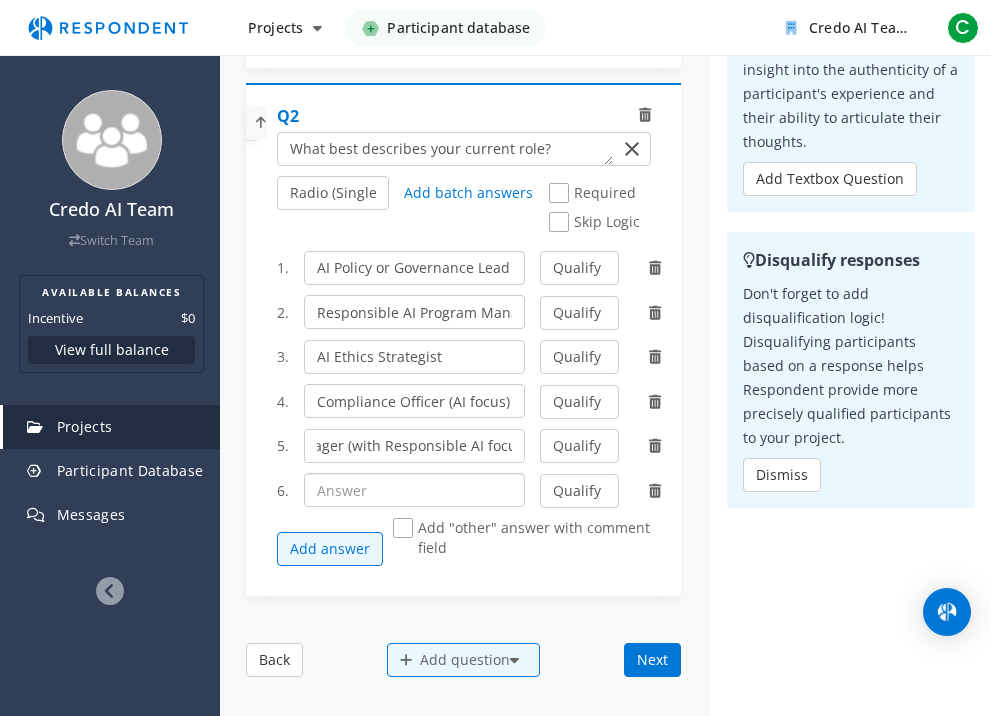 click 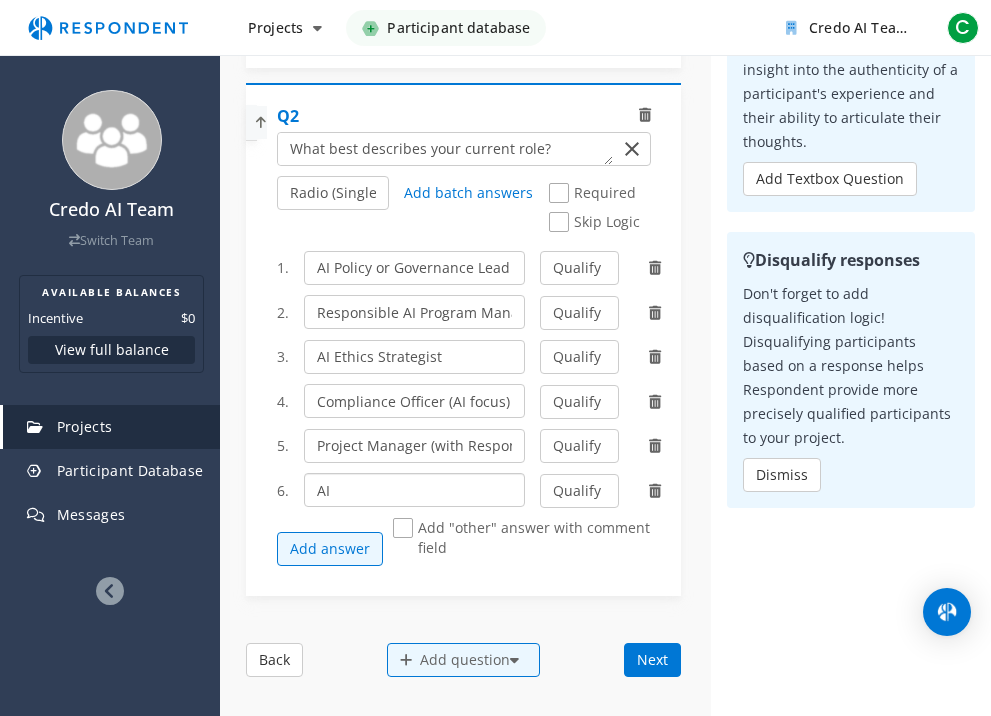type on "A" 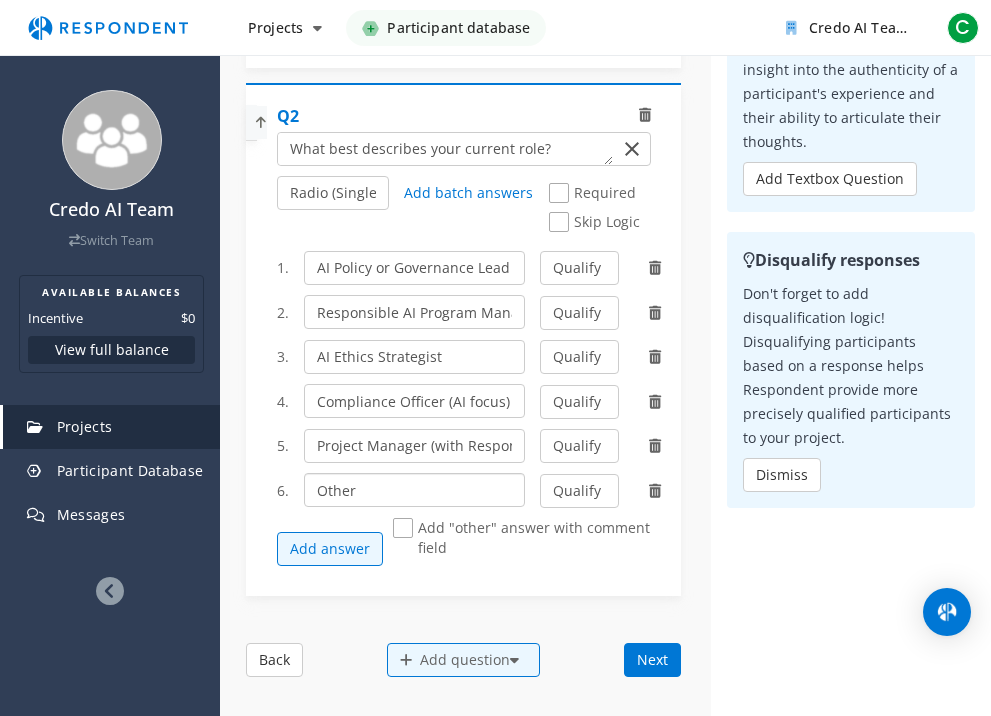 type on "Other" 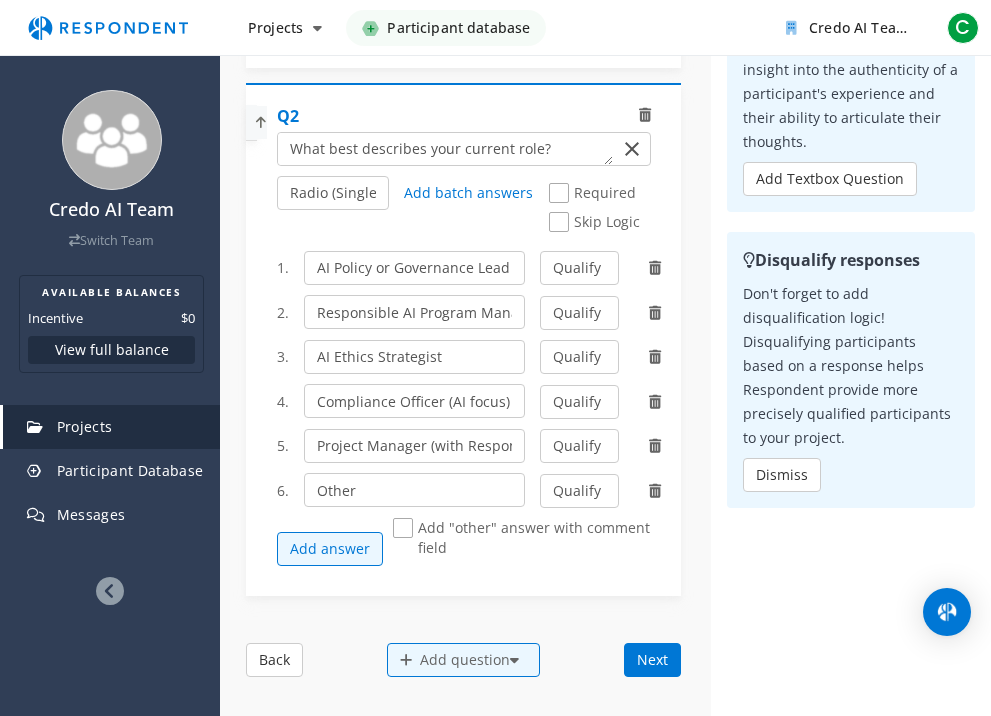 click on "Add "other" answer with comment field" 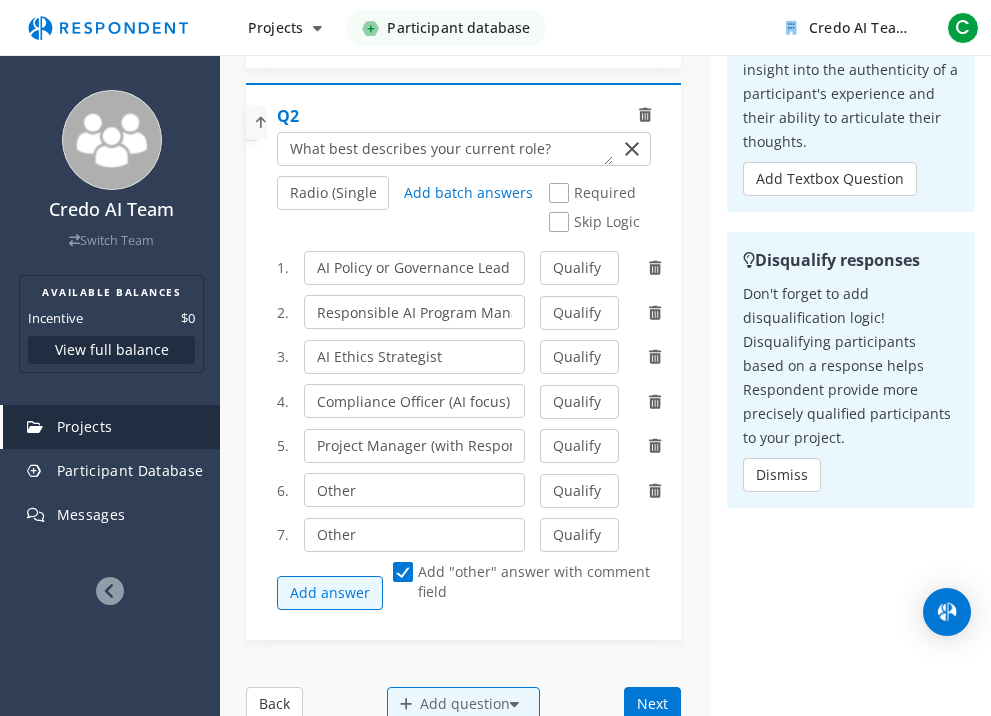 click 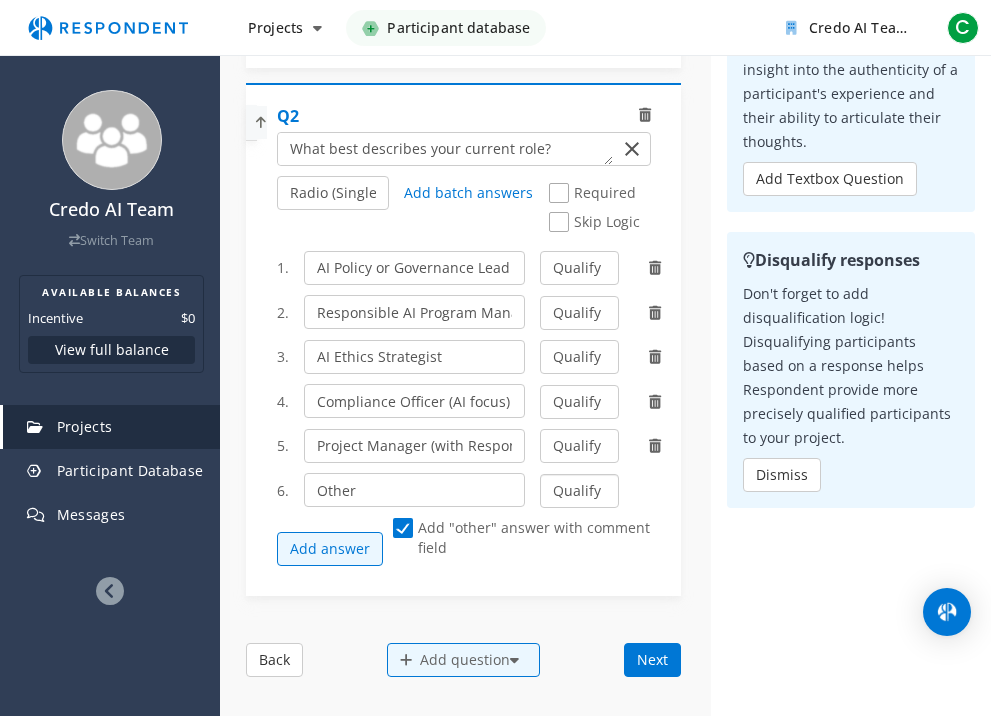 click on "Qualify Disqualify" 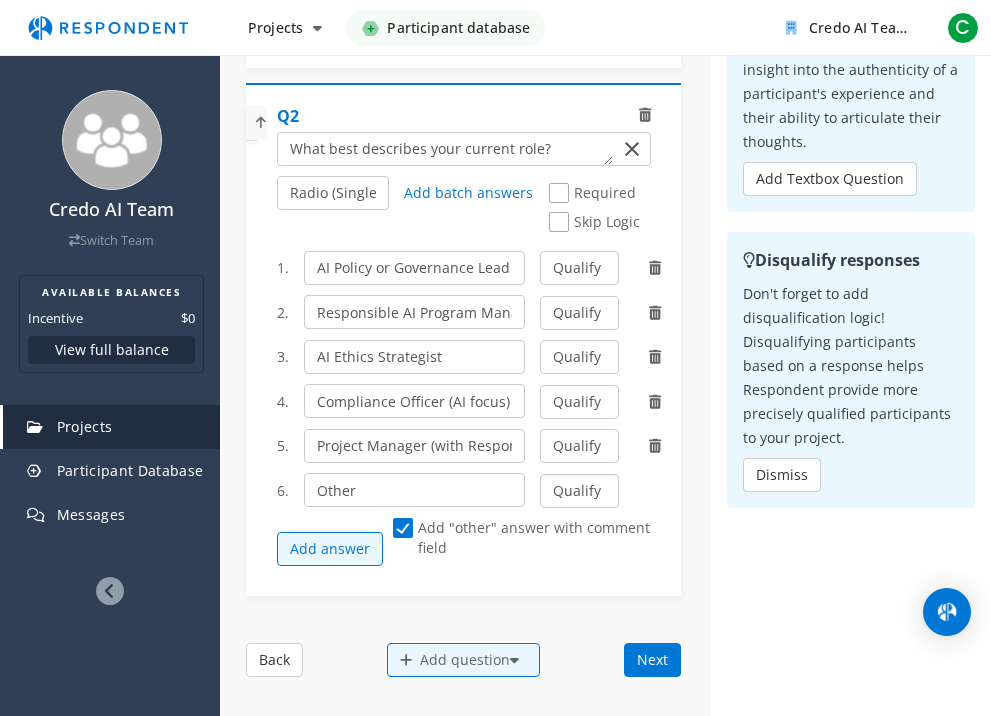 select on "number:2" 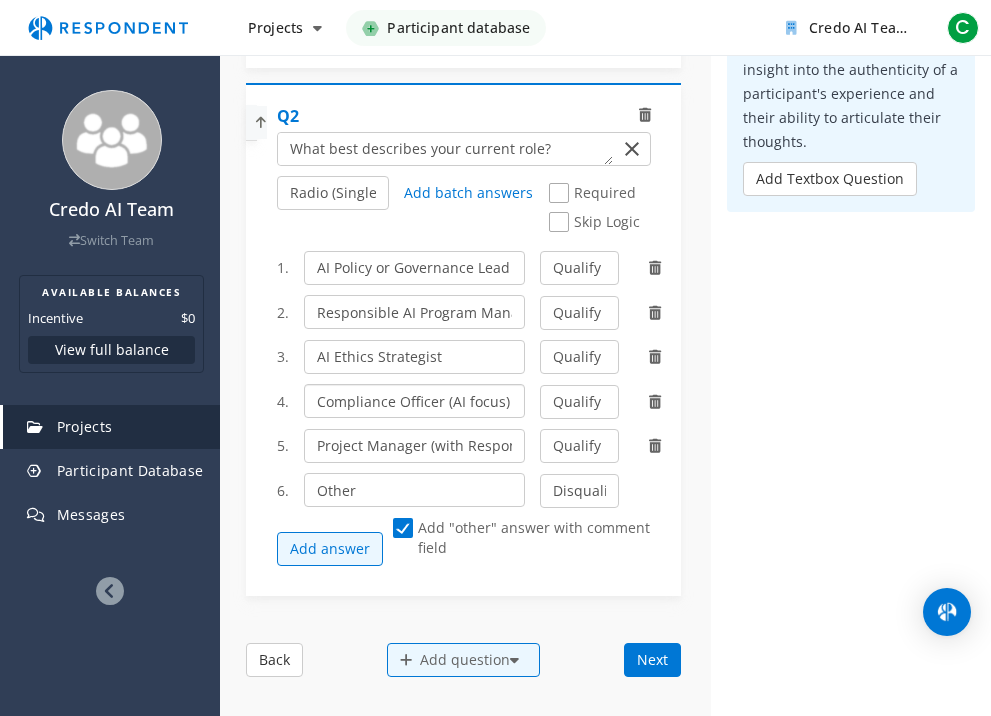 click on "Compliance Officer (AI focus)" 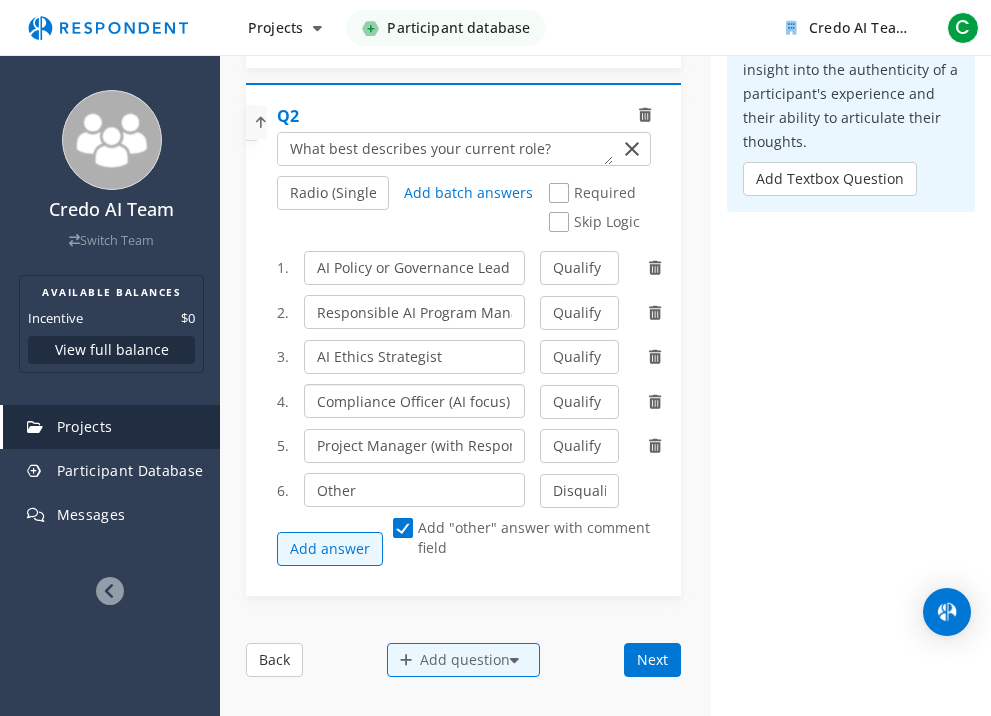 click on "Compliance Officer (AI focus)" 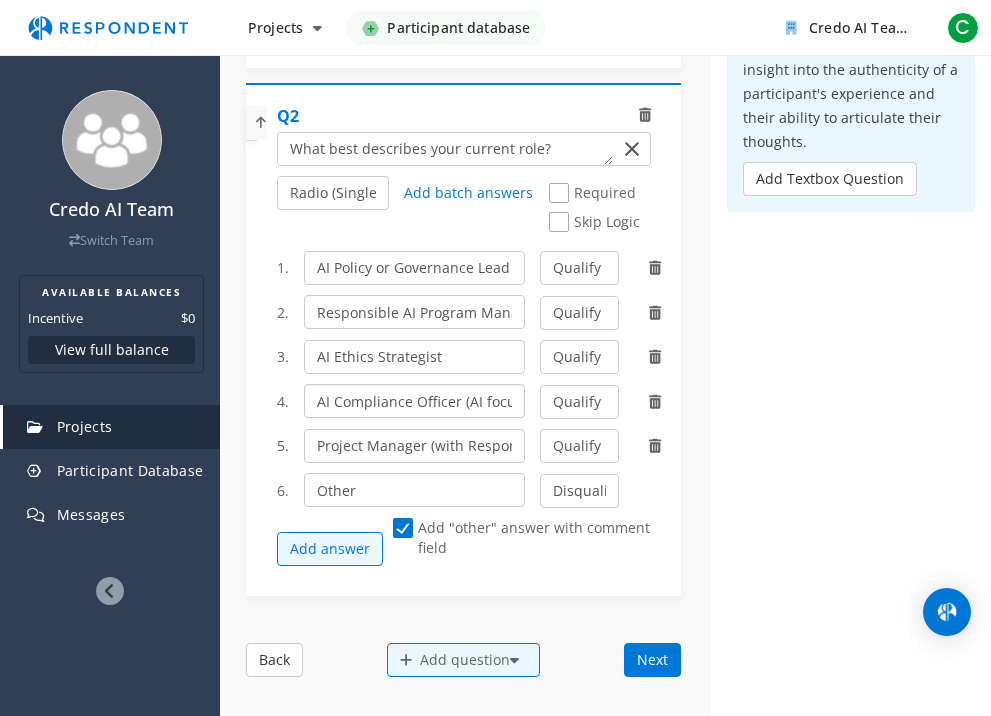 scroll, scrollTop: 0, scrollLeft: 6, axis: horizontal 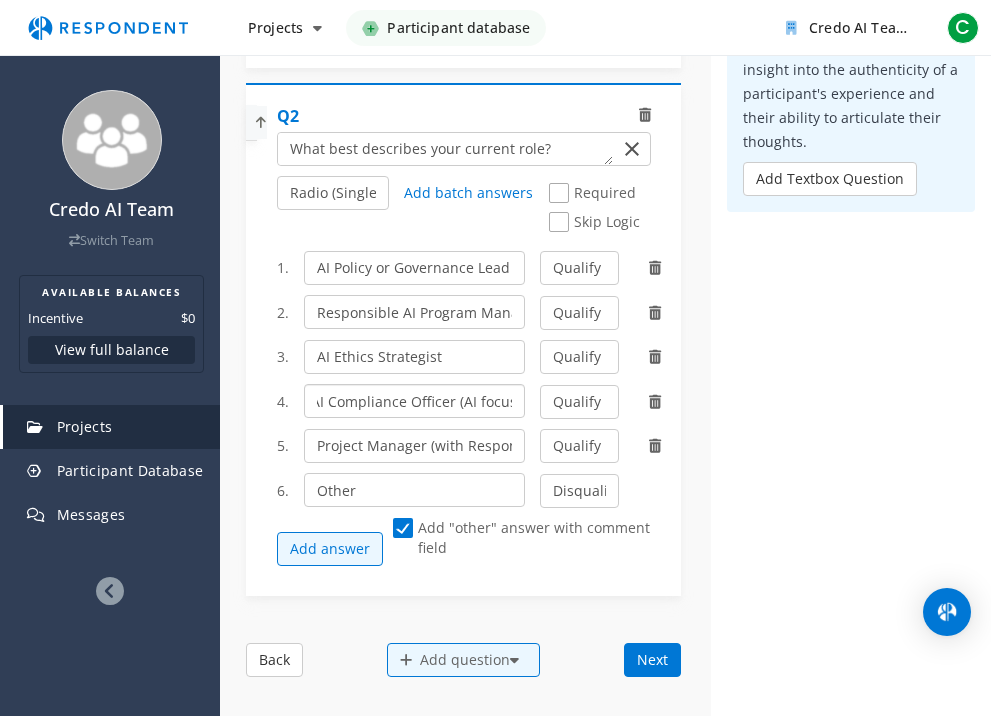 drag, startPoint x: 451, startPoint y: 399, endPoint x: 561, endPoint y: 405, distance: 110.16351 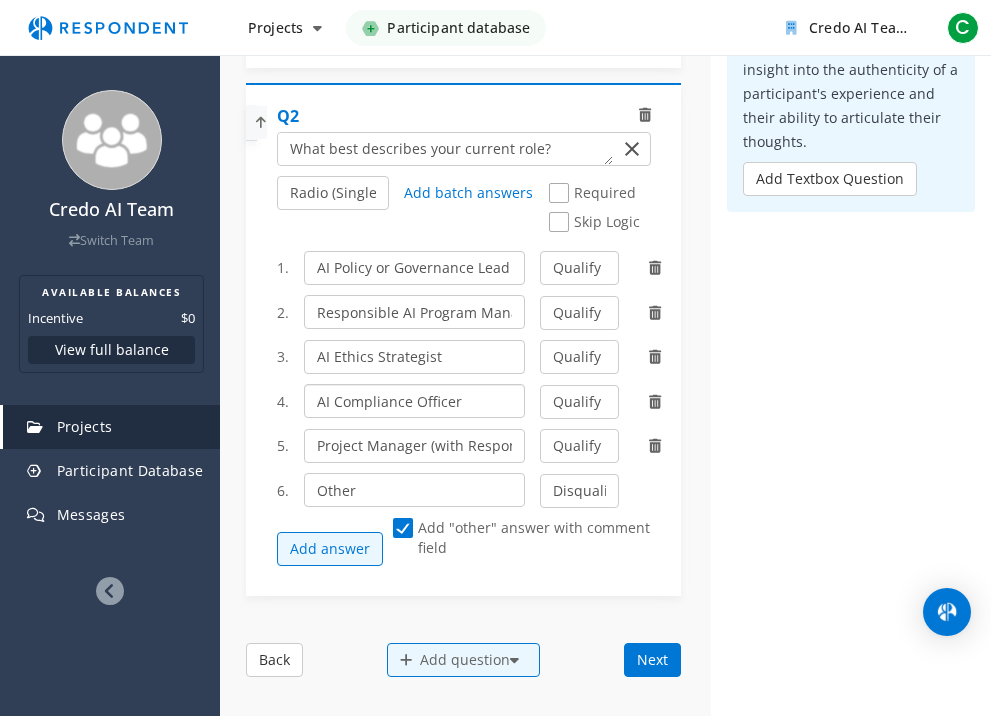 scroll, scrollTop: 0, scrollLeft: 0, axis: both 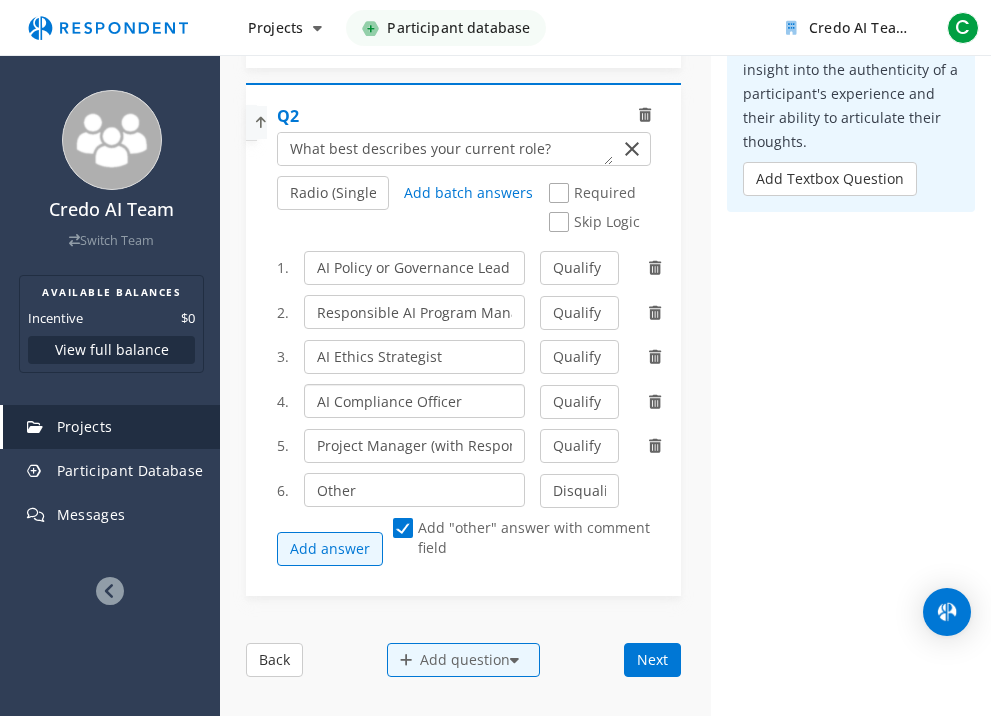 type on "AI Compliance Officer" 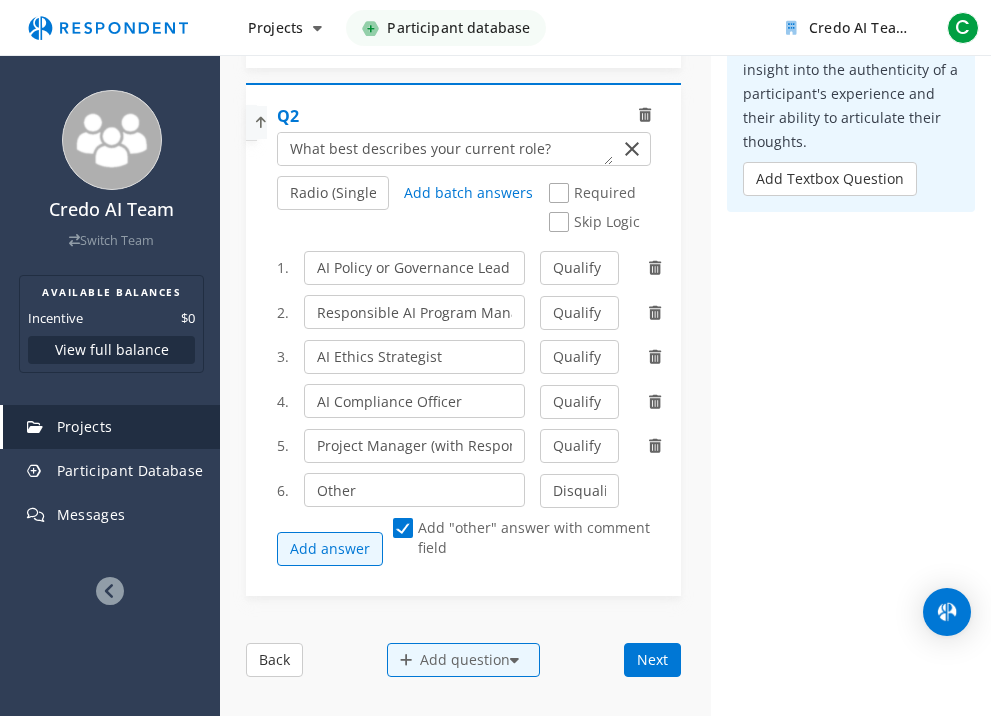 click on "Q2                                                                                                               Radio (Single select) Checkbox (Multi select) Multi-line text box Single-line text box Number box Slider (number selector)       Add batch answers               Required             Skip Logic                           1.     AI Policy or Governance Lead       Qualify Disqualify                 2.     Responsible AI Program Manager       Qualify Disqualify                 3.     AI Ethics Strategist       Qualify Disqualify                 4.     AI Compliance Officer       Qualify Disqualify                 5.     Project Manager (with Responsible AI focus)       Qualify Disqualify                 6.     Other       Qualify Disqualify                    Add answer           Add "other" answer with comment field" 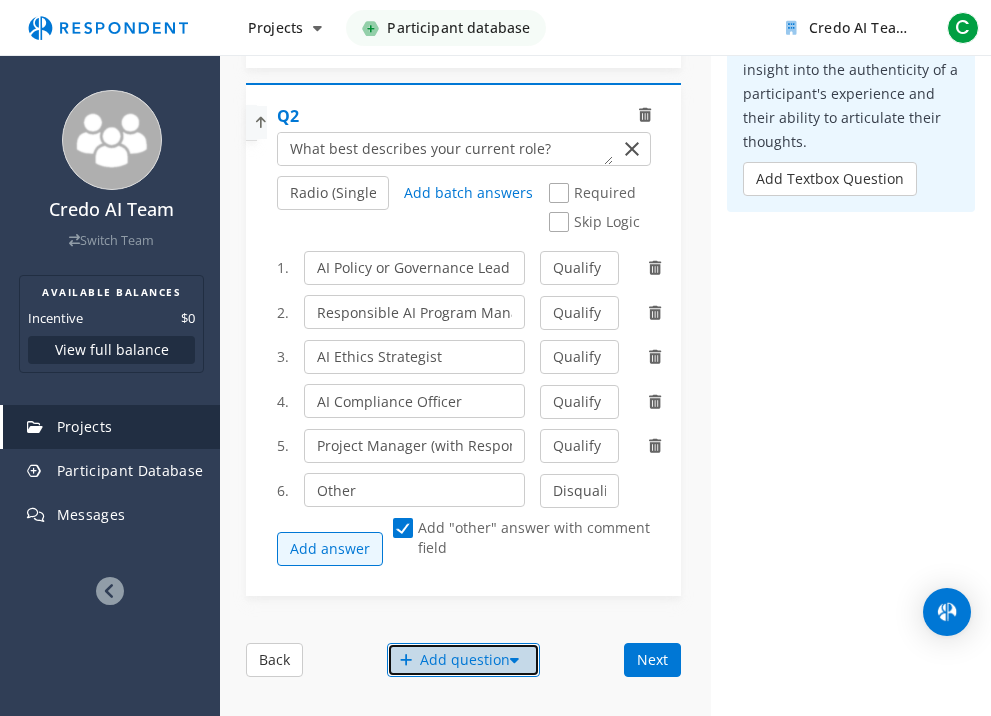 click on "Add question" 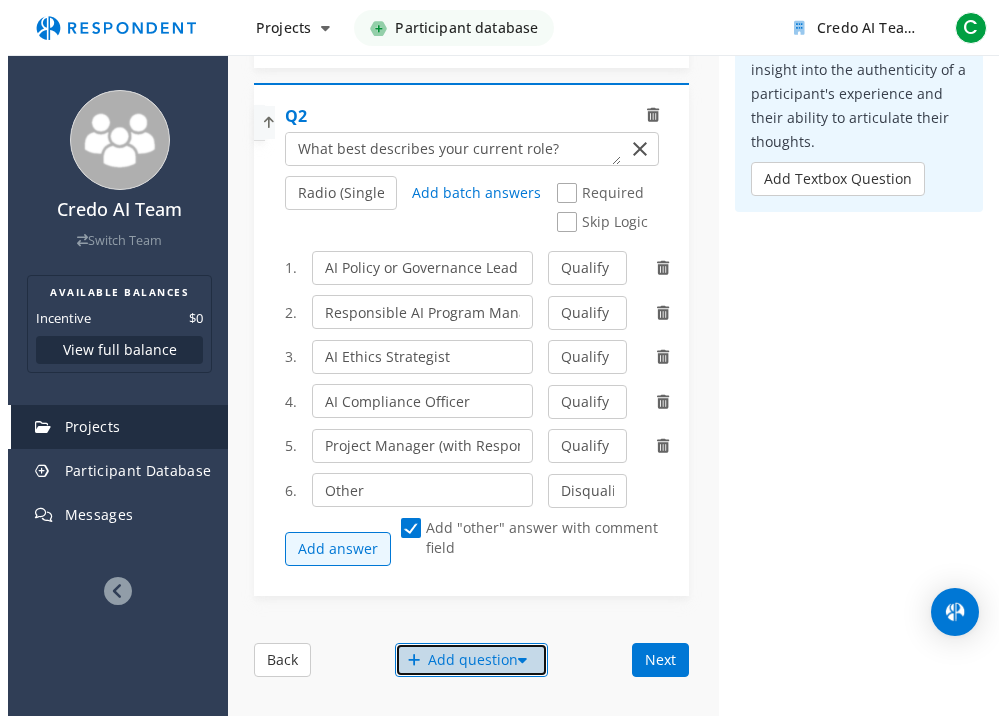 scroll, scrollTop: 0, scrollLeft: 0, axis: both 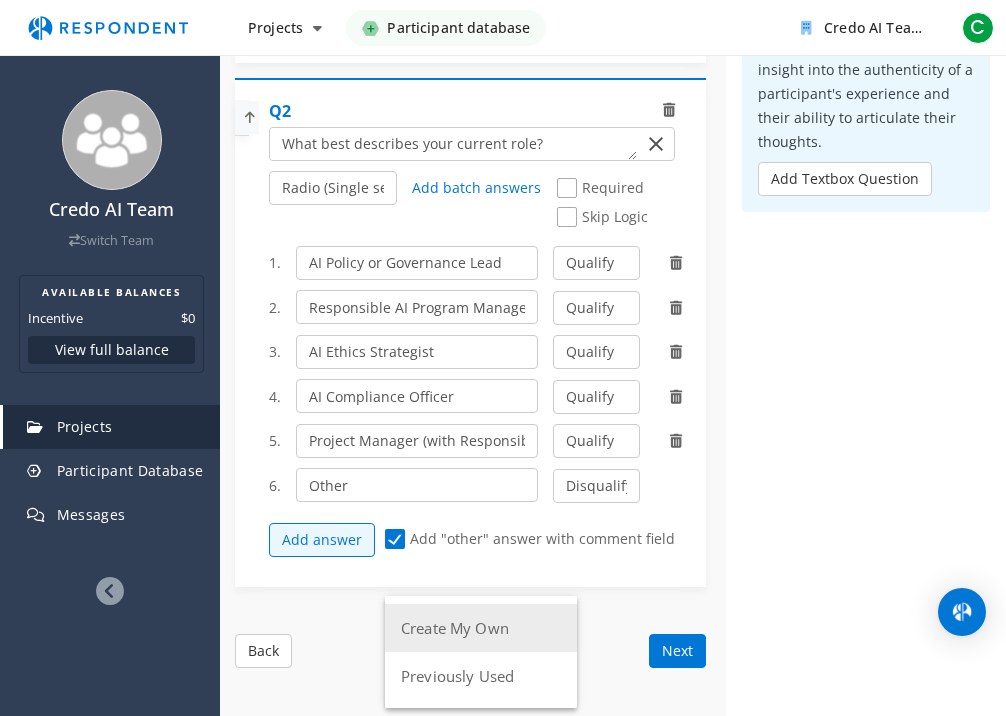 click on "Create My Own" at bounding box center (481, 628) 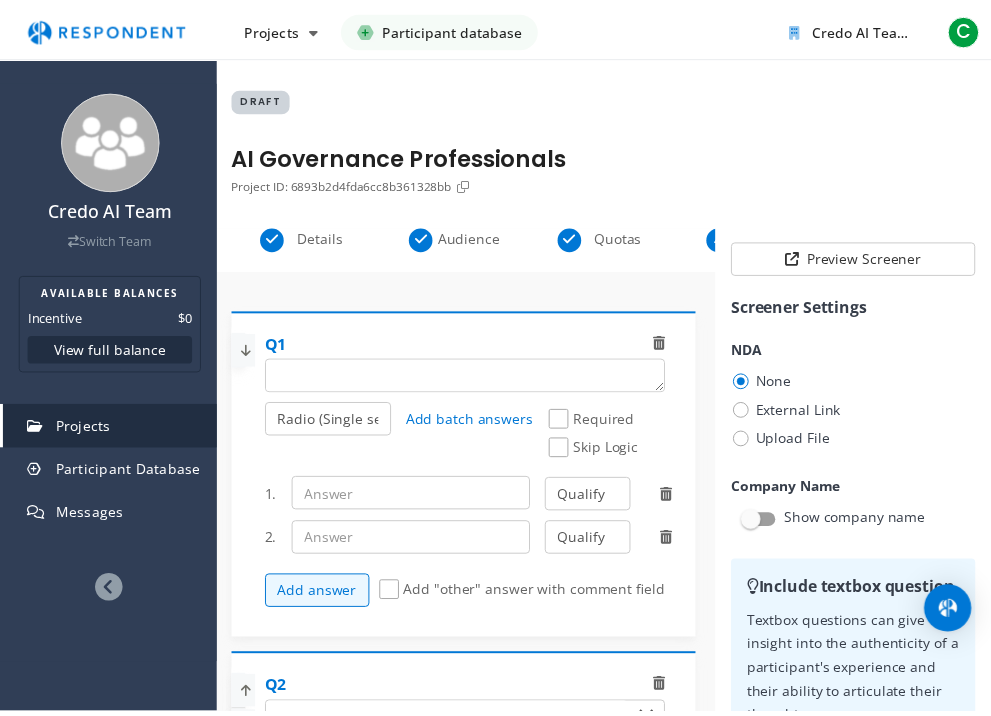 scroll, scrollTop: 578, scrollLeft: 0, axis: vertical 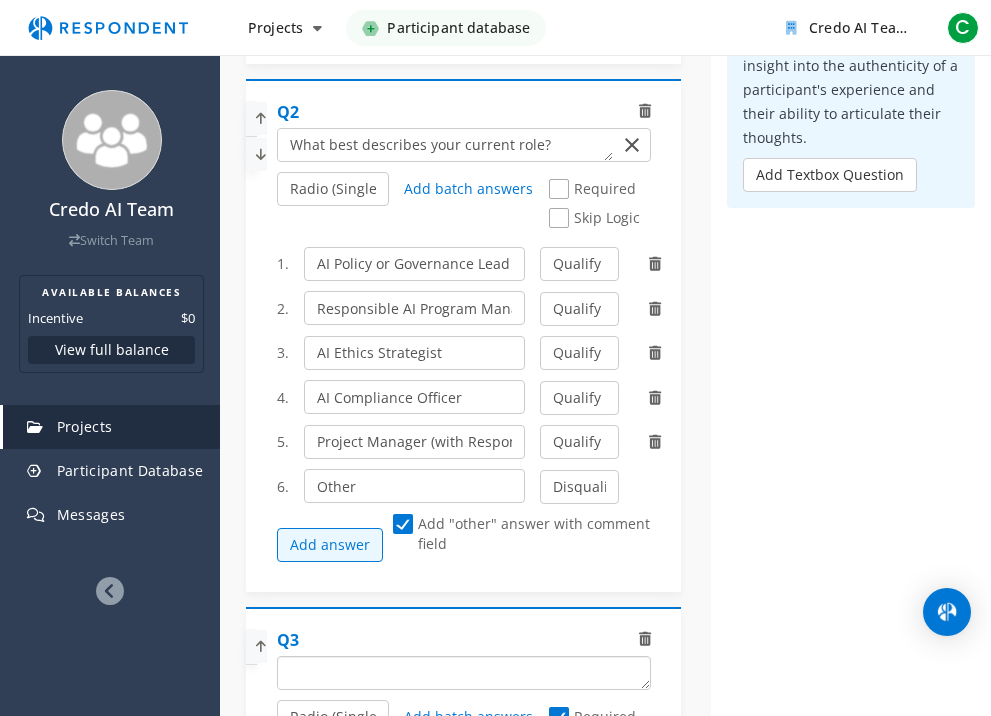 click at bounding box center (464, 673) 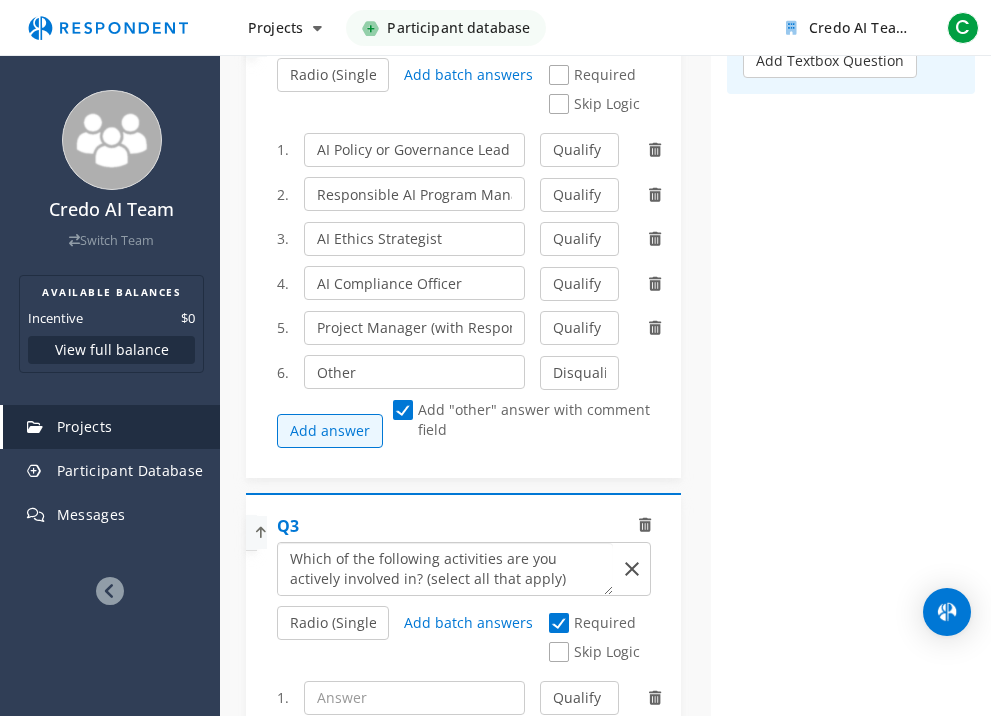 scroll, scrollTop: 170, scrollLeft: 0, axis: vertical 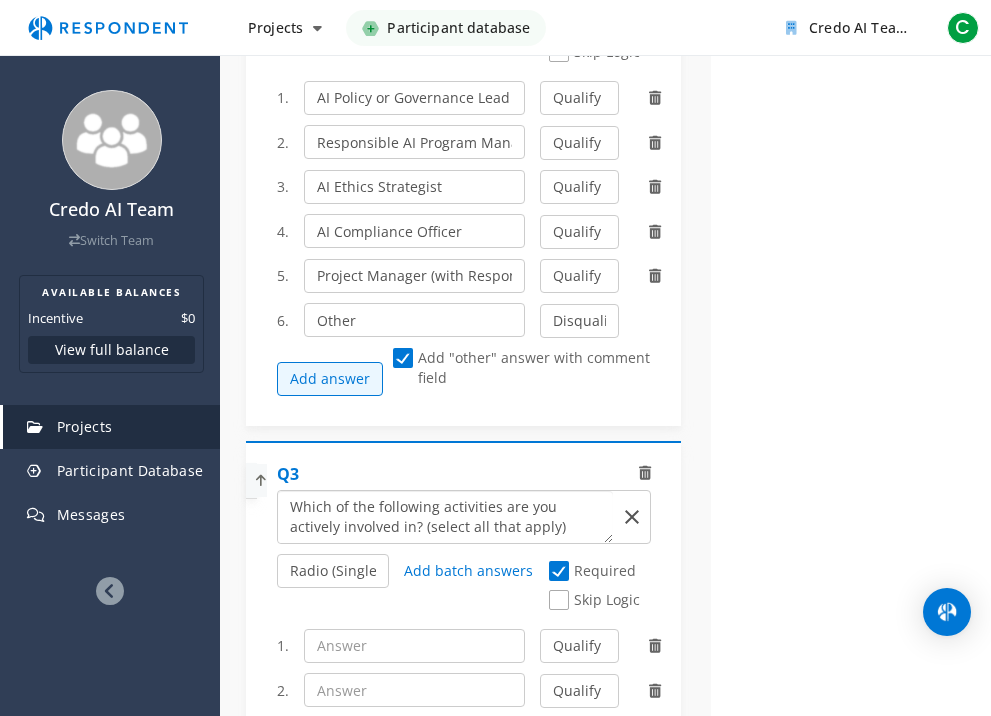 type on "Which of the following activities are you actively involved in? (select all that apply)" 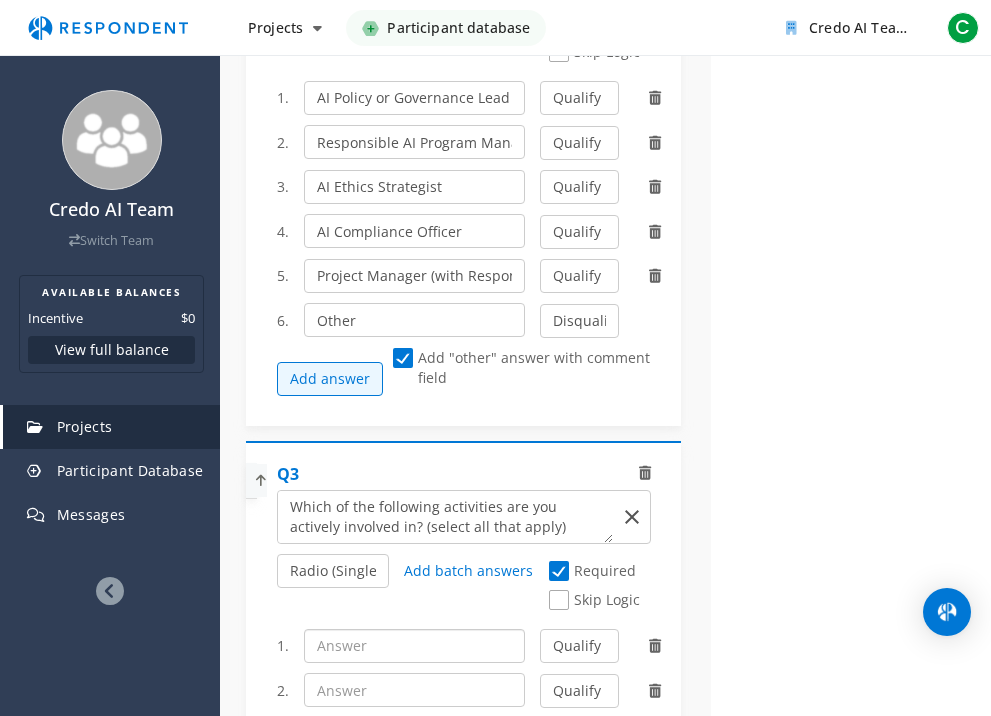 click 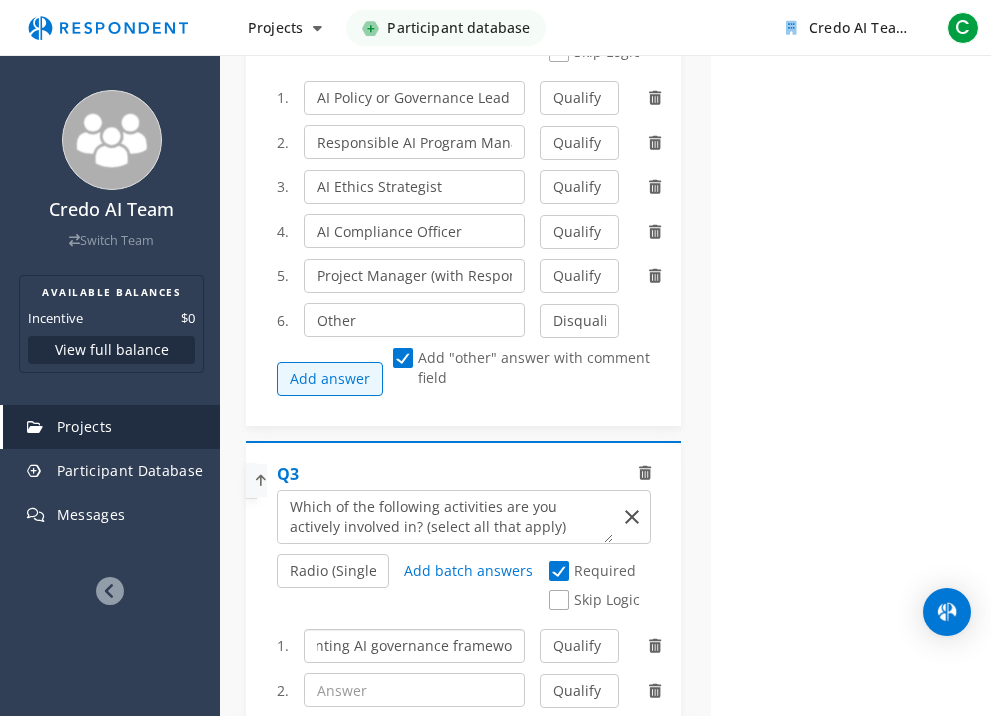 scroll, scrollTop: 0, scrollLeft: 146, axis: horizontal 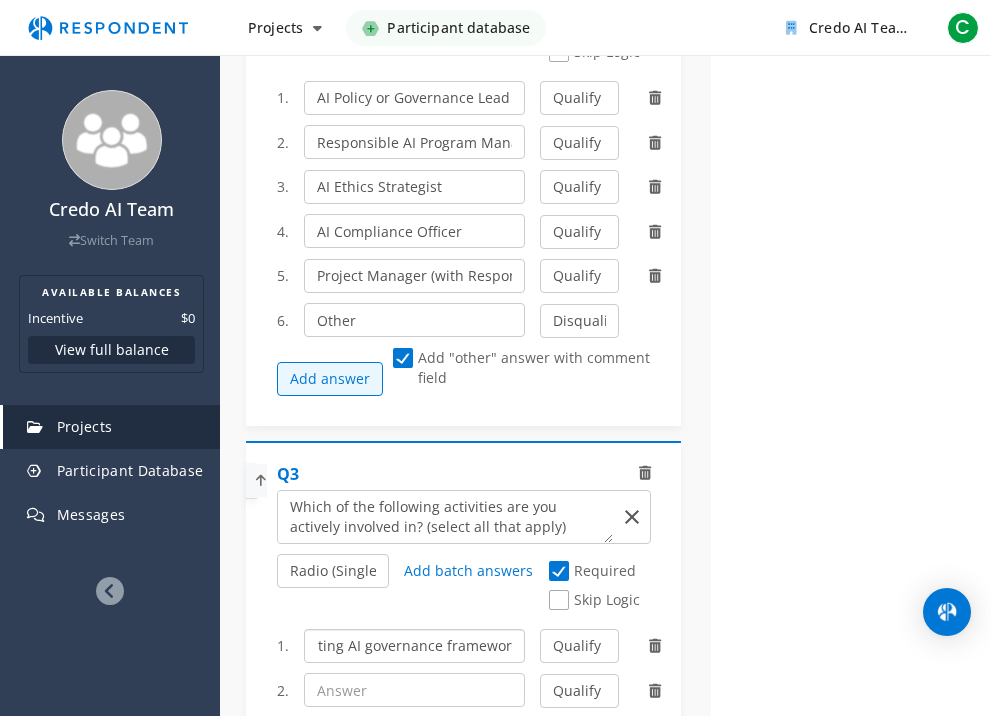 type on "Creating or implementing AI governance frameworks" 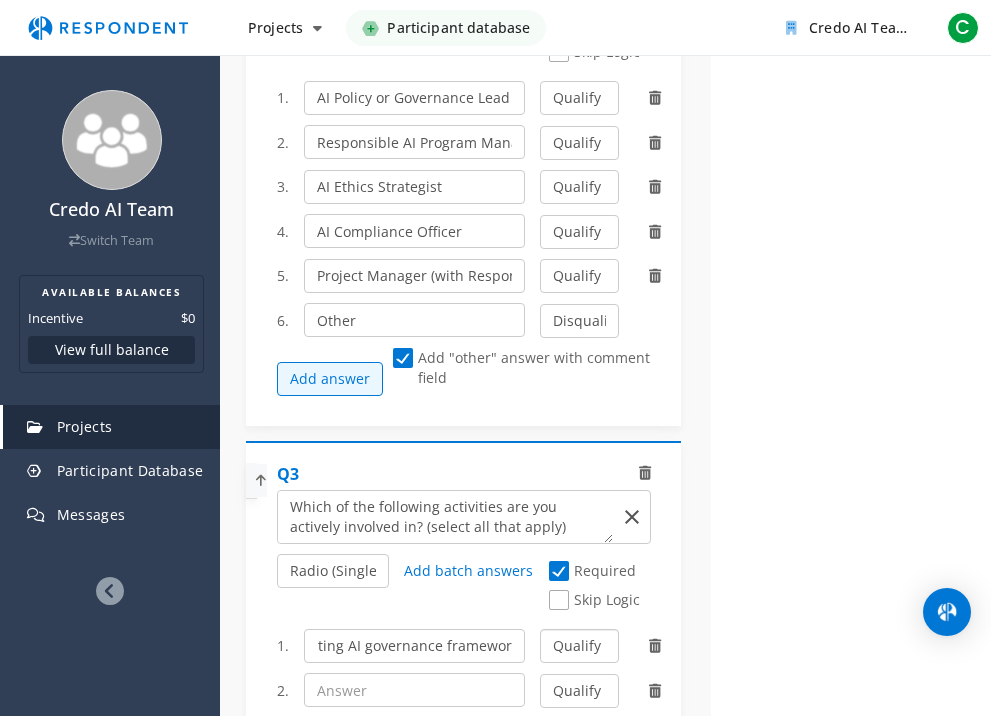 scroll, scrollTop: 0, scrollLeft: 0, axis: both 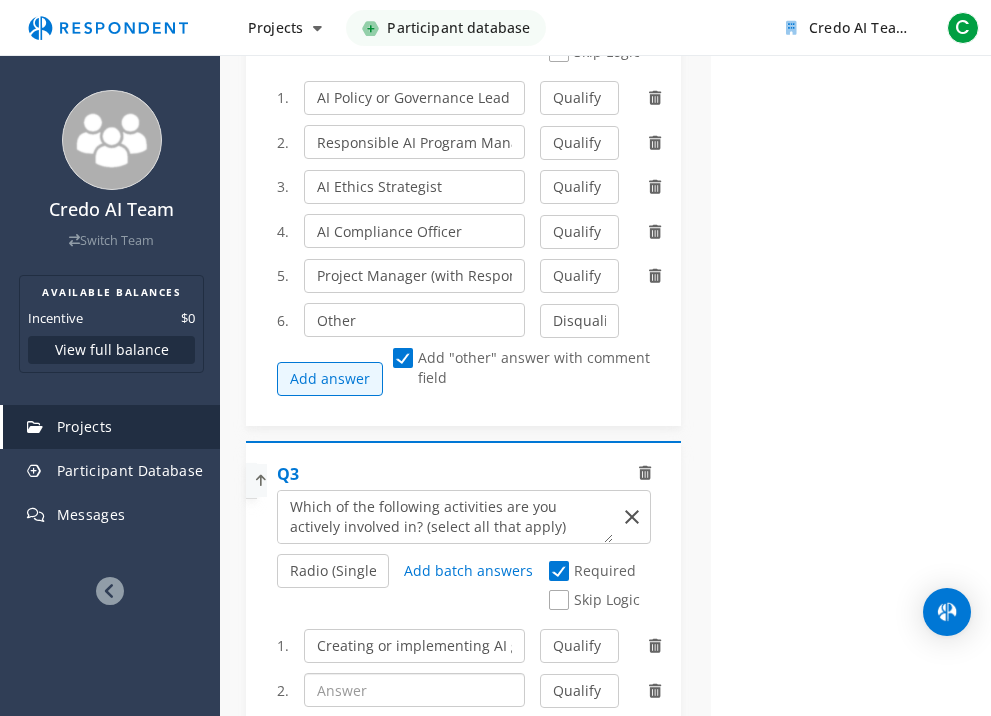 click 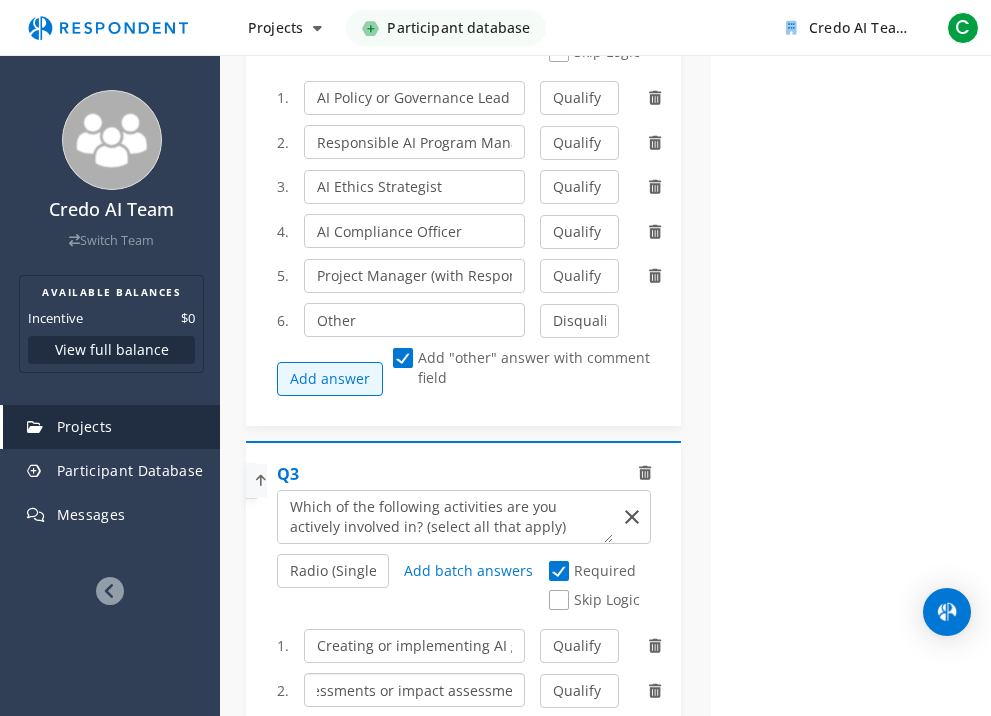 scroll, scrollTop: 0, scrollLeft: 159, axis: horizontal 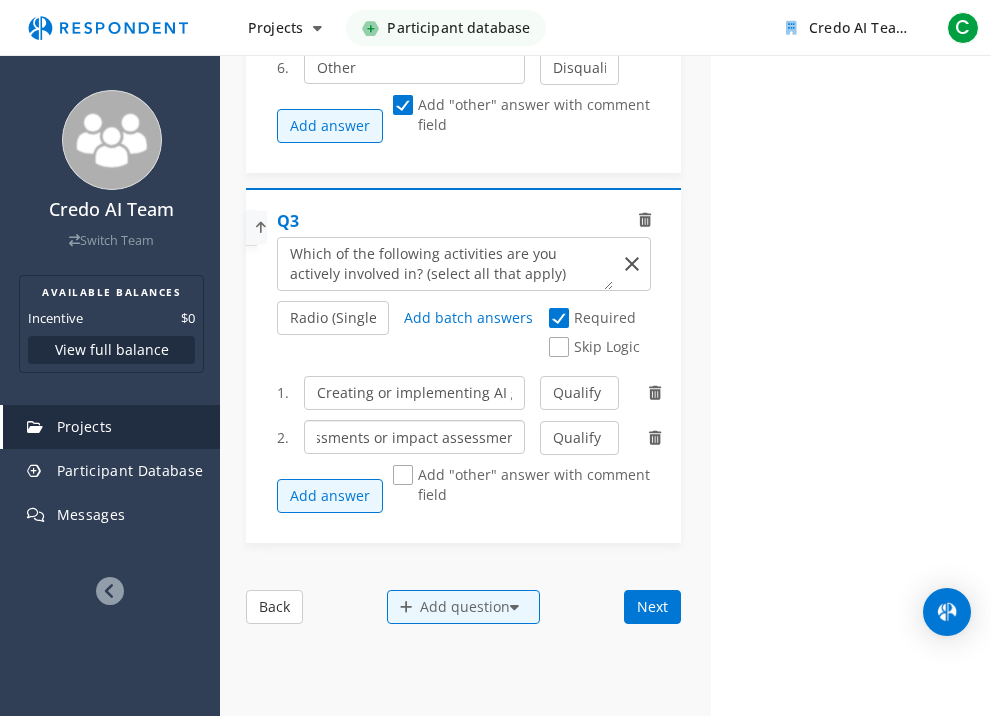 type on "Conducting AI risk assessments or impact assessments" 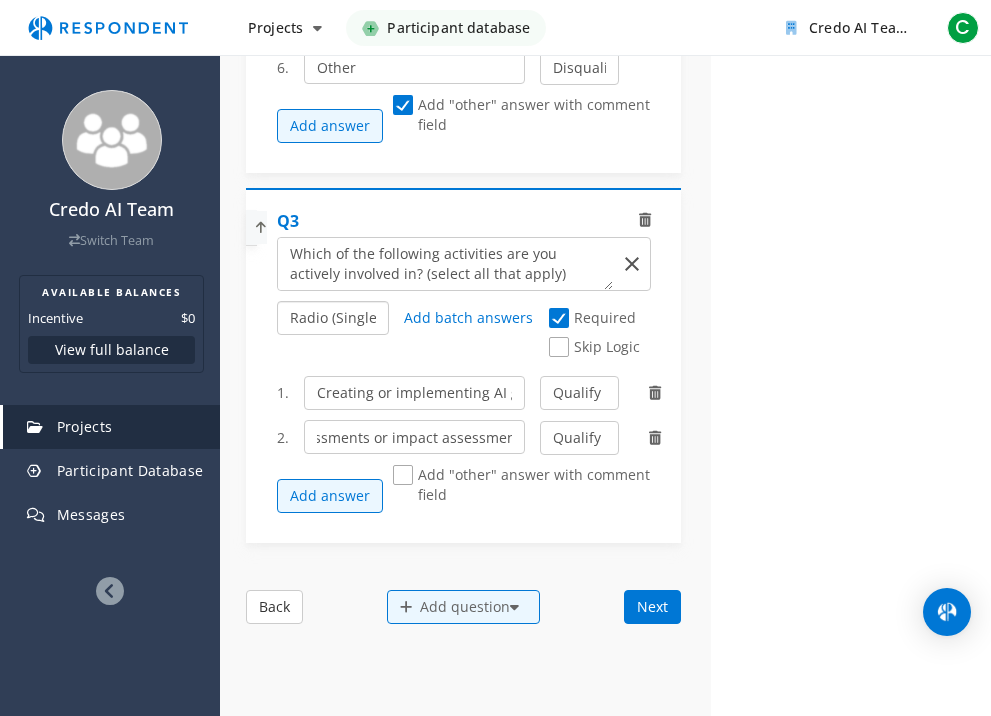 click on "Radio (Single select) Checkbox (Multi select) Multi-line text box Single-line text box Number box Slider (number selector)" 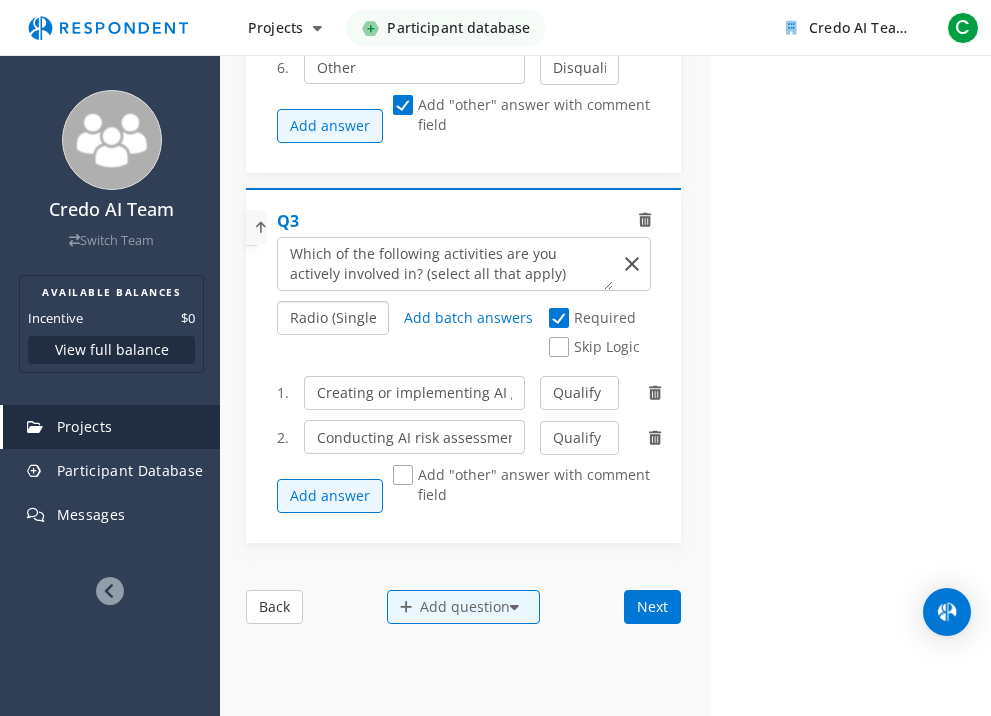 click on "Radio (Single select) Checkbox (Multi select) Multi-line text box Single-line text box Number box Slider (number selector)" 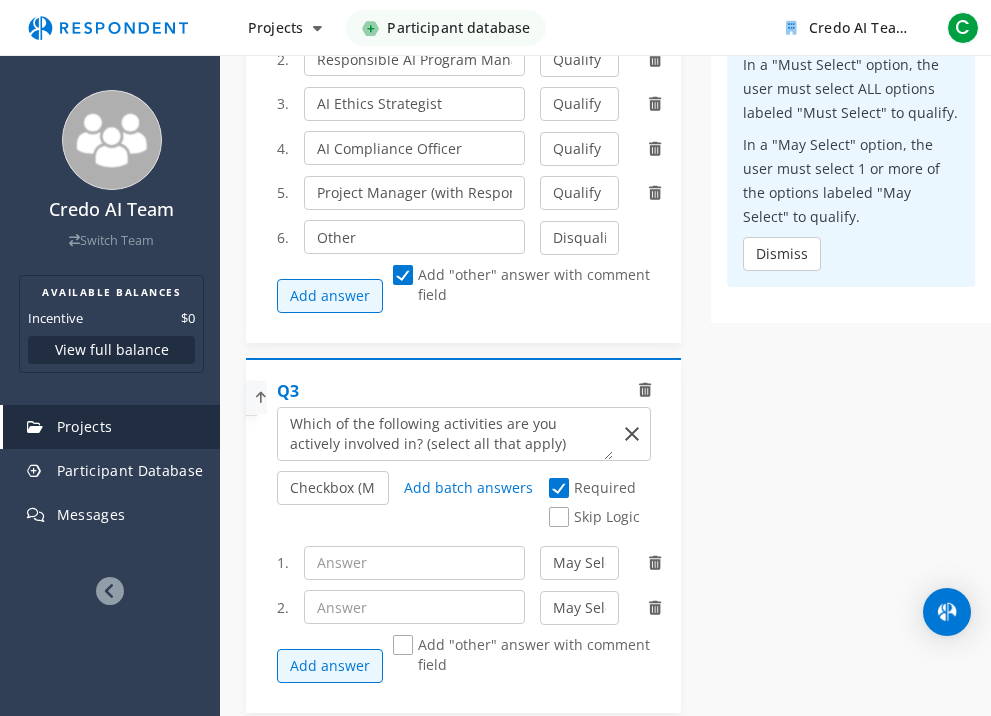 scroll, scrollTop: 997, scrollLeft: 0, axis: vertical 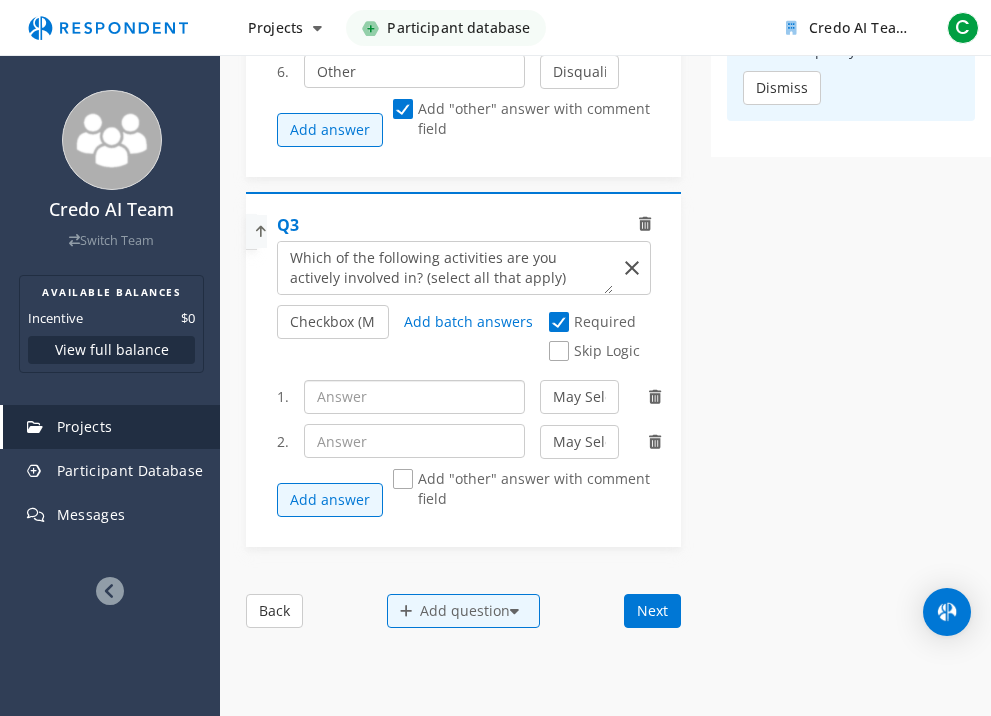 click 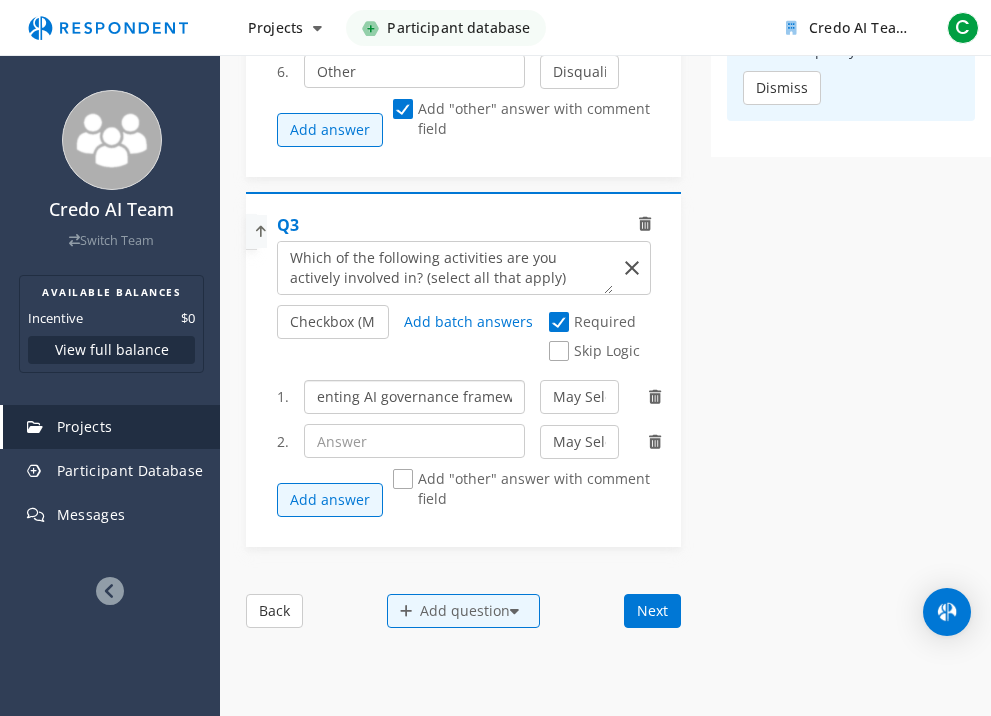 scroll, scrollTop: 0, scrollLeft: 137, axis: horizontal 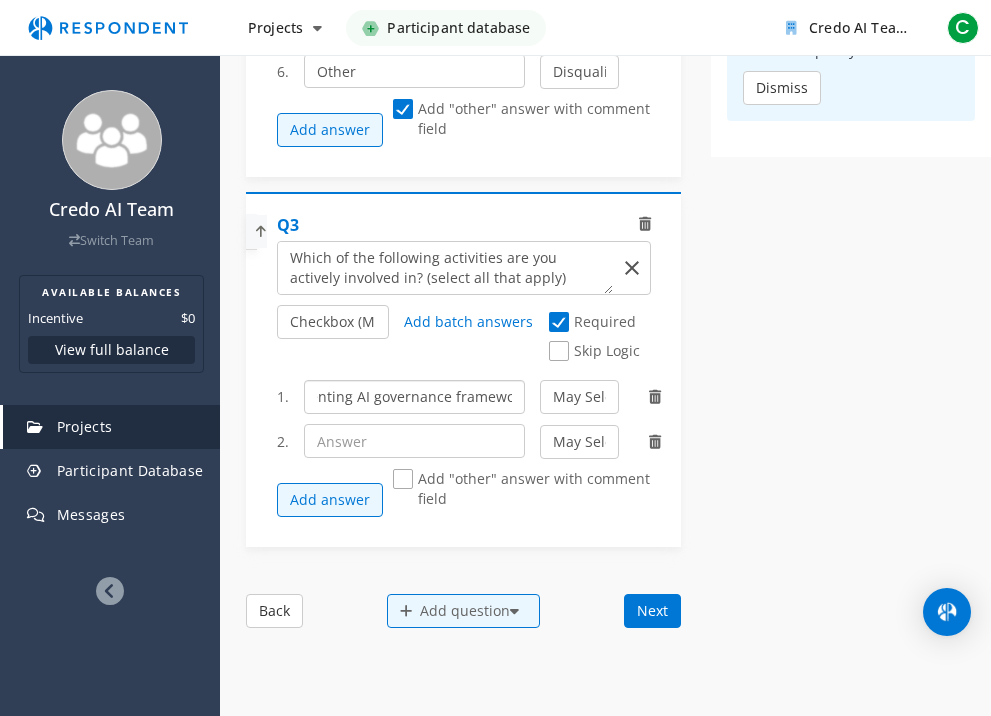 type on "Creating or implementing AI governance frameworks" 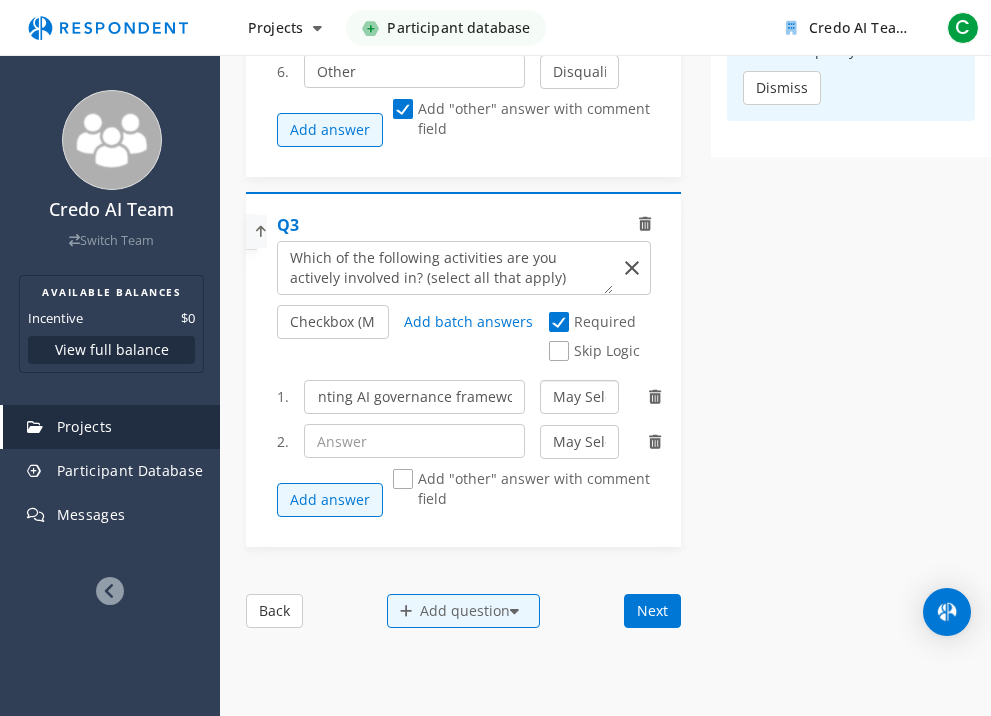 scroll, scrollTop: 0, scrollLeft: 0, axis: both 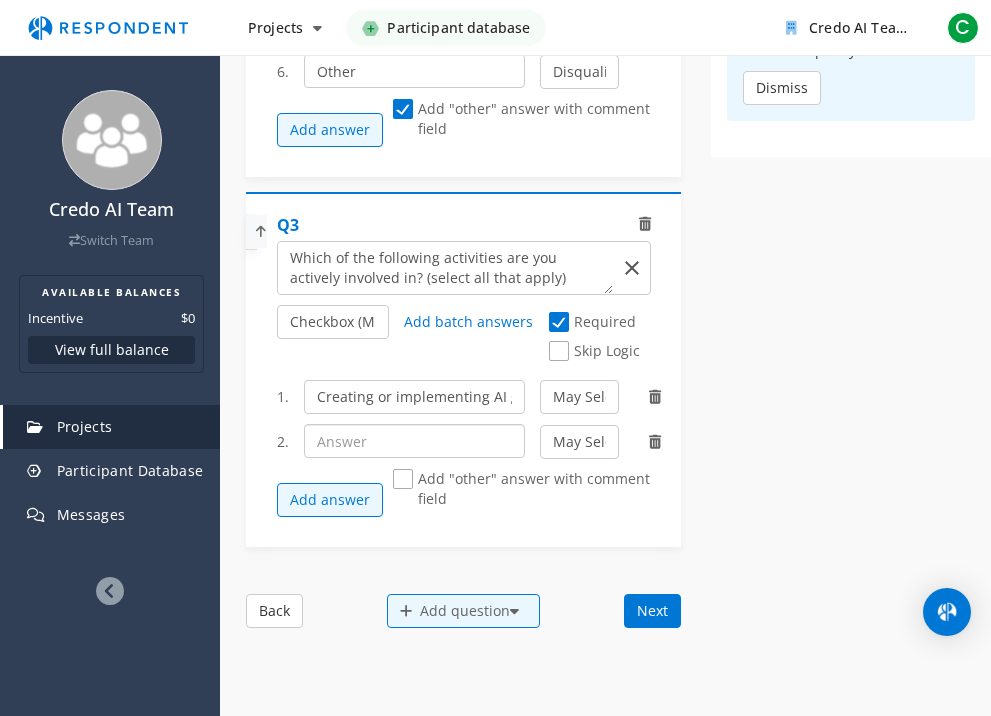 click 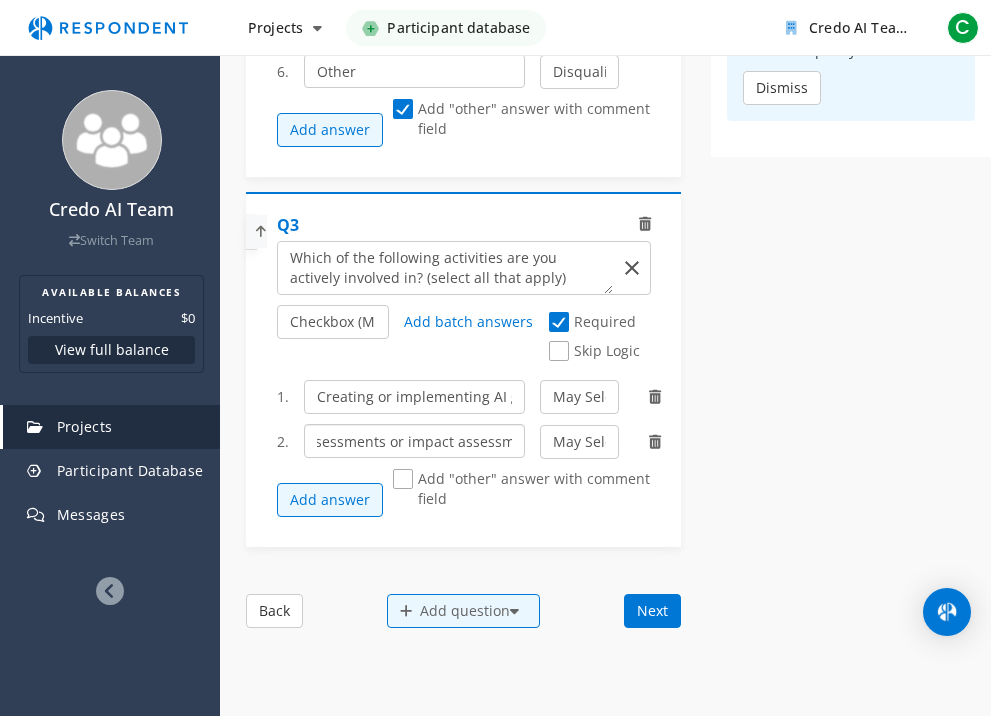 scroll, scrollTop: 0, scrollLeft: 150, axis: horizontal 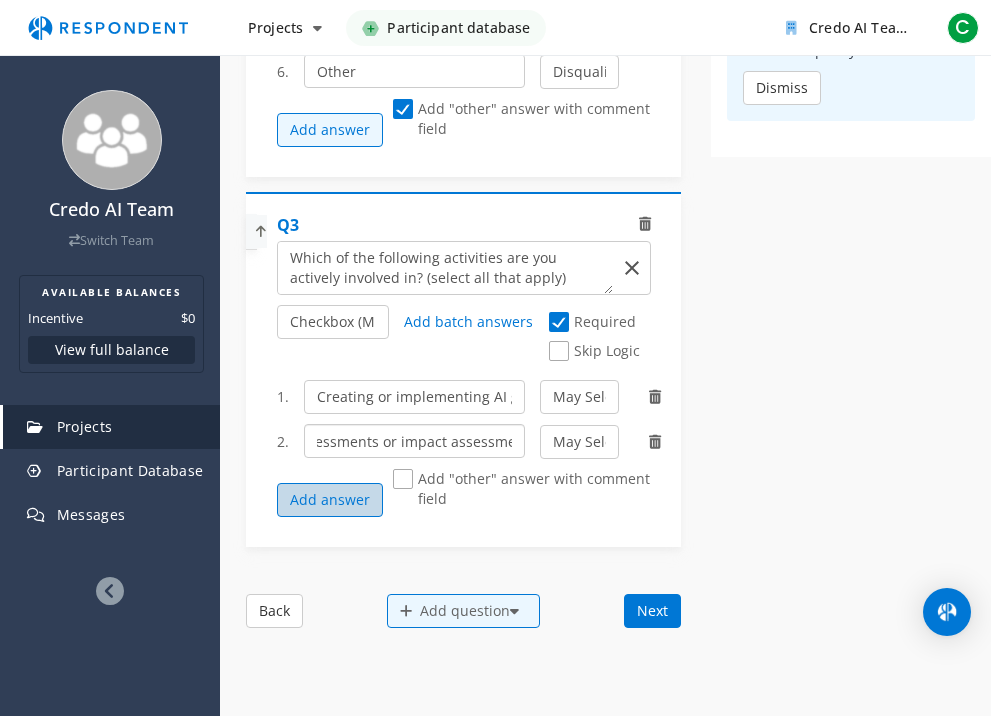 type on "Conducting AI risk assessments or impact assessments" 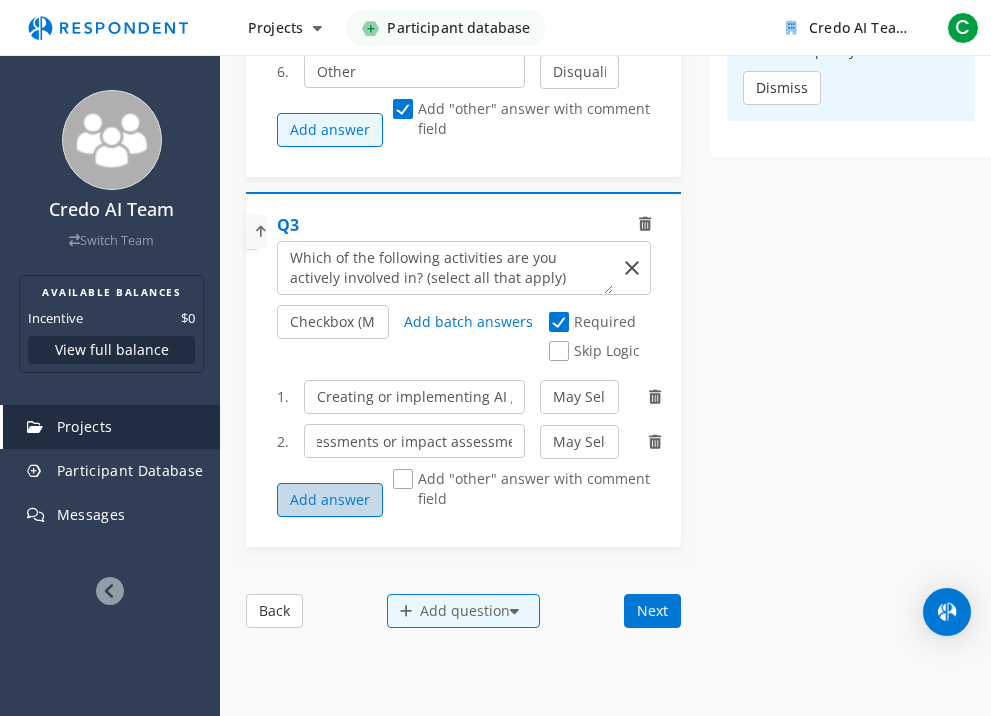 click on "Add answer           Add "other" answer with comment field" 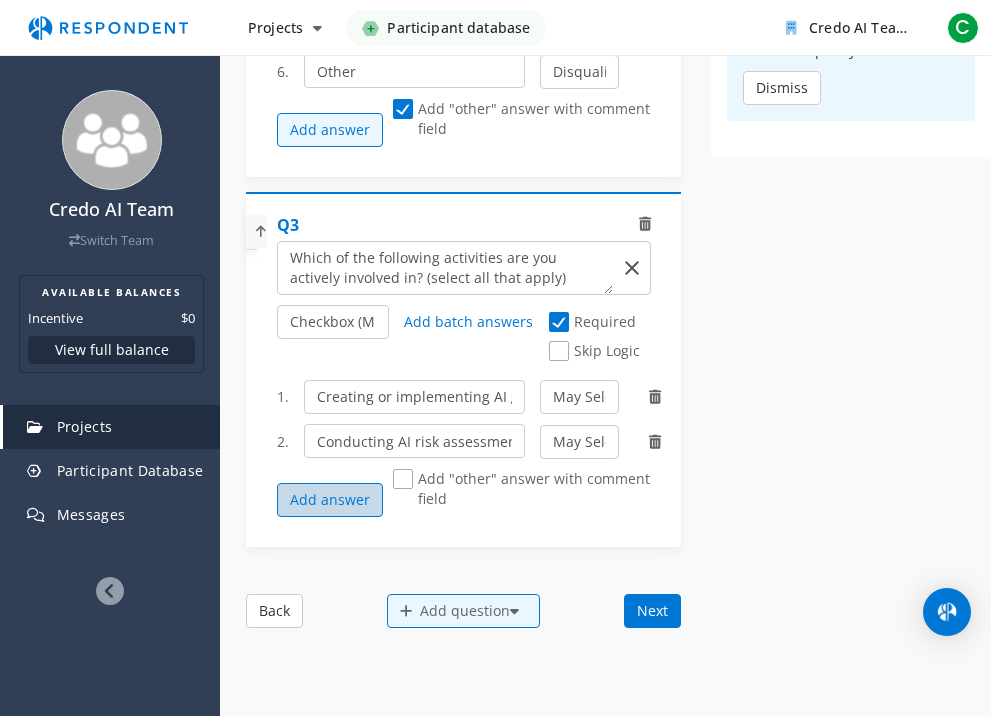 click on "Add answer" 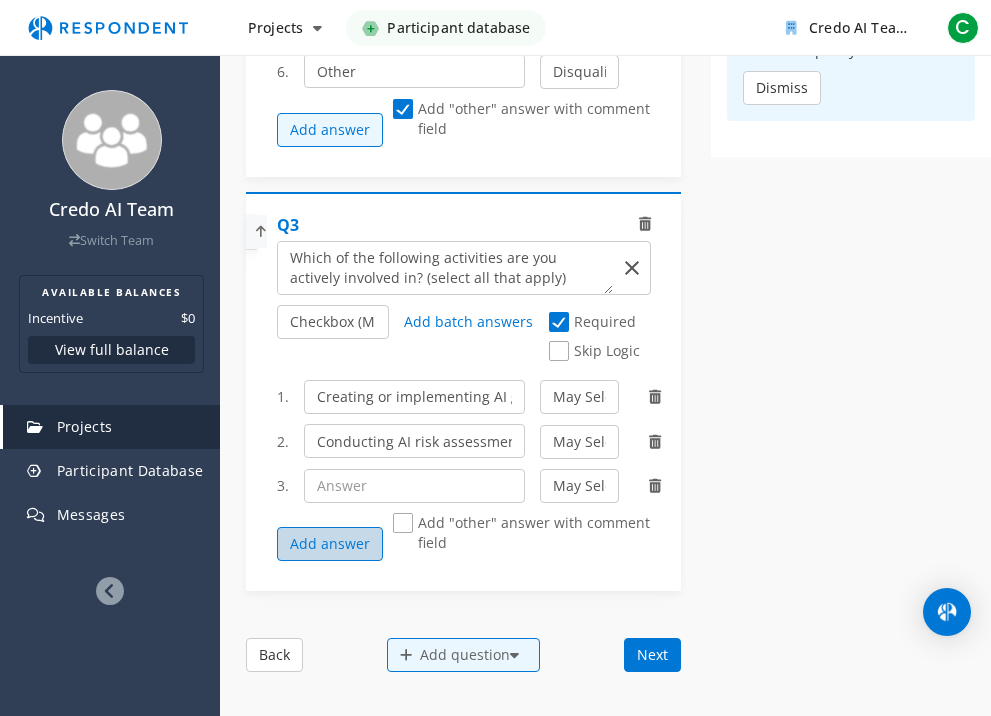 click on "Add answer" 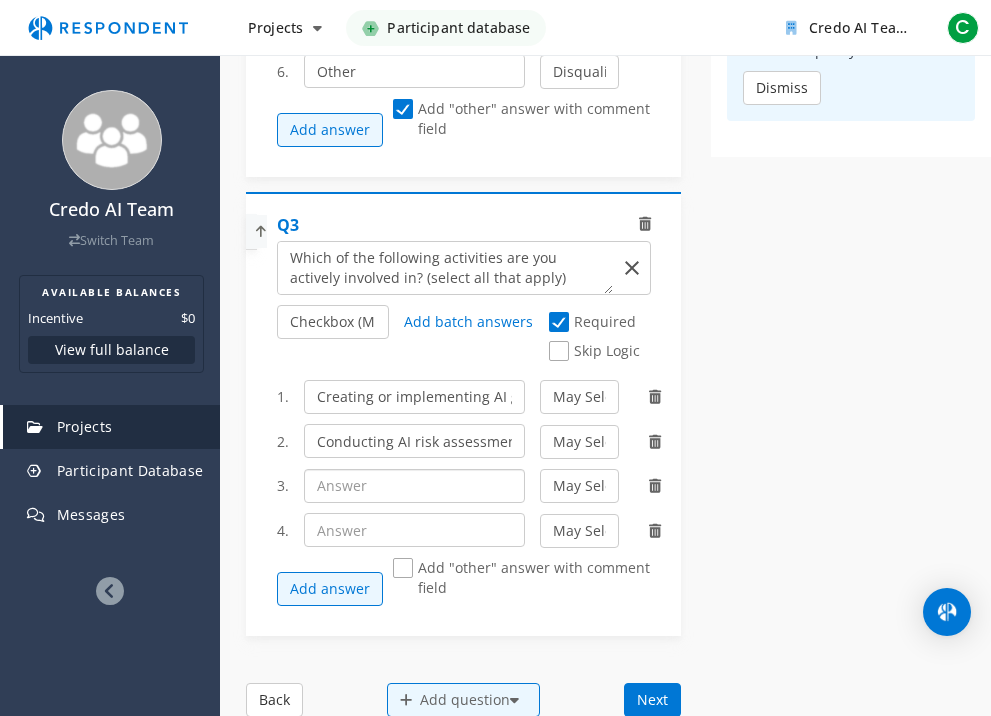 click 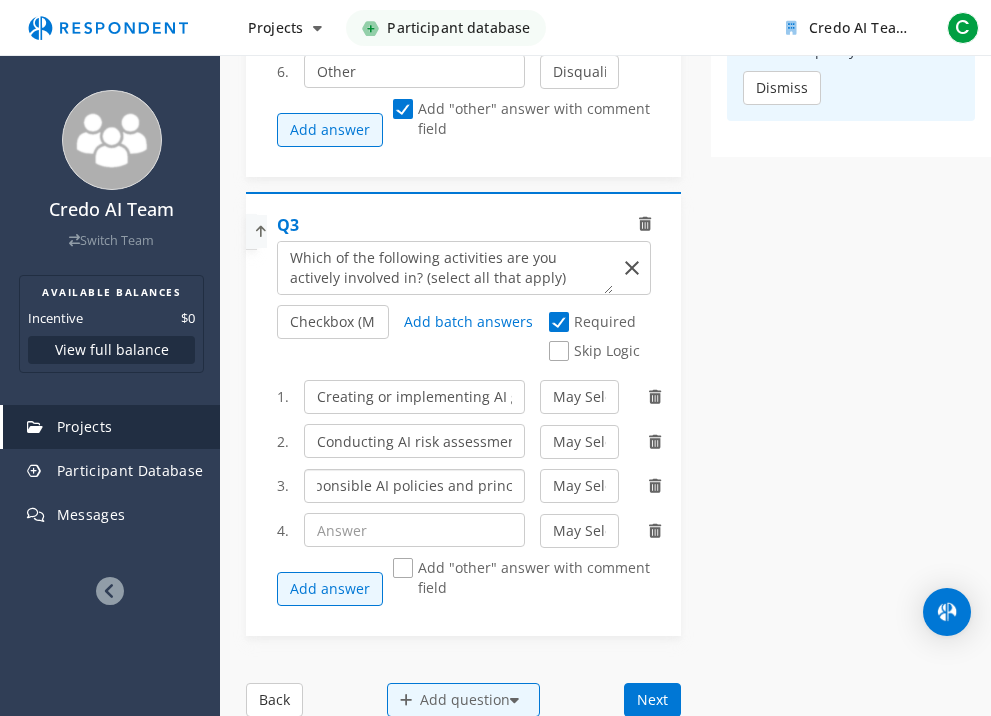 scroll, scrollTop: 0, scrollLeft: 91, axis: horizontal 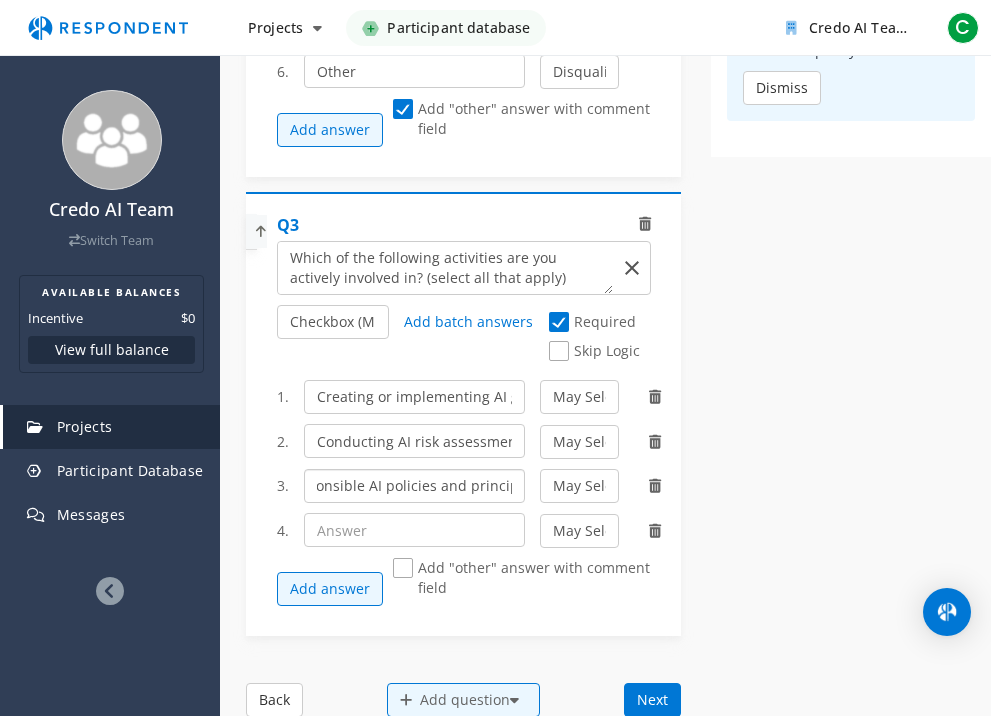 type on "Defining responsible AI policies and principles" 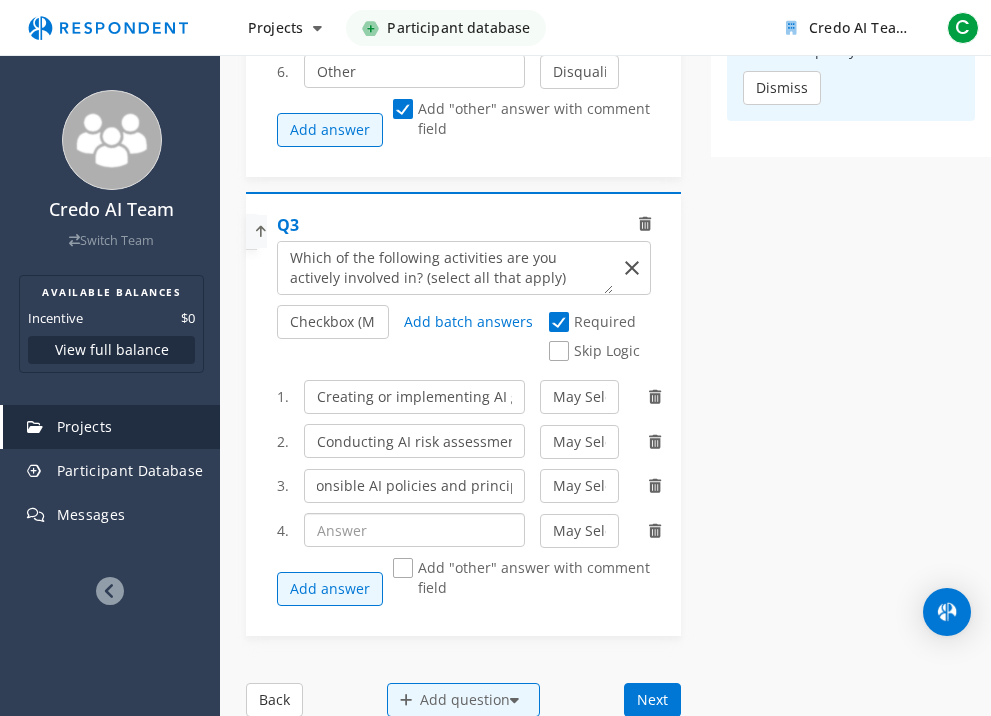 click 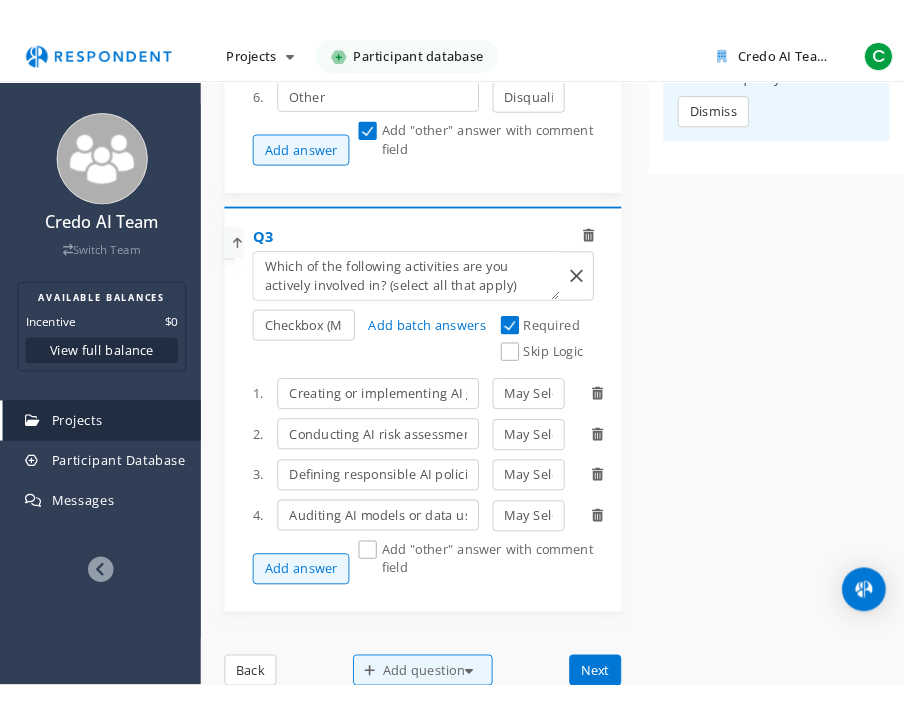 scroll, scrollTop: 0, scrollLeft: 7, axis: horizontal 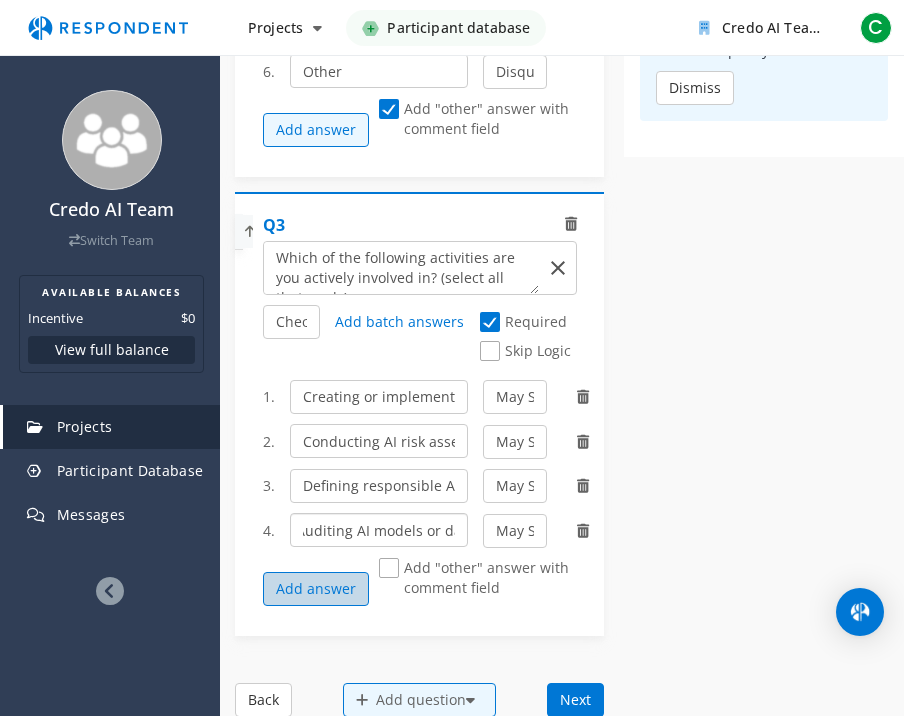 type on "Auditing AI models or data usage" 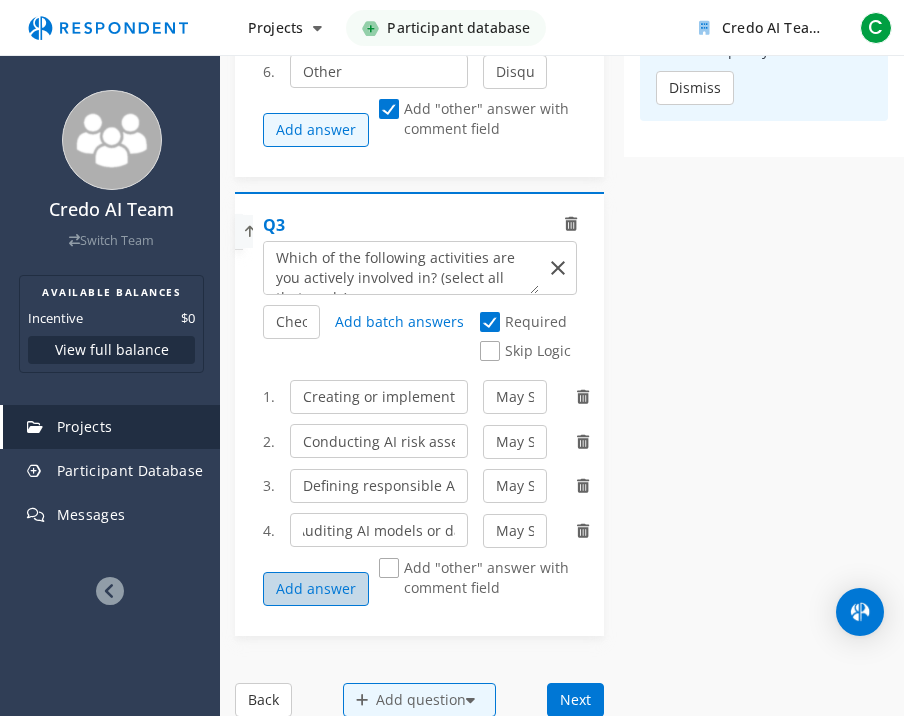 click on "Add answer" 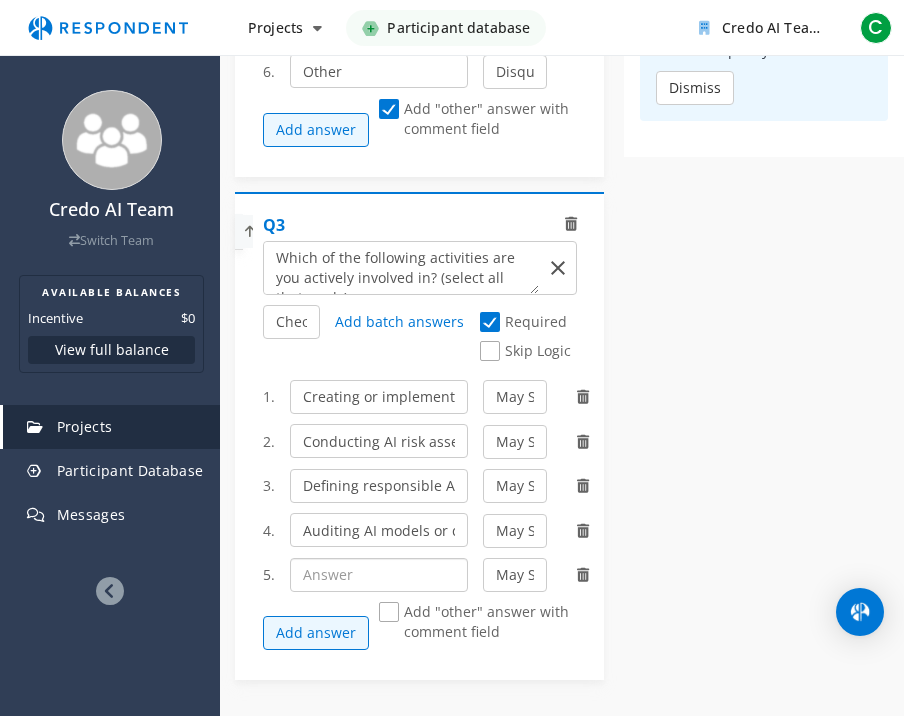 click 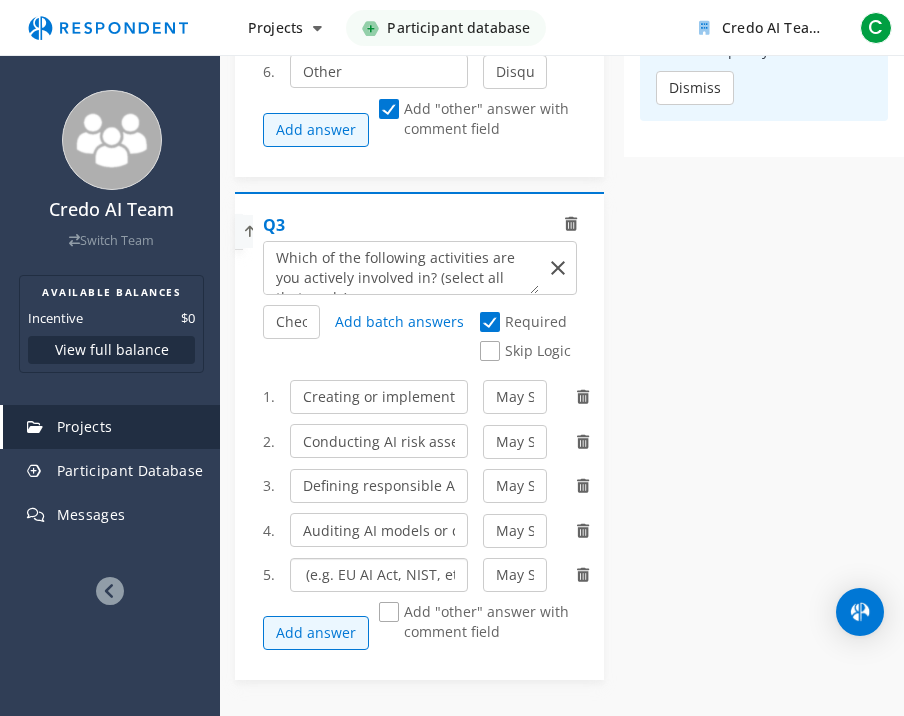 scroll, scrollTop: 0, scrollLeft: 193, axis: horizontal 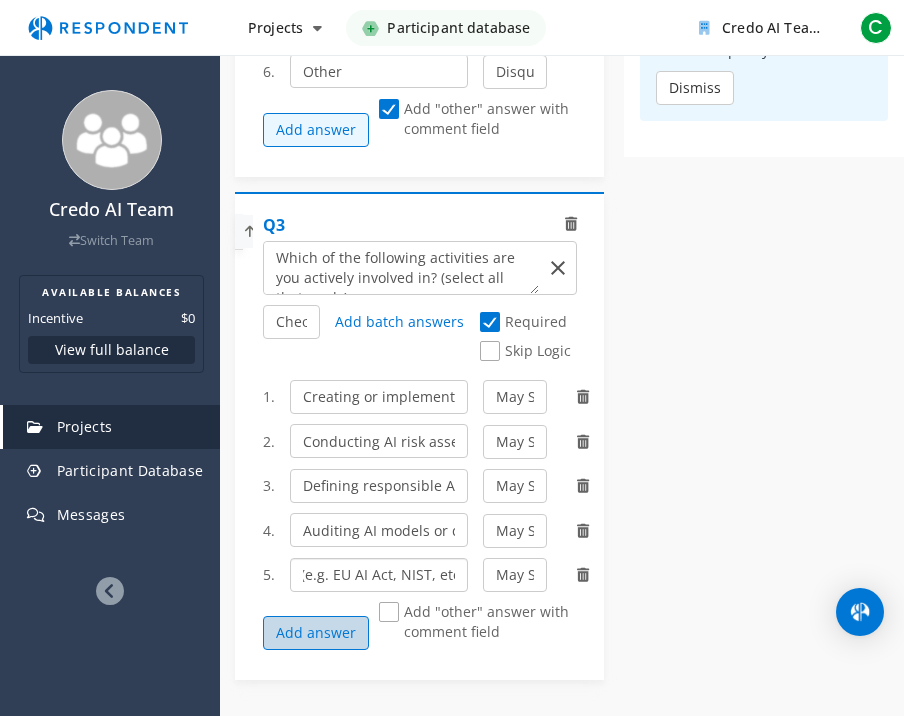 type on "Ensuring AI tool compliance (e.g. EU AI Act, NIST, etc.)" 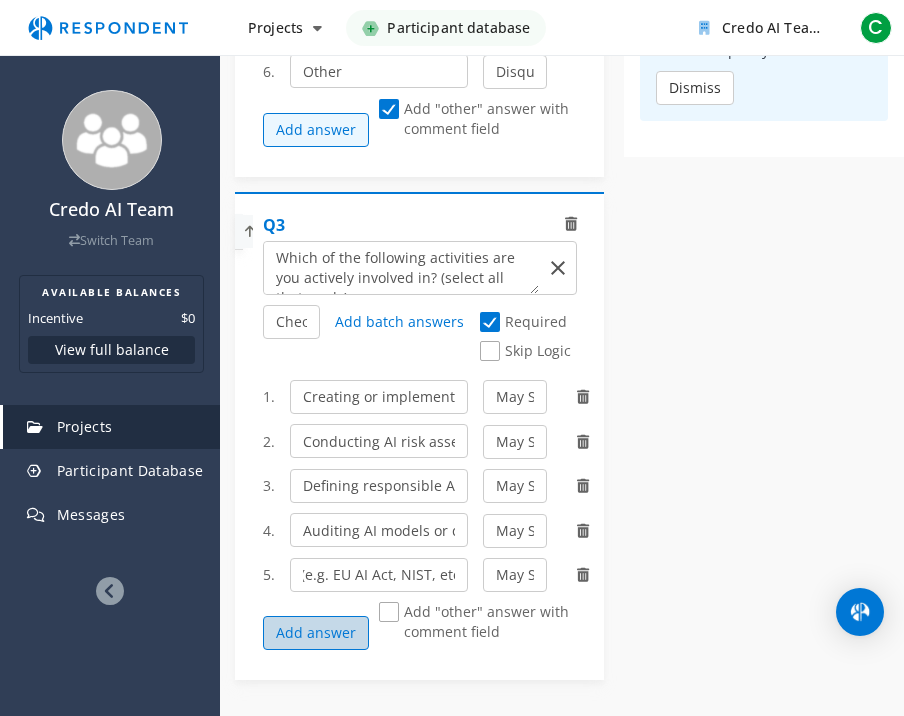 click on "Add answer" 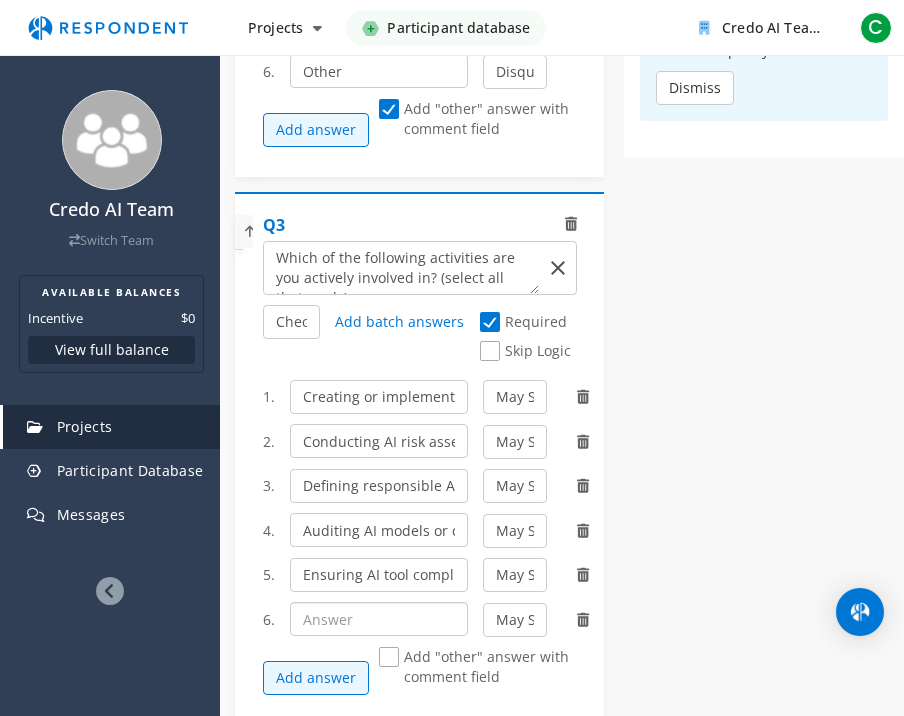click 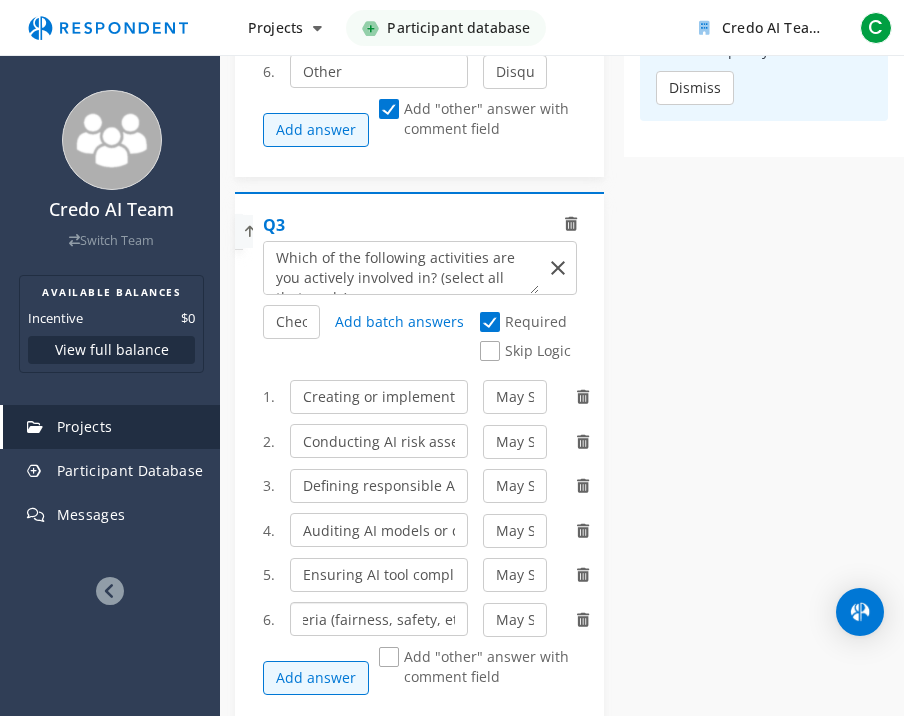 scroll, scrollTop: 0, scrollLeft: 208, axis: horizontal 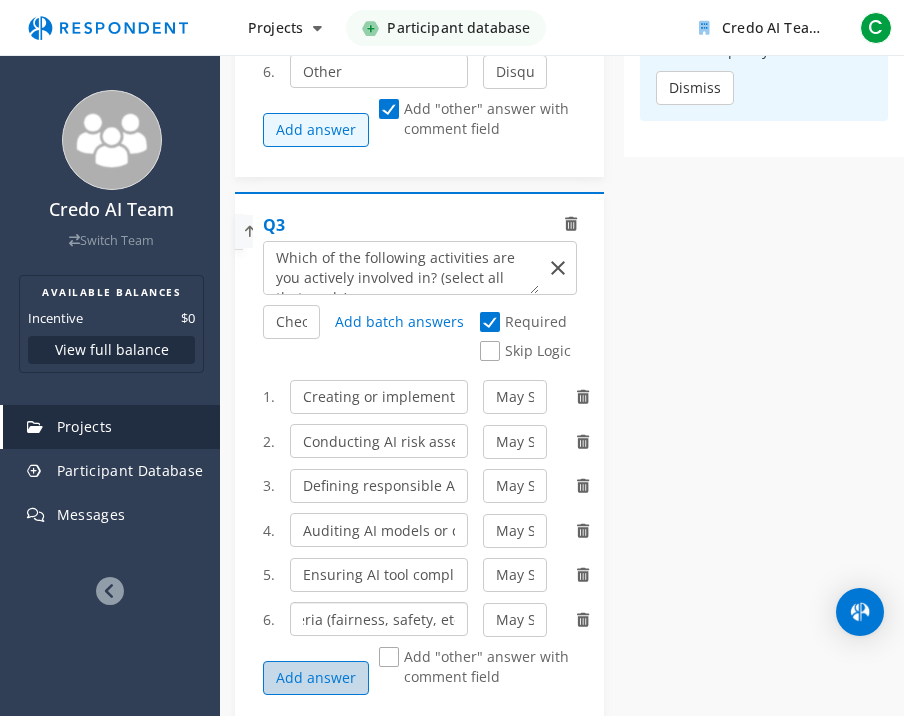type on "Defining model evaluation criteria (fairness, safety, etc.)" 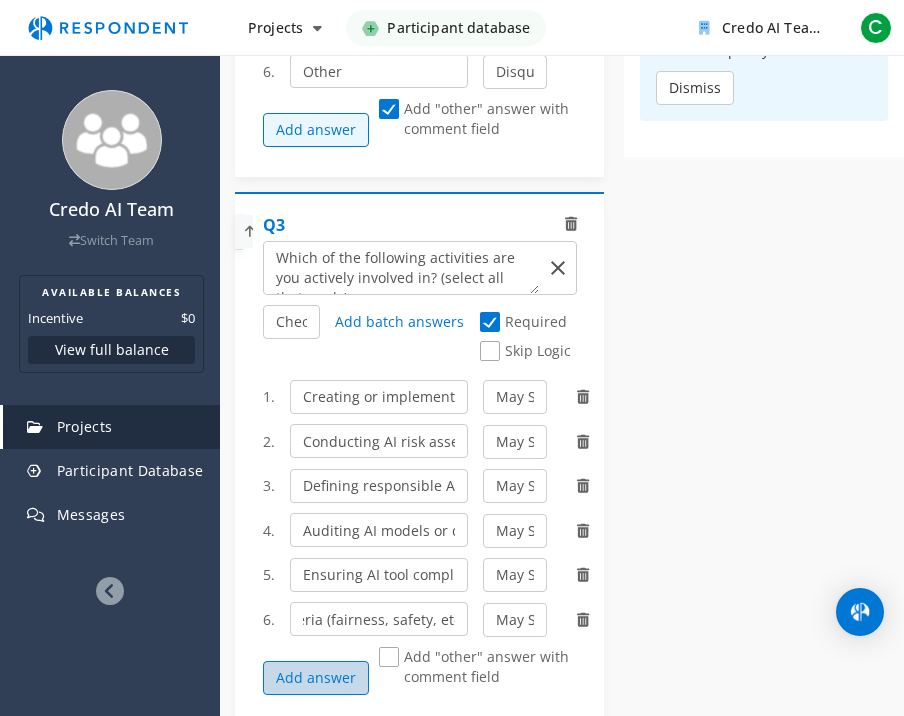 click on "Add answer" 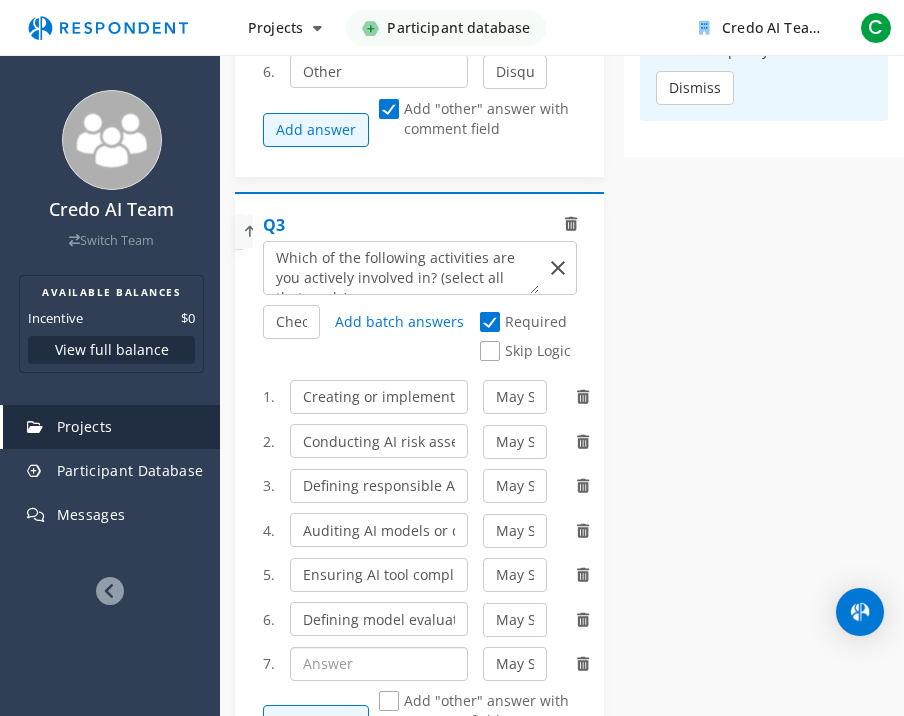 click 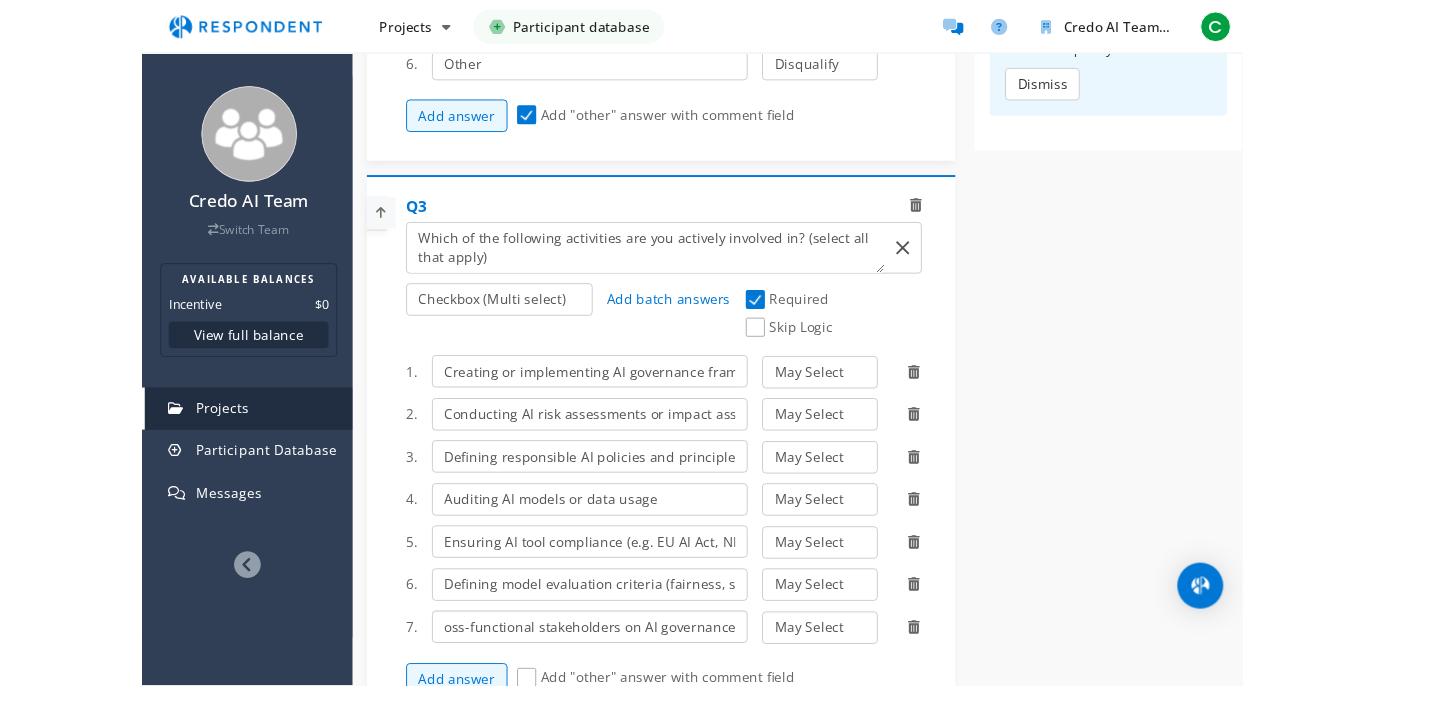 scroll, scrollTop: 0, scrollLeft: 0, axis: both 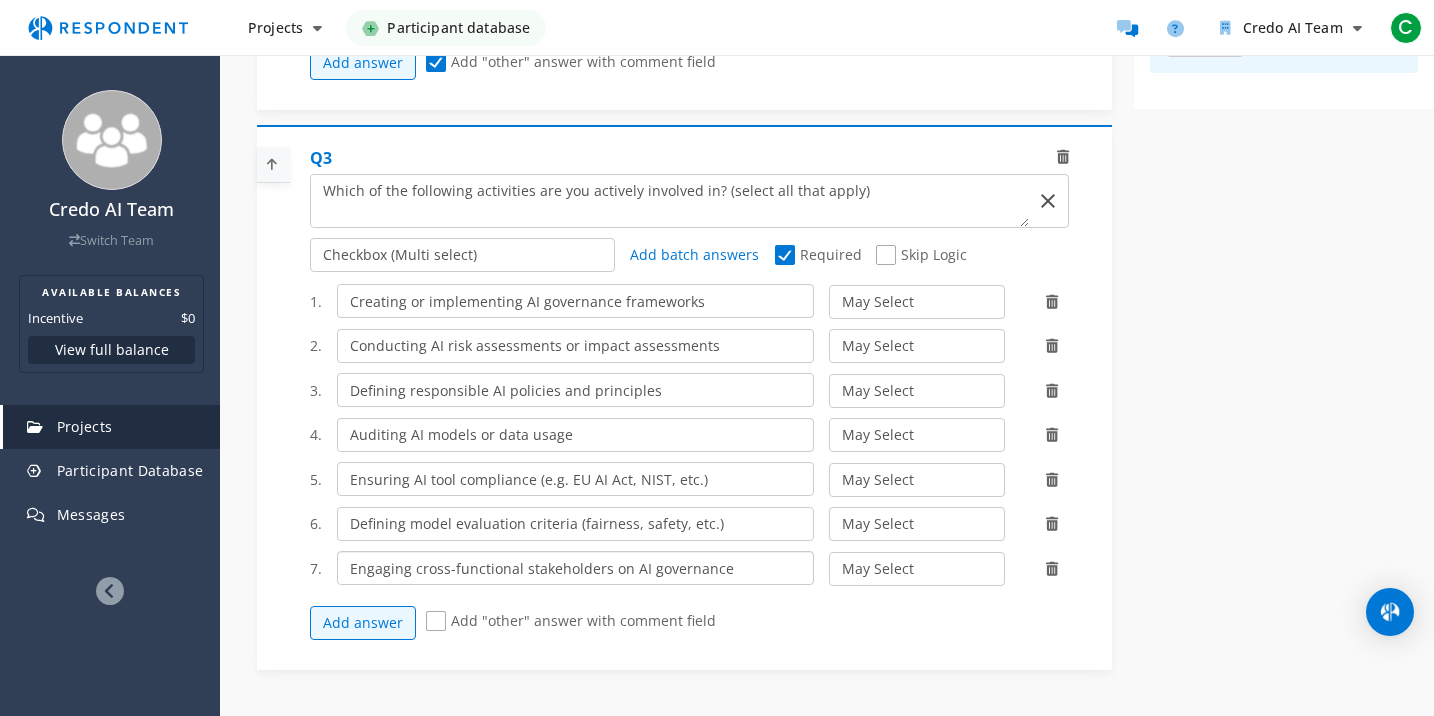 type on "Engaging cross-functional stakeholders on AI governance" 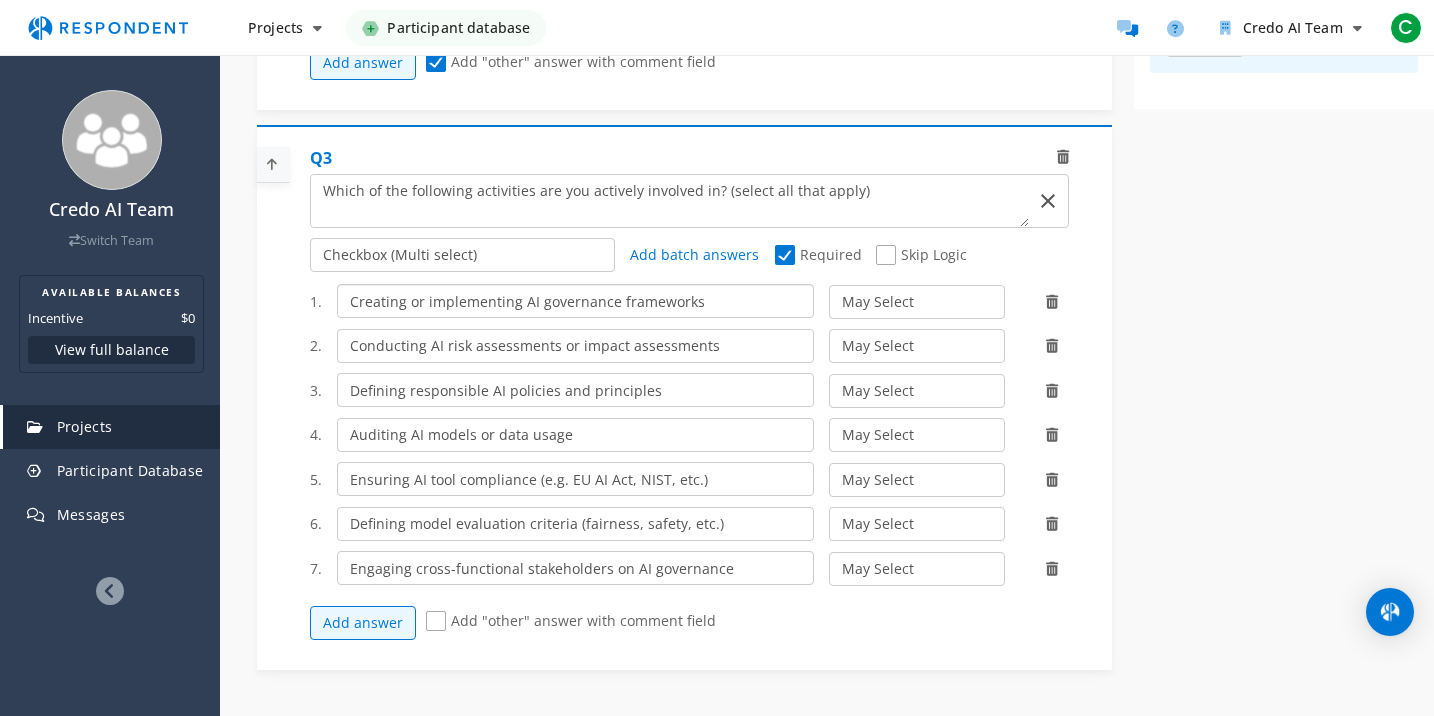 click on "Creating or implementing AI governance frameworks" 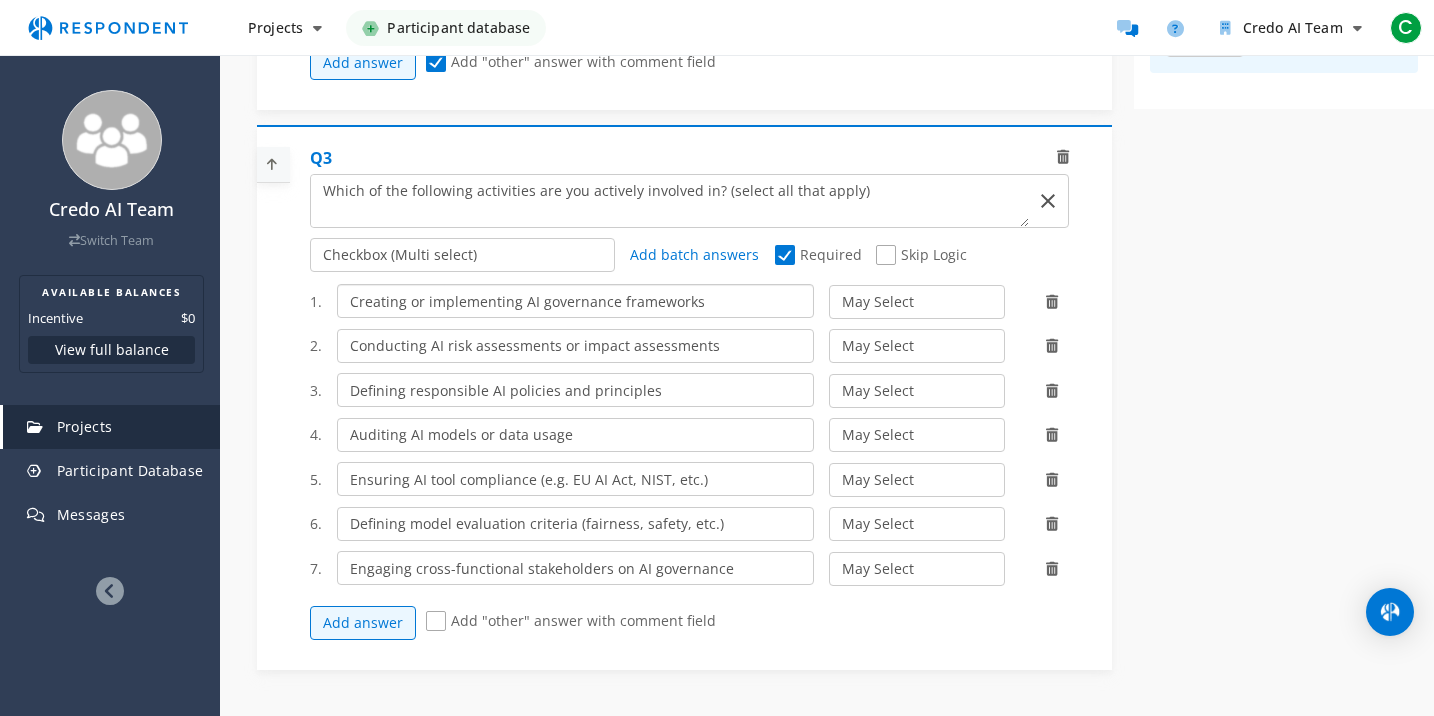 click on "Creating or implementing AI governance frameworks" 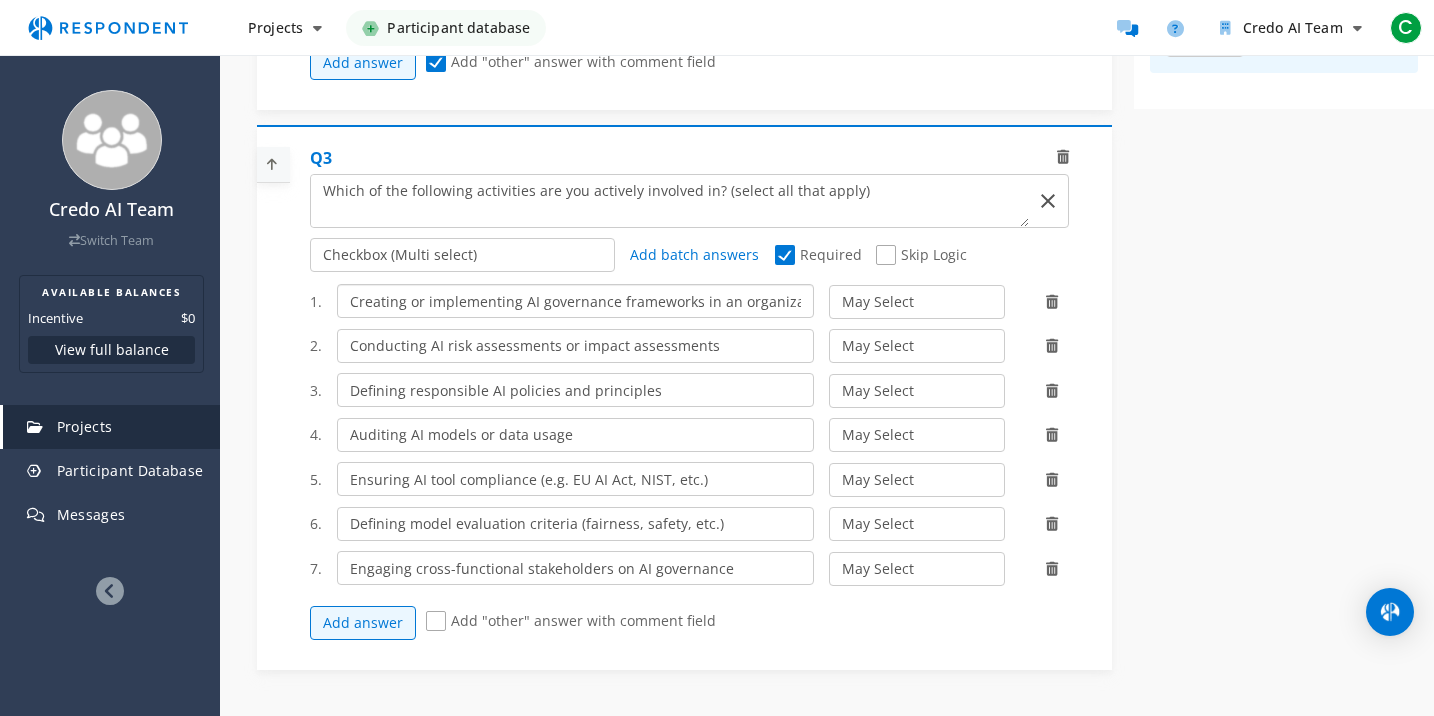 scroll, scrollTop: 0, scrollLeft: 14, axis: horizontal 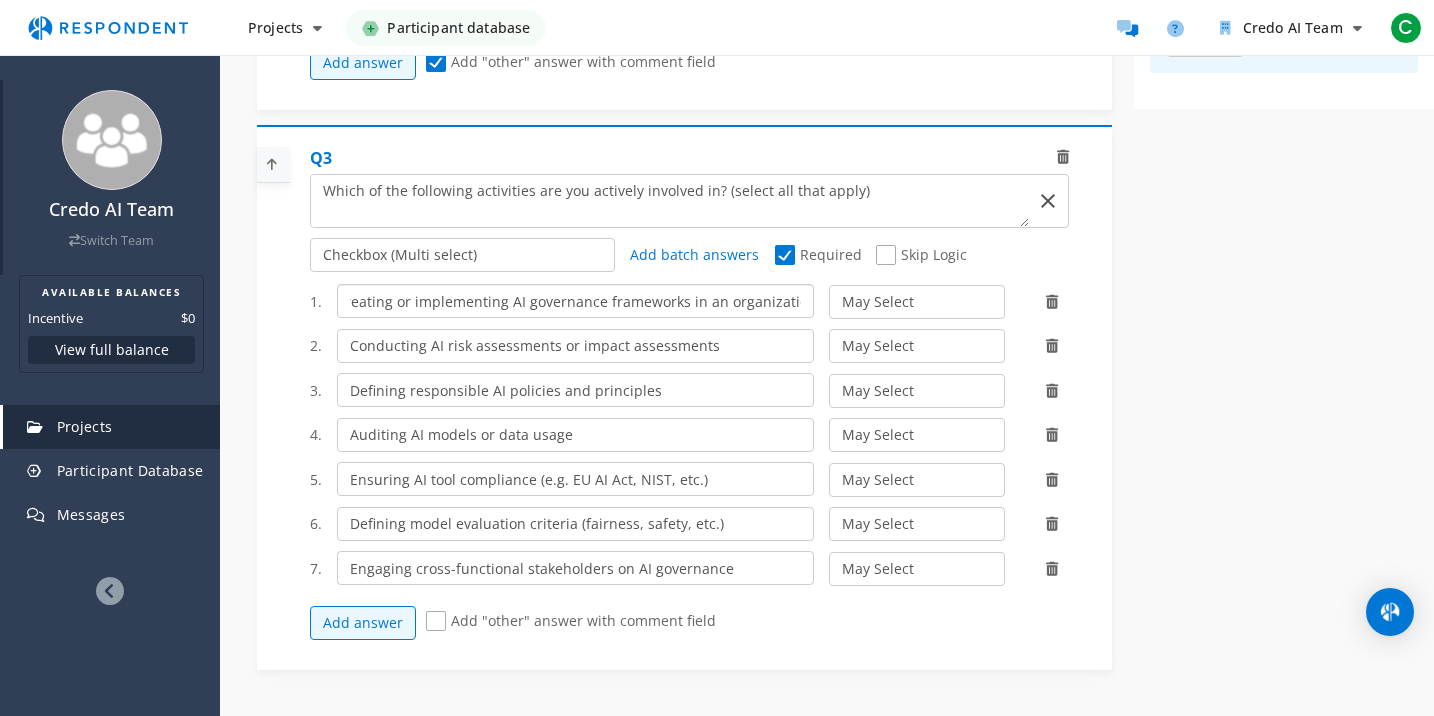 type on "Creating or implementing AI governance frameworks in an organization" 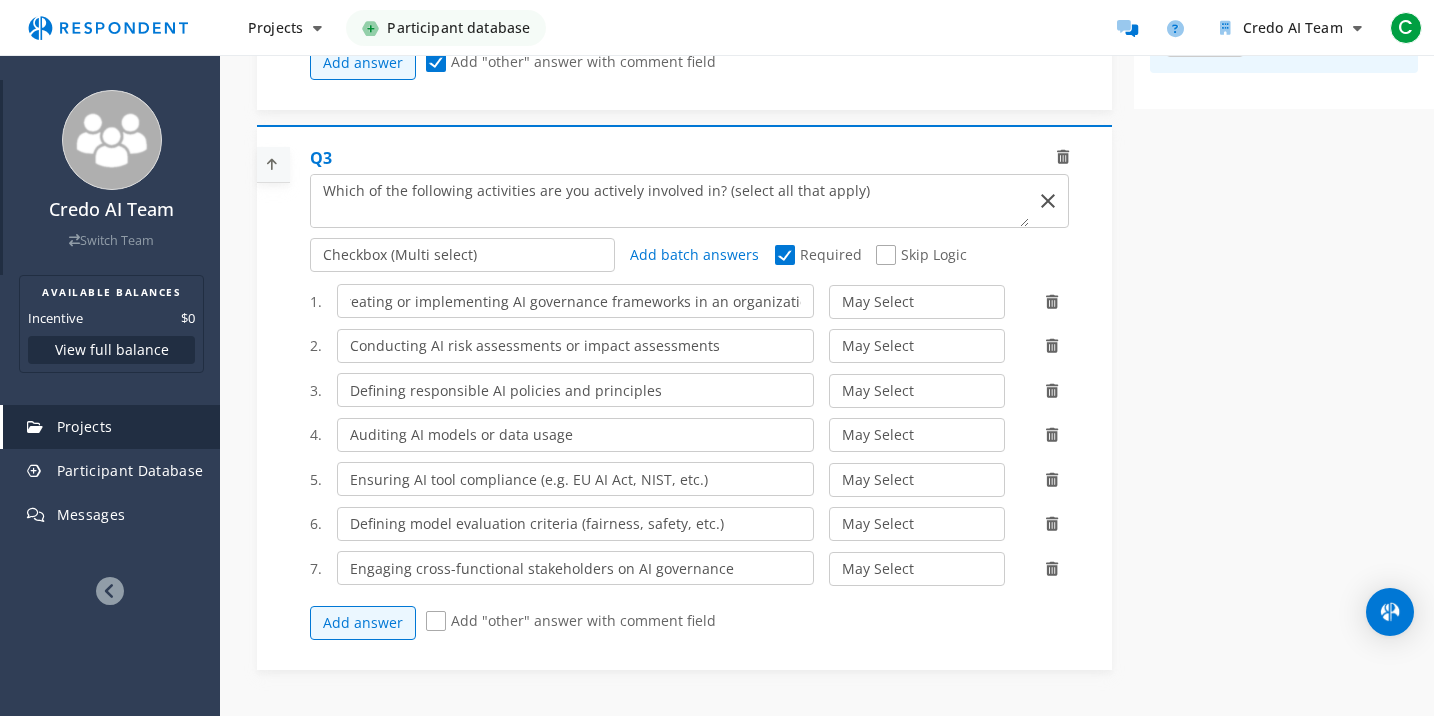 scroll, scrollTop: 0, scrollLeft: 0, axis: both 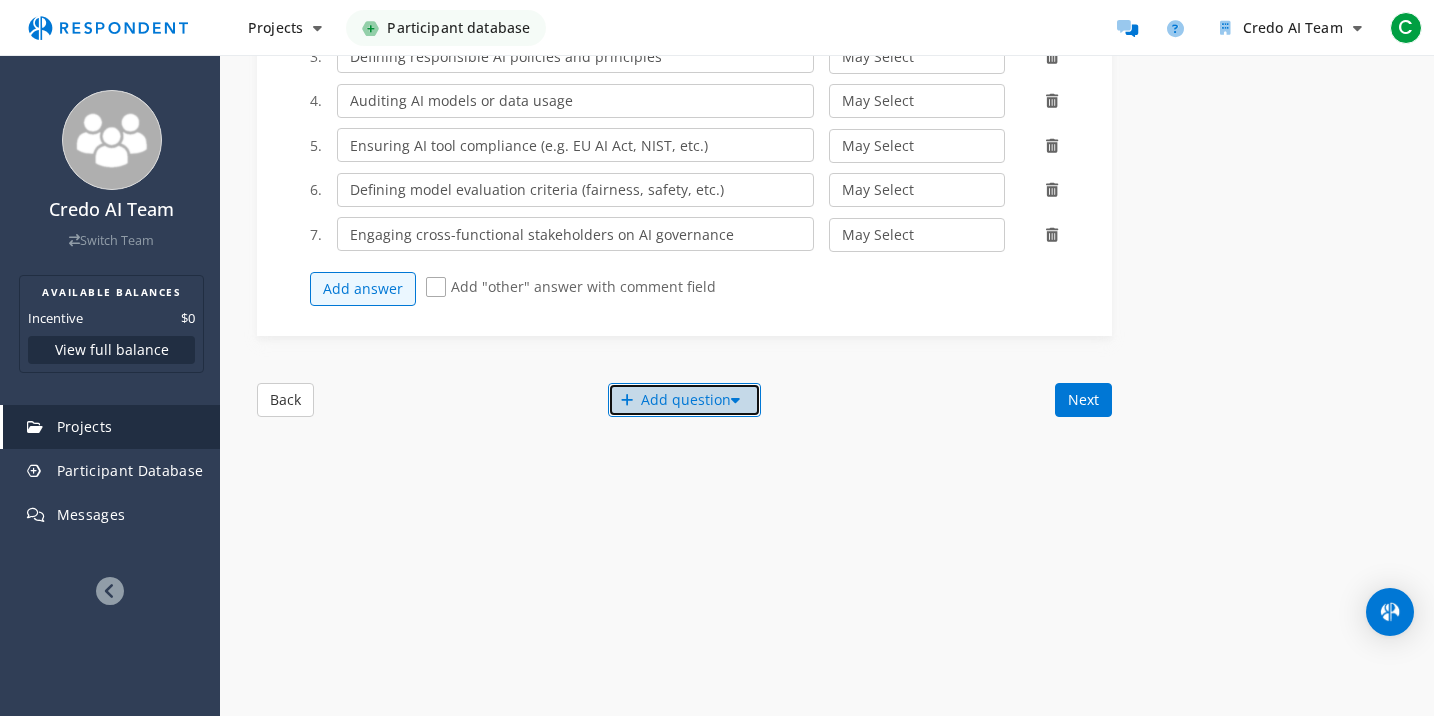 click on "Add question" 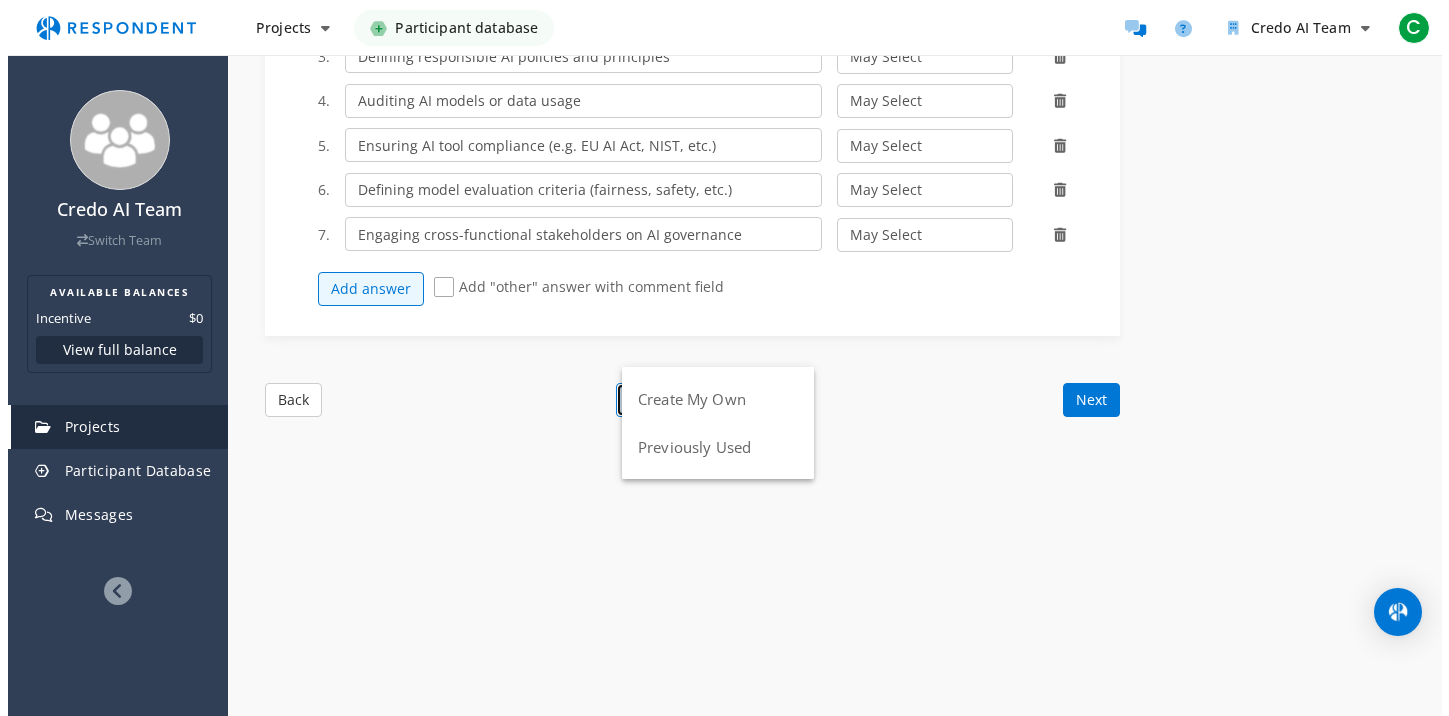 scroll, scrollTop: 0, scrollLeft: 0, axis: both 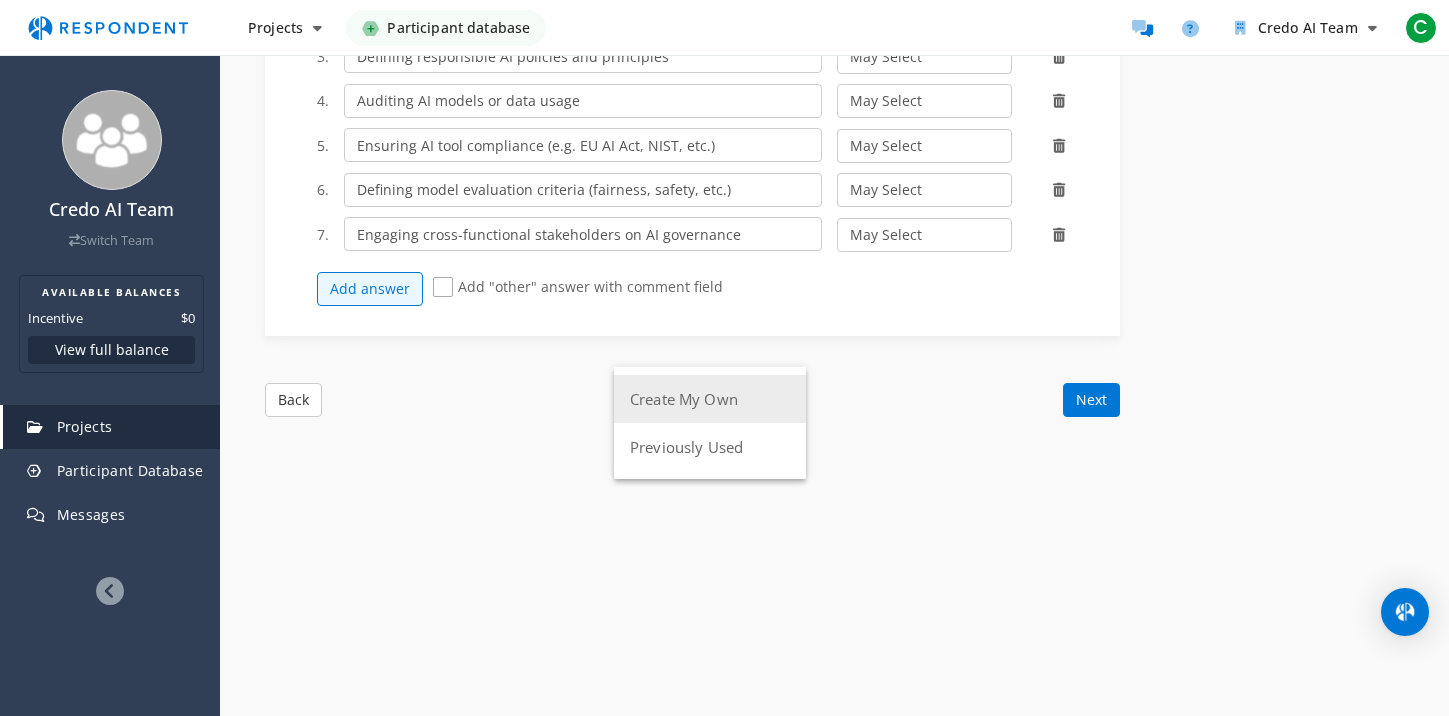 click on "Create My Own" at bounding box center [710, 399] 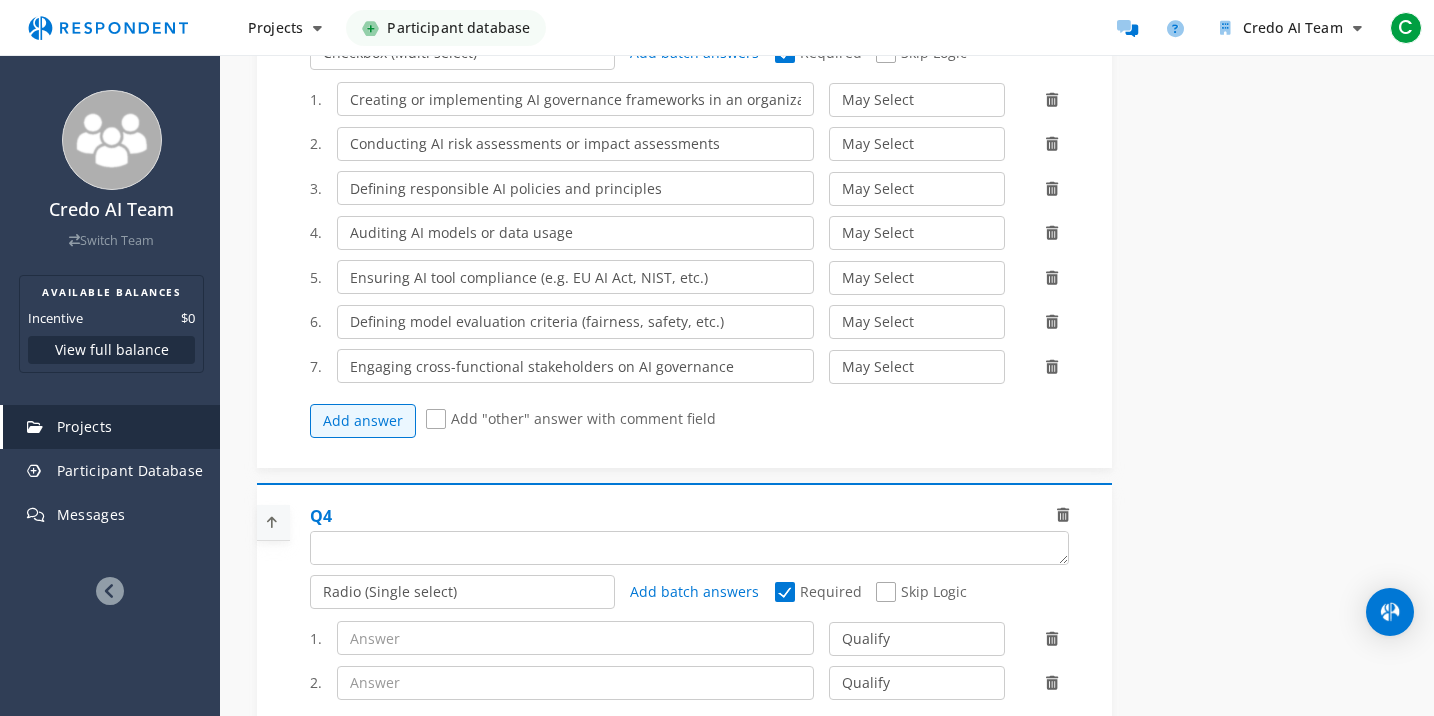 scroll, scrollTop: 1103, scrollLeft: 0, axis: vertical 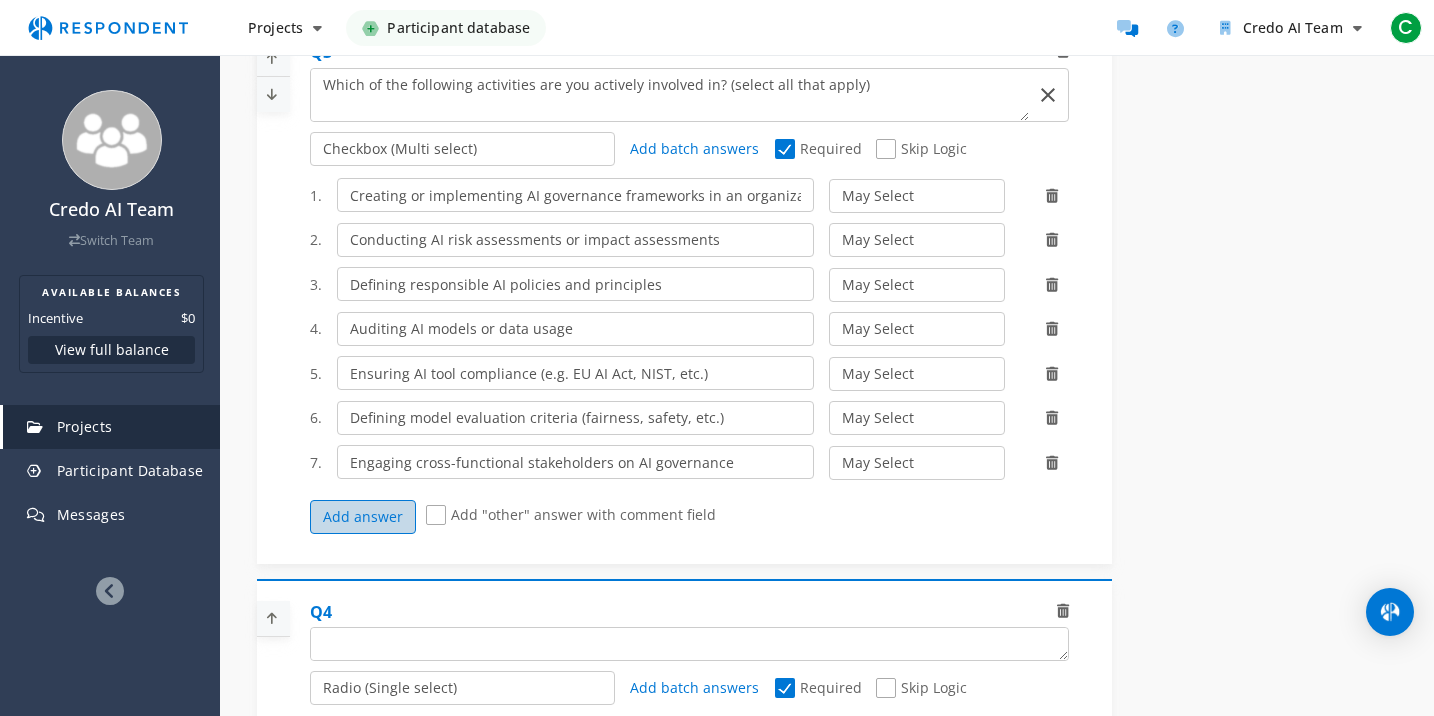 click on "Add answer" 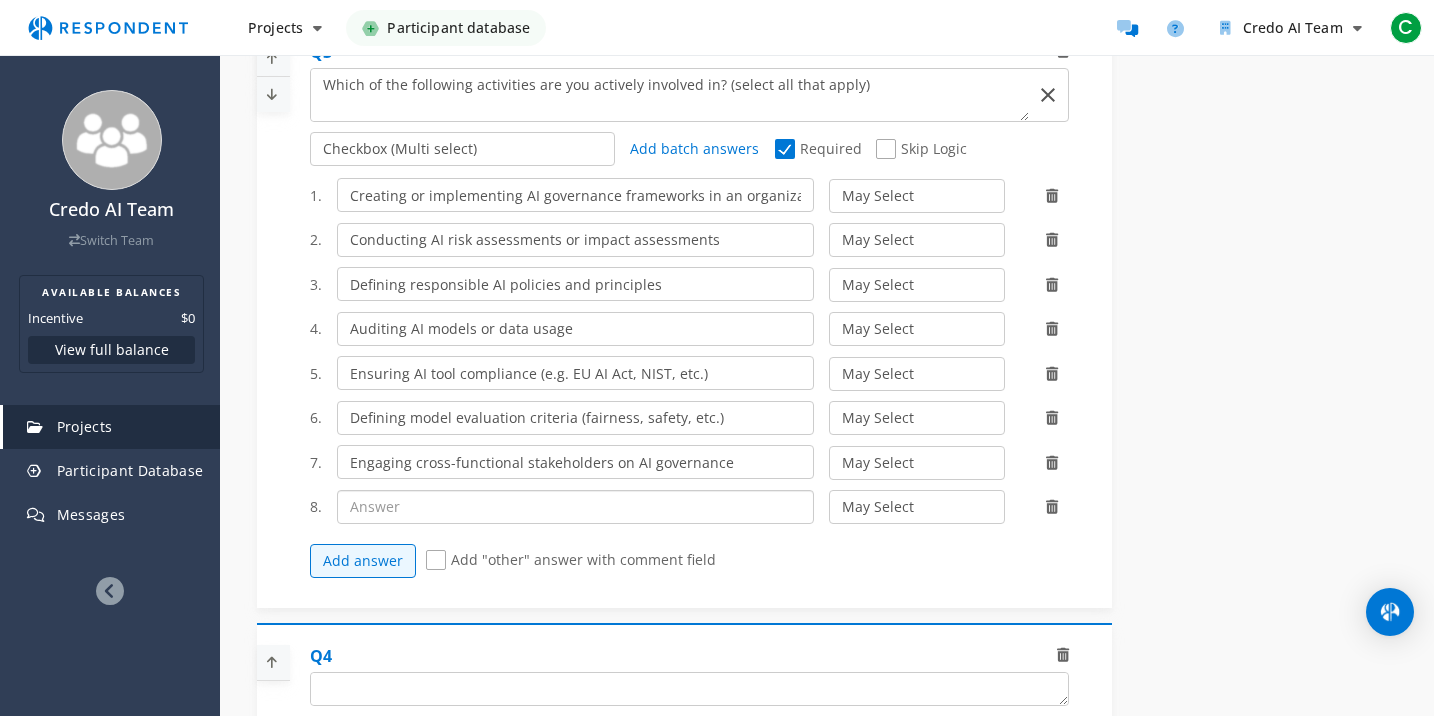 click 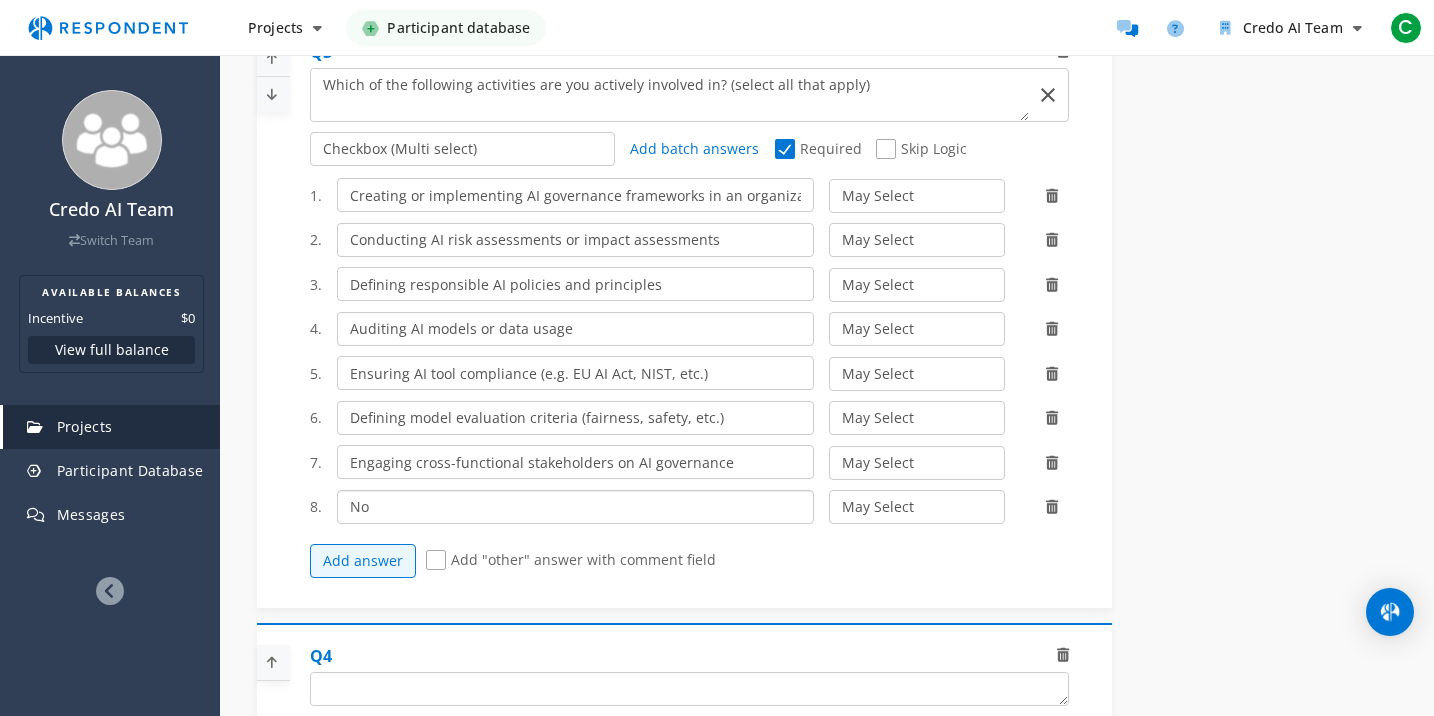 type on "N" 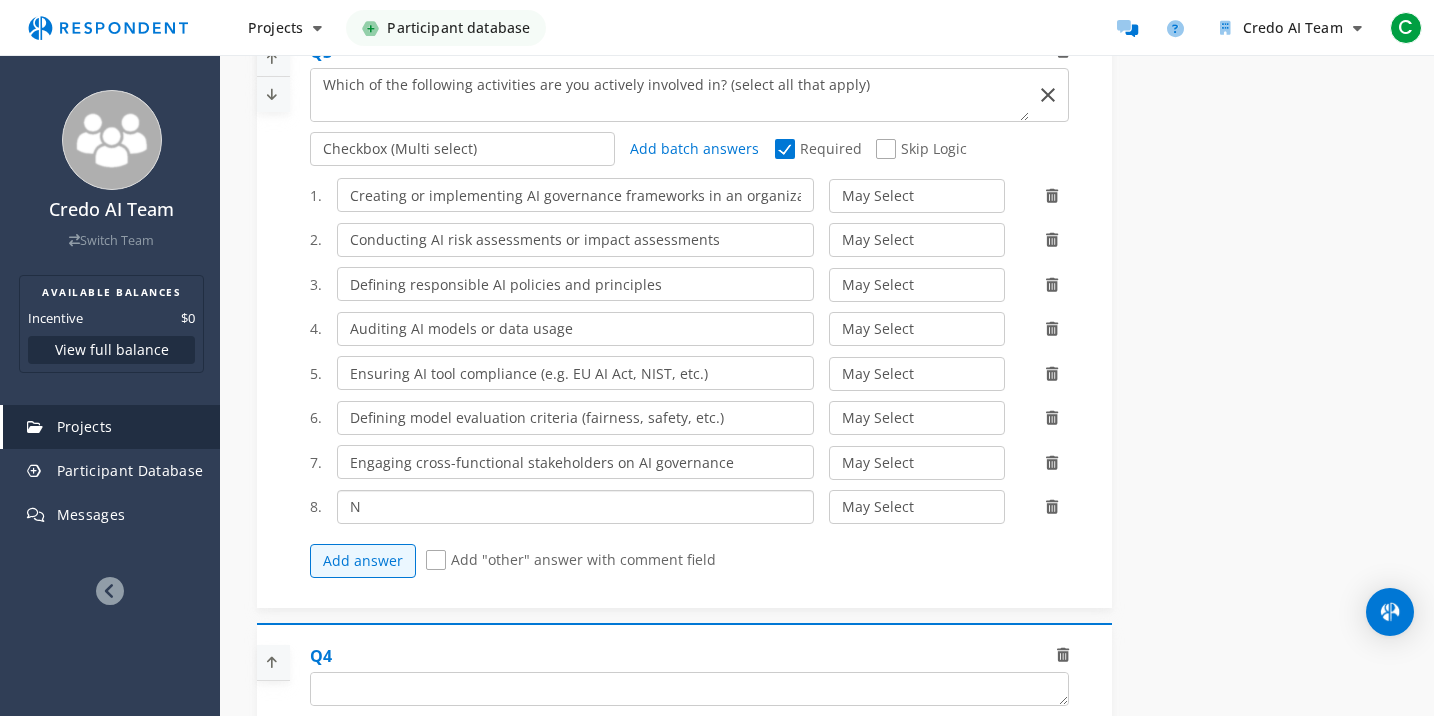 type 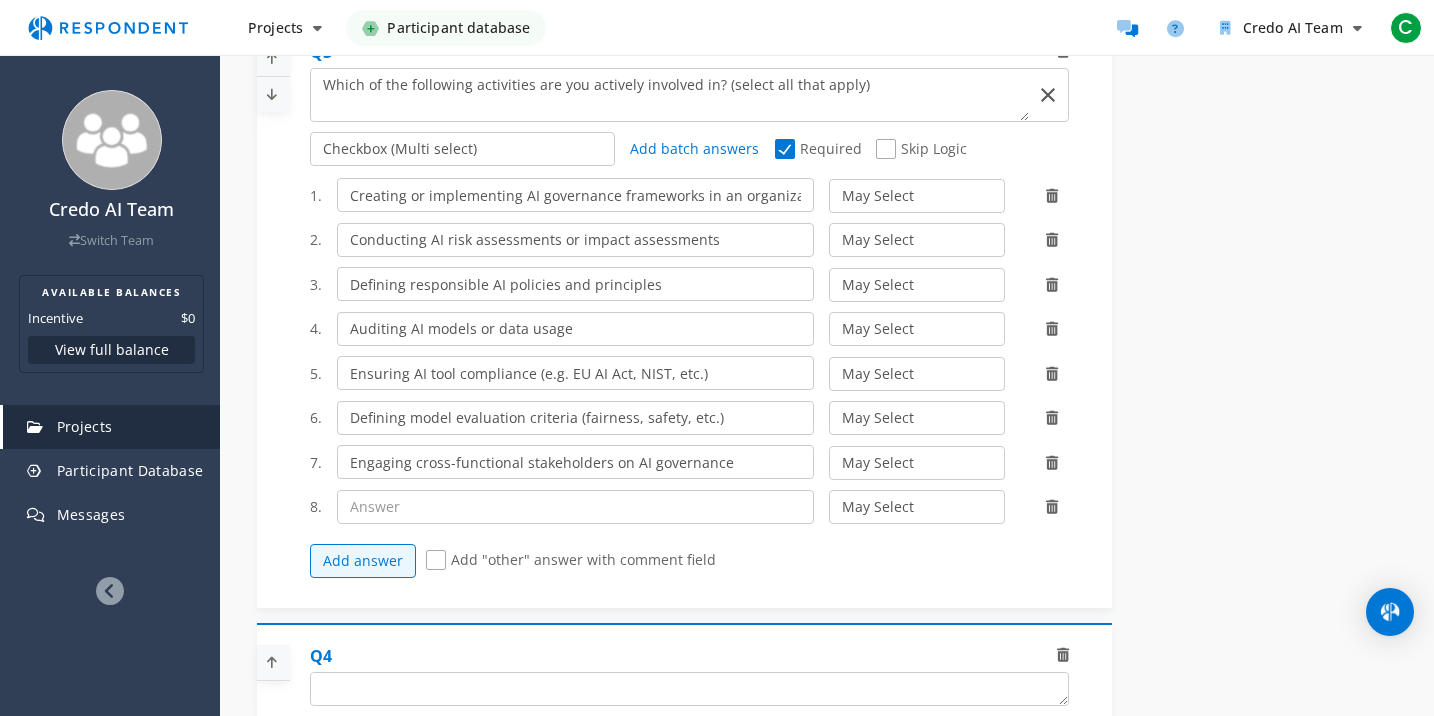 click on "Add "other" answer with comment field" 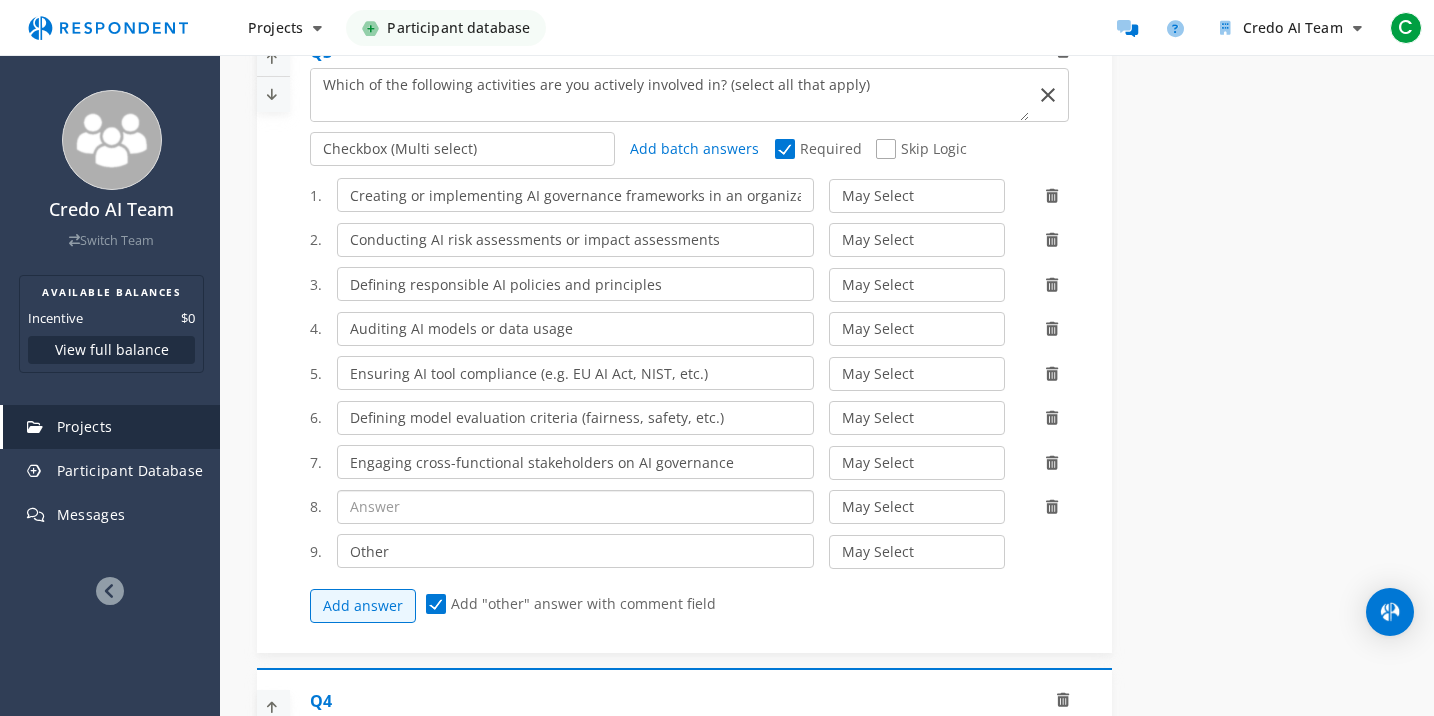 click 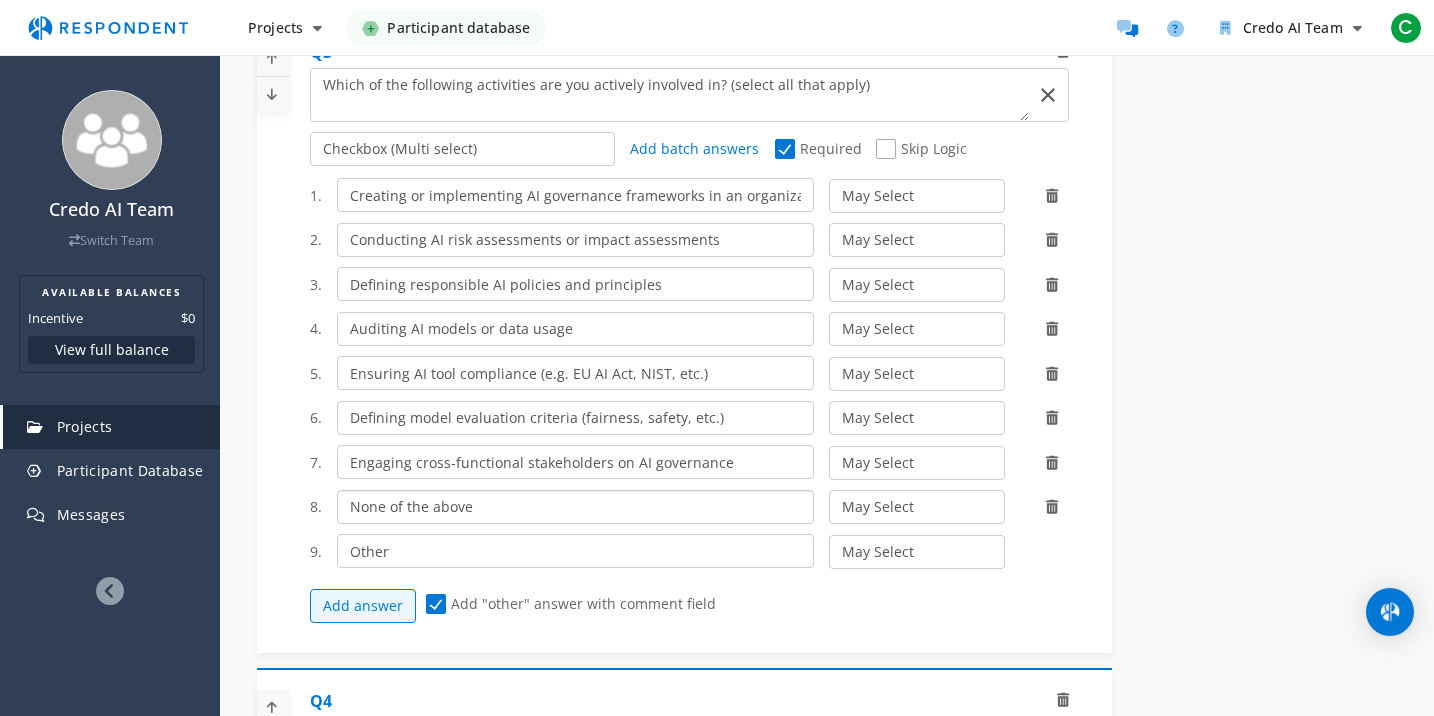 type on "None of the above" 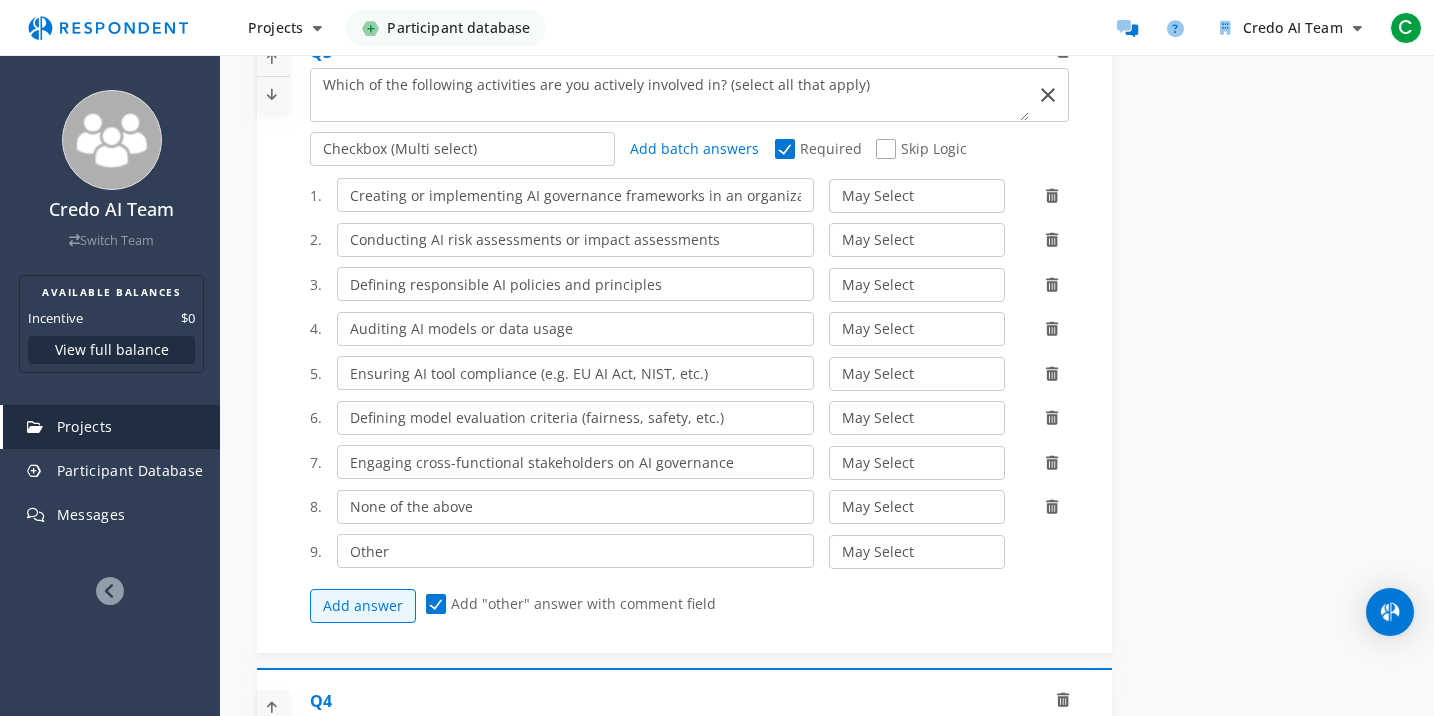 click on "Internal Project Name  *               AI Governance Professionals      This is visible only to your organization.              Respondent Pitch       Project Title  *     Seeking AI Governance Professionals      This is visible to Participants.  Tips on writing a great pitch.             Project Details  *      [NUMBER]   /800        We are looking for professionals shaping the future of Ai risk, compliance, and ethics.      This is visible to Respondents.                   Target Audience  *                 Industry Professionals (B2B)             General Population (B2C)                       Type of Research             Remote             In-Person                     Research Methodology           One-on-One Focus Group Unmoderated Study Survey Diary Study               Show participants' account email addresses     Learn more...                           Time Required           [NUMBER]       minute(s)                 Incentive              $[PRICE]   $[PRICE]   $[PRICE]   $[PRICE]   $[PRICE]   $[PRICE]   $[PRICE]   $[PRICE]" at bounding box center (827, 263) 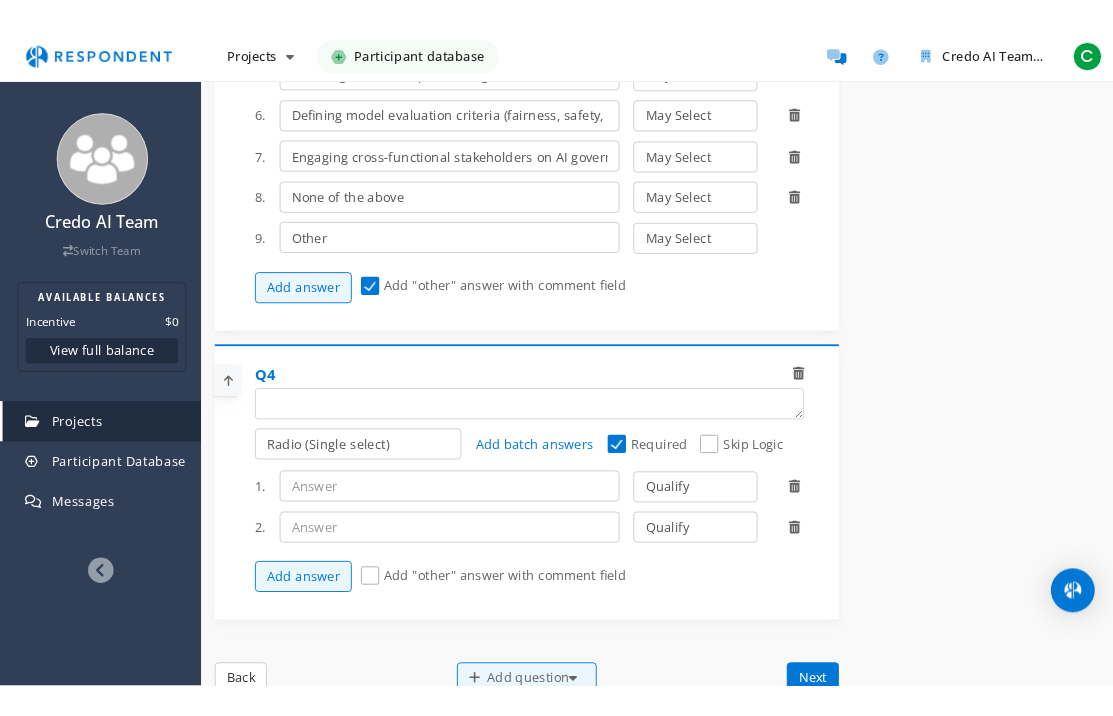scroll, scrollTop: 1515, scrollLeft: 0, axis: vertical 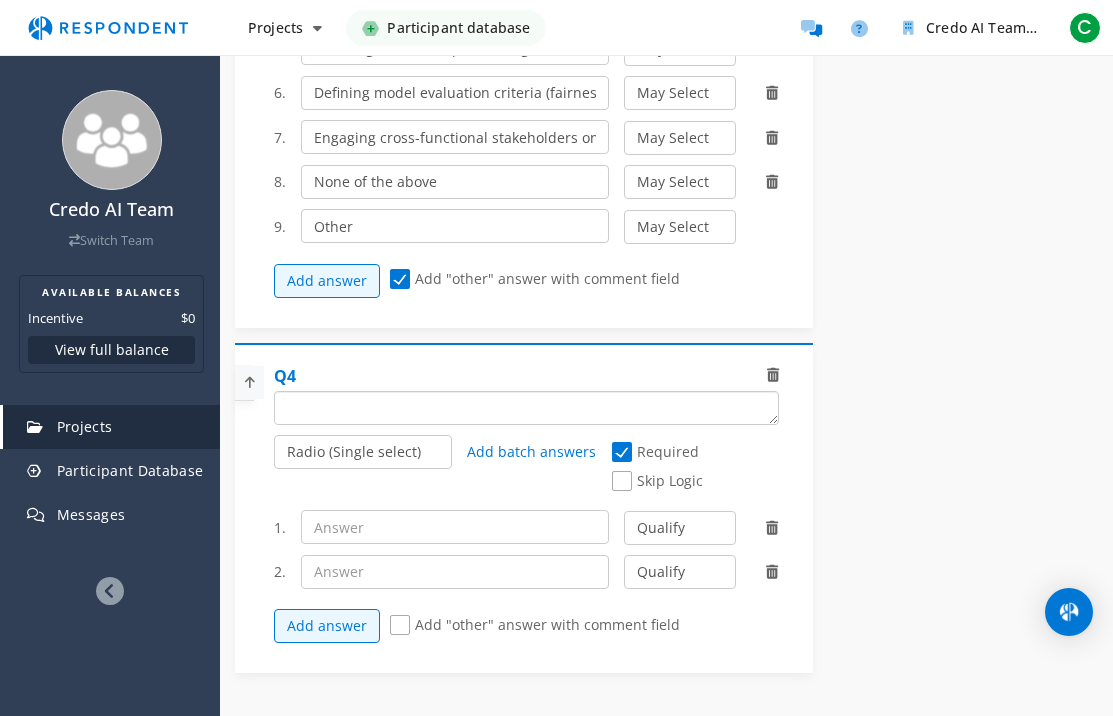 click at bounding box center [526, 408] 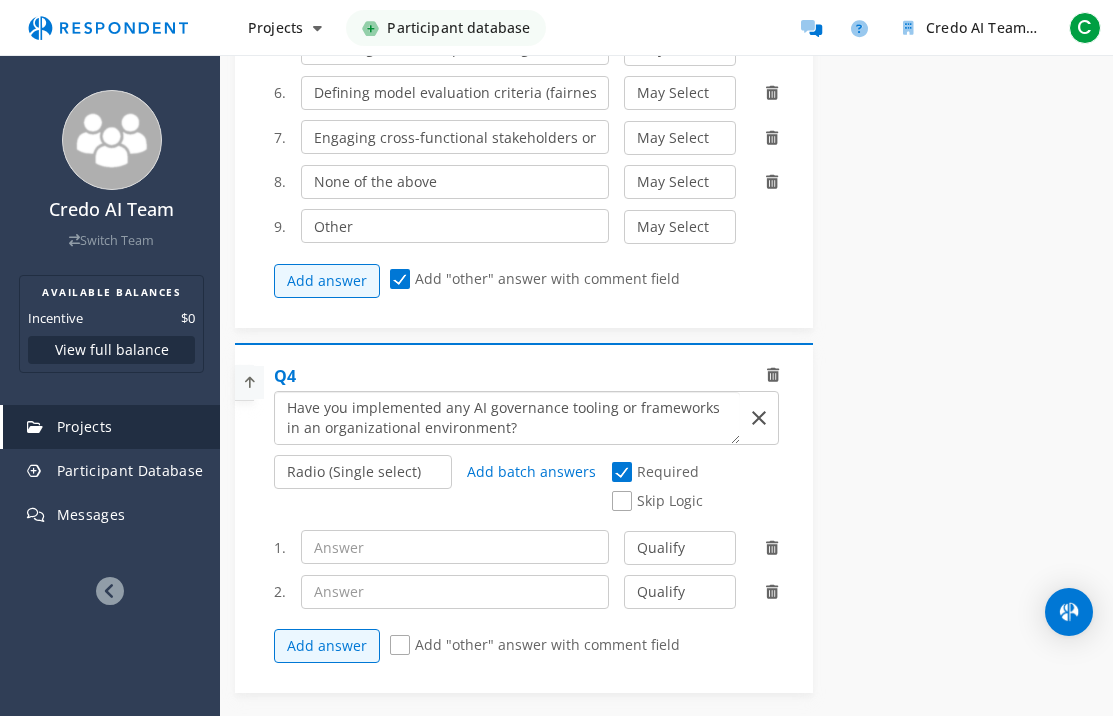 type on "Have you implemented any AI governance tooling or frameworks in an organizational environment?" 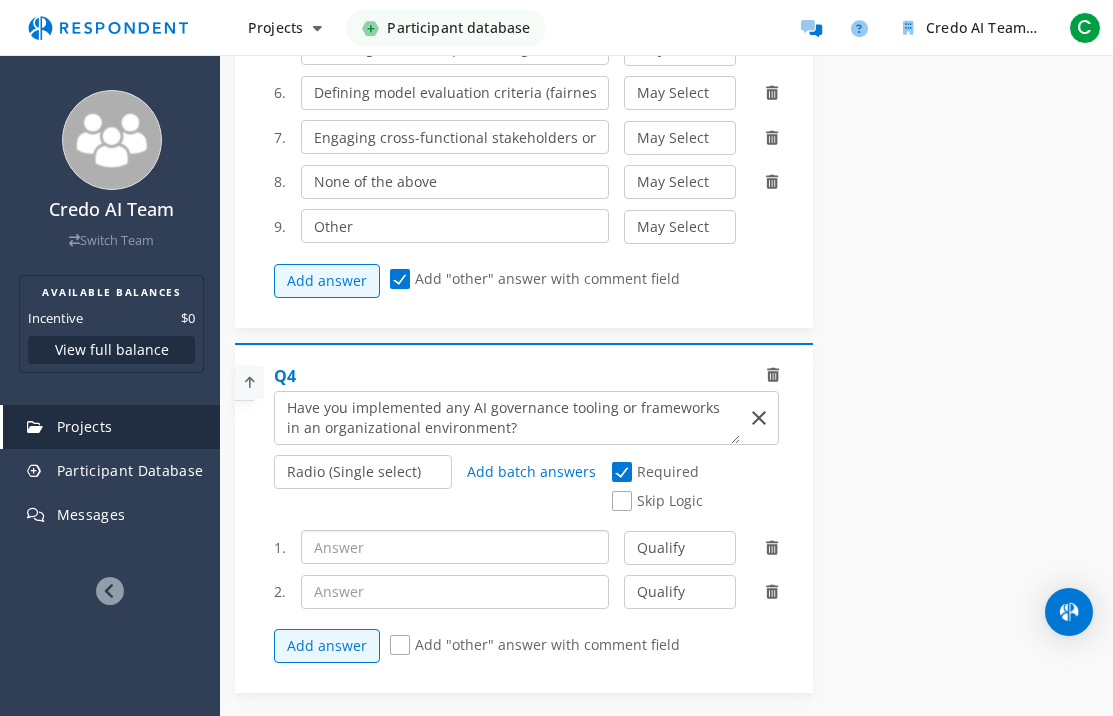 click 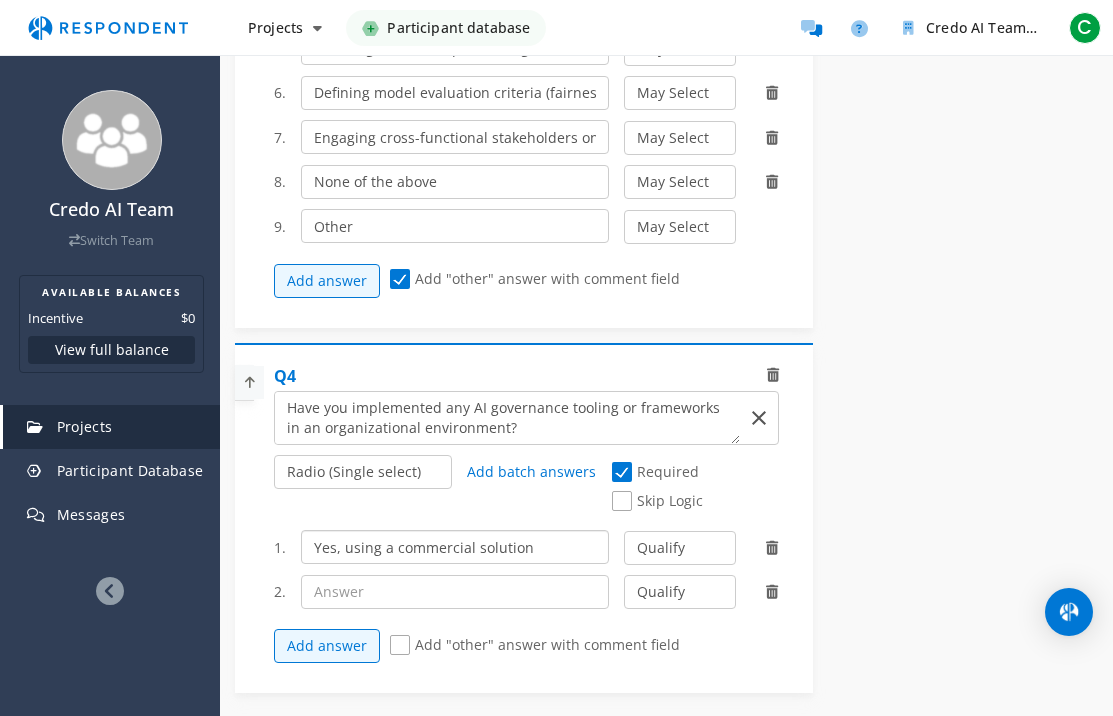 type on "Yes, using a commercial solution" 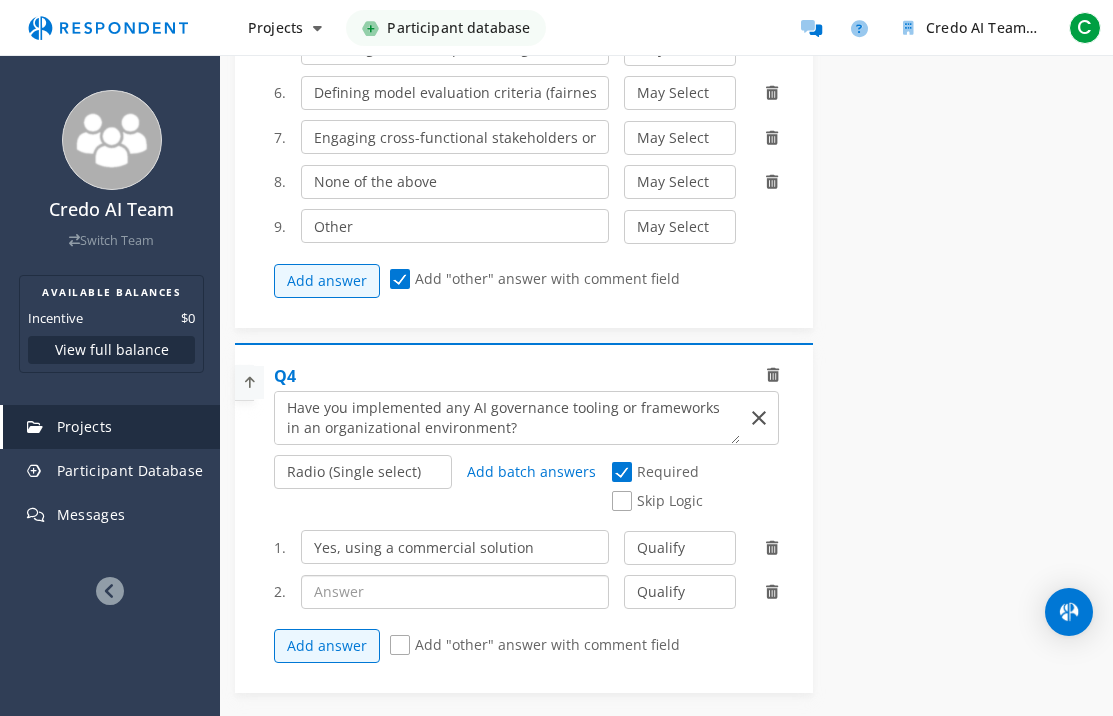 click 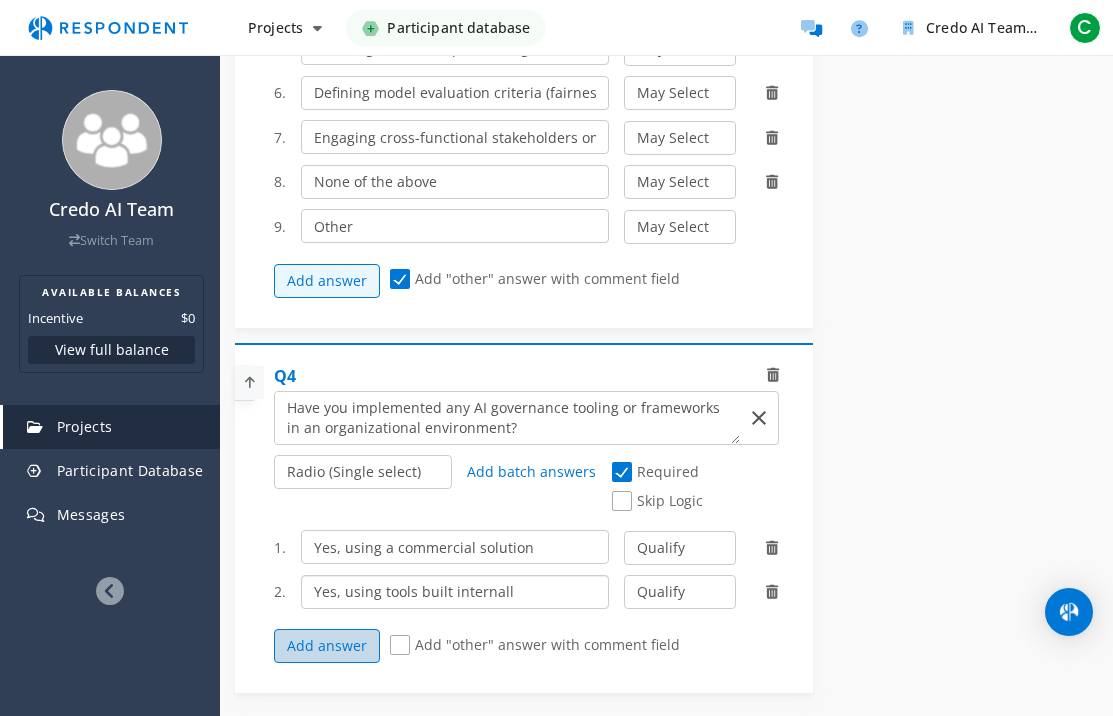 type on "Yes, using tools built internall" 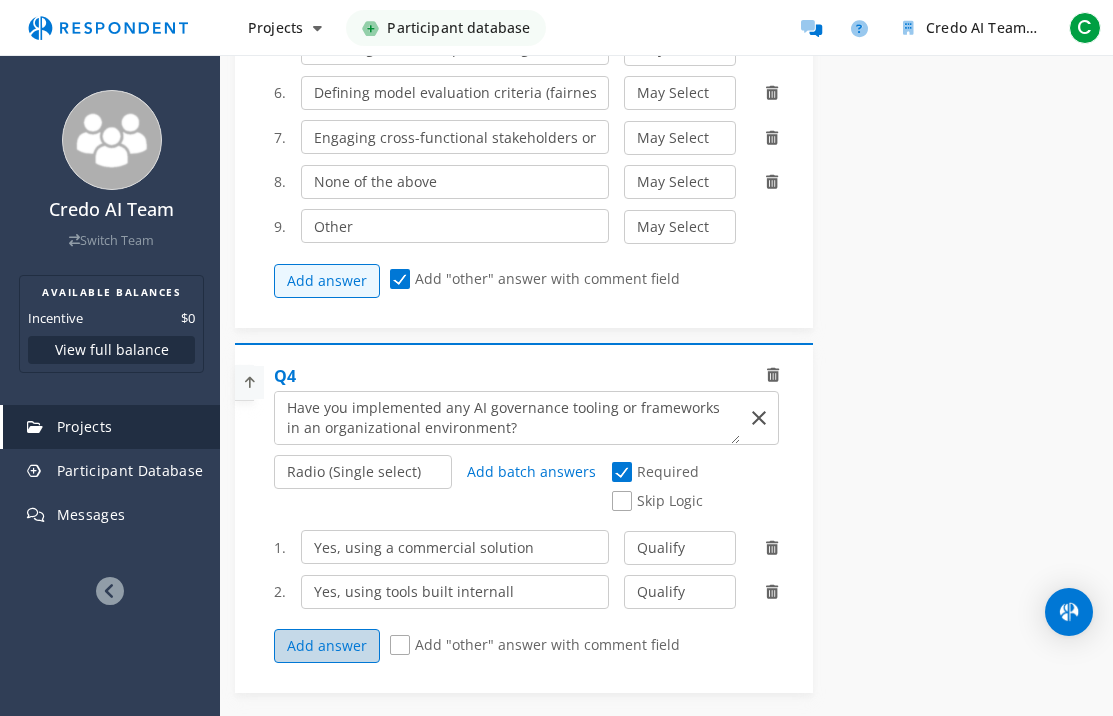 click on "Add answer" 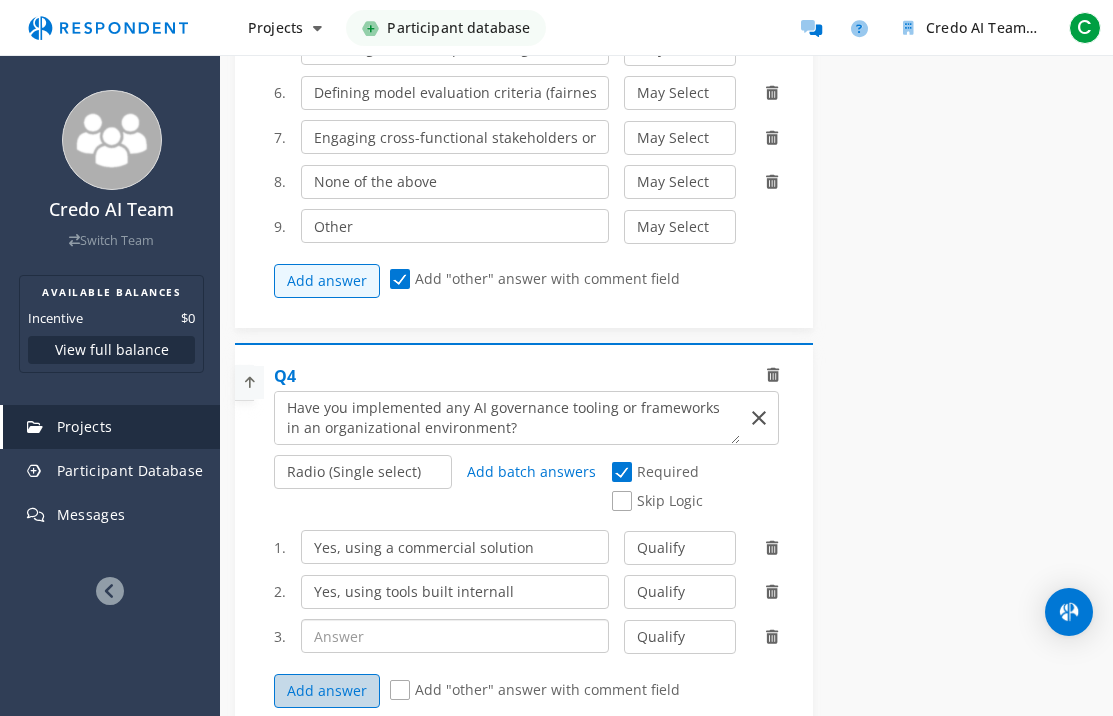 click 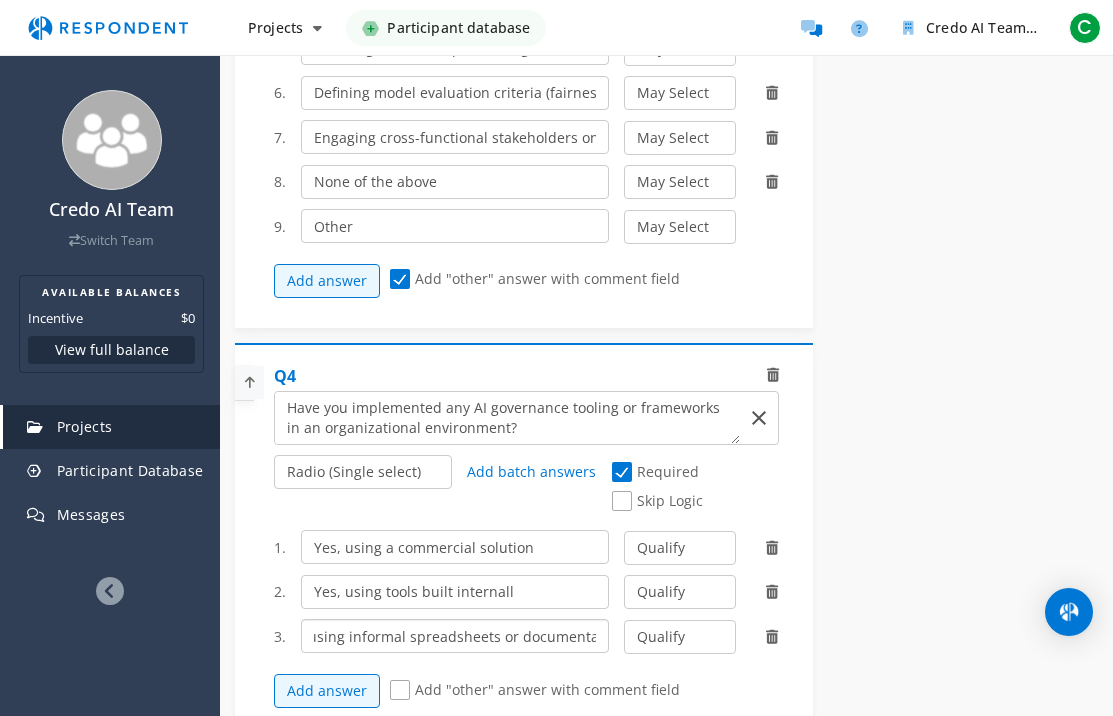scroll, scrollTop: 0, scrollLeft: 54, axis: horizontal 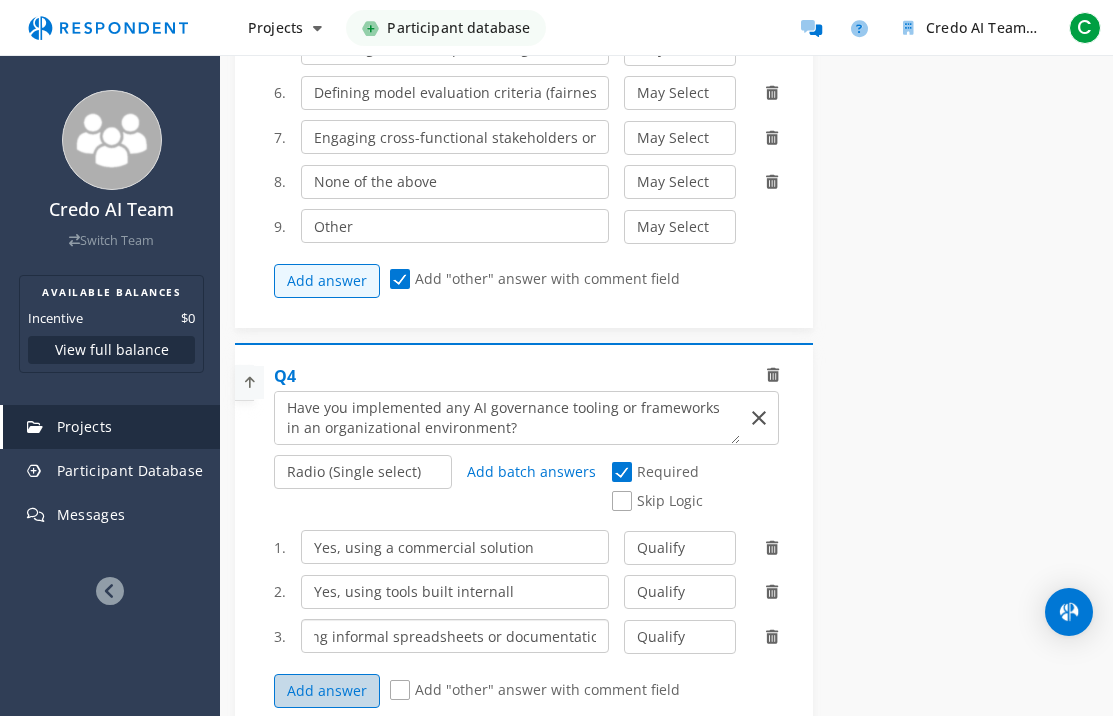 type on "Yes, using informal spreadsheets or documentation" 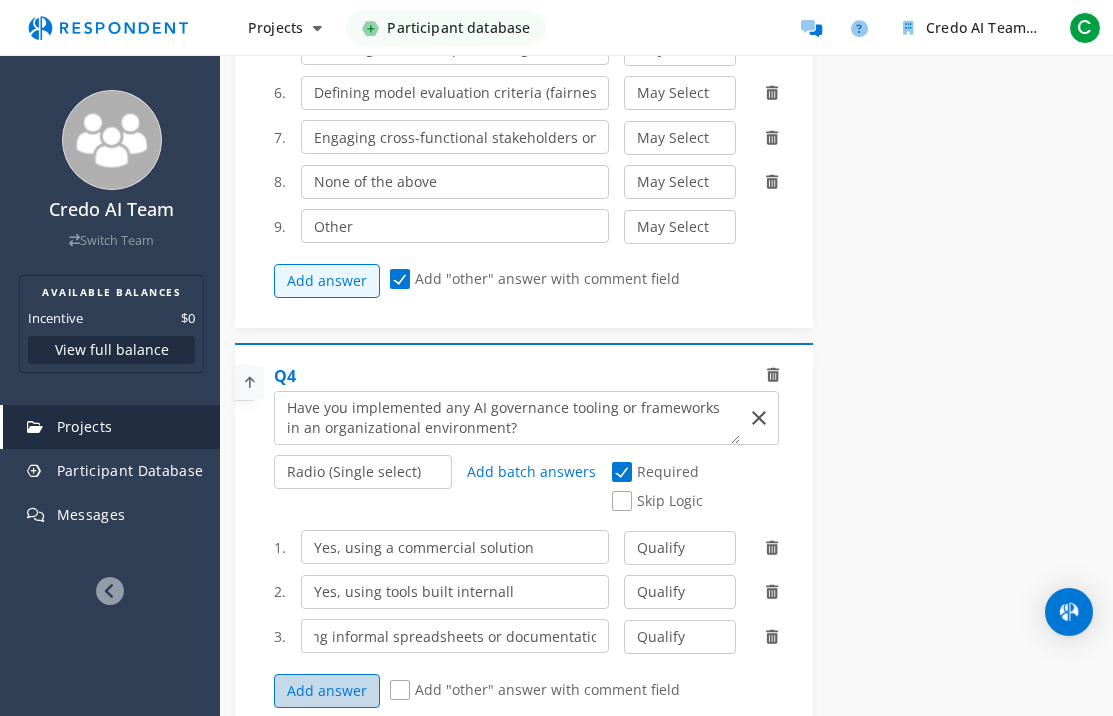 click on "Add answer" 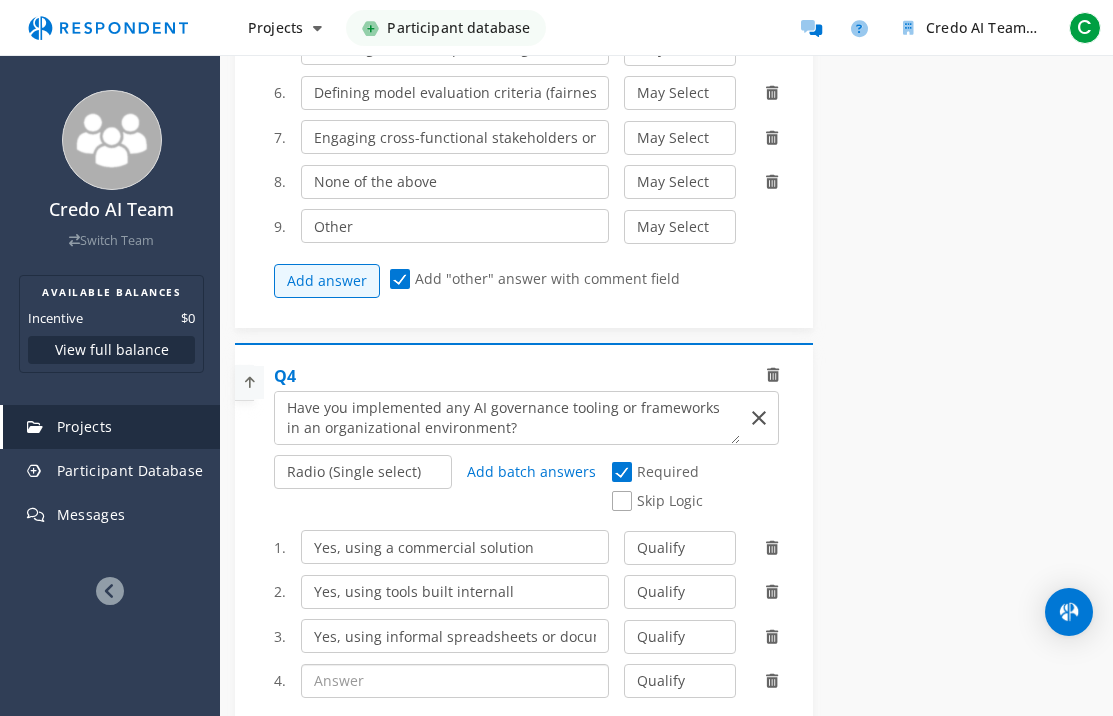 click 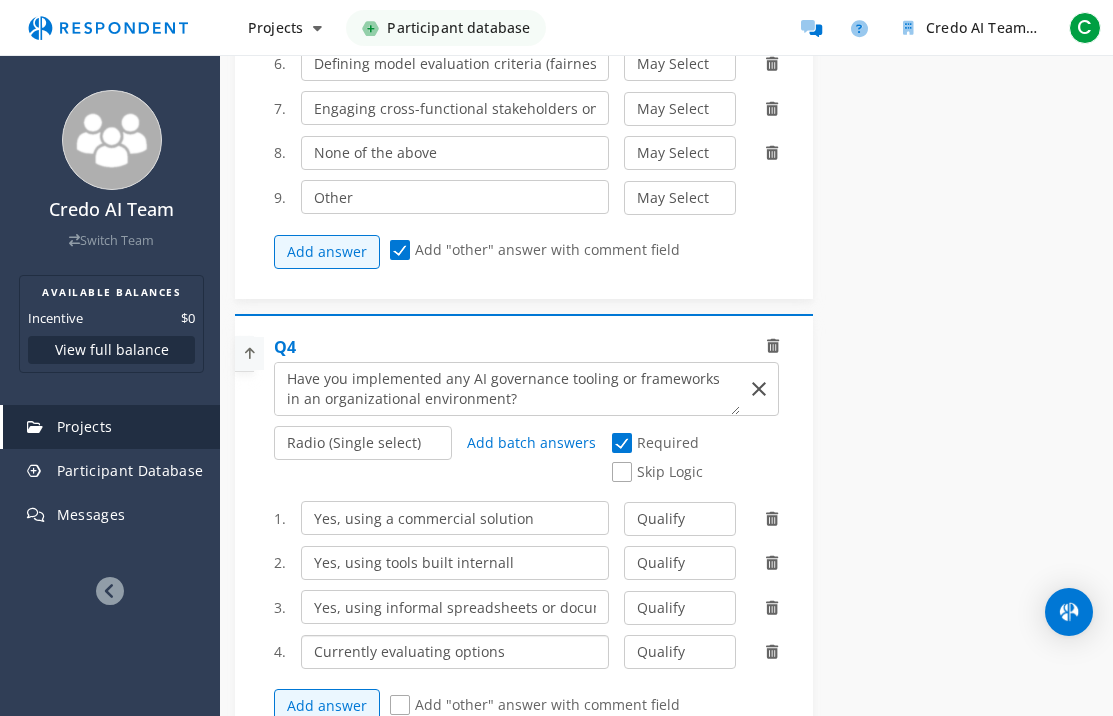 scroll, scrollTop: 1574, scrollLeft: 0, axis: vertical 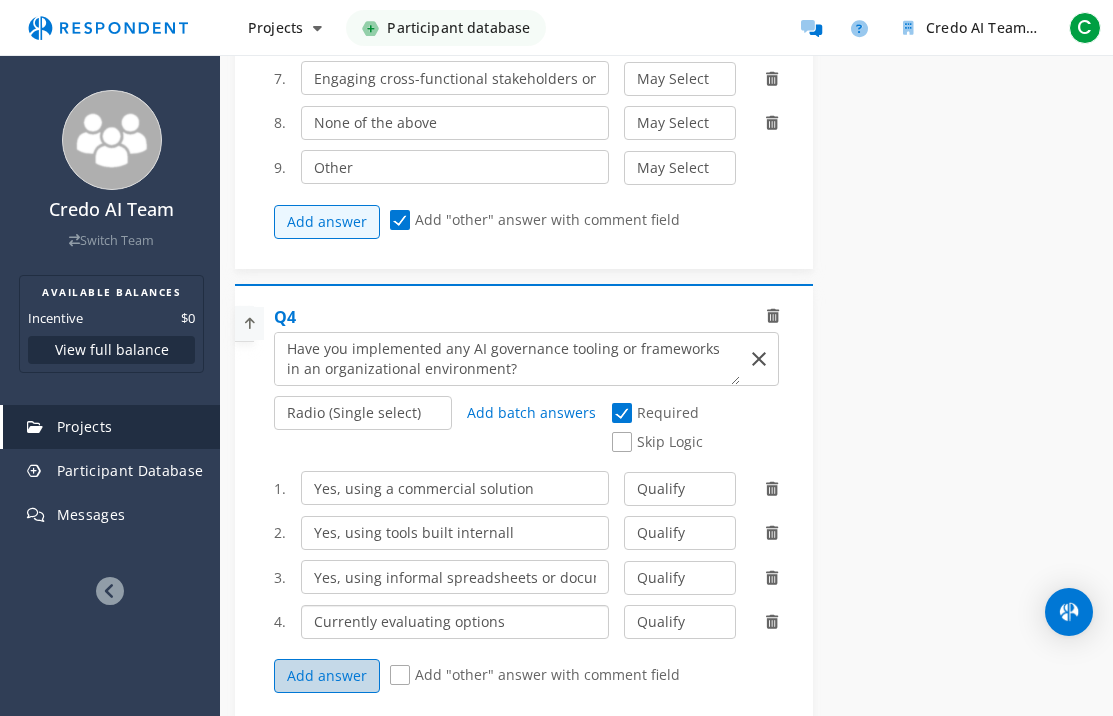 type on "Currently evaluating options" 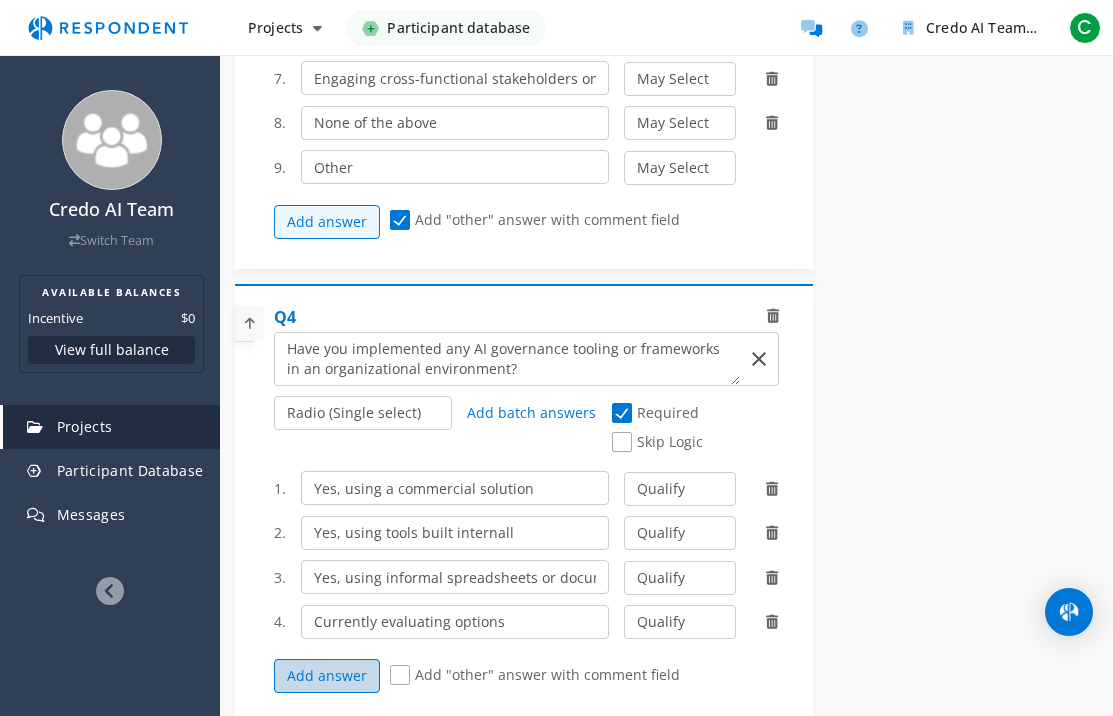 click on "Add answer" 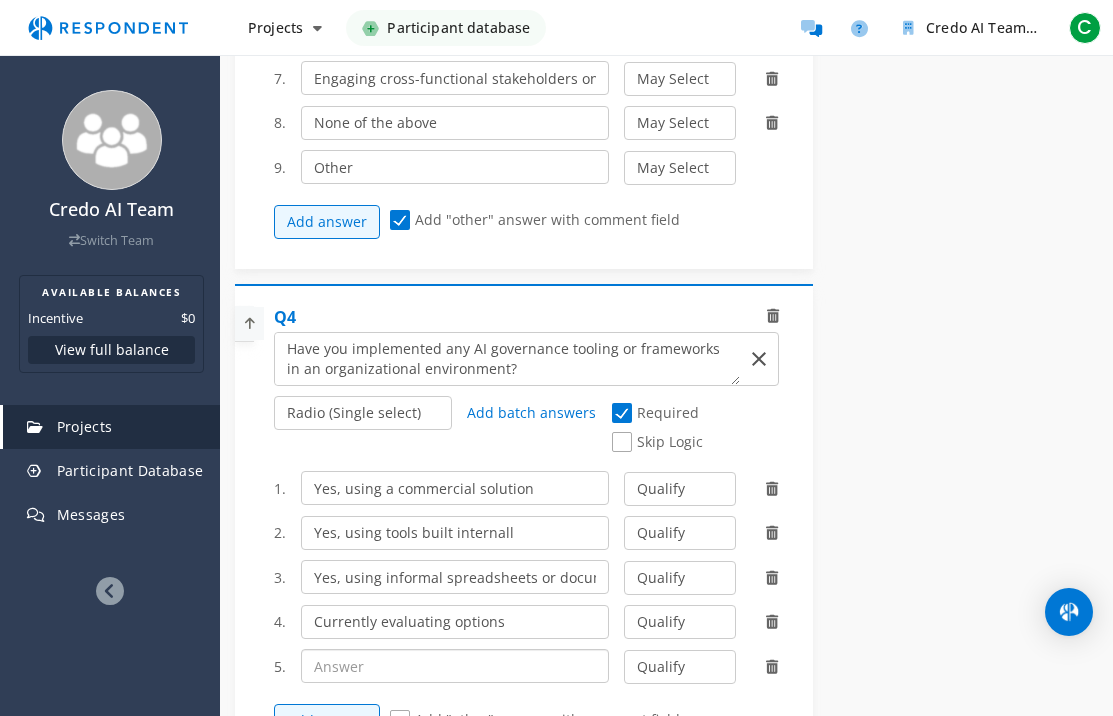click 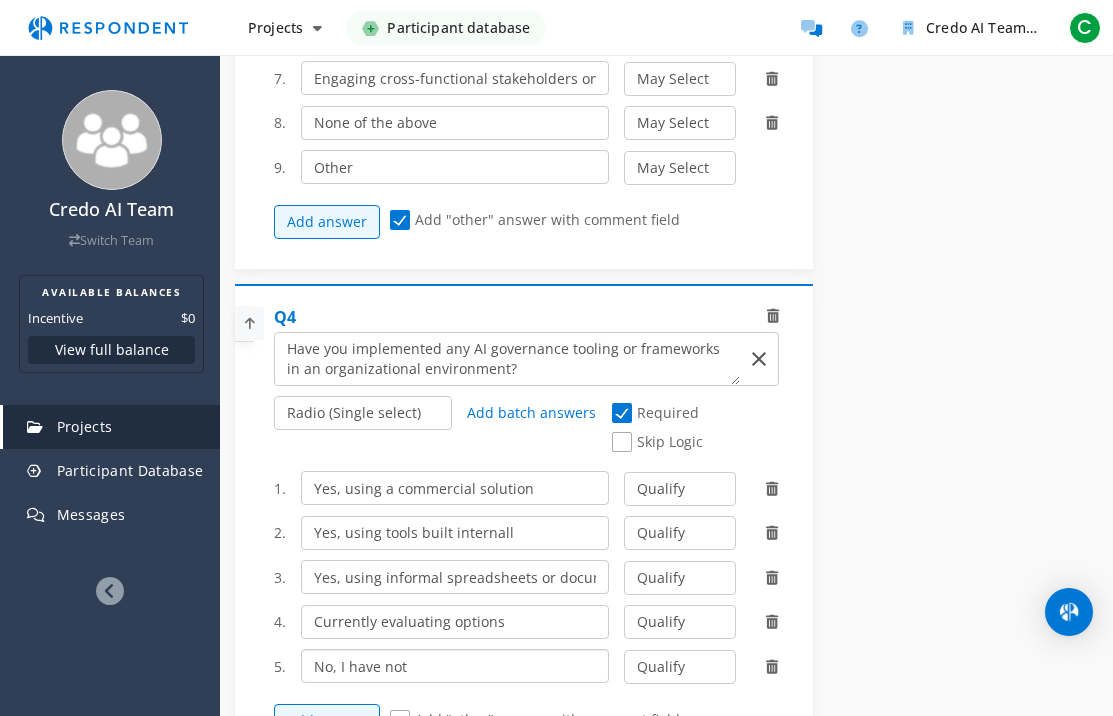 type on "No, I have not" 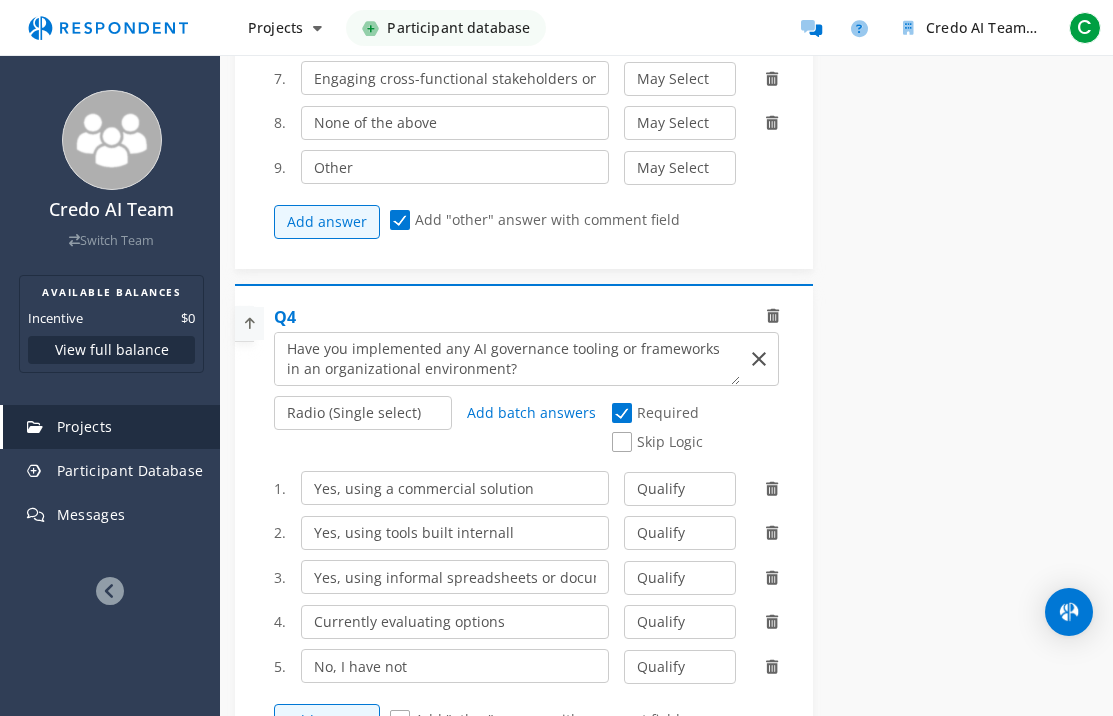 click on "Internal Project Name  *               AI Governance Professionals      This is visible only to your organization.              Respondent Pitch       Project Title  *     Seeking AI Governance Professionals      This is visible to Participants.  Tips on writing a great pitch.             Project Details  *      [NUMBER]   /800        We are looking for professionals shaping the future of Ai risk, compliance, and ethics.      This is visible to Respondents.                   Target Audience  *                 Industry Professionals (B2B)             General Population (B2C)                       Type of Research             Remote             In-Person                     Research Methodology           One-on-One Focus Group Unmoderated Study Survey Diary Study               Show participants' account email addresses     Learn more...                           Time Required           [NUMBER]       minute(s)                 Incentive              $[PRICE]   $[PRICE]   $[PRICE]   $[PRICE]   $[PRICE]   $[PRICE]   $[PRICE]   $[PRICE]" at bounding box center [666, -74] 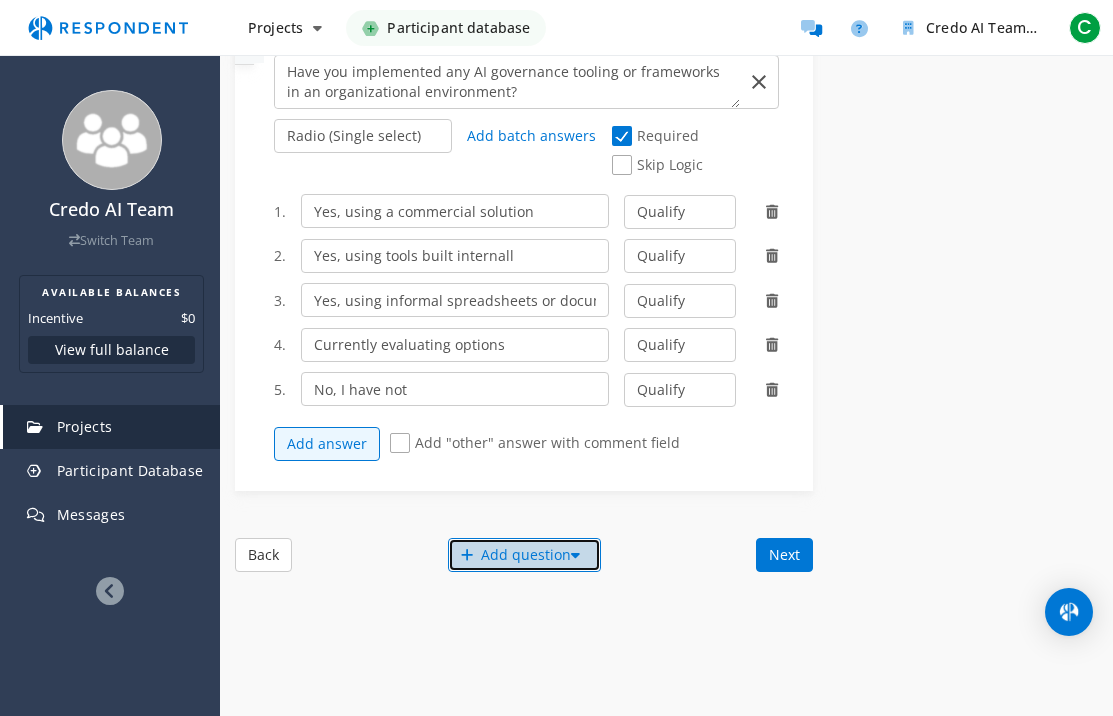 click on "Add question" 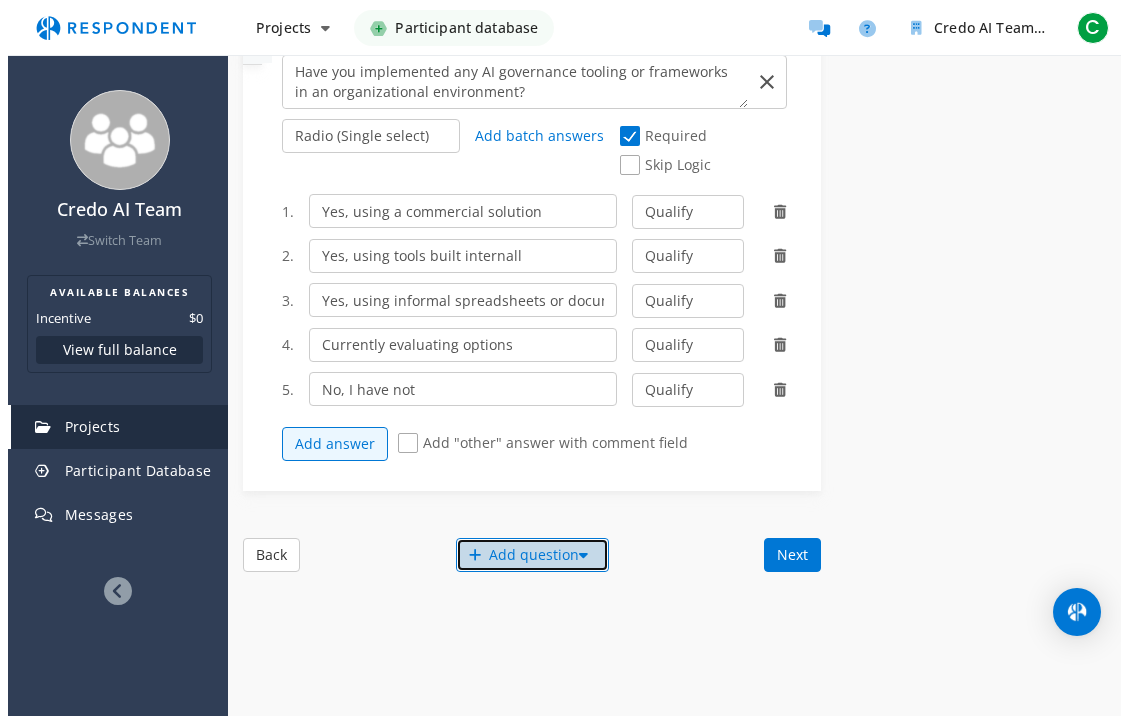 scroll, scrollTop: 0, scrollLeft: 0, axis: both 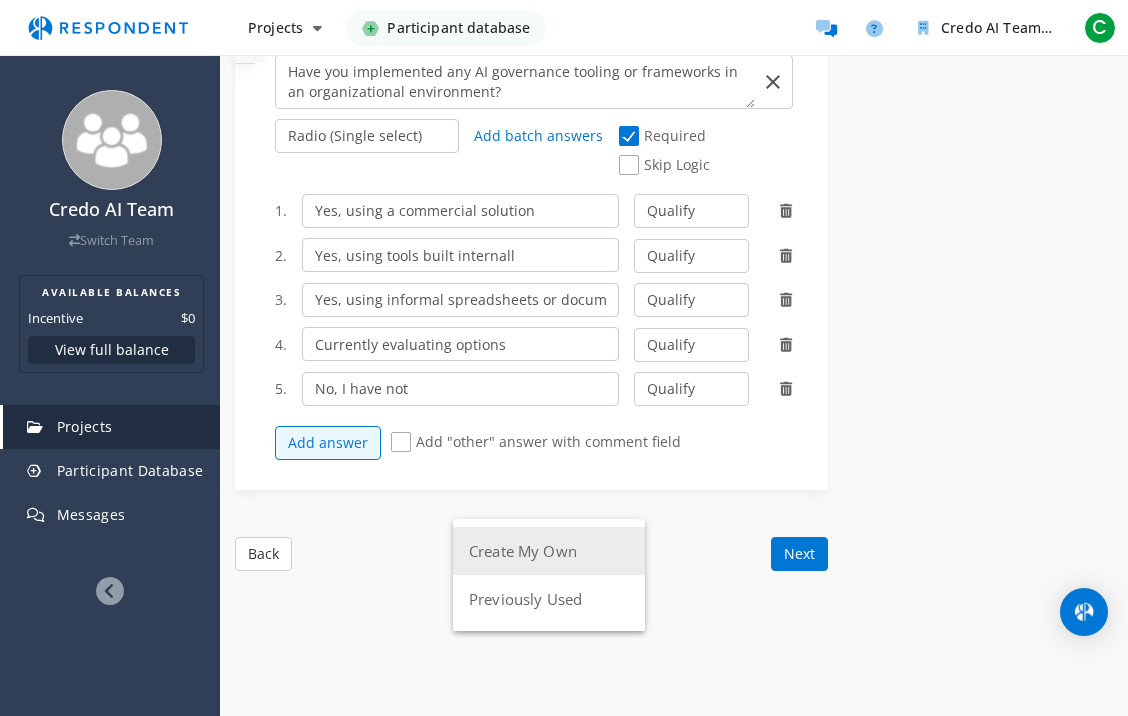 click on "Create My Own" at bounding box center (549, 551) 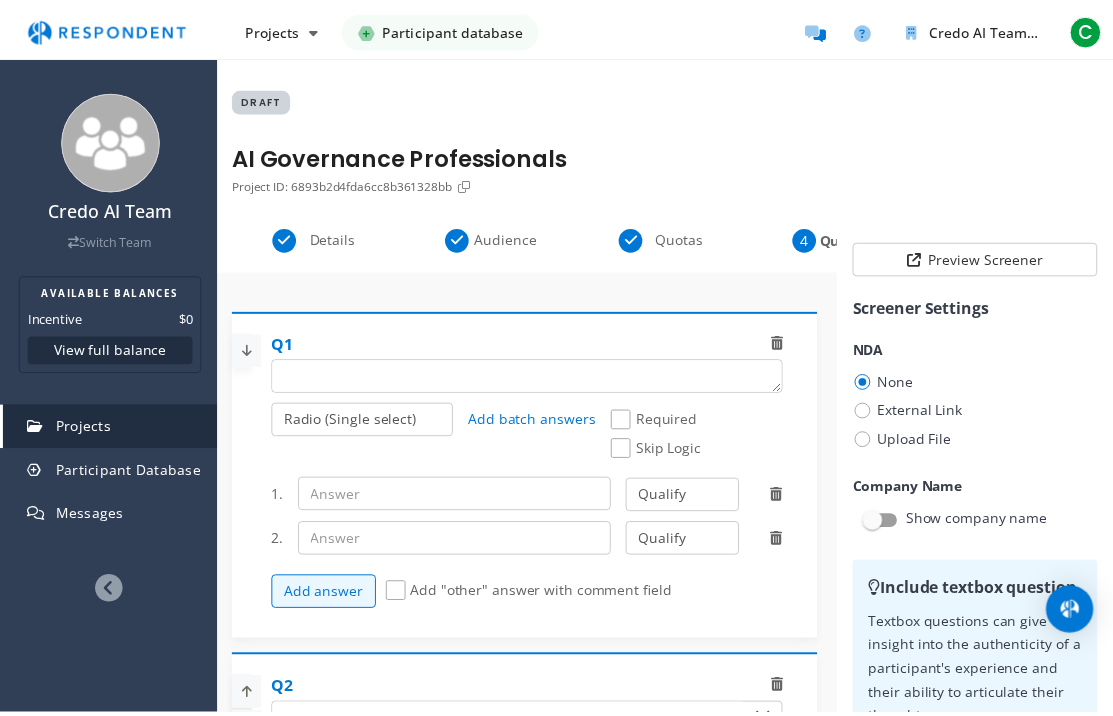 scroll, scrollTop: 1851, scrollLeft: 0, axis: vertical 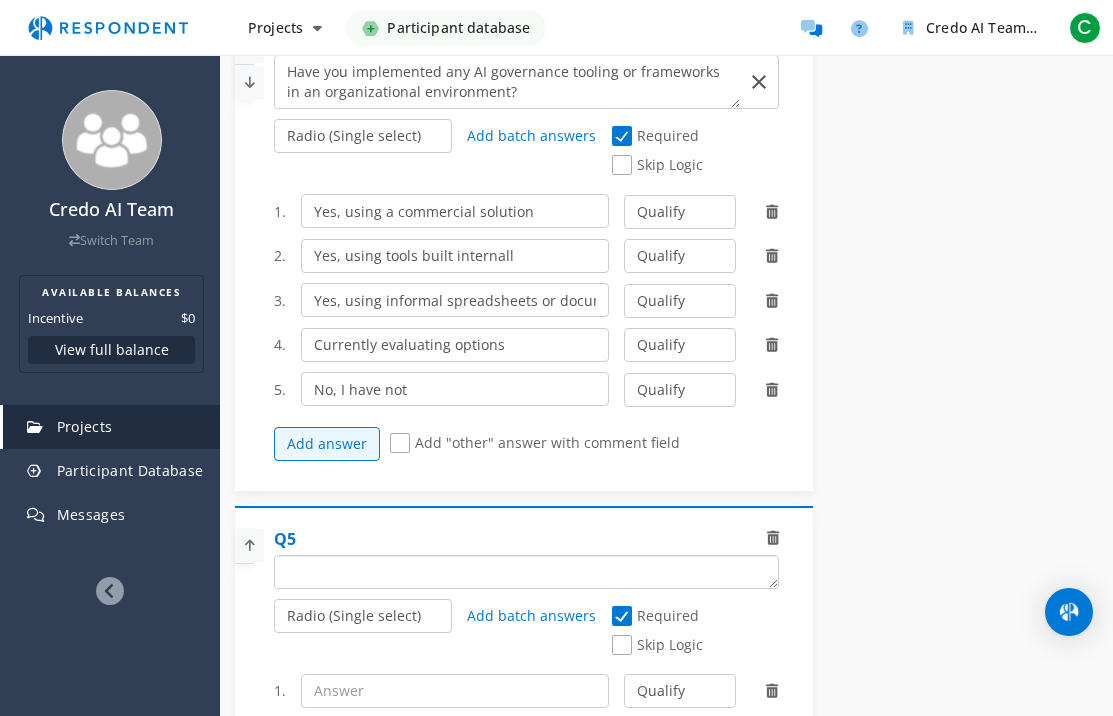 click at bounding box center (526, 572) 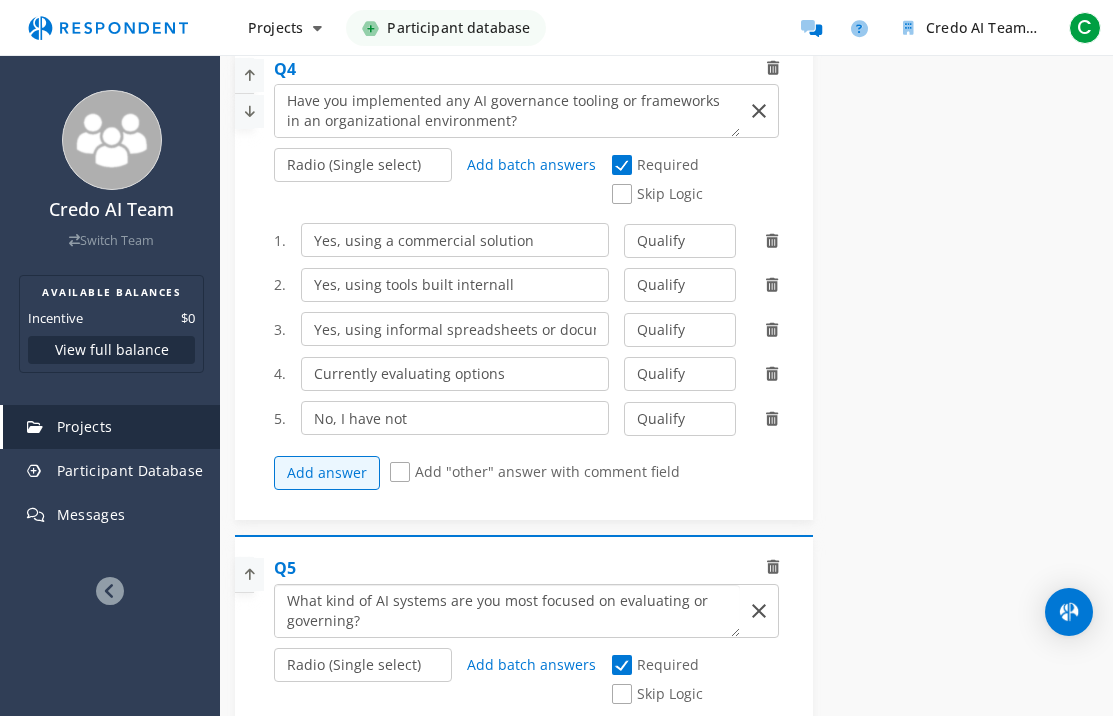 scroll, scrollTop: 1686, scrollLeft: 0, axis: vertical 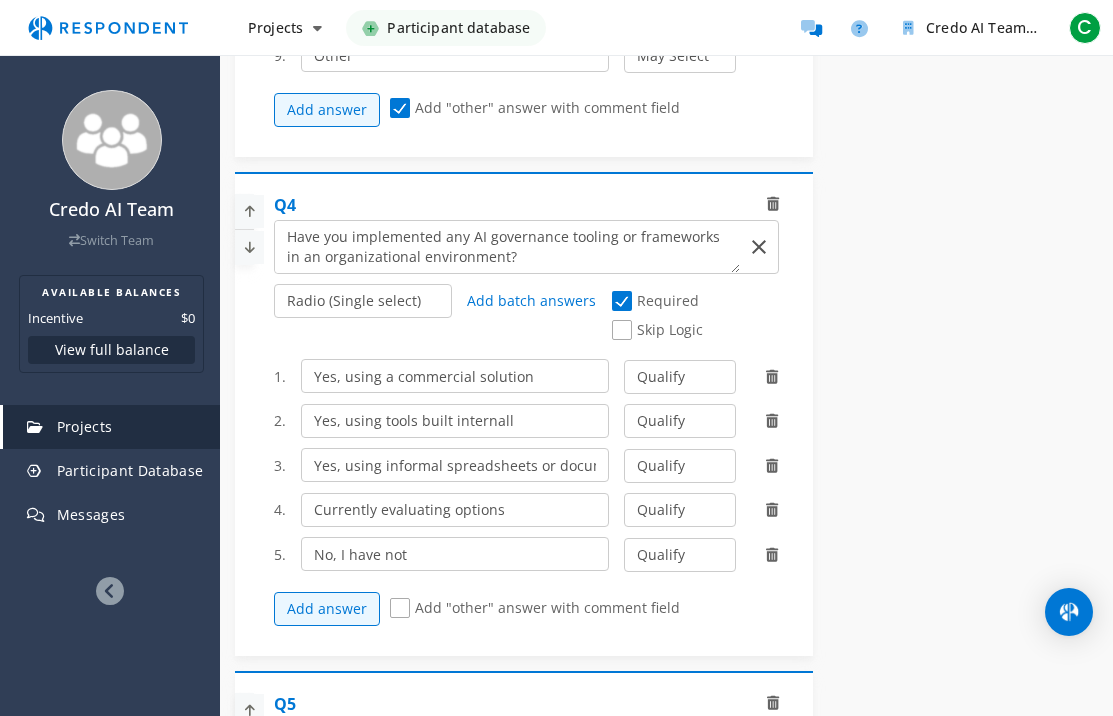 type on "What kind of AI systems are you most focused on evaluating or governing?" 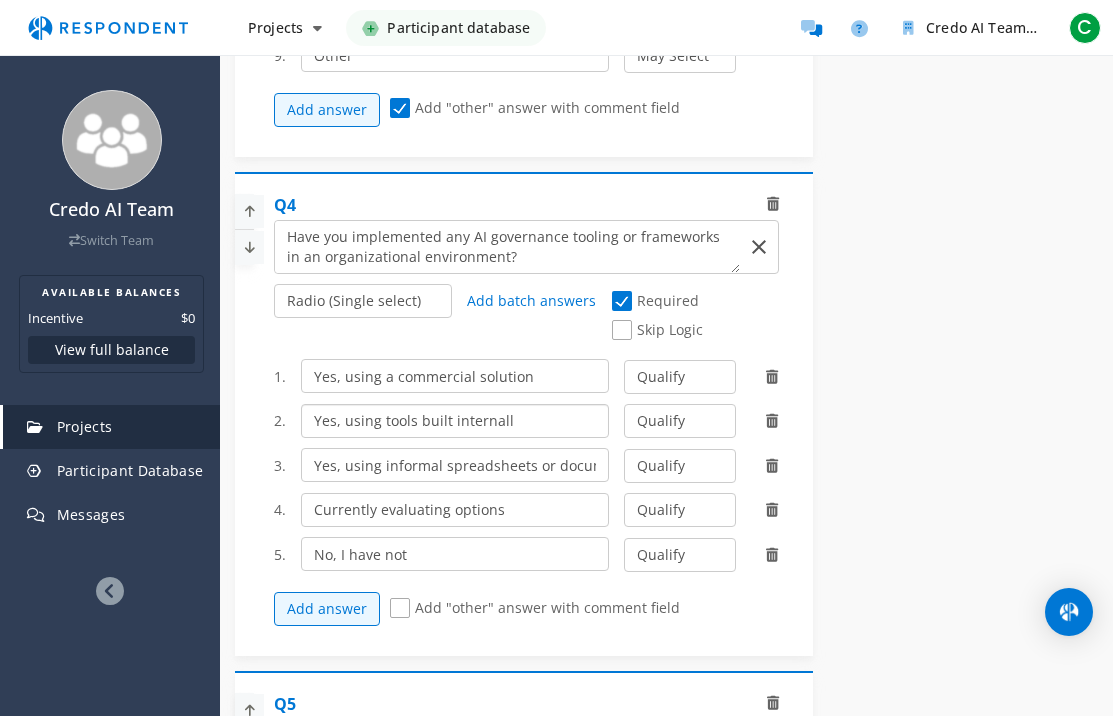 click on "Yes, using tools built internall" 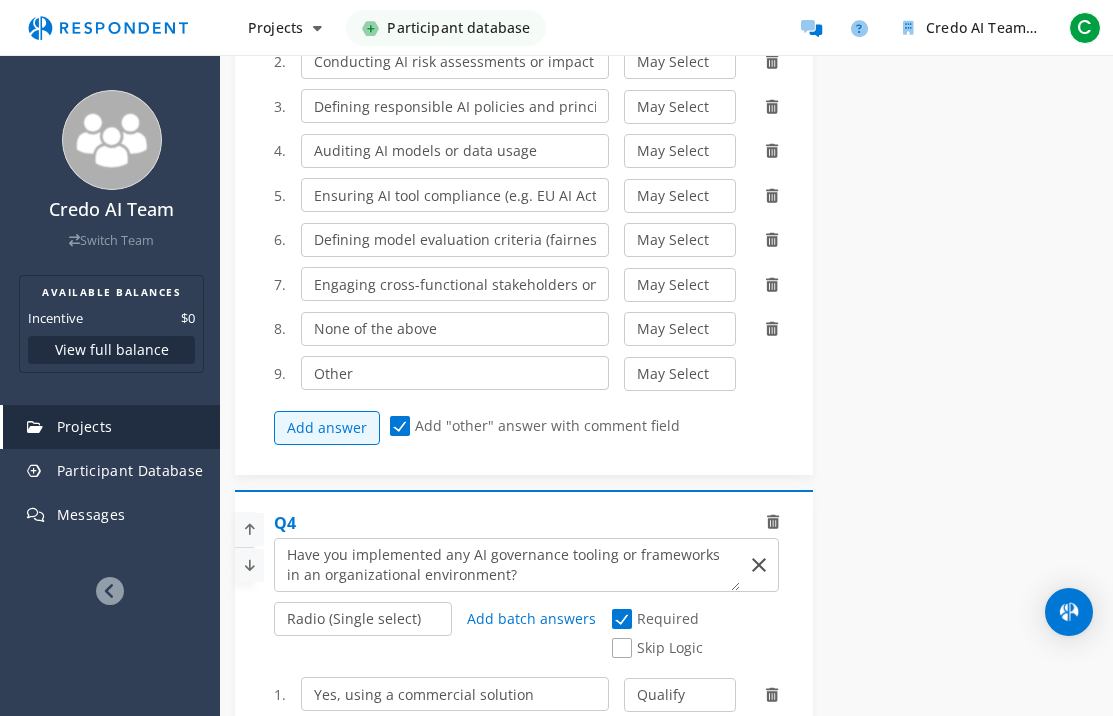 scroll, scrollTop: 1154, scrollLeft: 0, axis: vertical 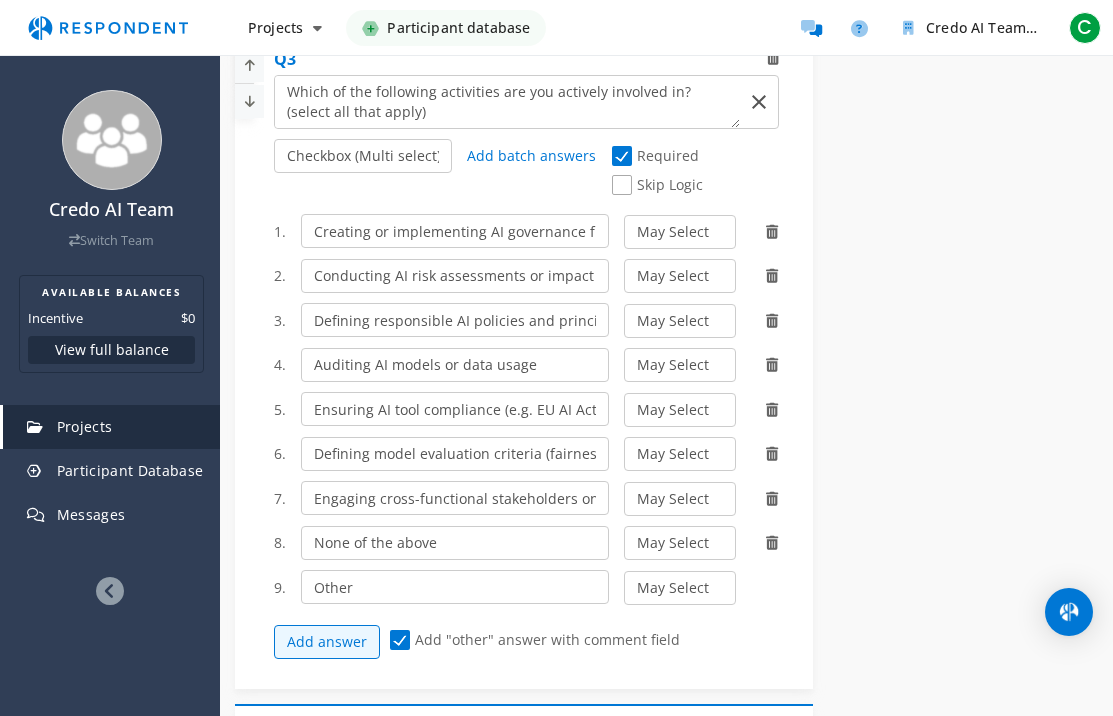 type on "Yes, using tools built internally" 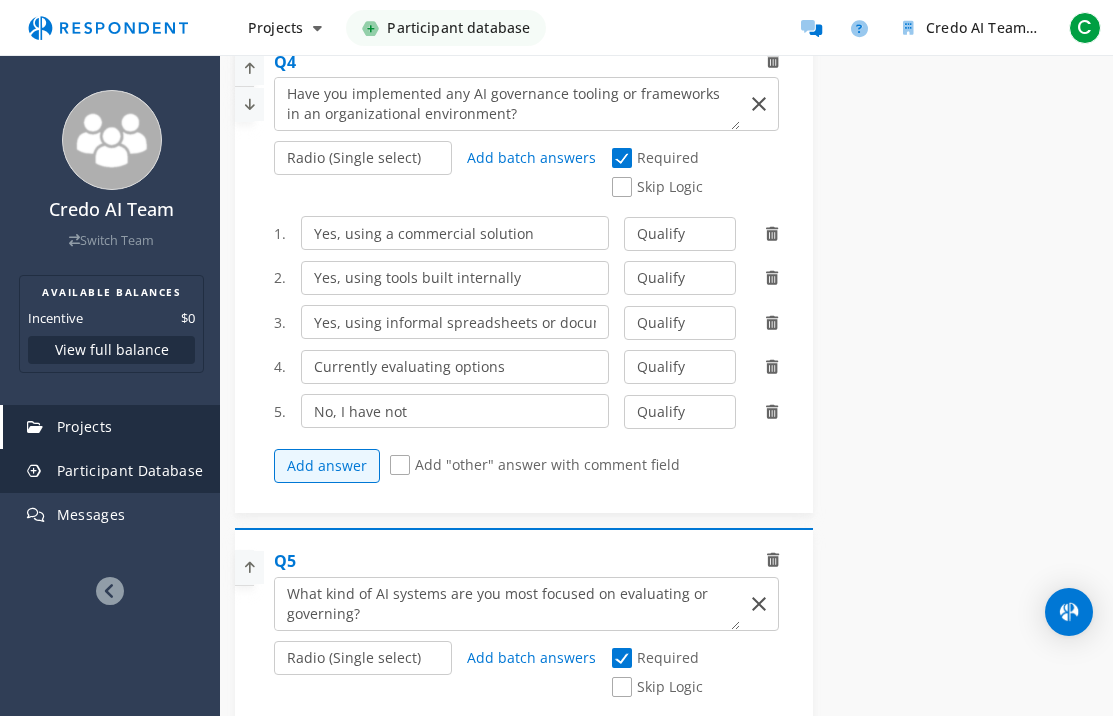 scroll, scrollTop: 2094, scrollLeft: 0, axis: vertical 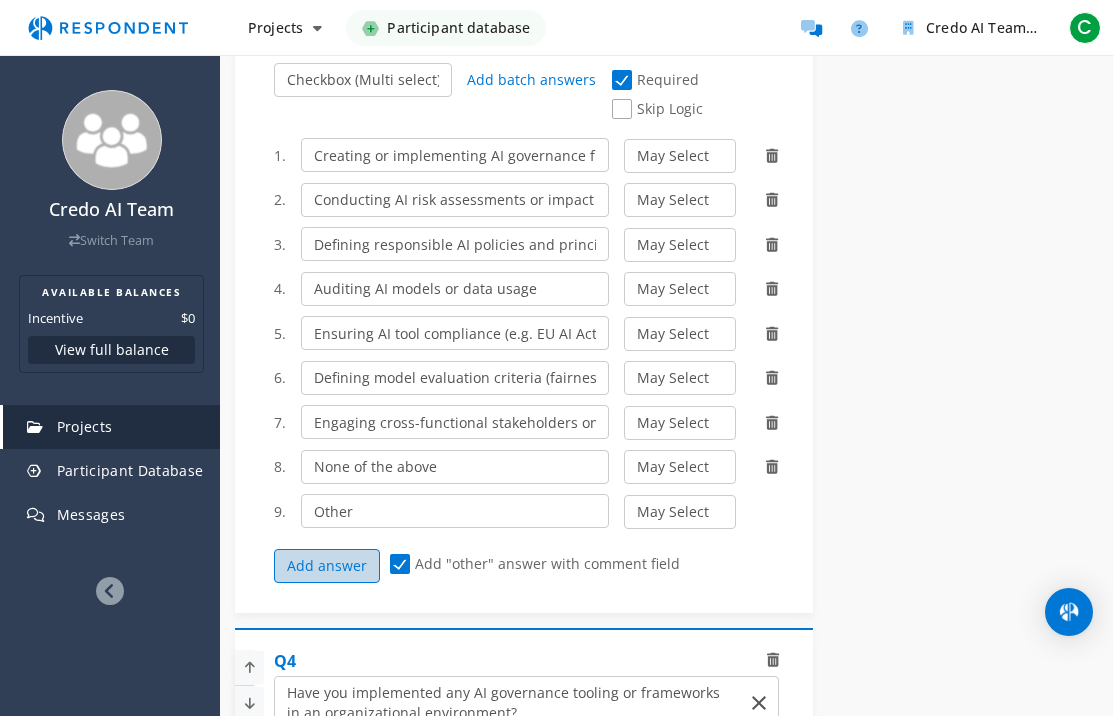 click on "Add answer" 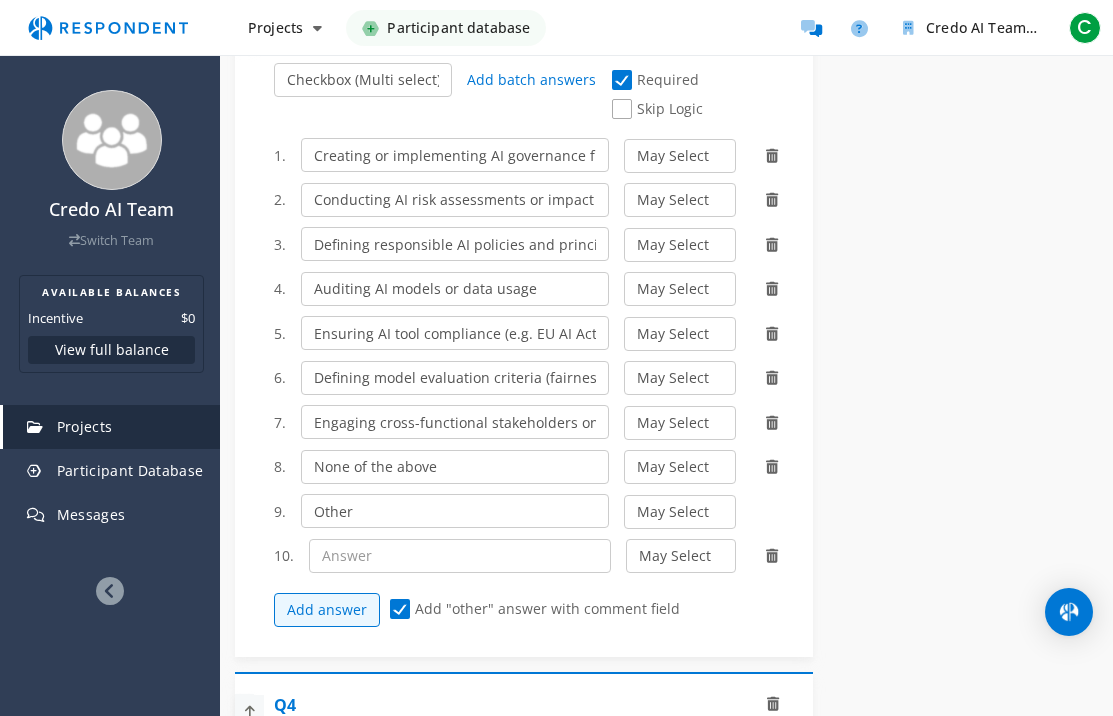 click 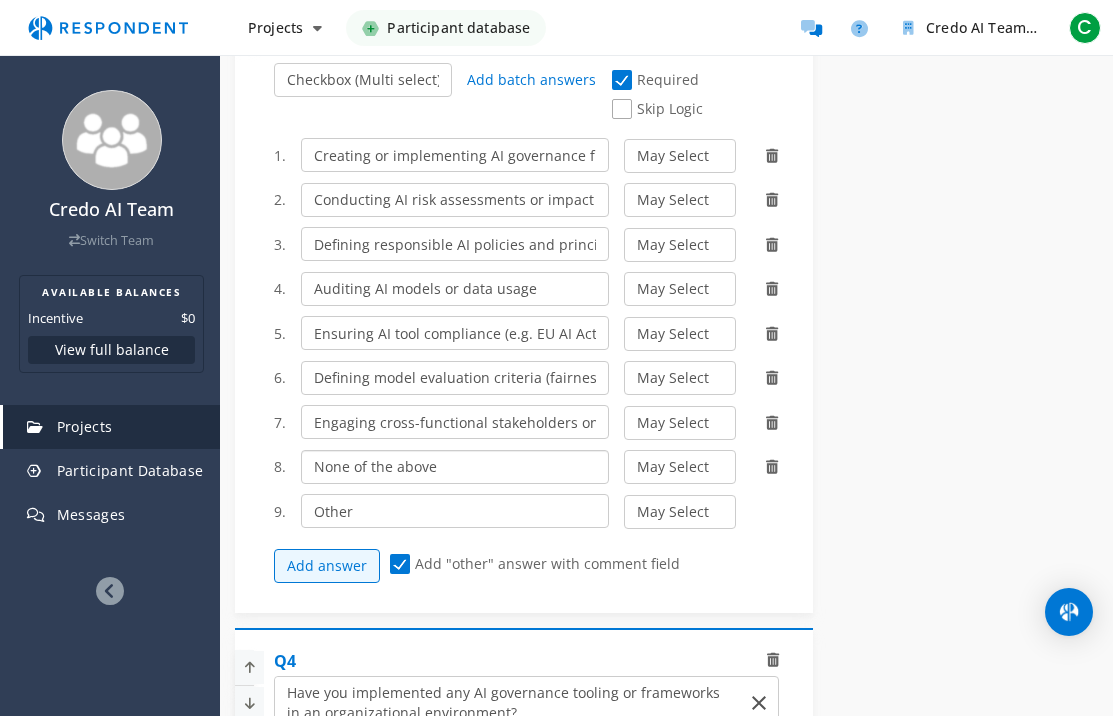 click on "None of the above" 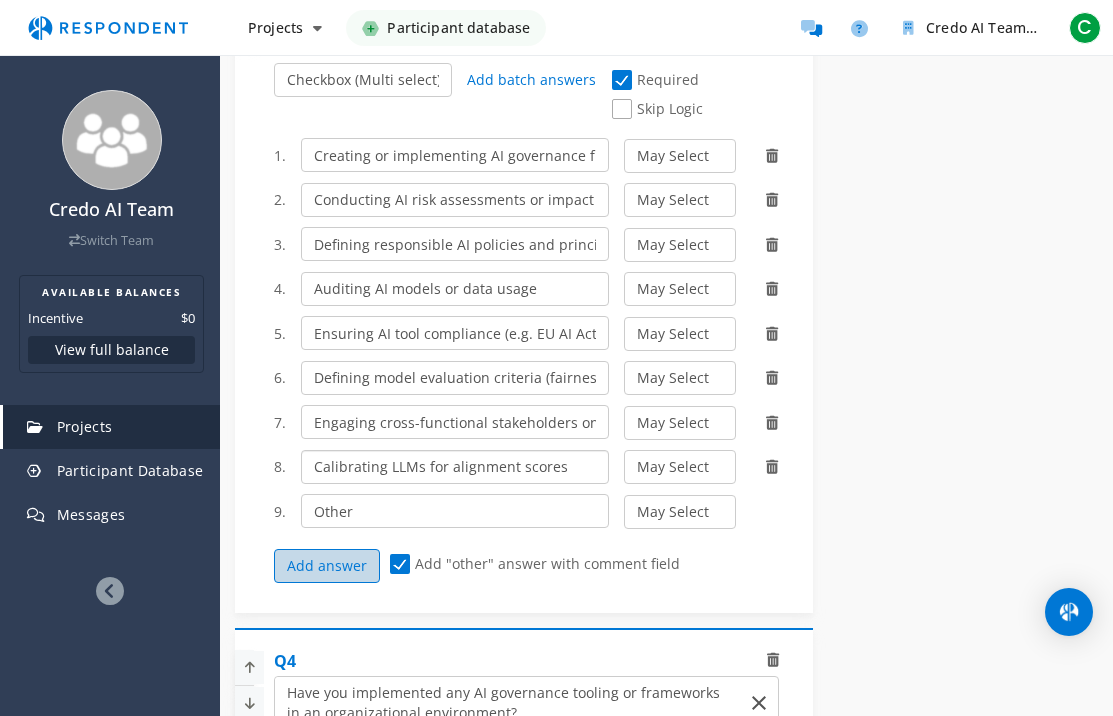 type on "Calibrating LLMs for alignment scores" 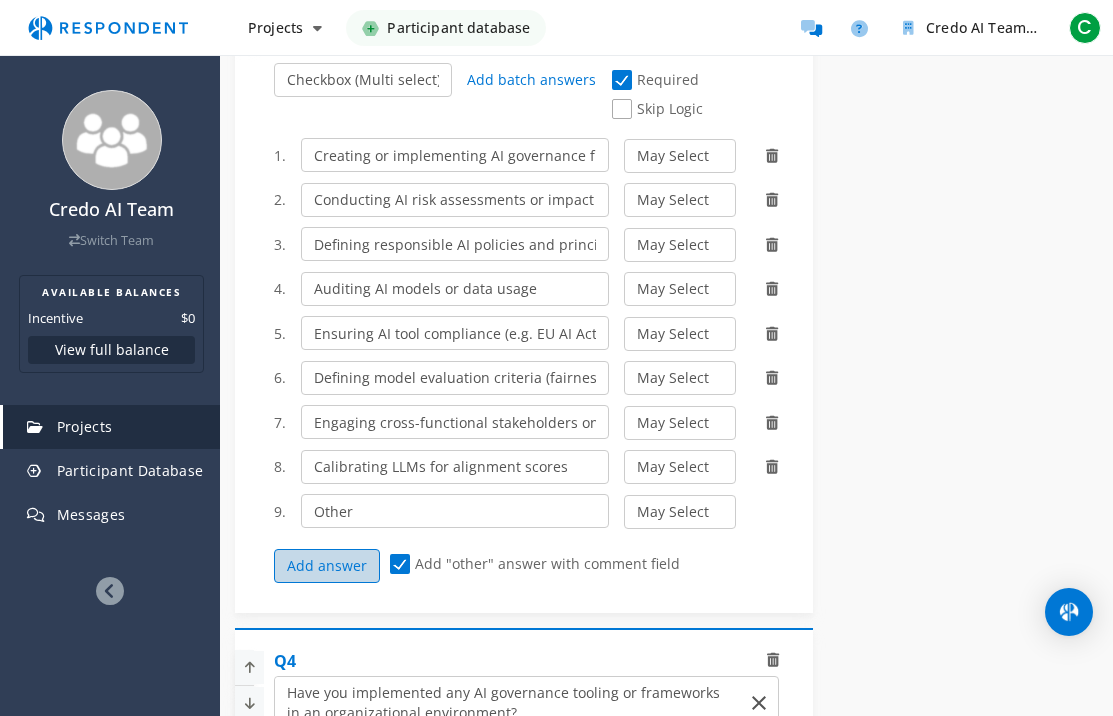 click on "Add answer" 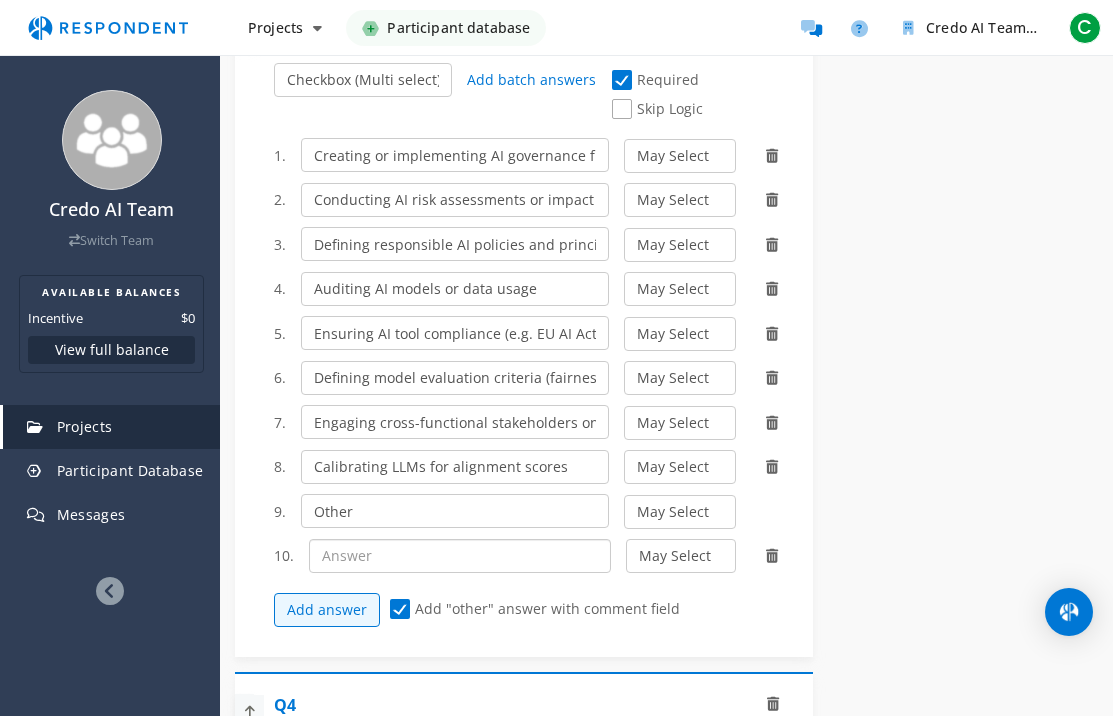 click 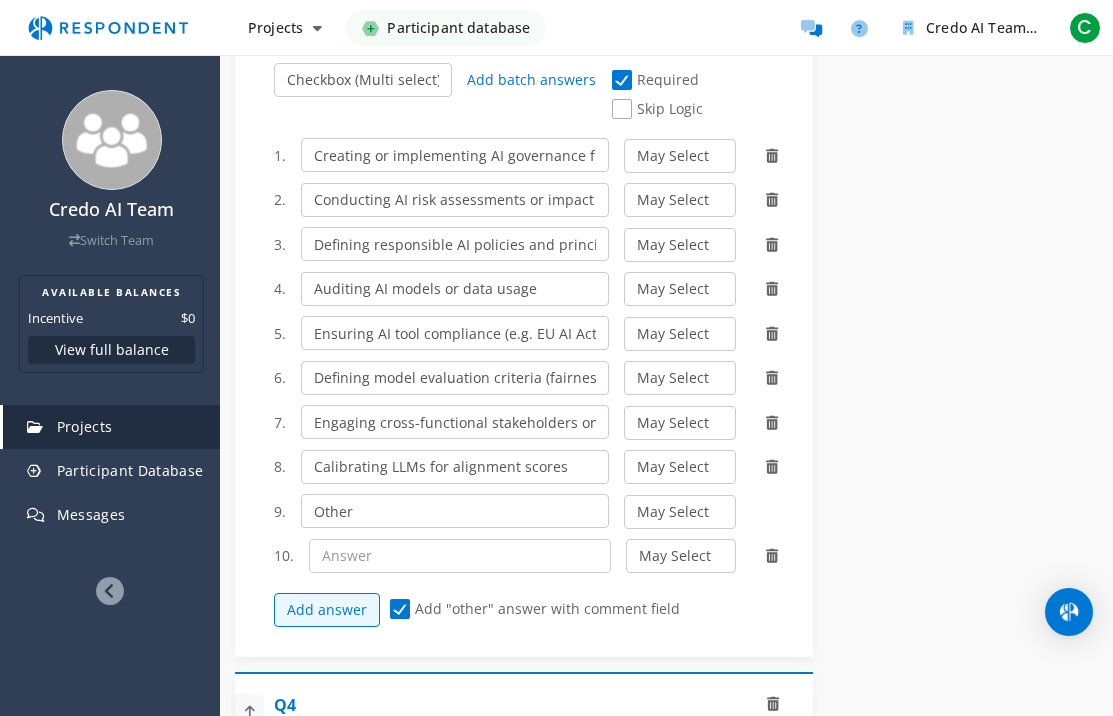 click 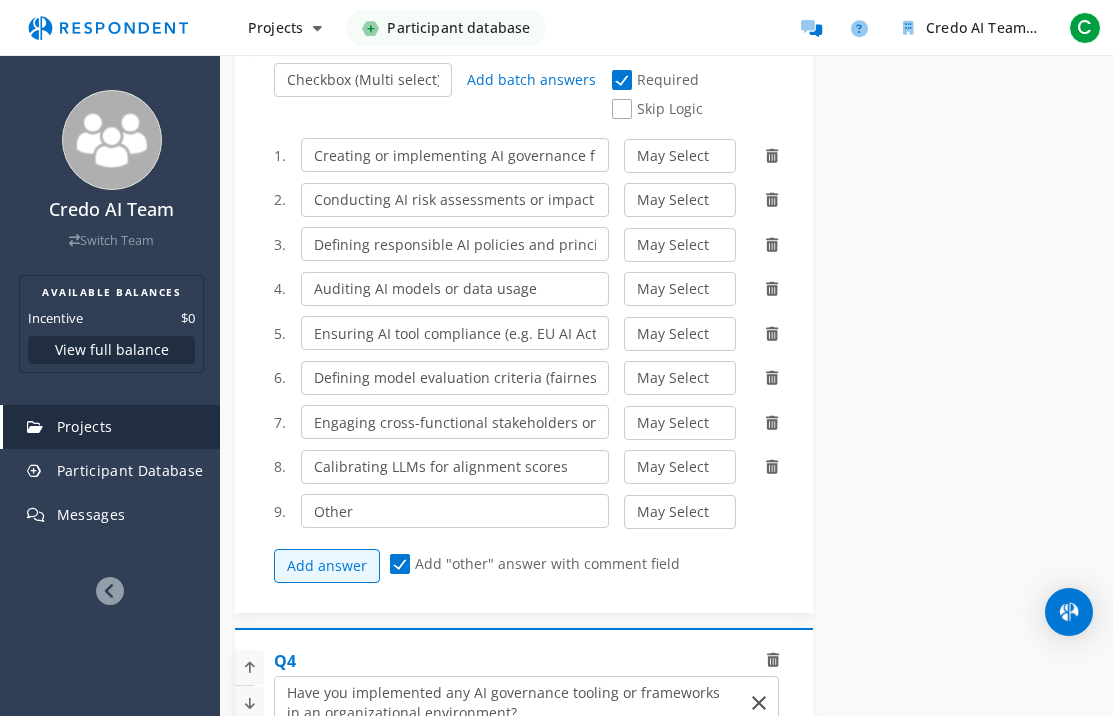 click on "Add "other" answer with comment field" 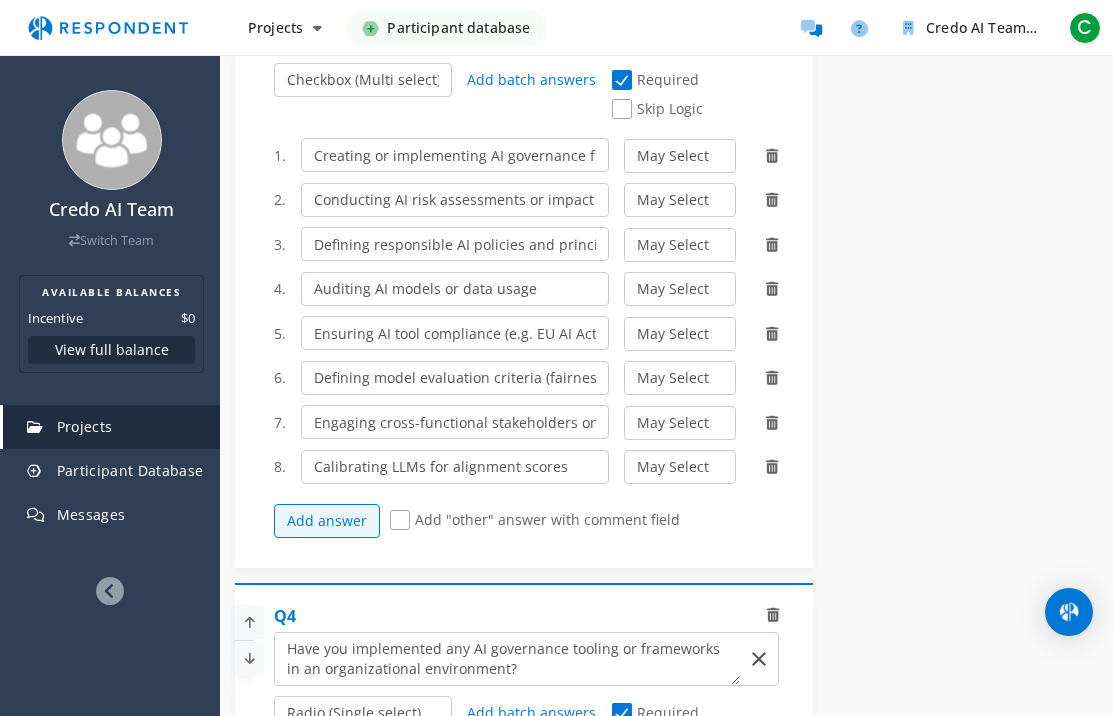 click on "May Select Must Select Disqualify" 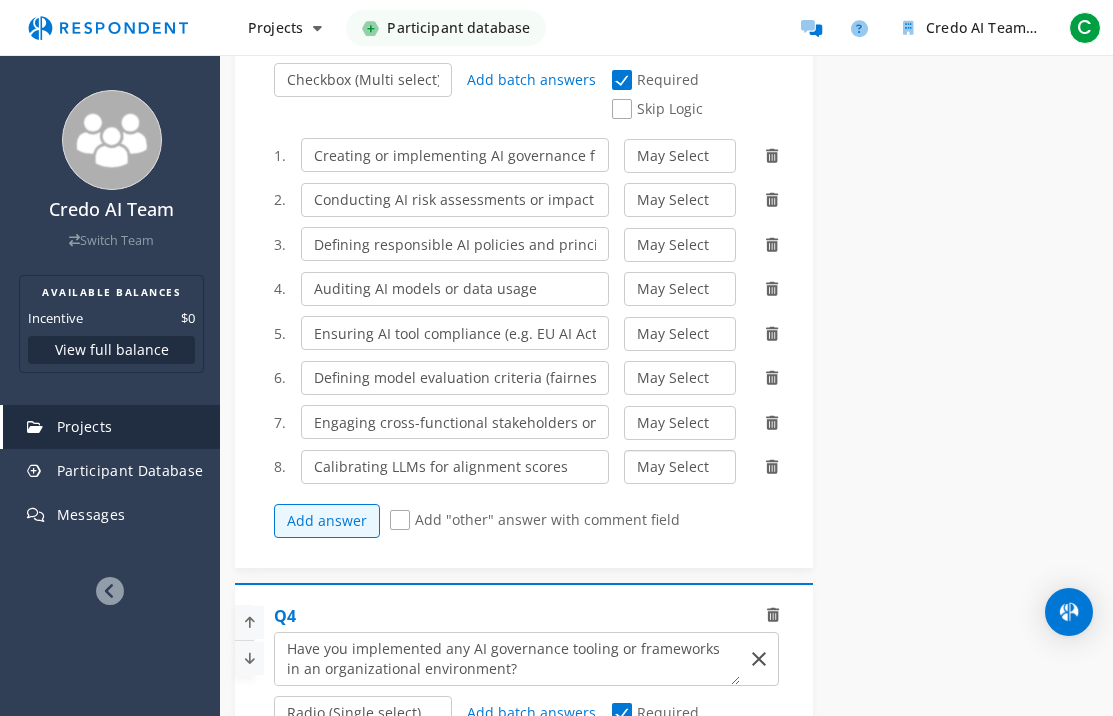 select on "number:3" 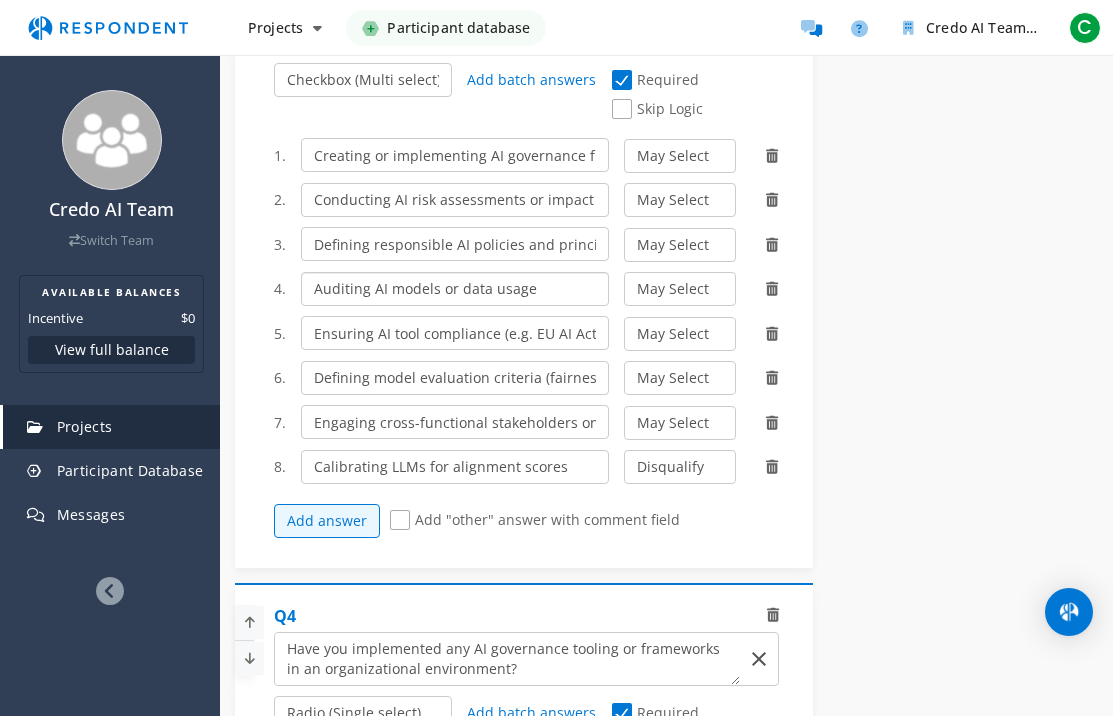 drag, startPoint x: 533, startPoint y: 284, endPoint x: 269, endPoint y: 275, distance: 264.15335 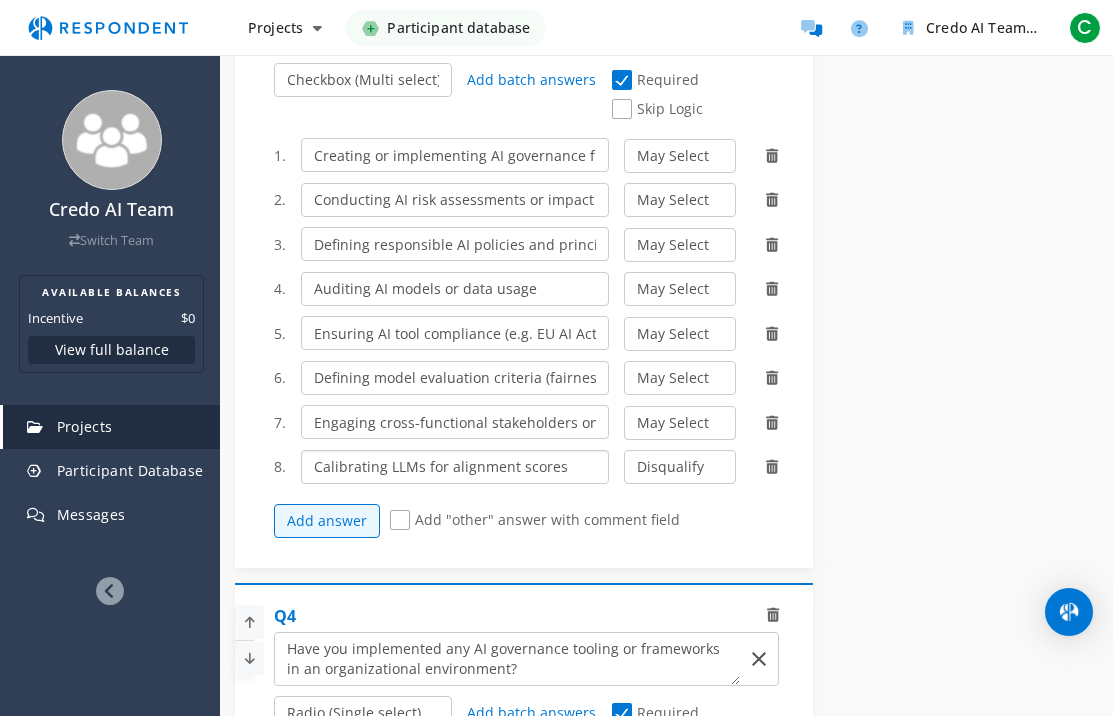 click on "Calibrating LLMs for alignment scores" 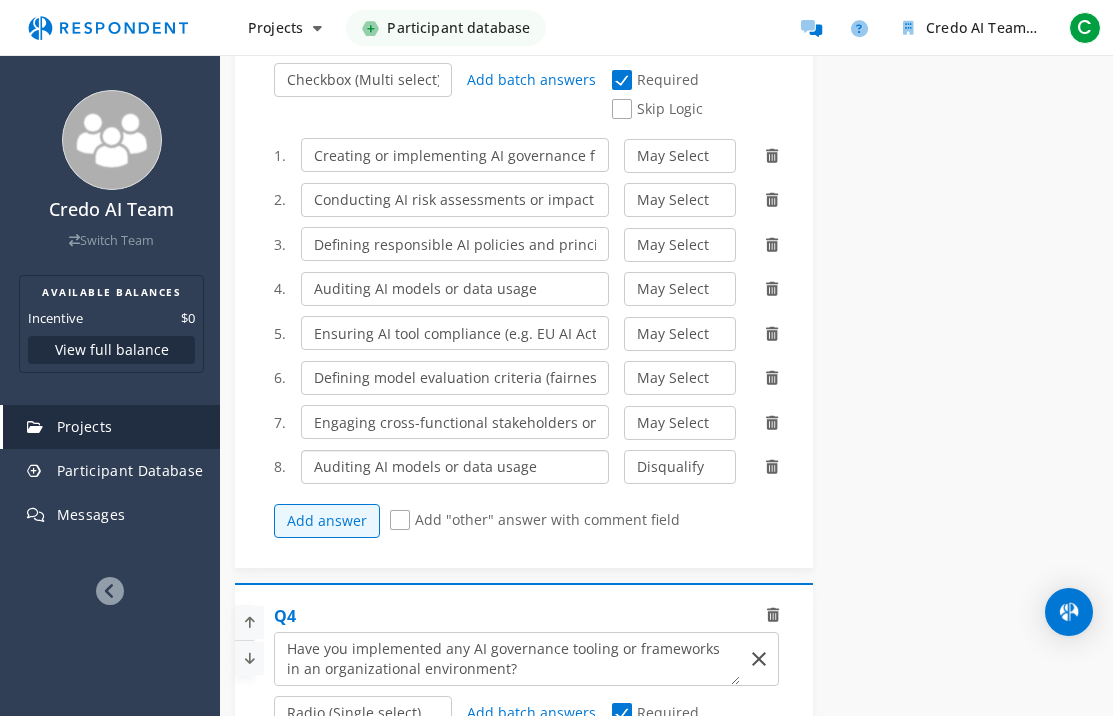 scroll, scrollTop: 0, scrollLeft: 0, axis: both 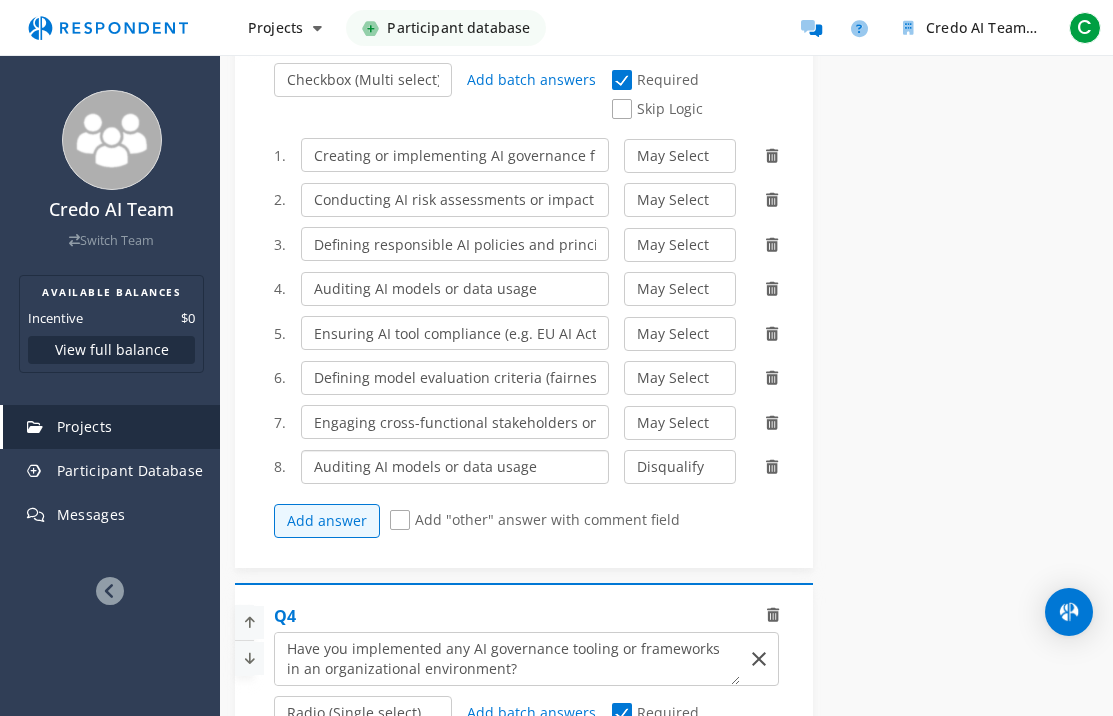 type on "Auditing AI models or data usage" 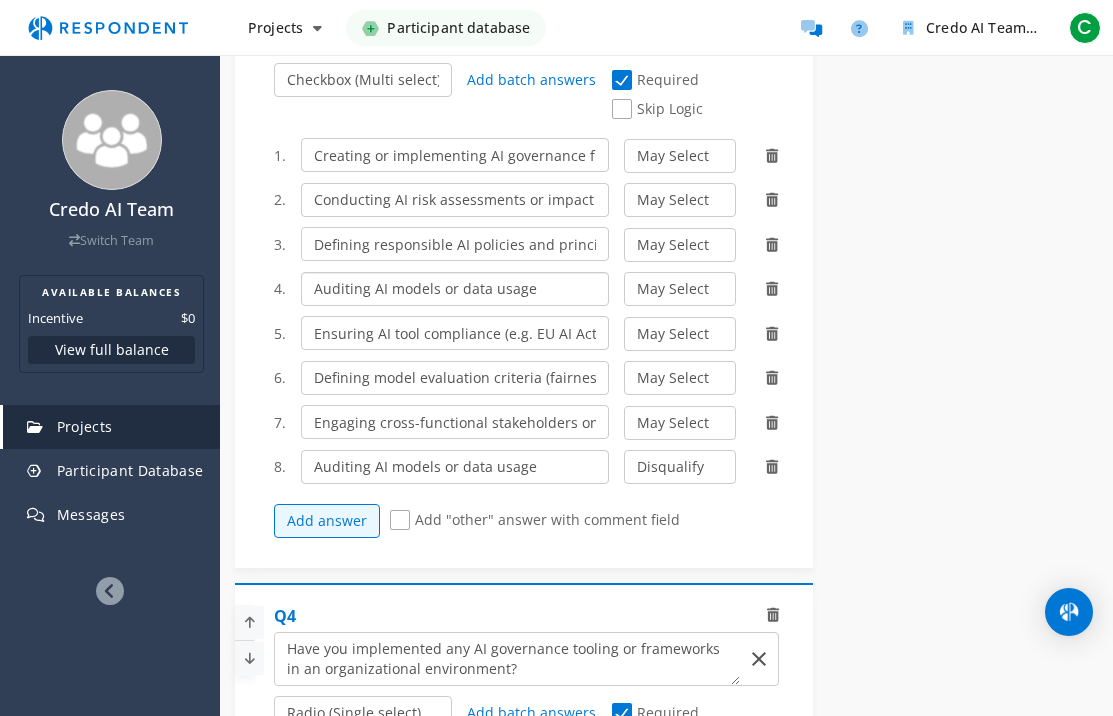 click on "Auditing AI models or data usage" 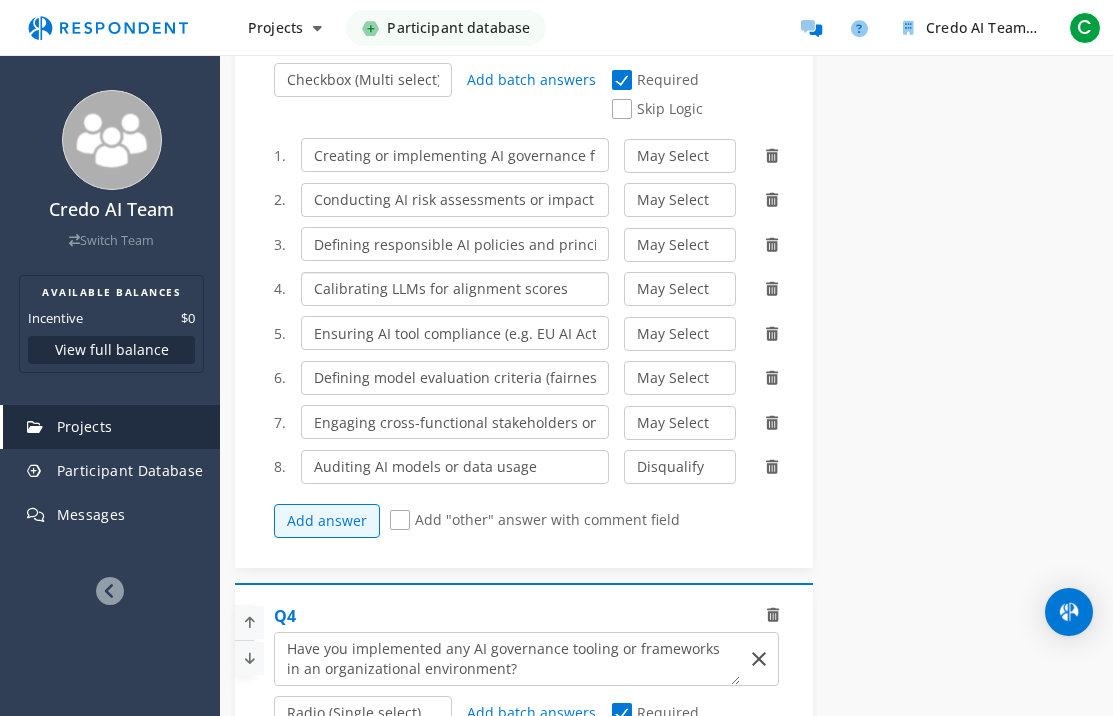 type on "Calibrating LLMs for alignment scores" 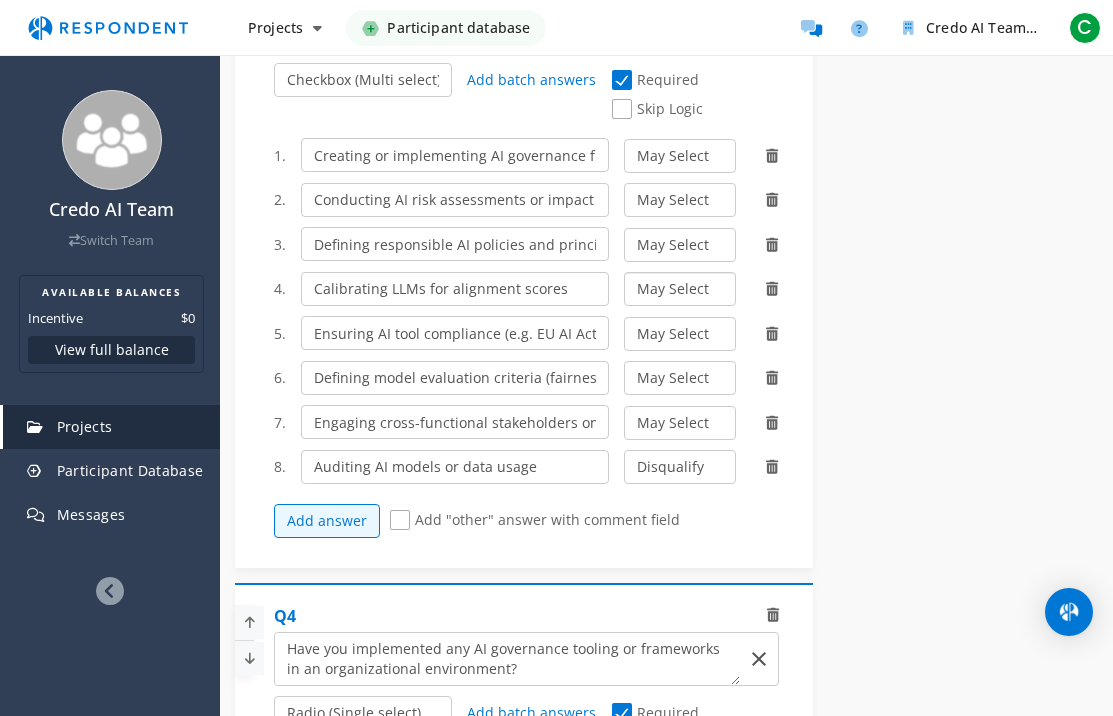 click on "May Select Must Select Disqualify" 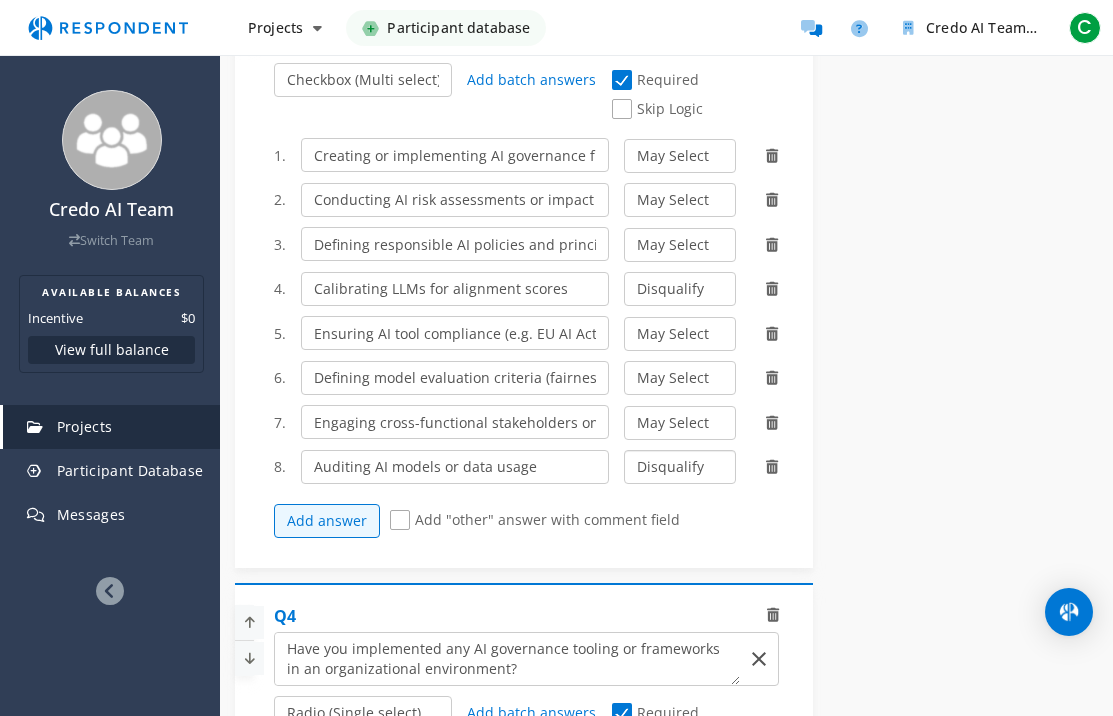 click on "May Select Must Select Disqualify" 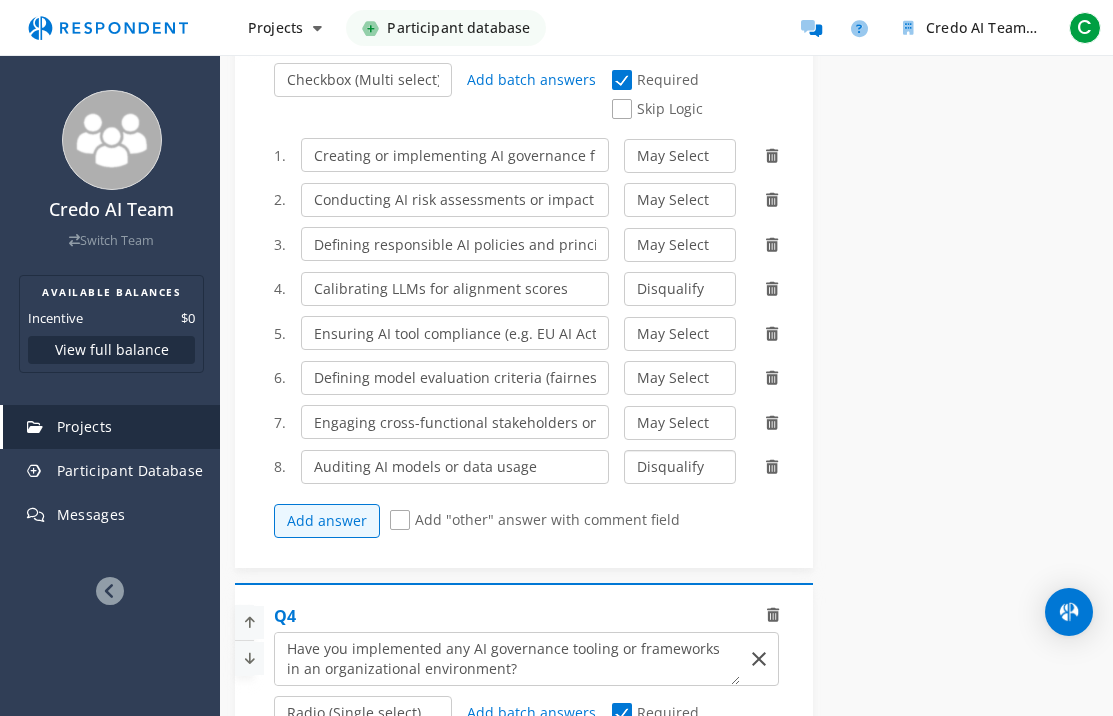 select on "number:1" 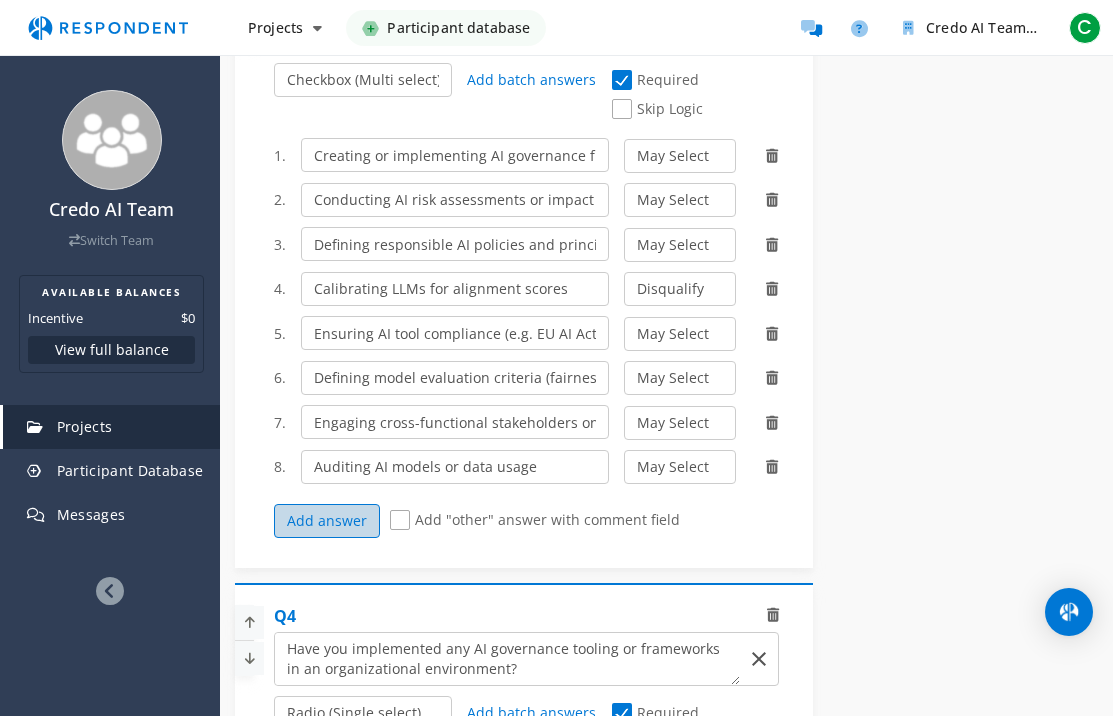 click on "Add answer" 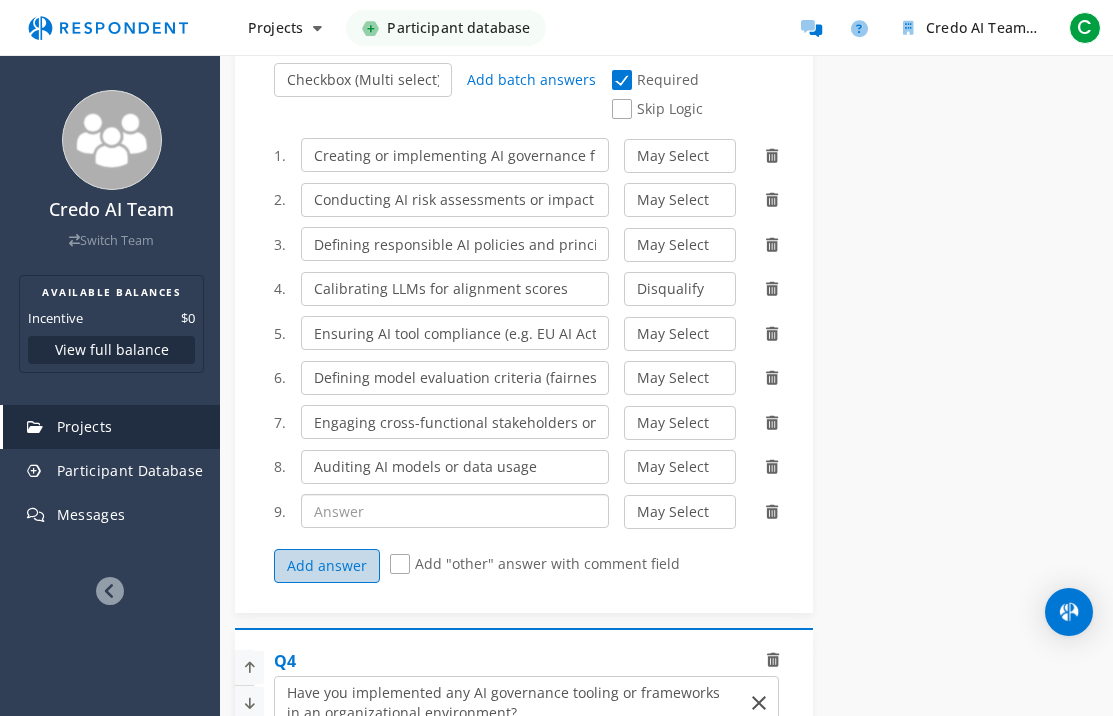 click 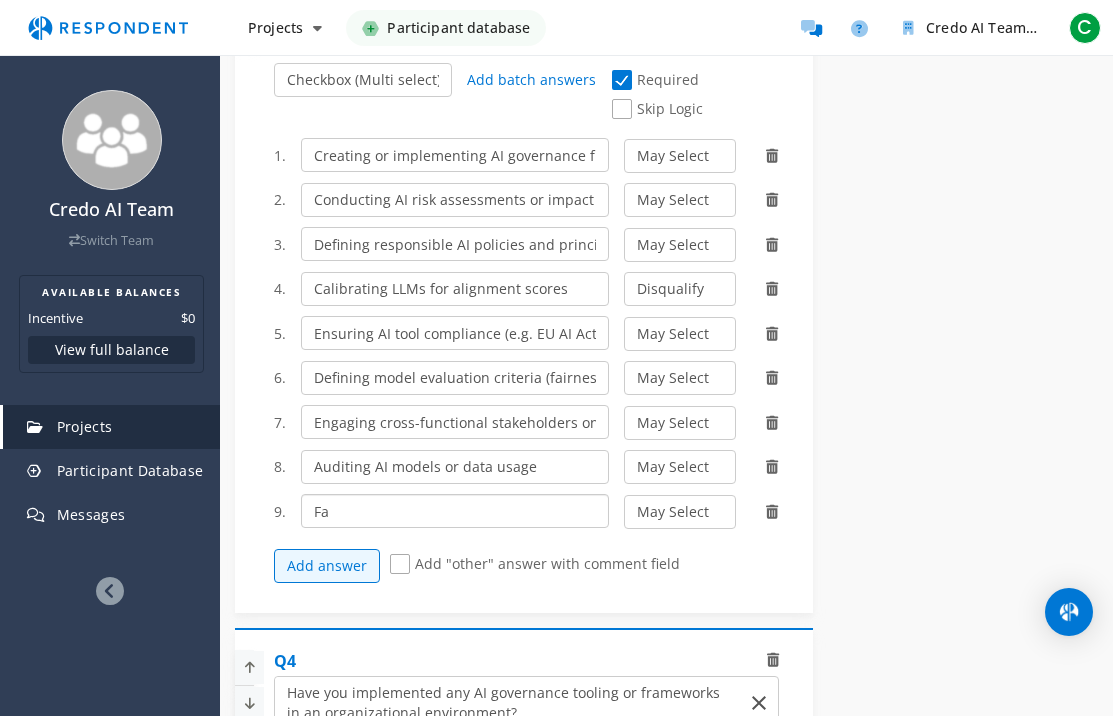 type on "F" 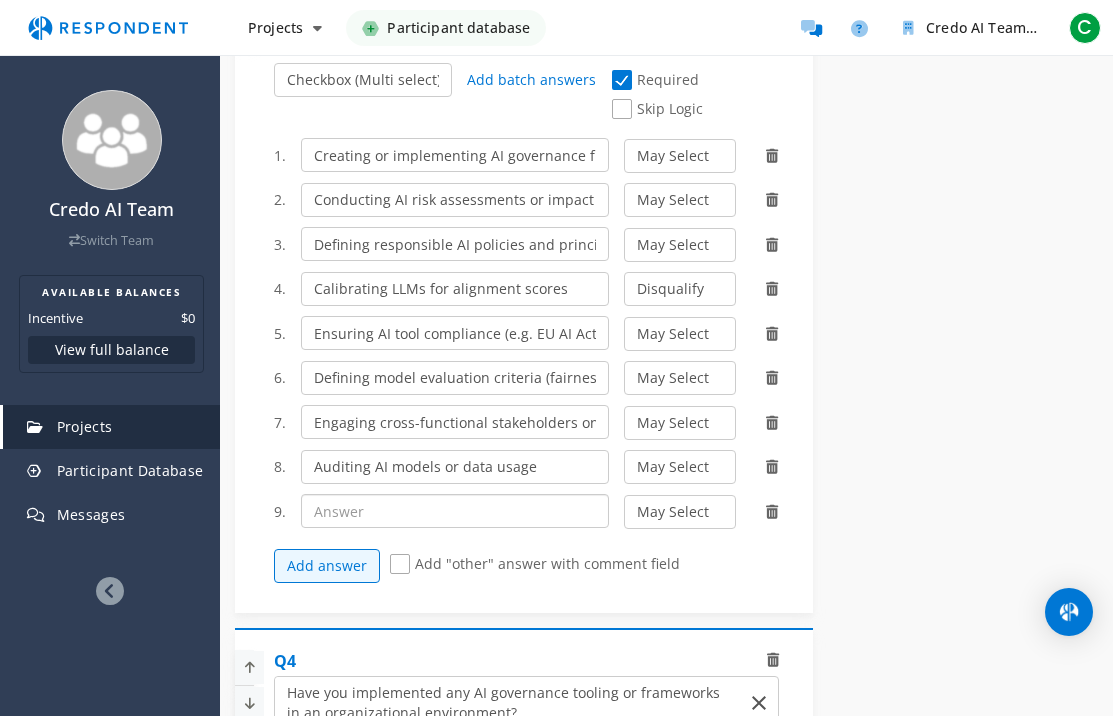 type on "O" 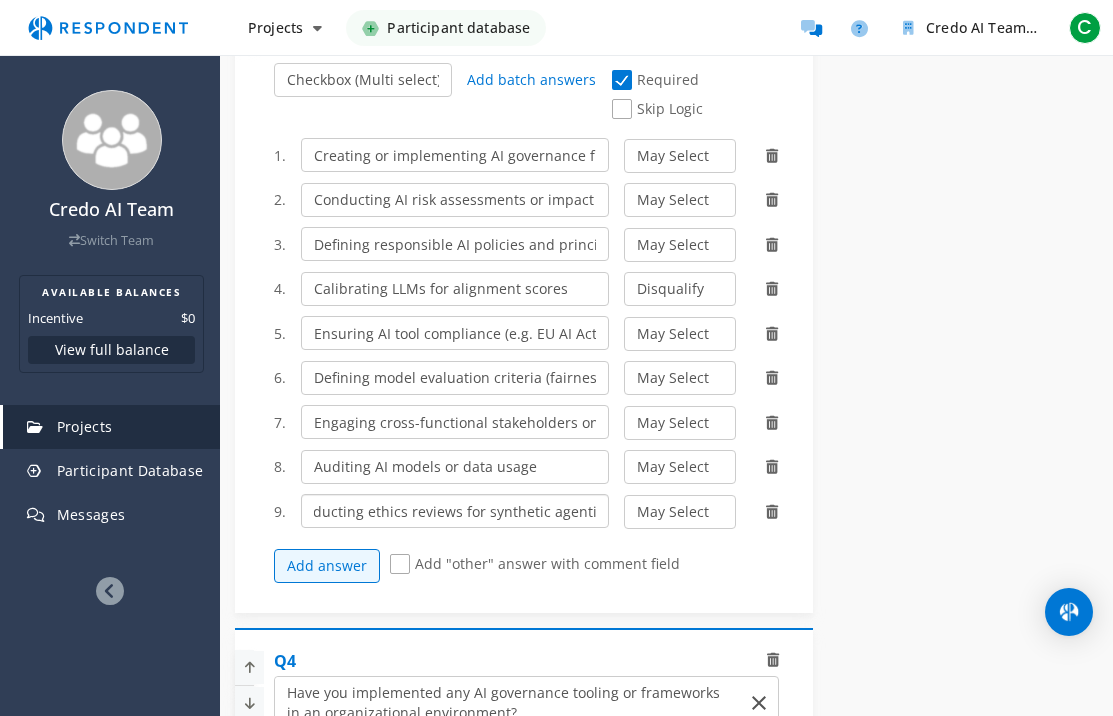 scroll, scrollTop: 0, scrollLeft: 23, axis: horizontal 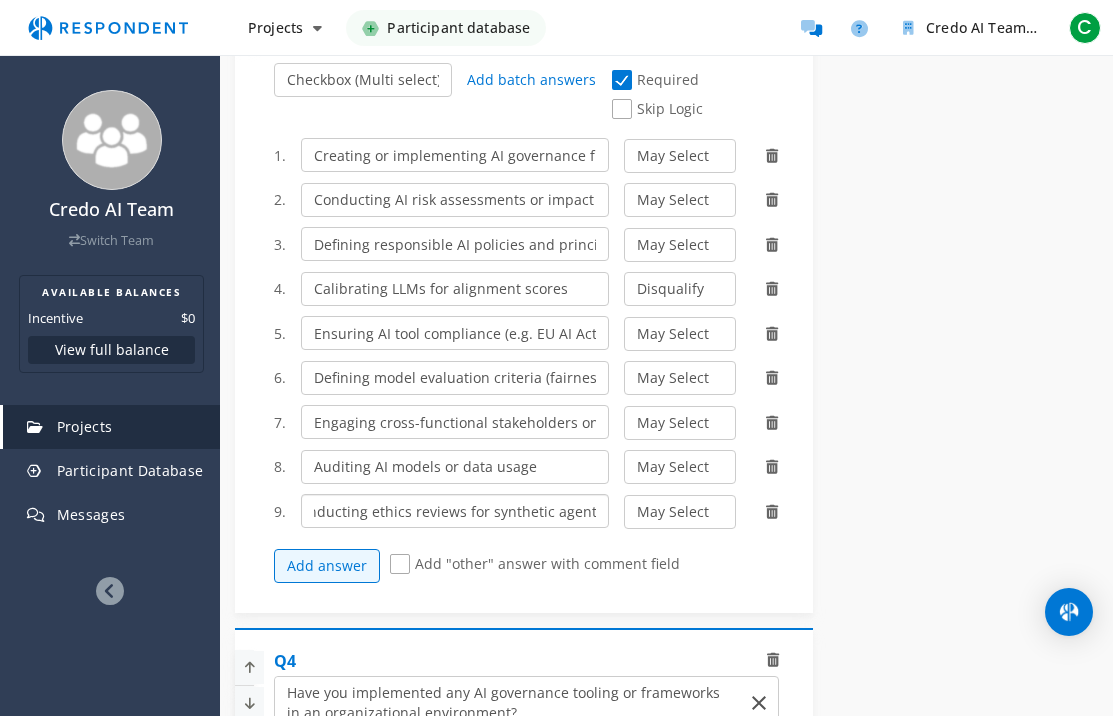 click on "Conducting ethics reviews for synthetic agentic" 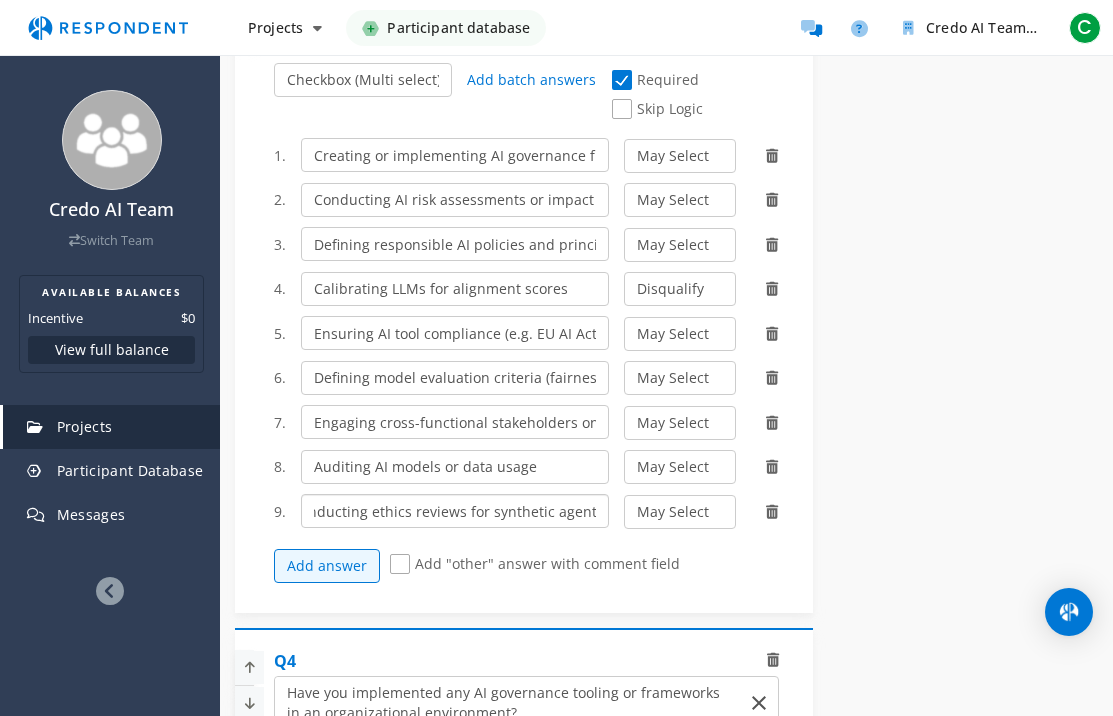 click on "Conducting ethics reviews for synthetic agentic" 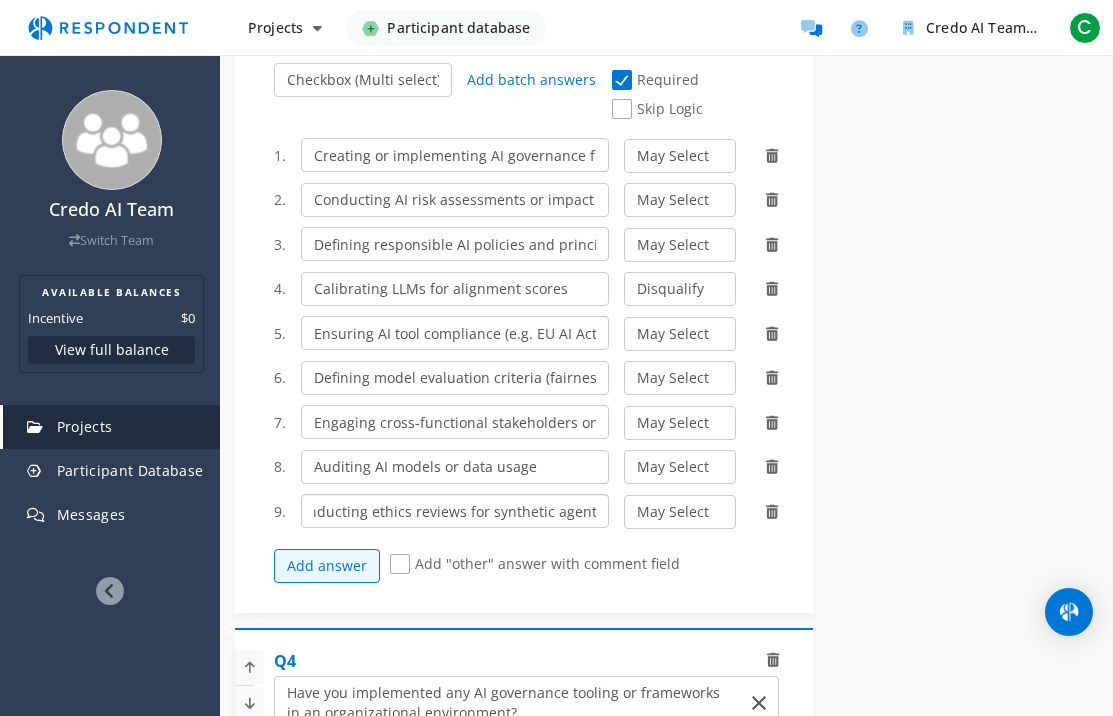 drag, startPoint x: 601, startPoint y: 503, endPoint x: 548, endPoint y: 509, distance: 53.338543 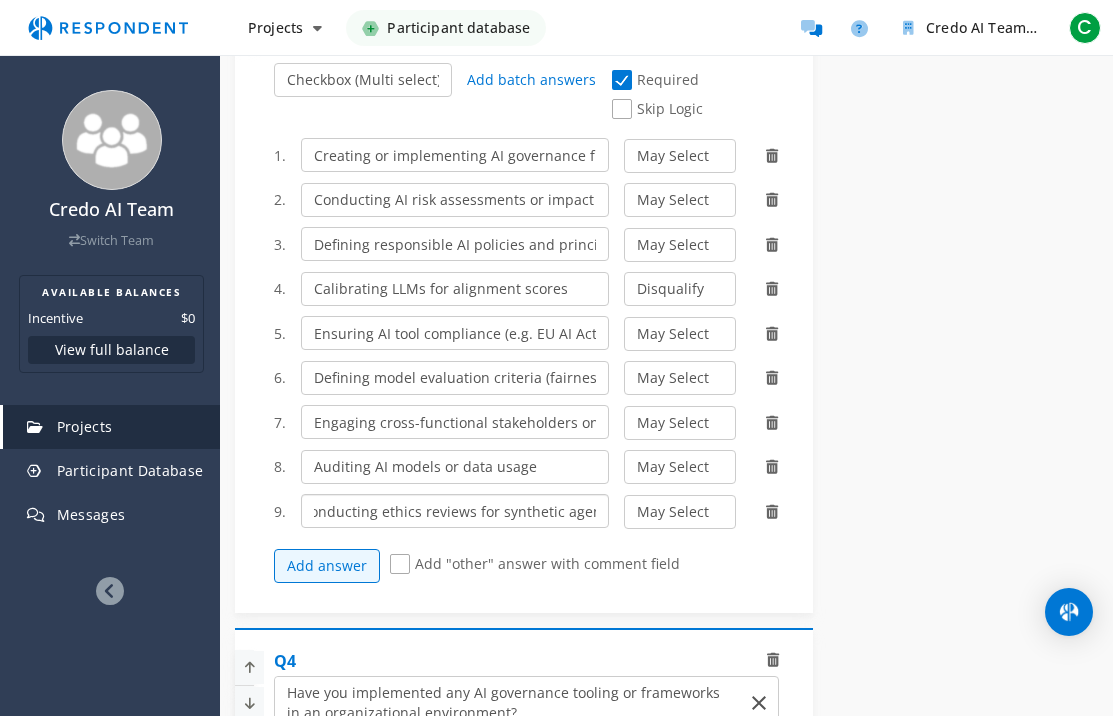 scroll, scrollTop: 0, scrollLeft: 19, axis: horizontal 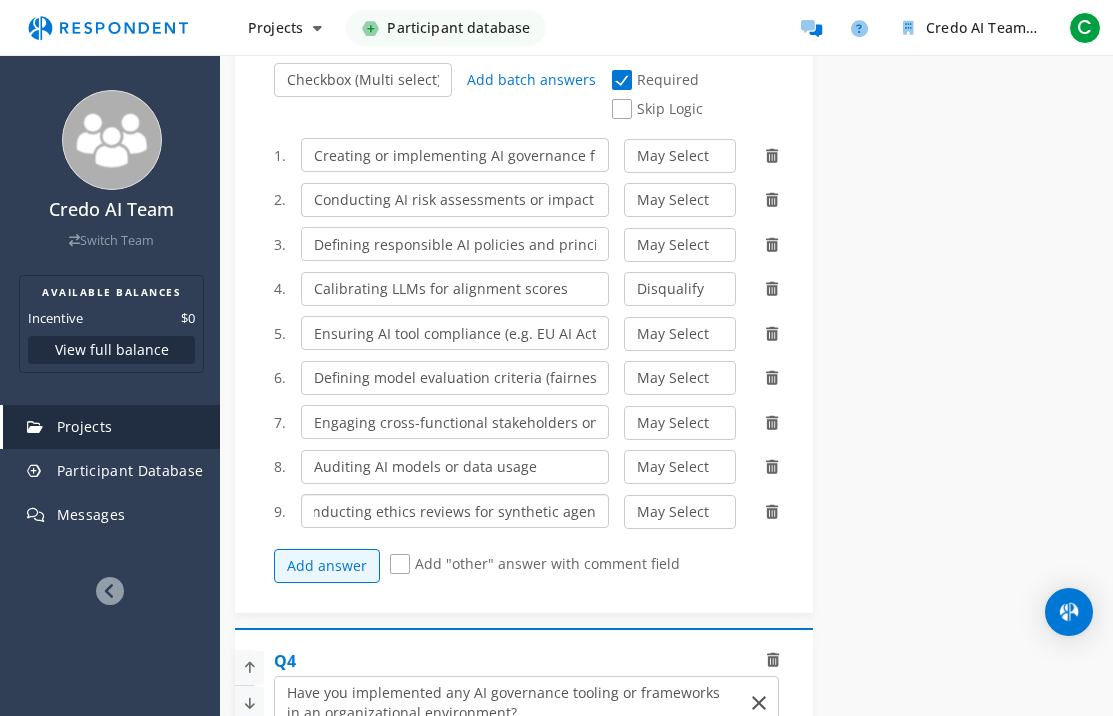 click on "Conducting ethics reviews for synthetic agents" 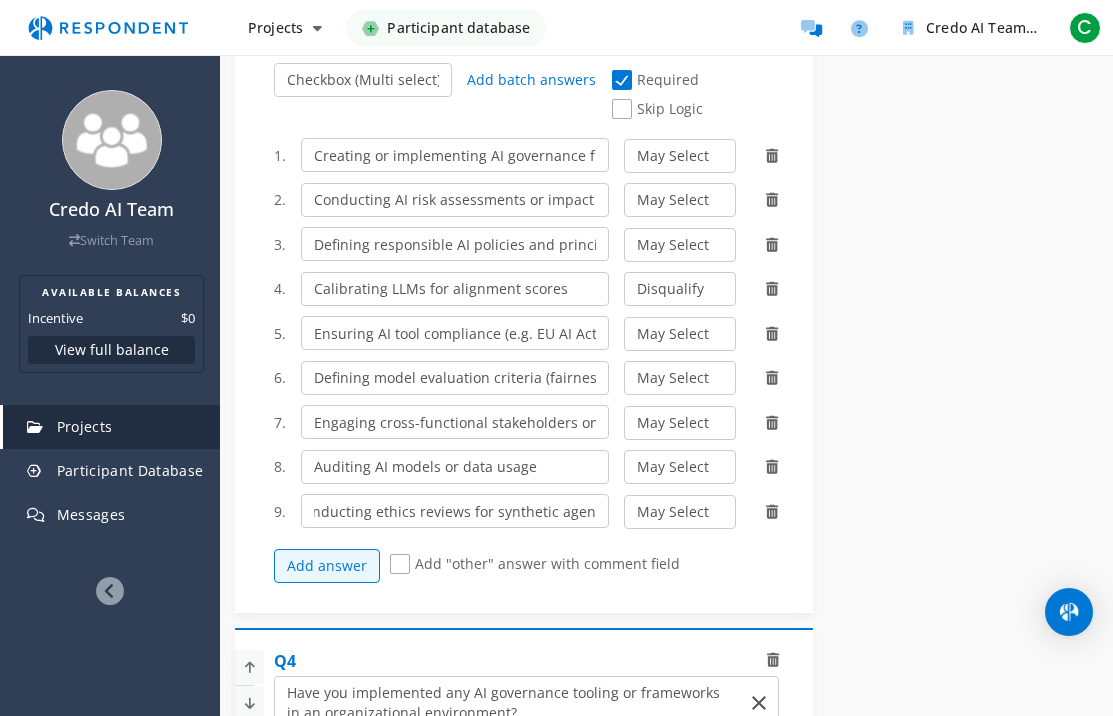 click on "Internal Project Name  *               AI Governance Professionals      This is visible only to your organization.              Respondent Pitch       Project Title  *     Seeking AI Governance Professionals      This is visible to Participants.  Tips on writing a great pitch.             Project Details  *      [NUMBER]   /800        We are looking for professionals shaping the future of Ai risk, compliance, and ethics.      This is visible to Respondents.                   Target Audience  *                 Industry Professionals (B2B)             General Population (B2C)                       Type of Research             Remote             In-Person                     Research Methodology           One-on-One Focus Group Unmoderated Study Survey Diary Study               Show participants' account email addresses     Learn more...                           Time Required           [NUMBER]       minute(s)                 Incentive              $[PRICE]   $[PRICE]   $[PRICE]   $[PRICE]   $[PRICE]   $[PRICE]   $[PRICE]   $[PRICE]" at bounding box center (666, 453) 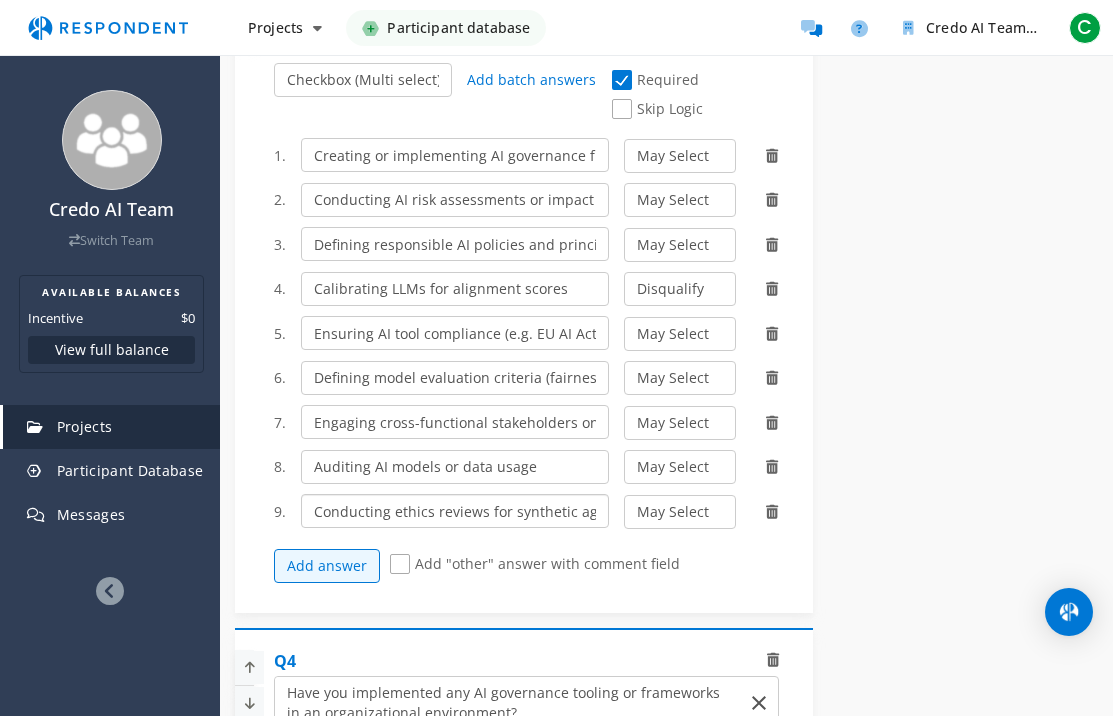 click on "Conducting ethics reviews for synthetic agents" 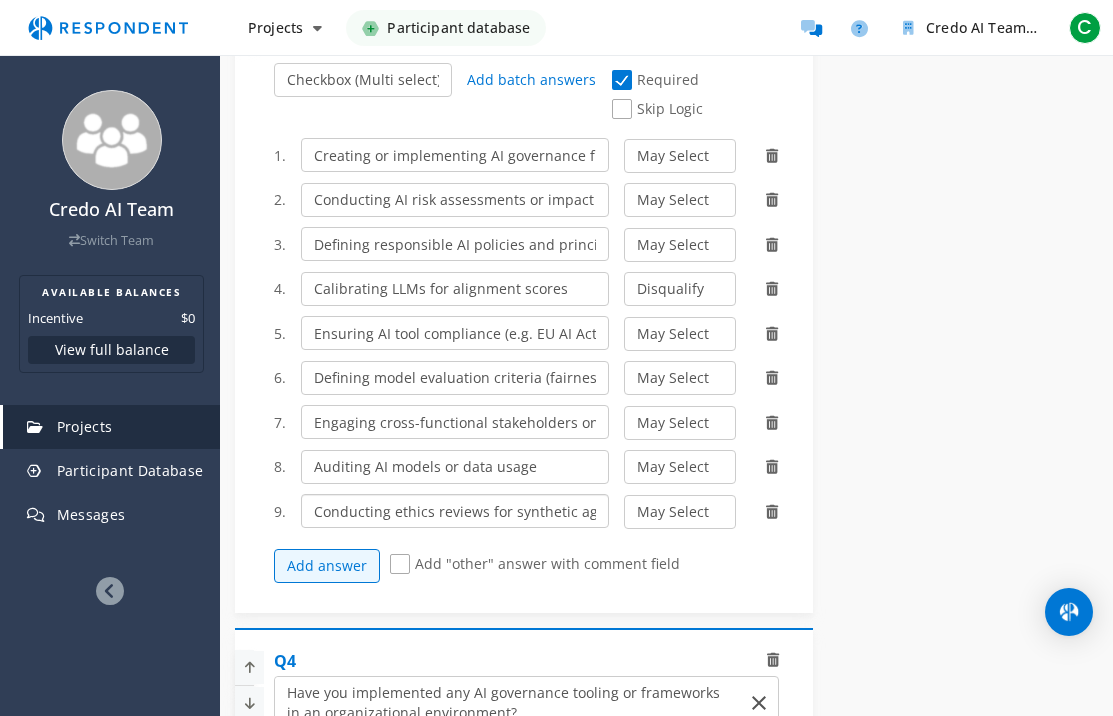 scroll, scrollTop: 0, scrollLeft: 19, axis: horizontal 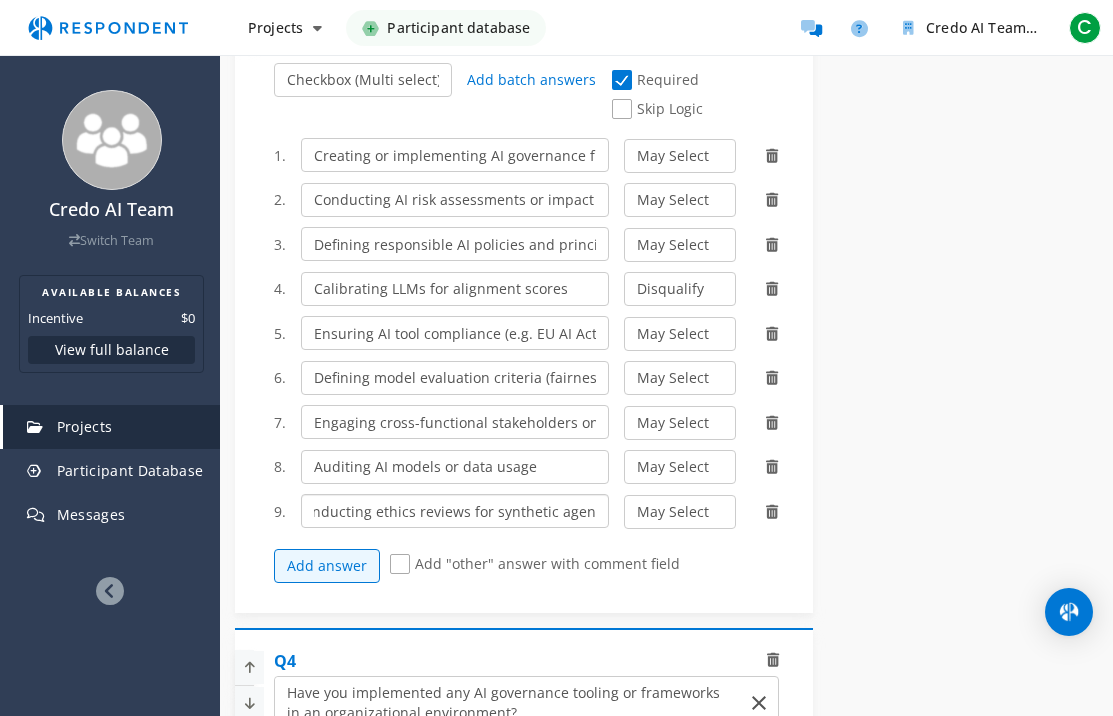 drag, startPoint x: 309, startPoint y: 506, endPoint x: 678, endPoint y: 498, distance: 369.0867 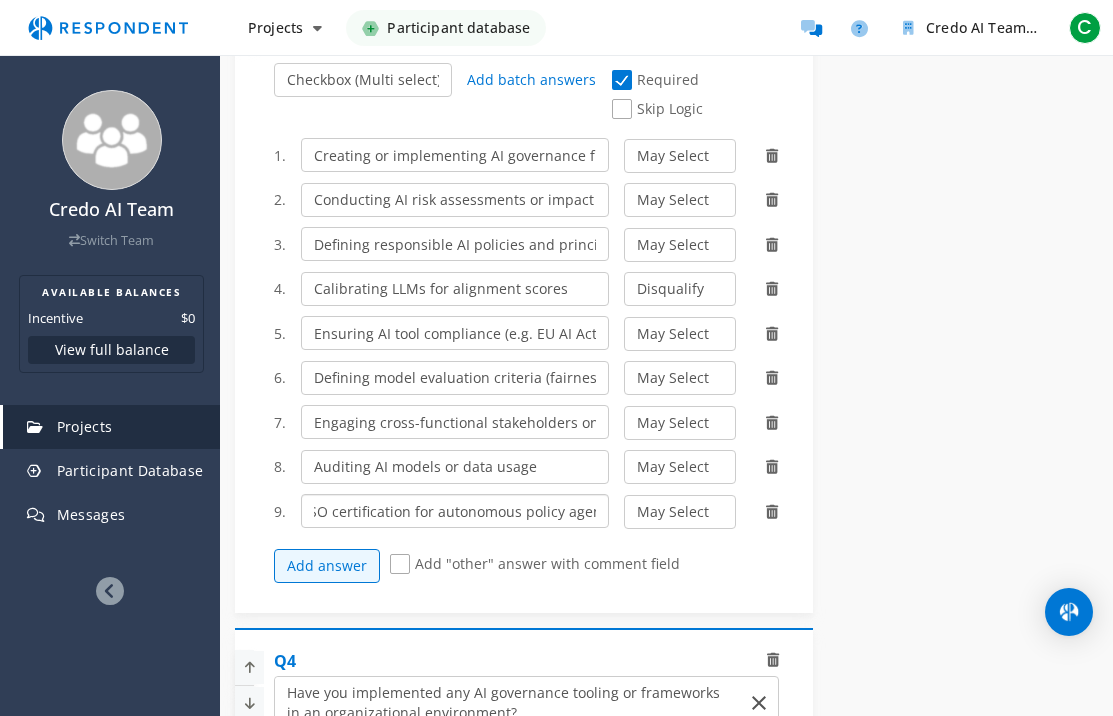 scroll, scrollTop: 0, scrollLeft: 86, axis: horizontal 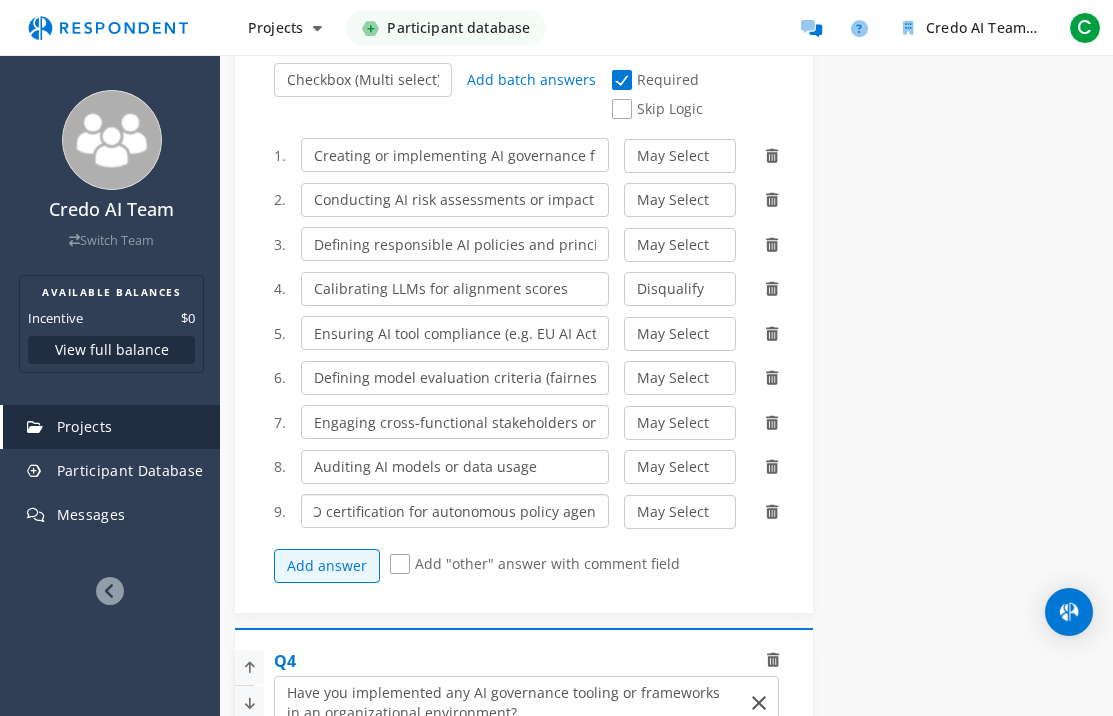 type on "Managing ISO certification for autonomous policy agents" 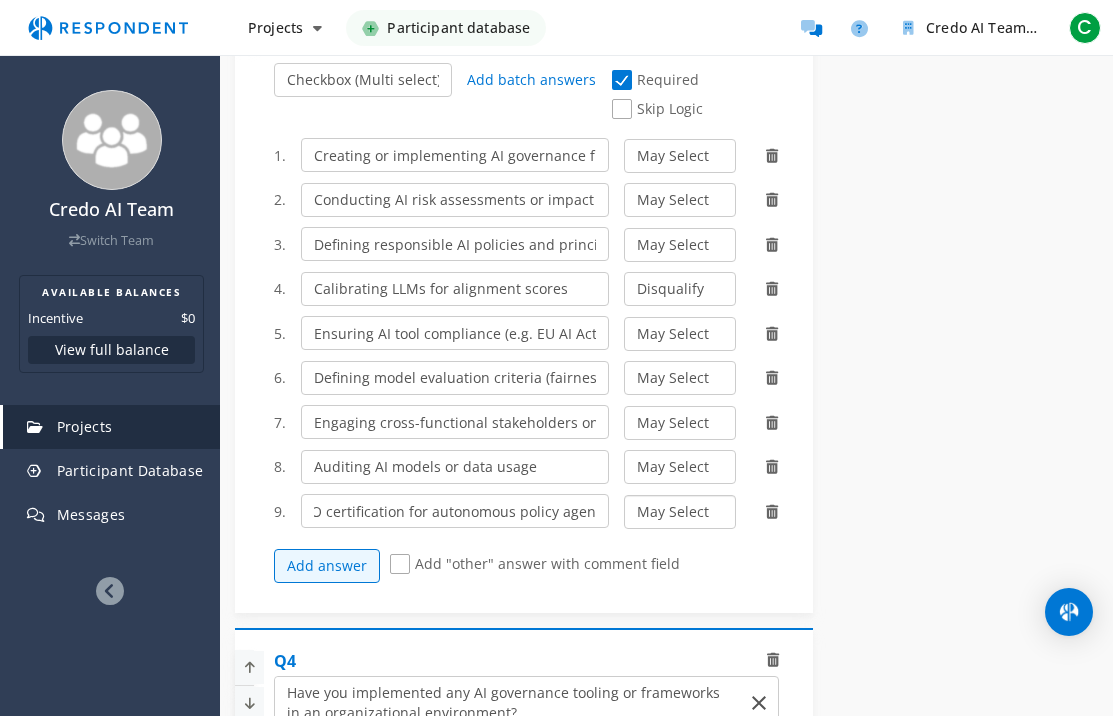 click on "May Select Must Select Disqualify" 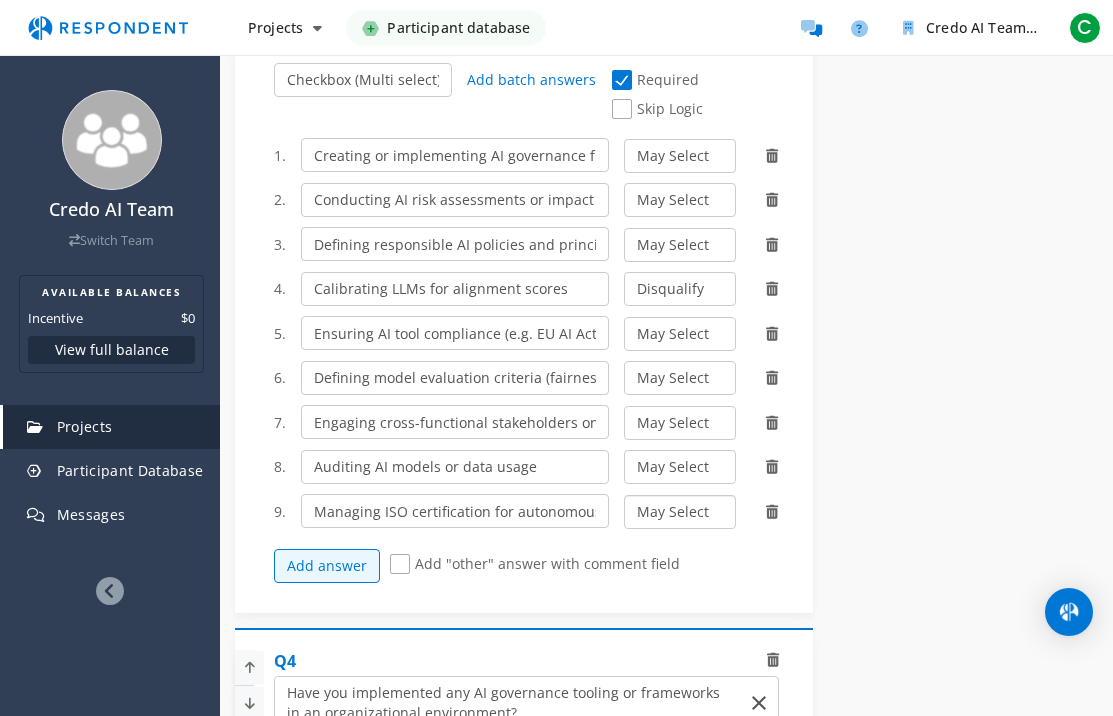 select on "number:3" 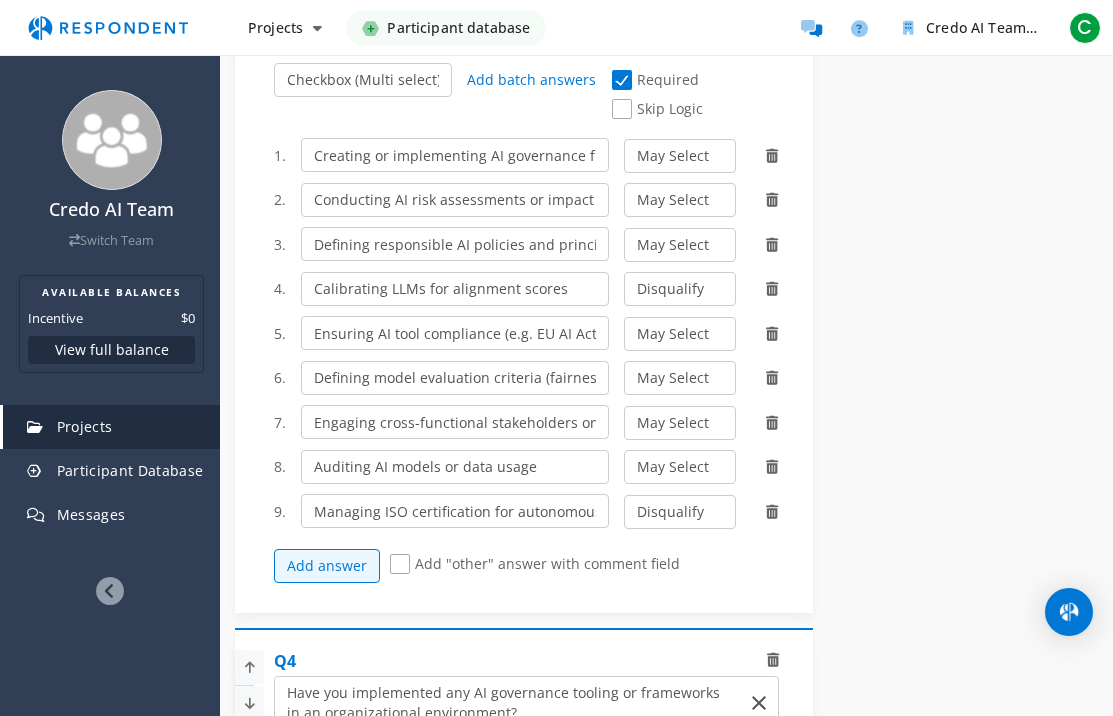 click on "Add "other" answer with comment field" 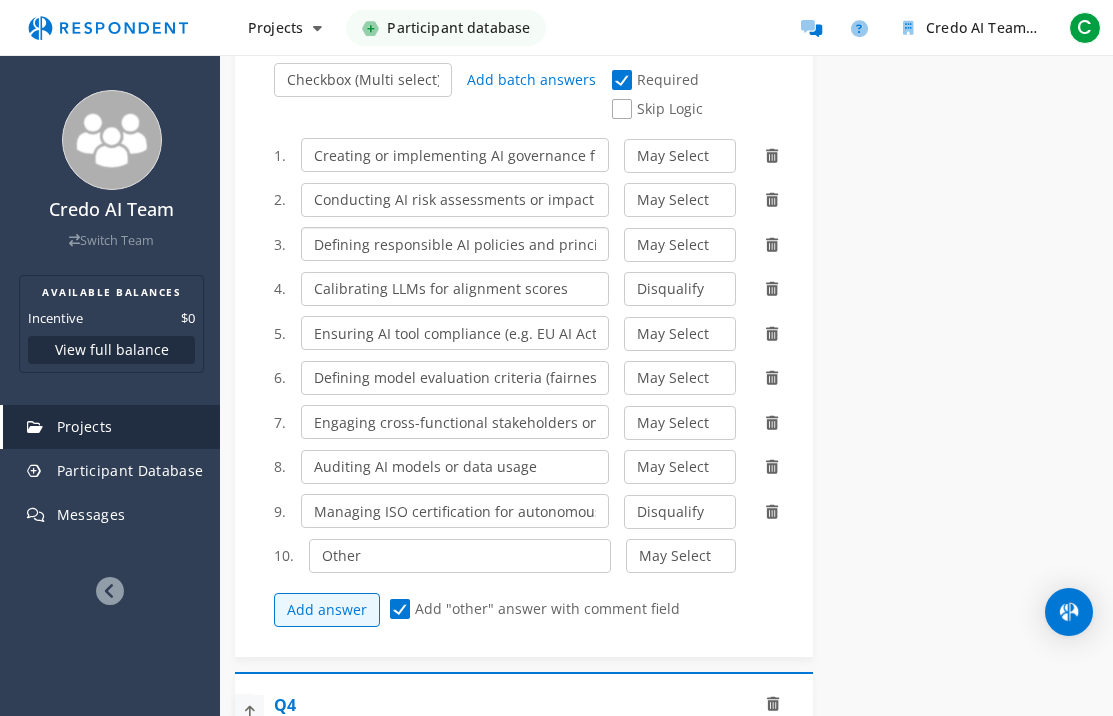 click on "Defining responsible AI policies and principles" 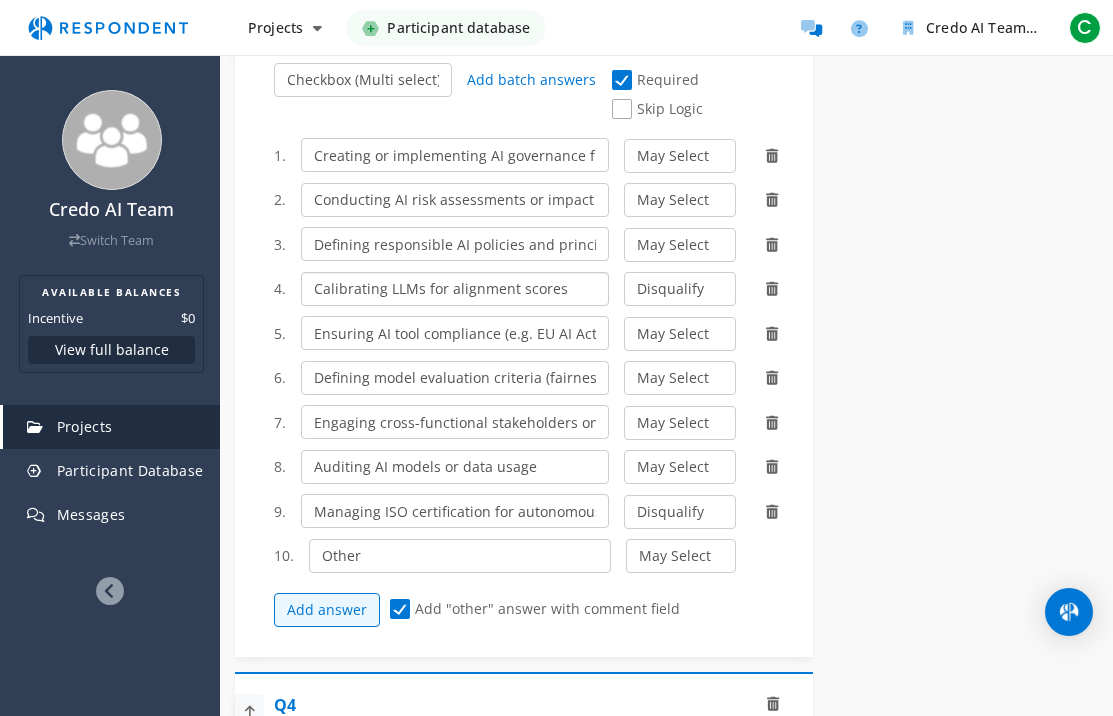 click on "Calibrating LLMs for alignment scores" 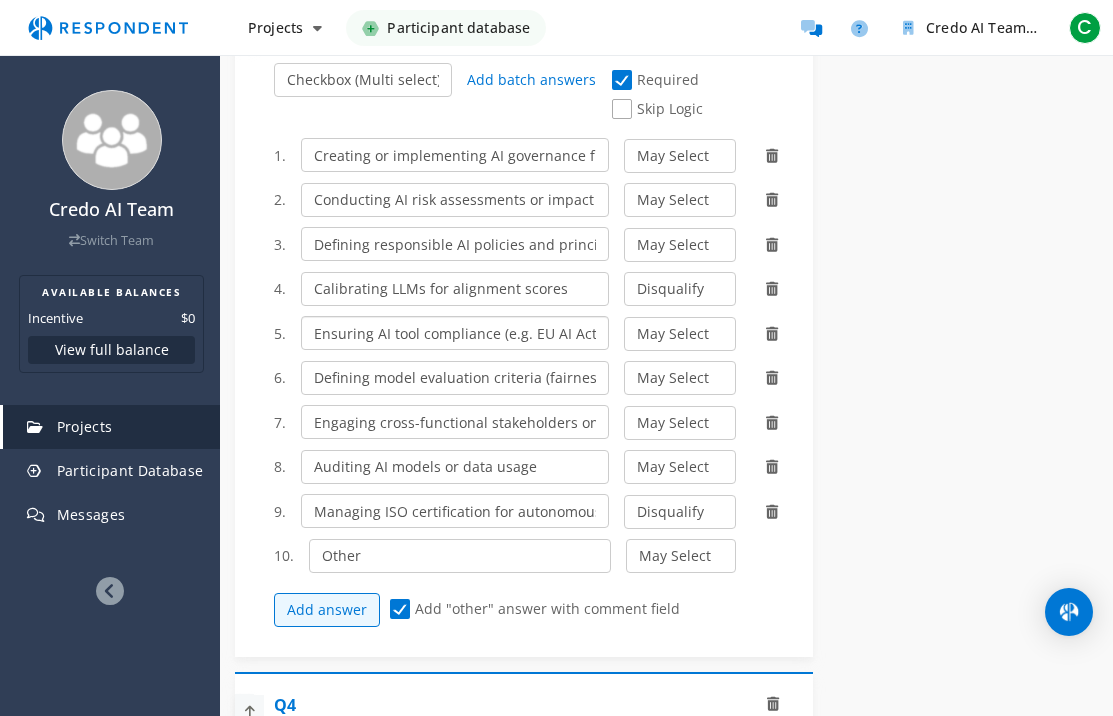 click on "Ensuring AI tool compliance (e.g. EU AI Act, NIST, etc.)" 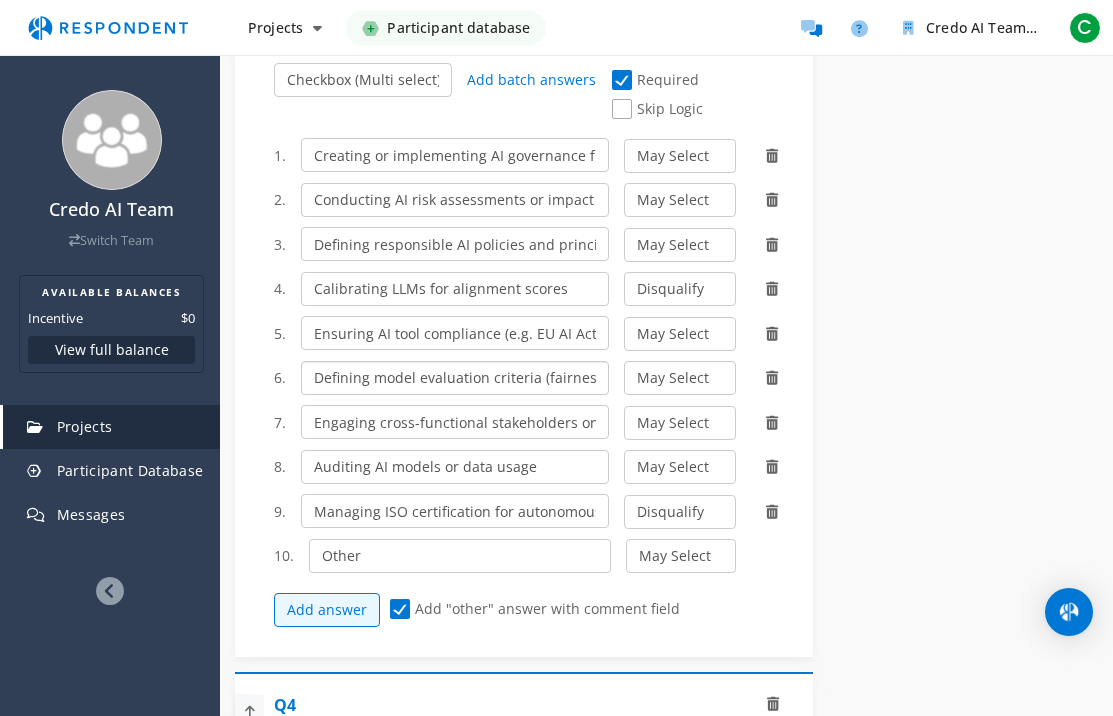 click on "Defining model evaluation criteria (fairness, safety, etc.)" 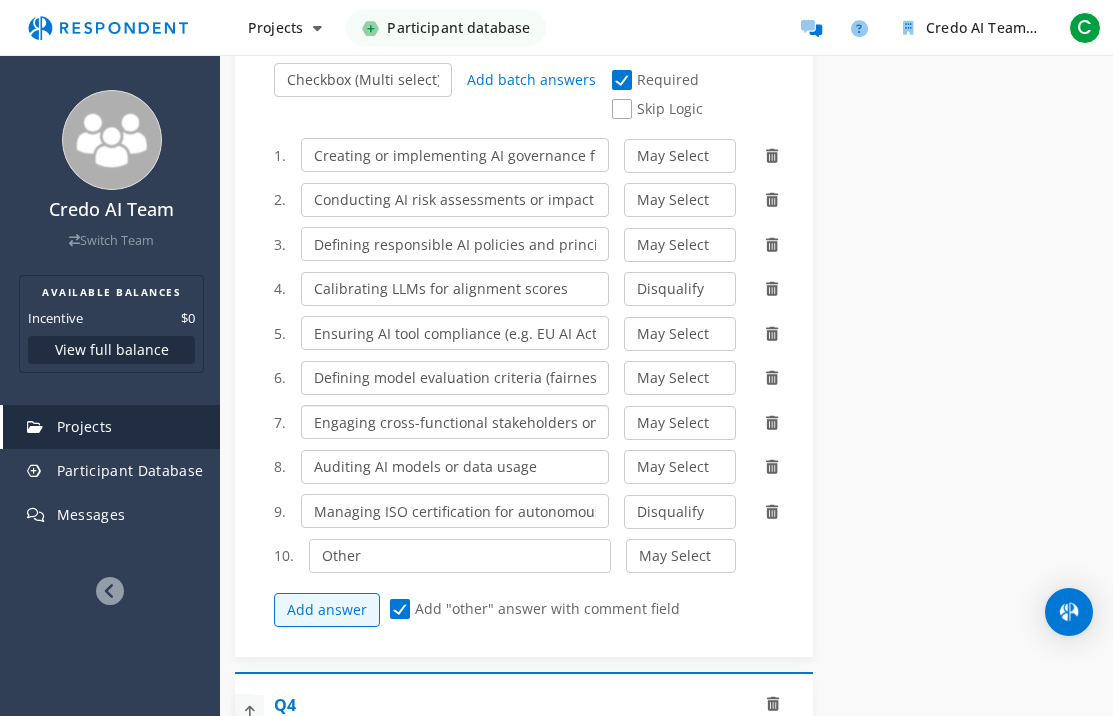 click on "Engaging cross-functional stakeholders on AI governance" 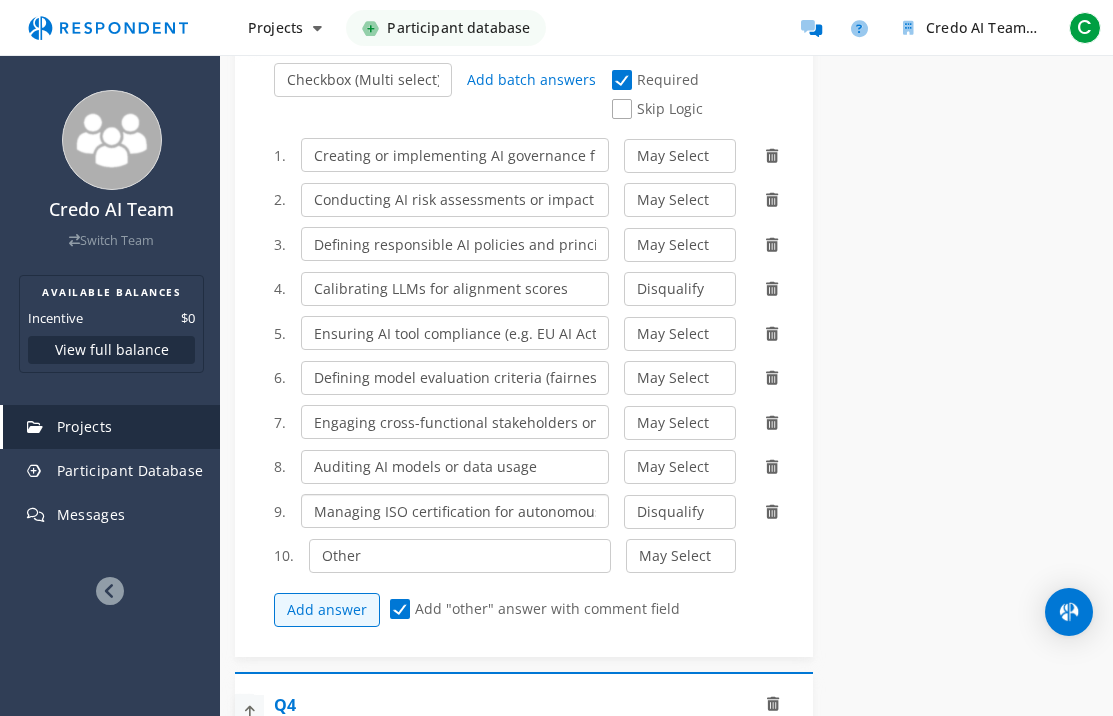 scroll, scrollTop: 0, scrollLeft: 87, axis: horizontal 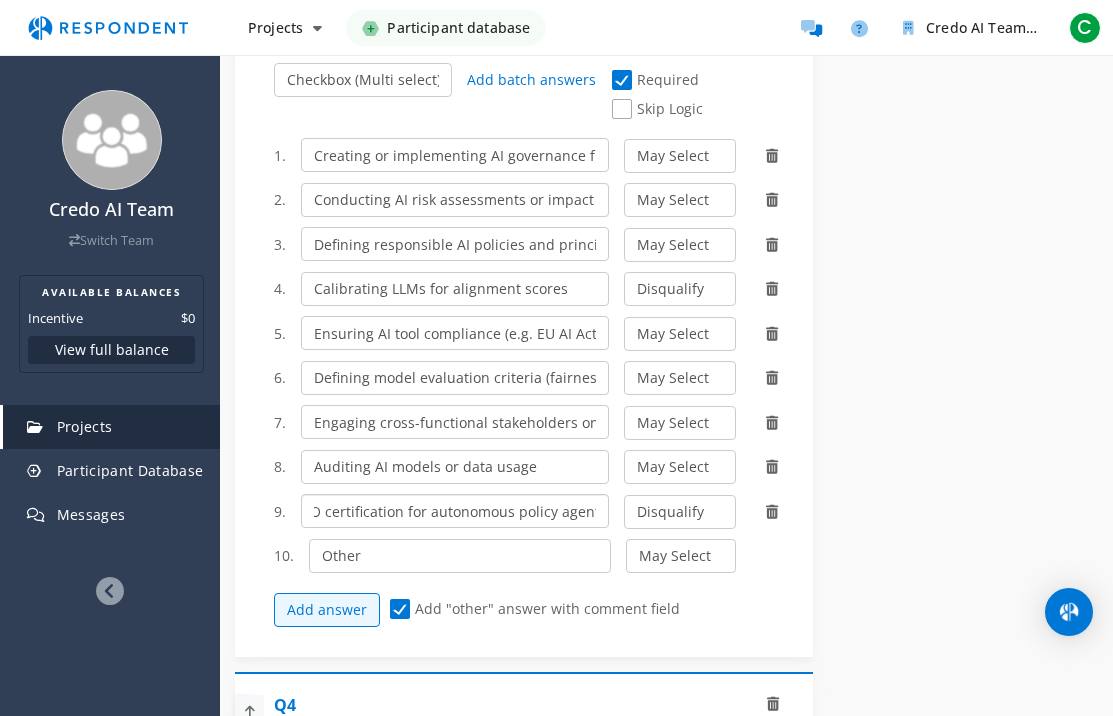 drag, startPoint x: 537, startPoint y: 515, endPoint x: 613, endPoint y: 500, distance: 77.46612 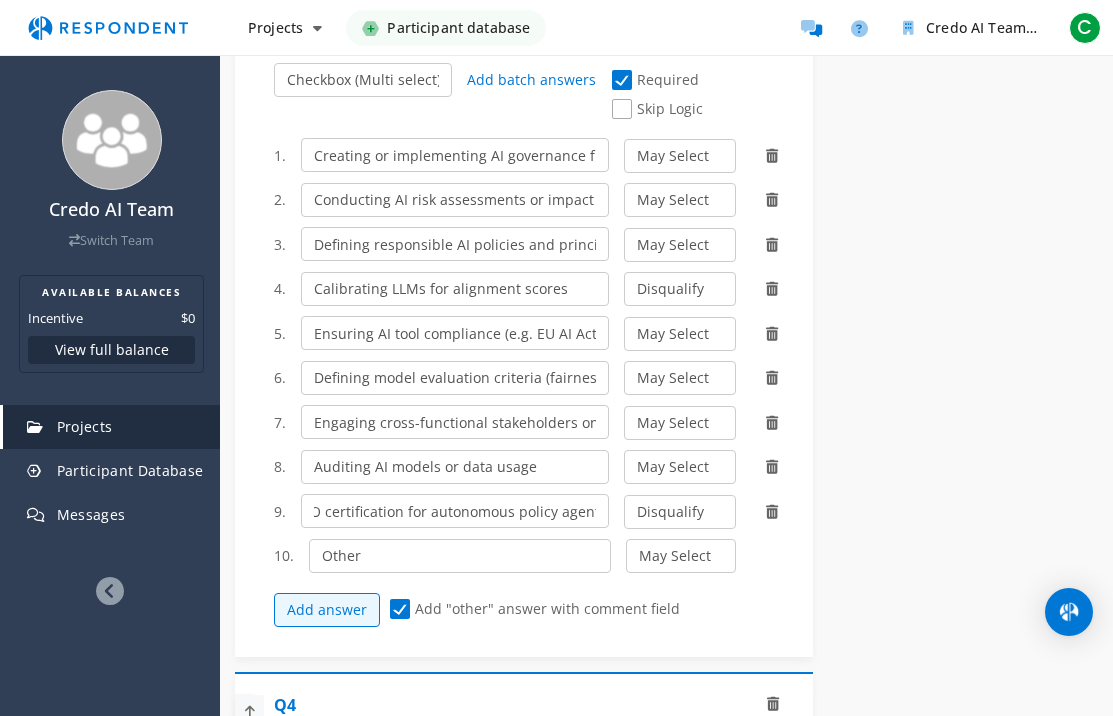 click on "Internal Project Name  *               AI Governance Professionals      This is visible only to your organization.              Respondent Pitch       Project Title  *     Seeking AI Governance Professionals      This is visible to Participants.  Tips on writing a great pitch.             Project Details  *      [NUMBER]   /800        We are looking for professionals shaping the future of Ai risk, compliance, and ethics.      This is visible to Respondents.                   Target Audience  *                 Industry Professionals (B2B)             General Population (B2C)                       Type of Research             Remote             In-Person                     Research Methodology           One-on-One Focus Group Unmoderated Study Survey Diary Study               Show participants' account email addresses     Learn more...                           Time Required           [NUMBER]       minute(s)                 Incentive              $[PRICE]   $[PRICE]   $[PRICE]   $[PRICE]   $[PRICE]   $[PRICE]   $[PRICE]   $[PRICE]" at bounding box center (666, 476) 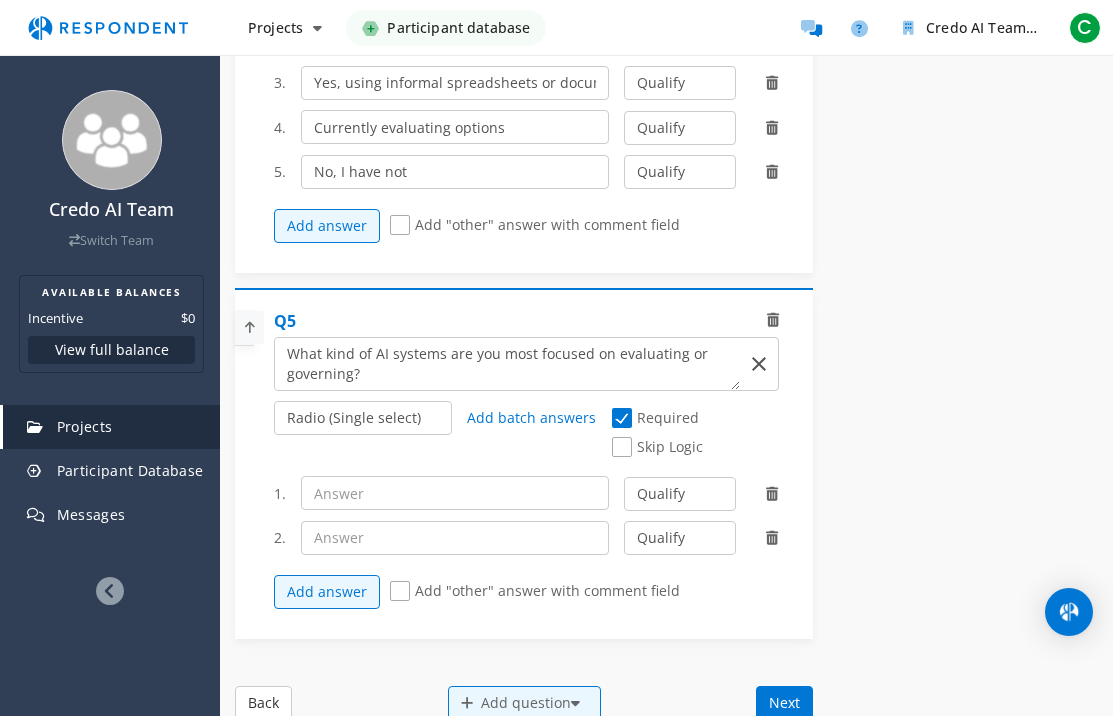 scroll, scrollTop: 2202, scrollLeft: 0, axis: vertical 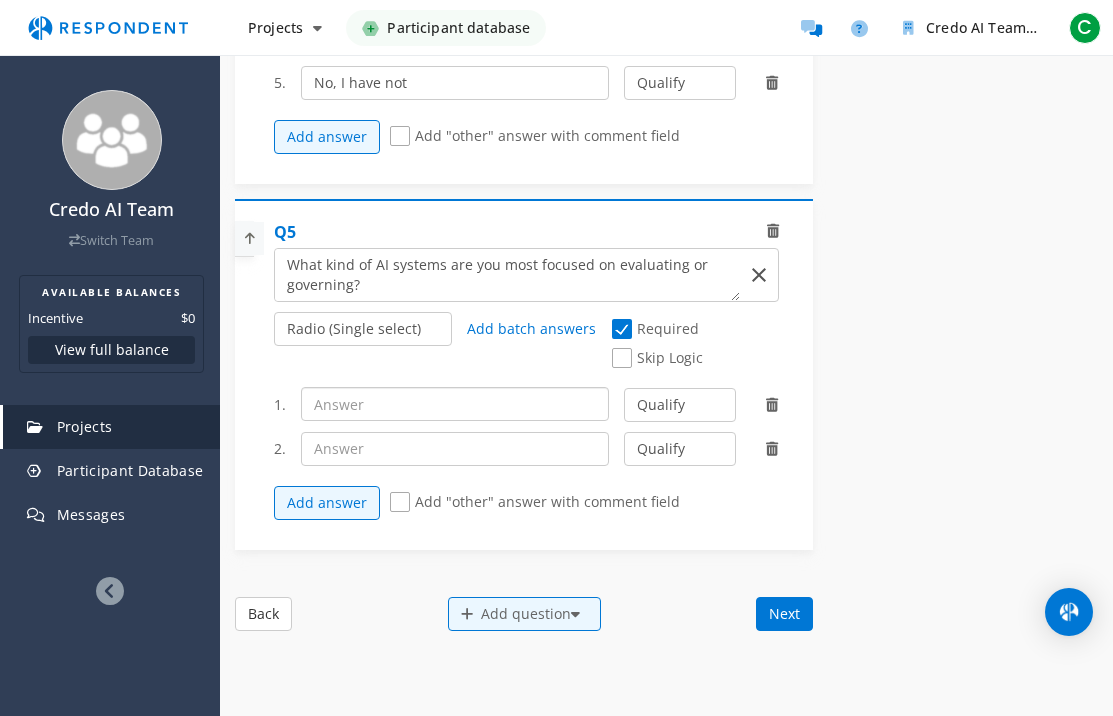 click 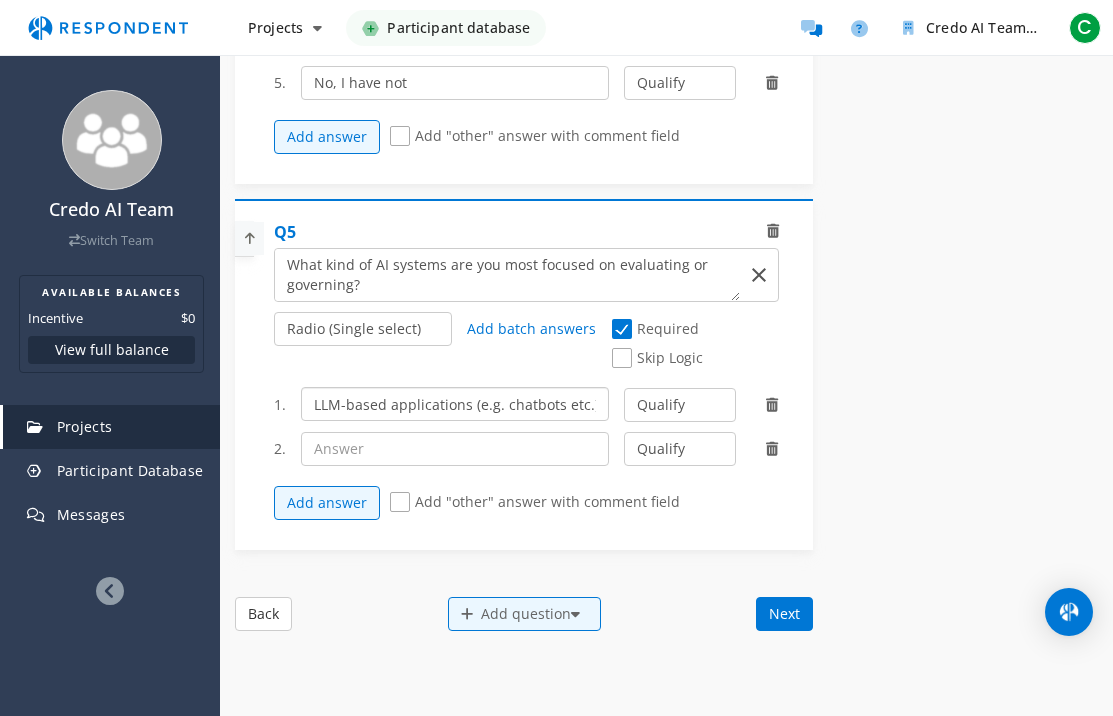 type on "LLM-based applications (e.g. chatbots etc.)" 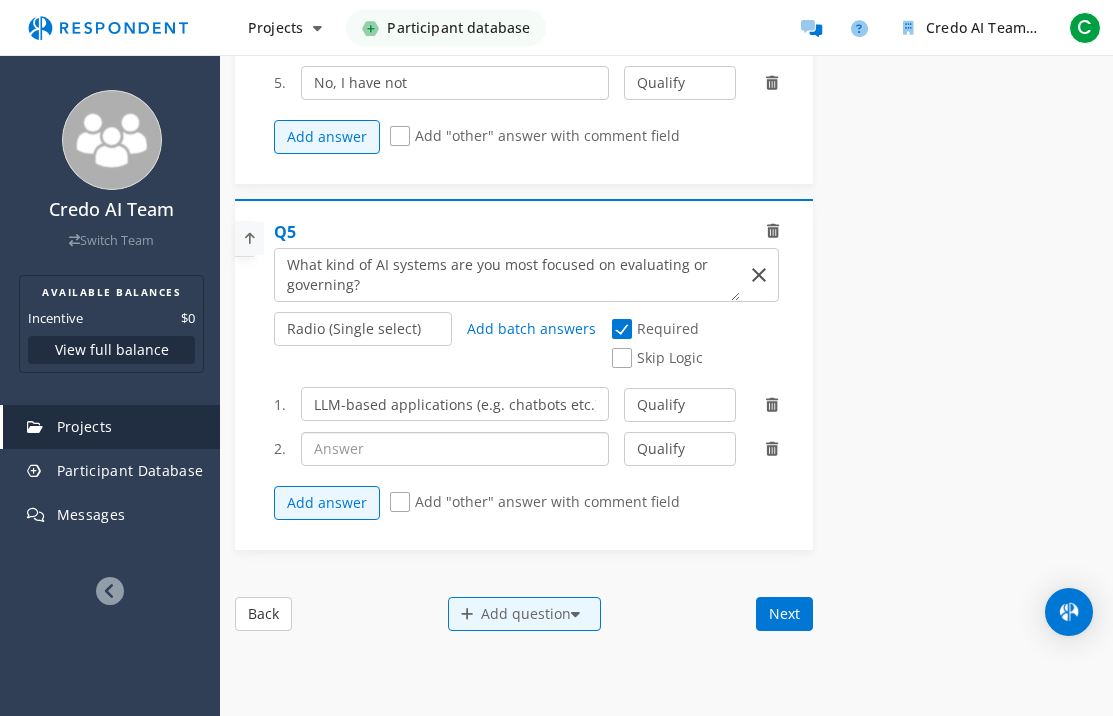 click 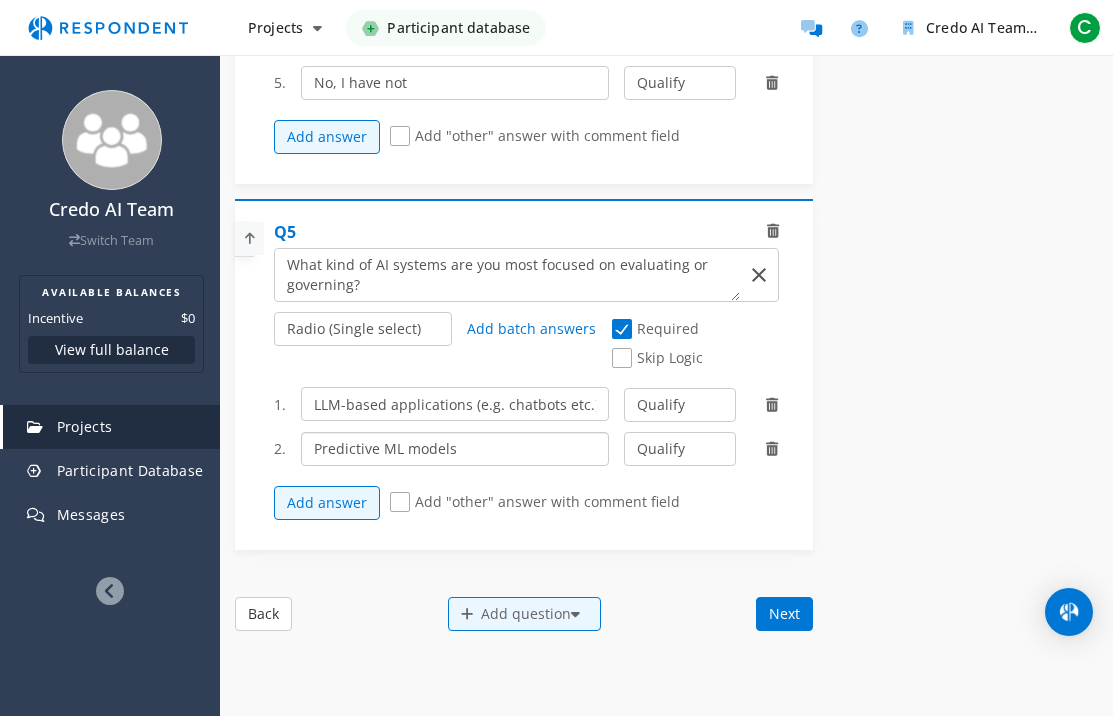 type on "Predictive ML models" 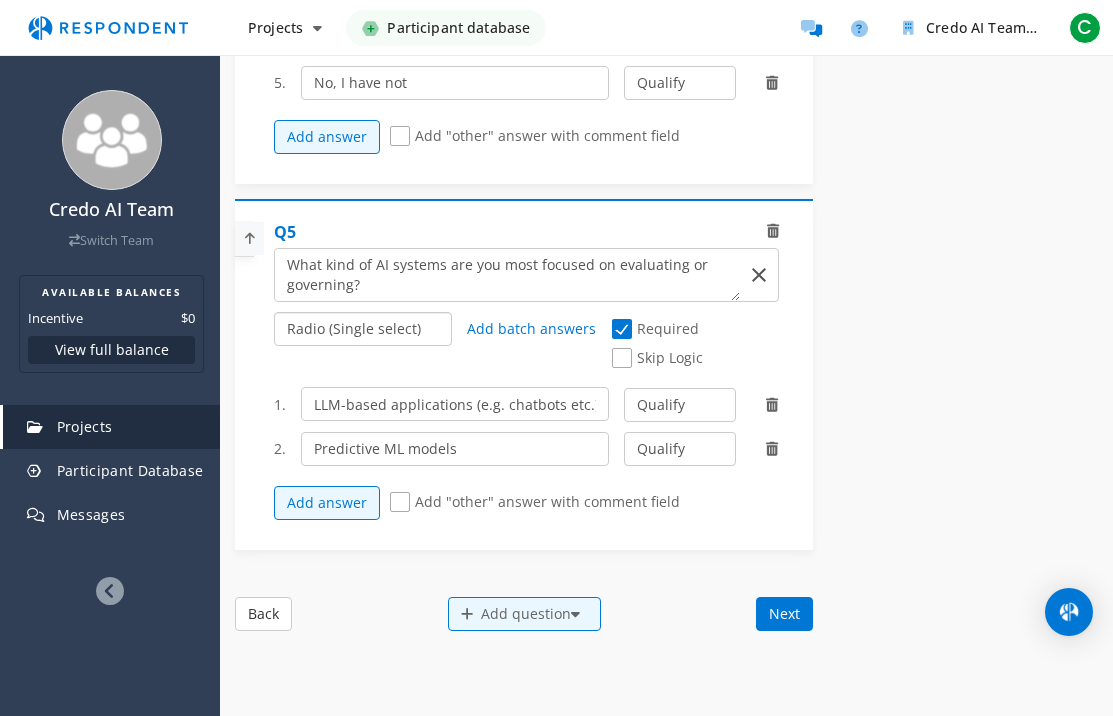 click on "Radio (Single select) Checkbox (Multi select) Multi-line text box Single-line text box Number box Slider (number selector)" 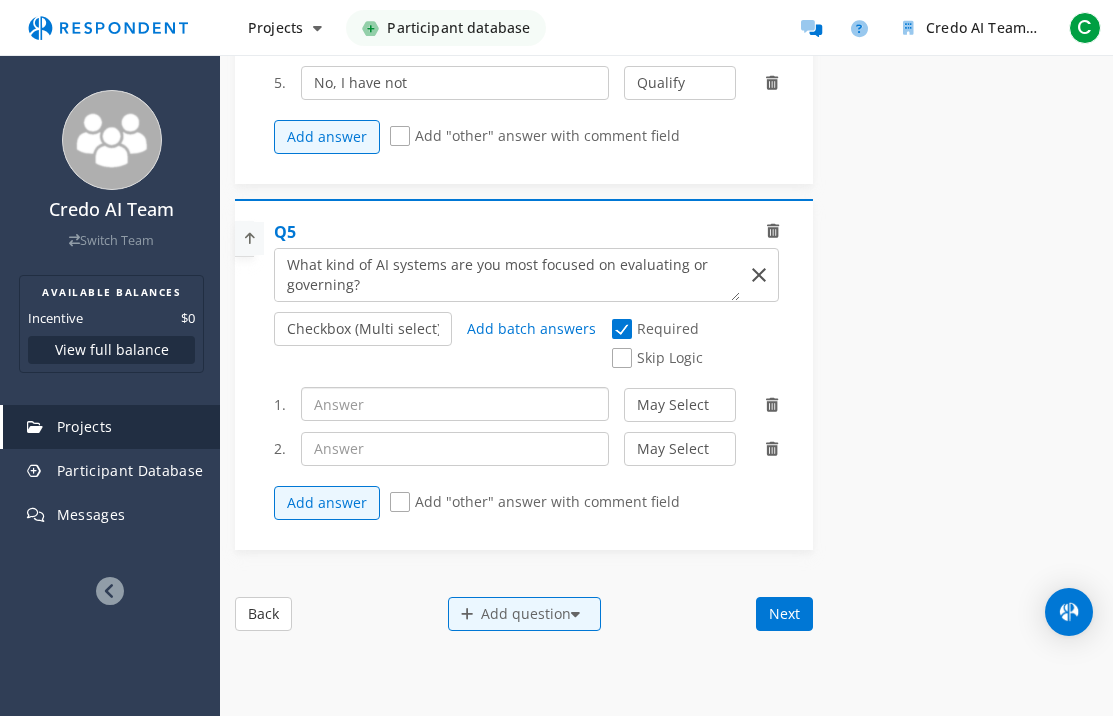 click 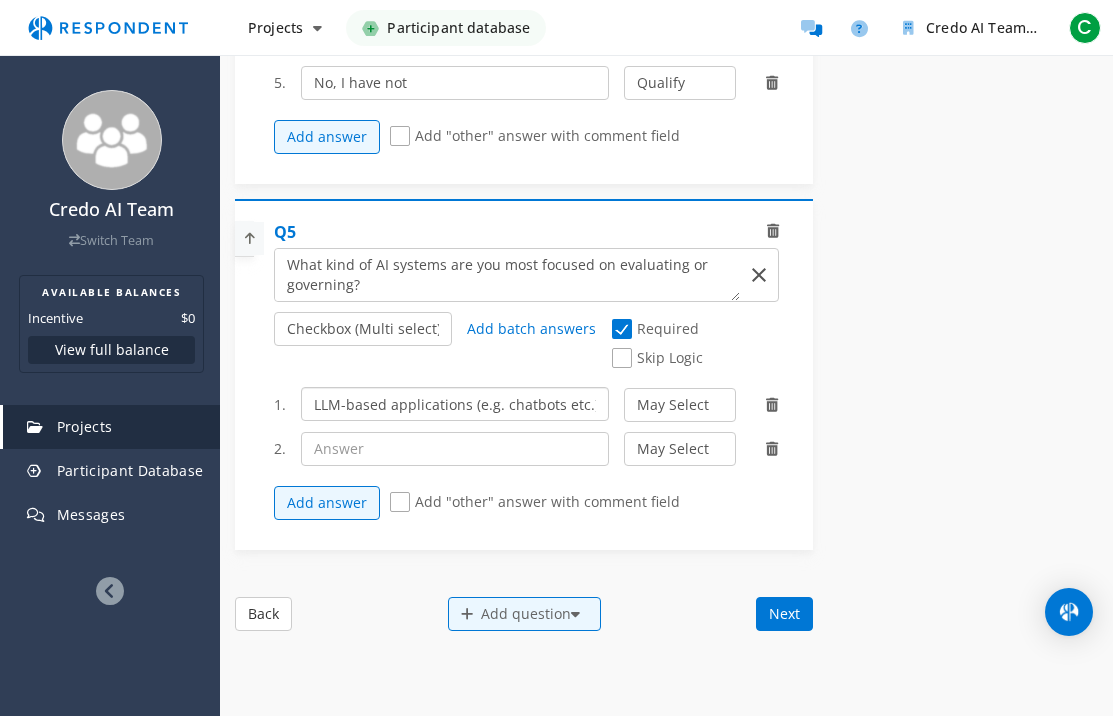 type on "LLM-based applications (e.g. chatbots etc.)" 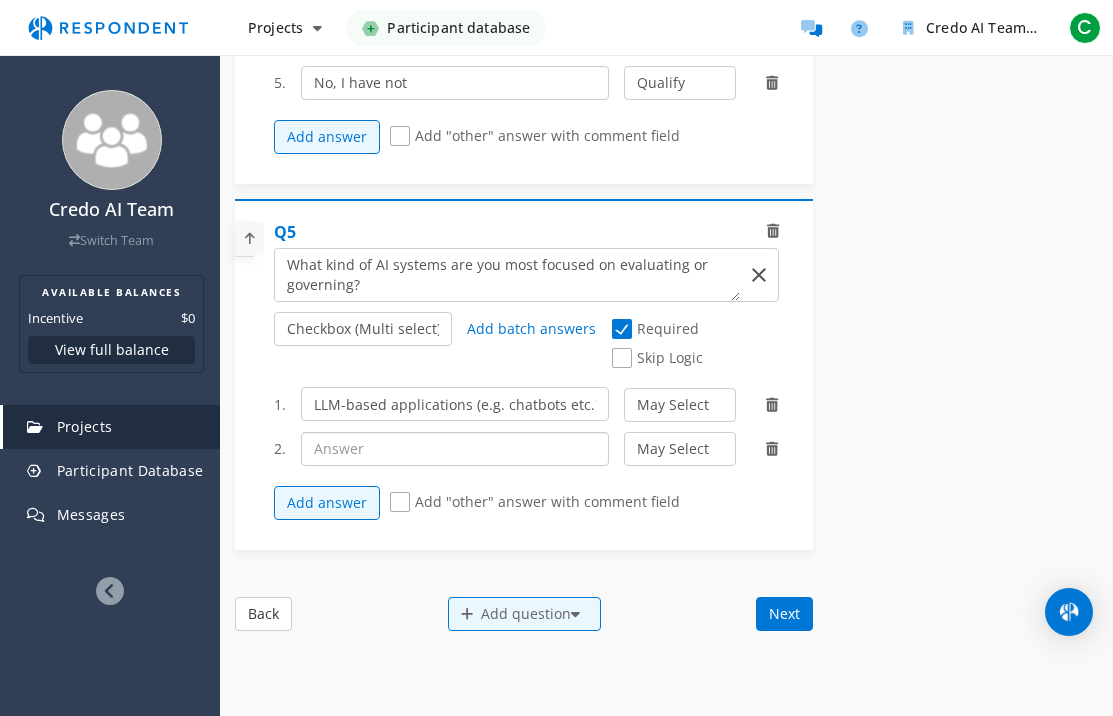 click 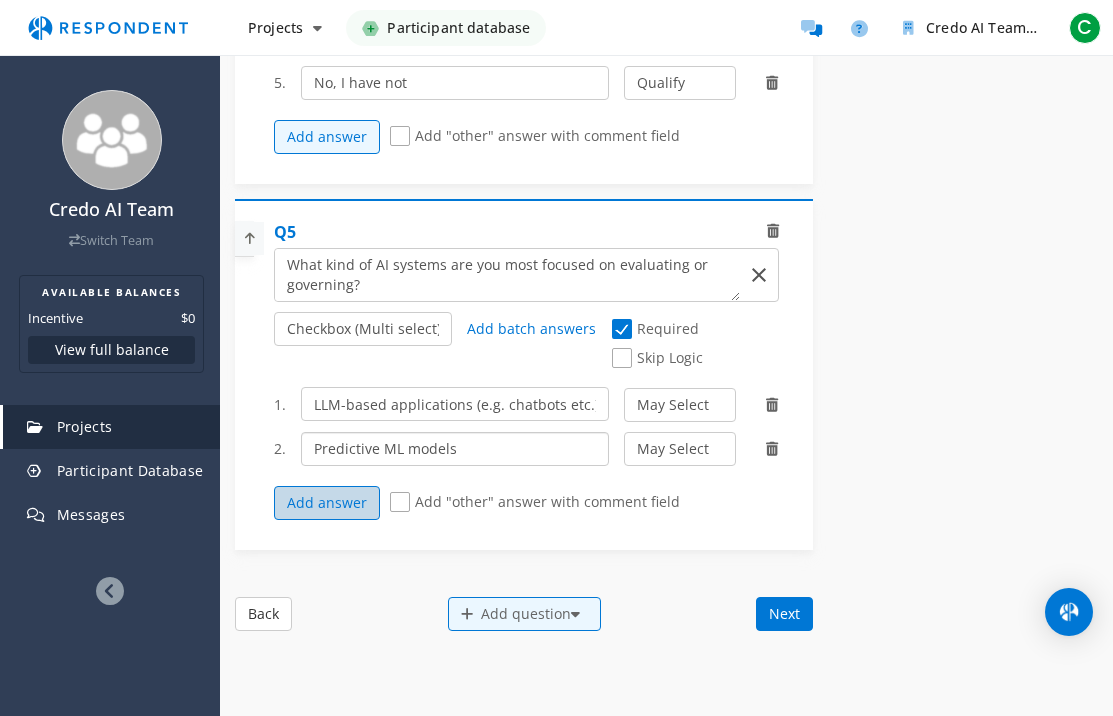 type on "Predictive ML models" 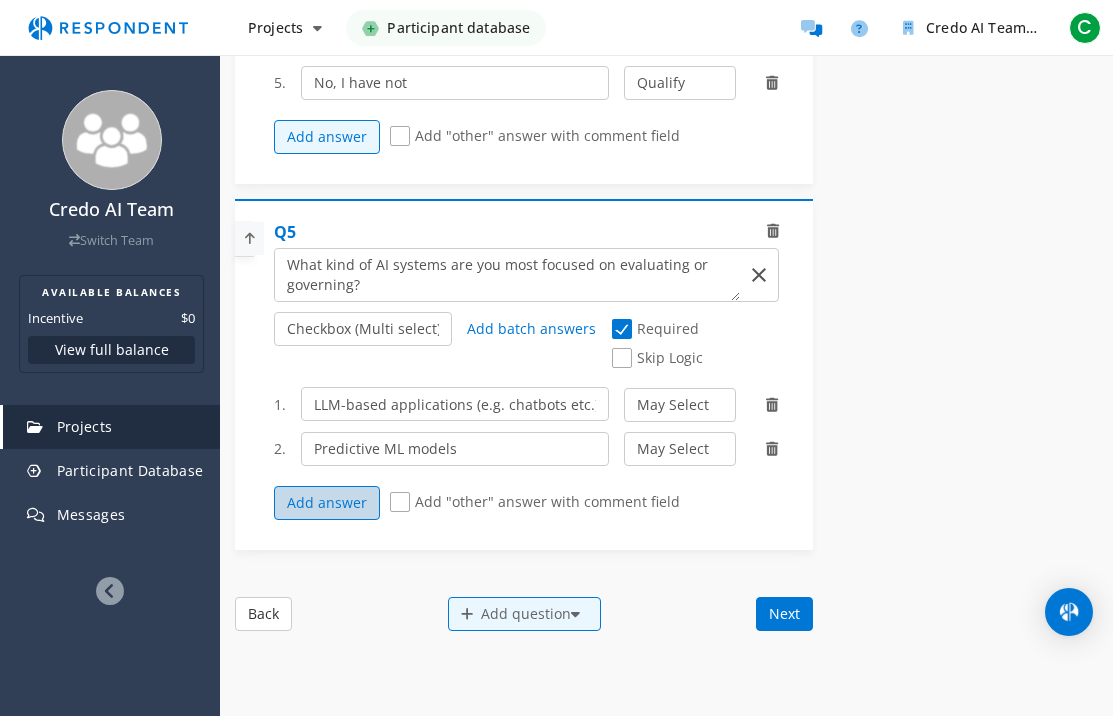 click on "Add answer" 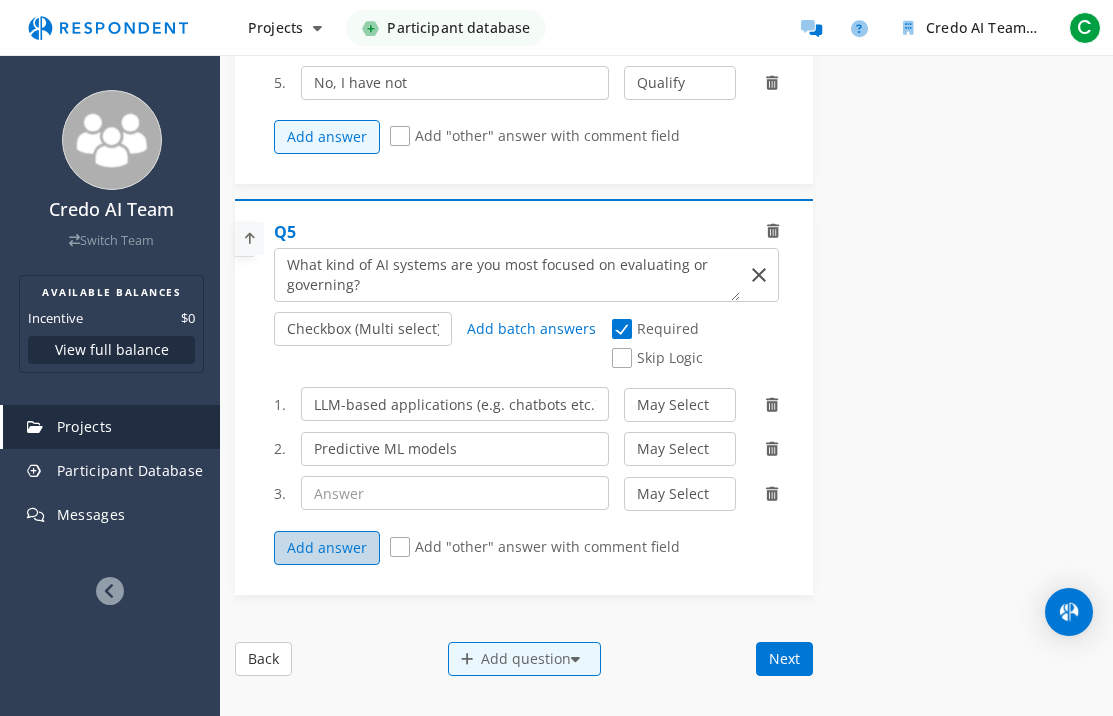 click on "Add answer" 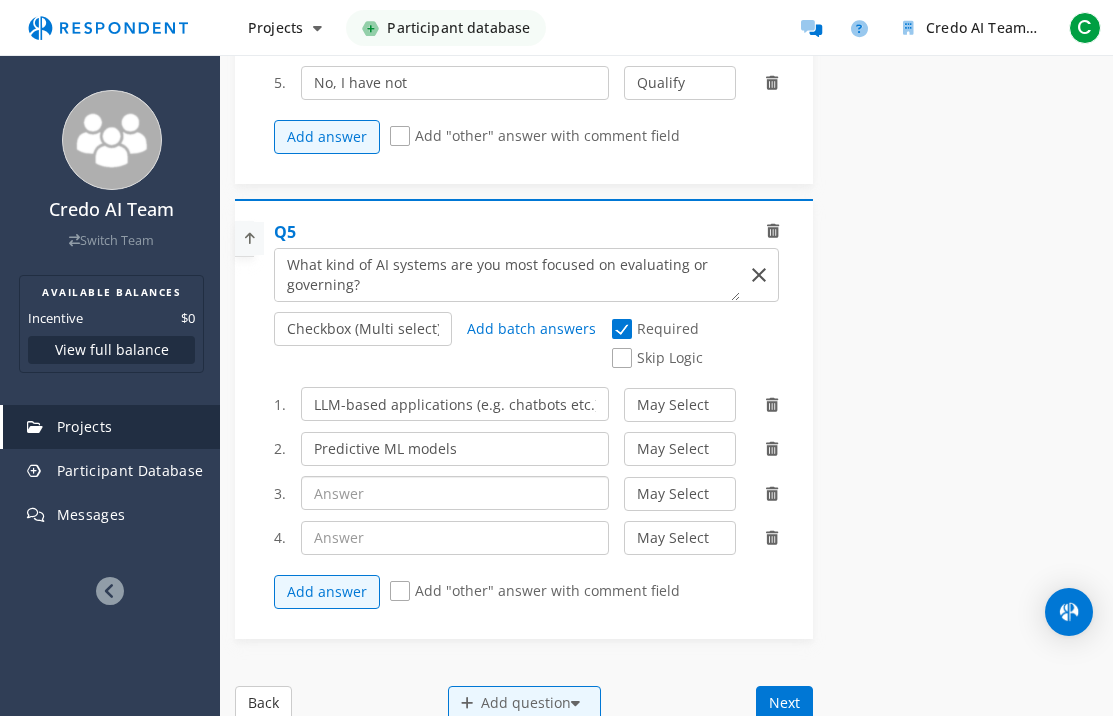 click 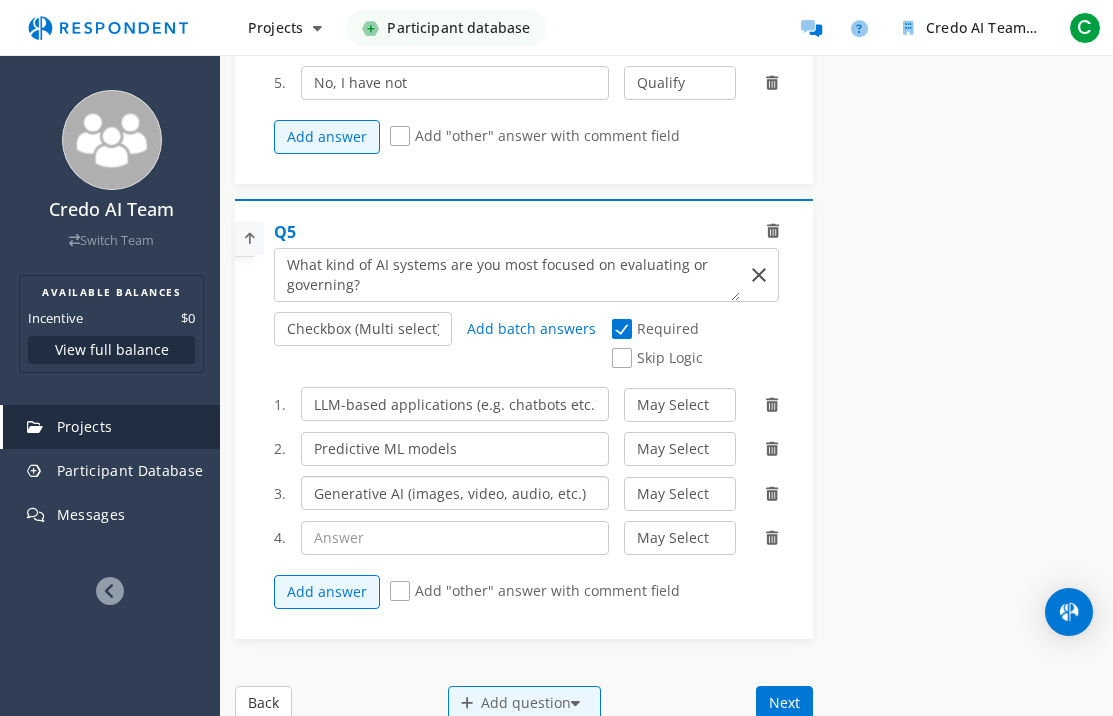 type on "Generative AI (images, video, audio, etc.)" 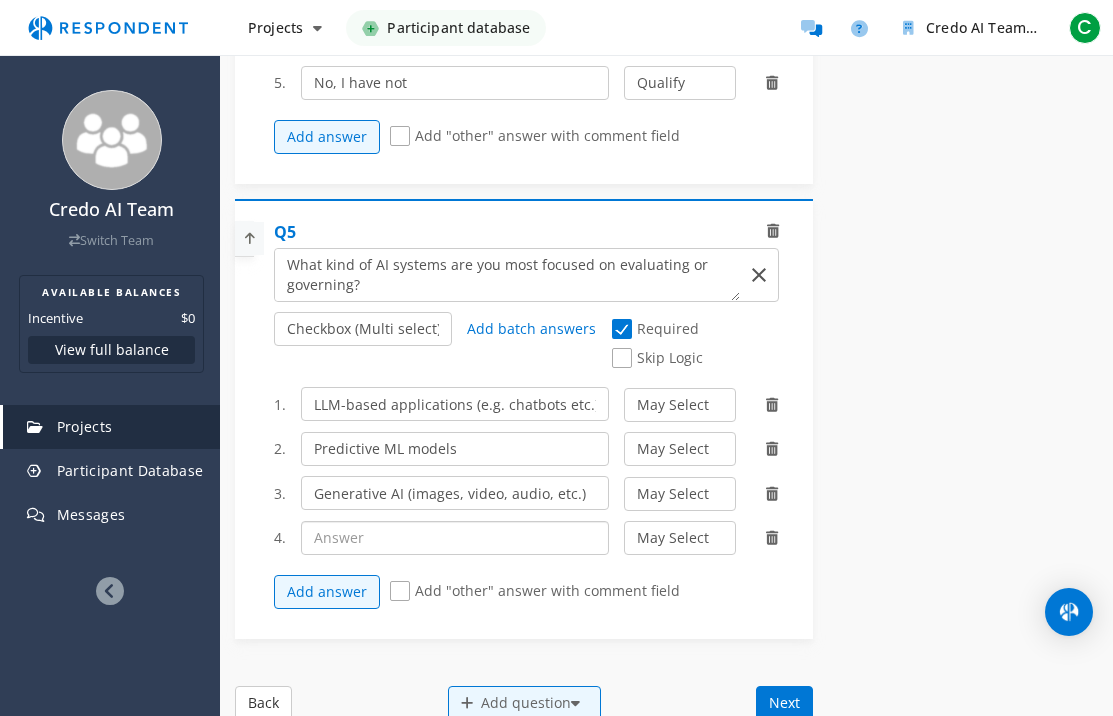 click 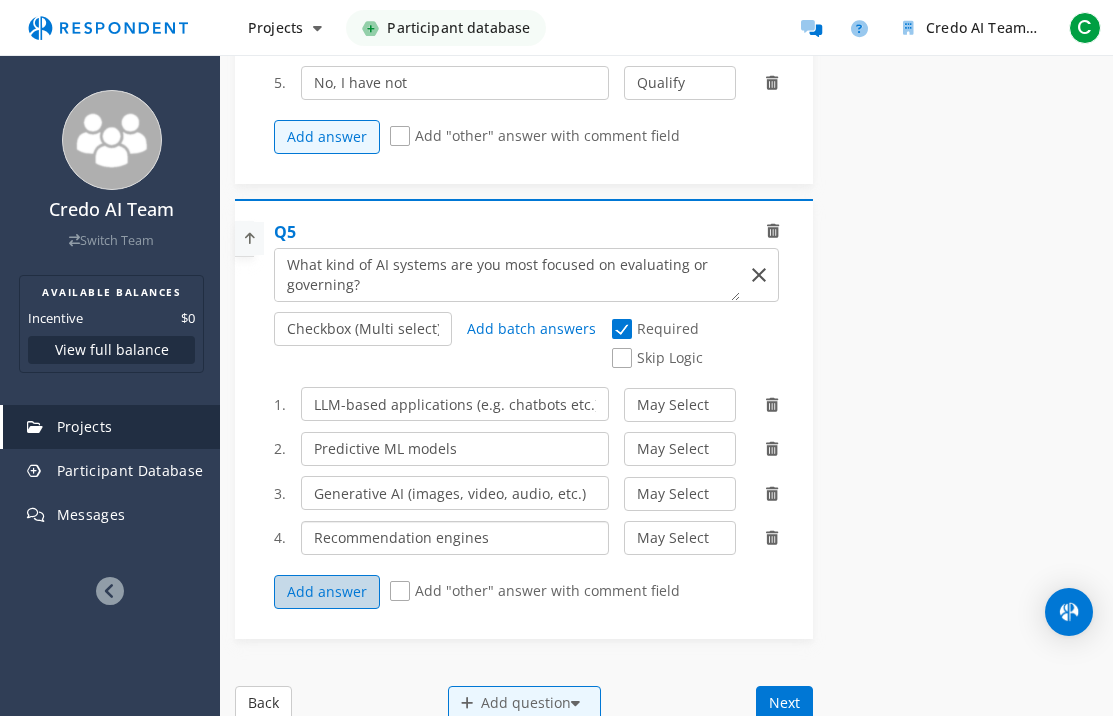 type on "Recommendation engines" 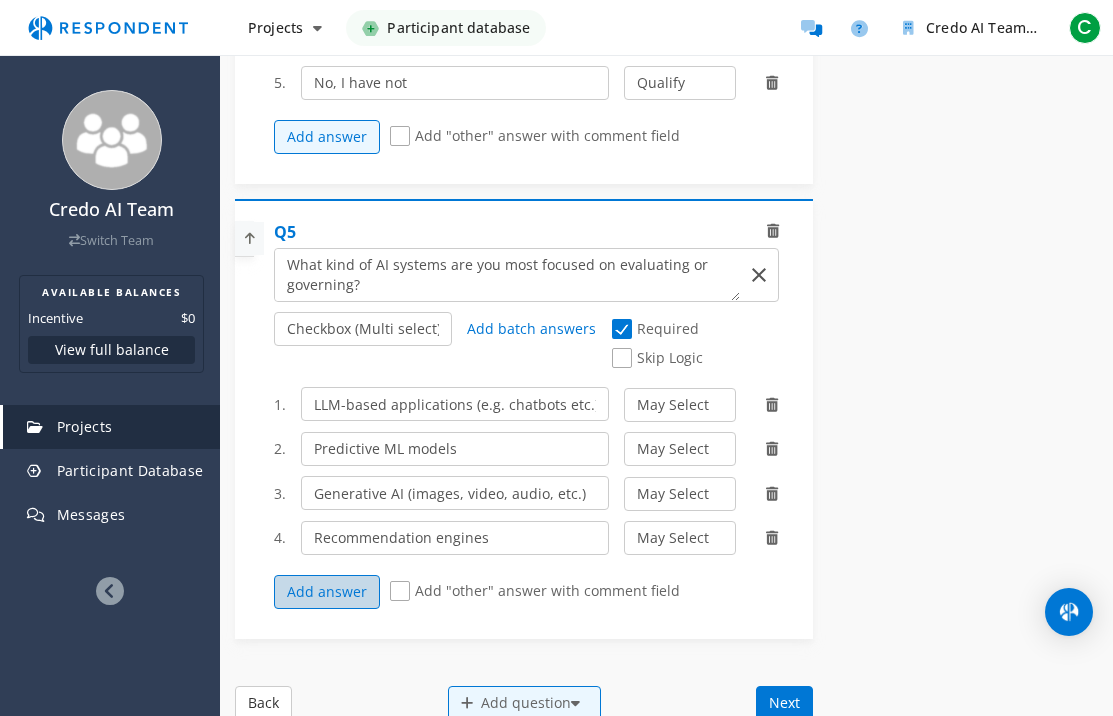 click on "Add answer" 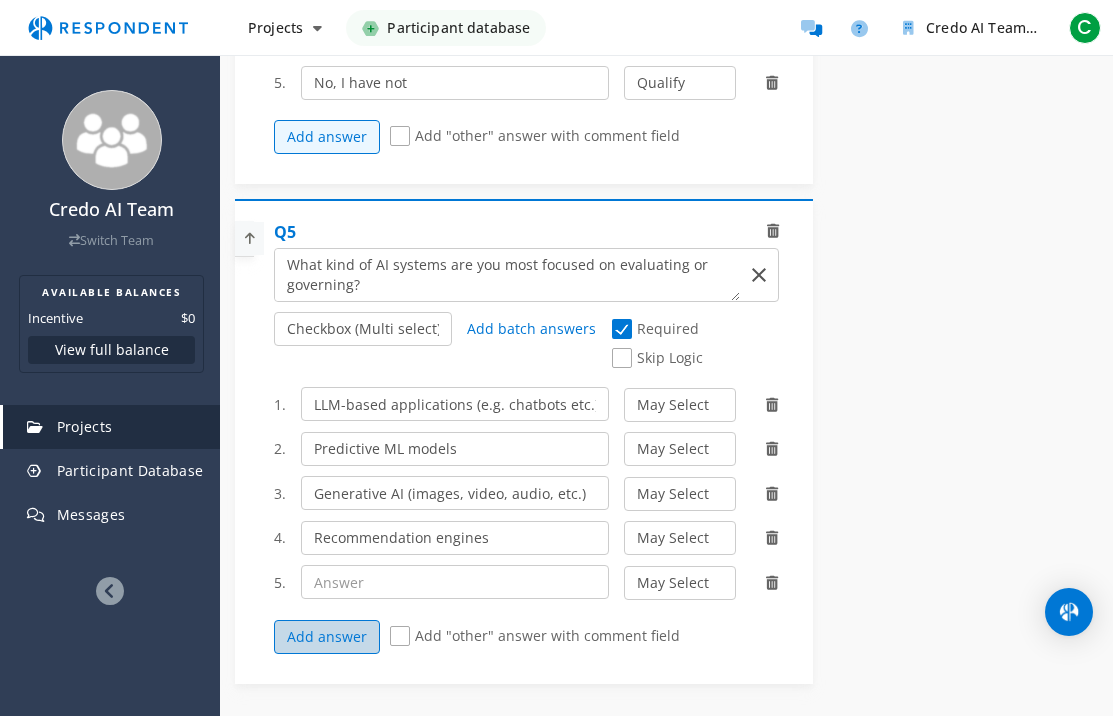 click on "Add answer" 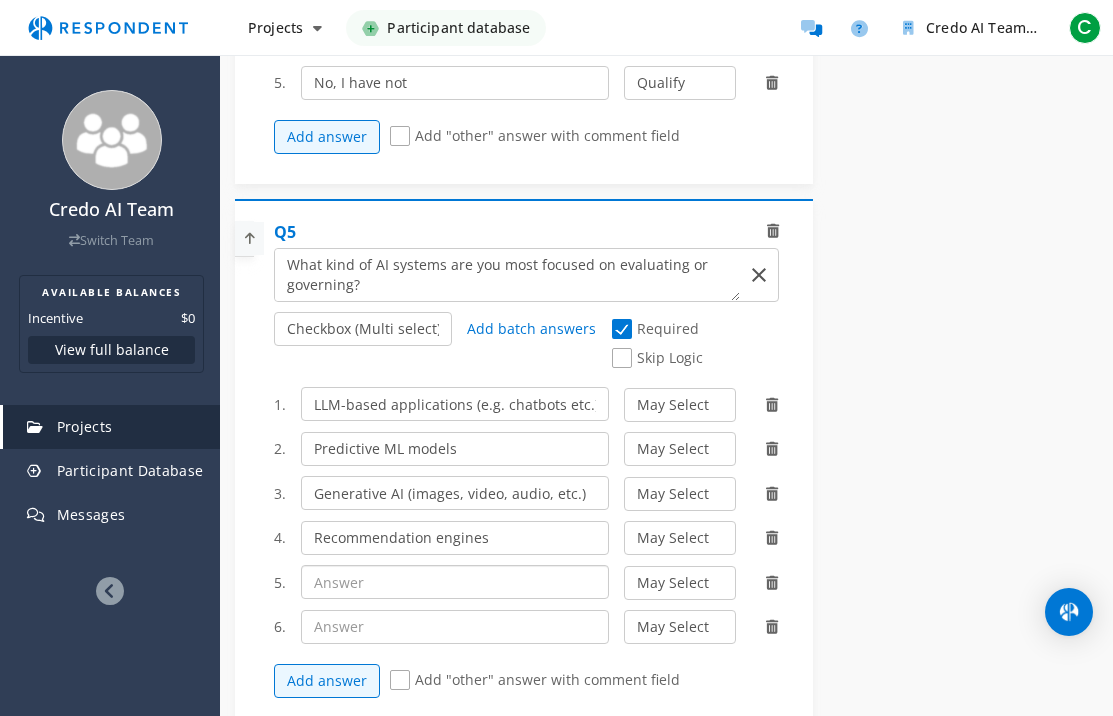 click 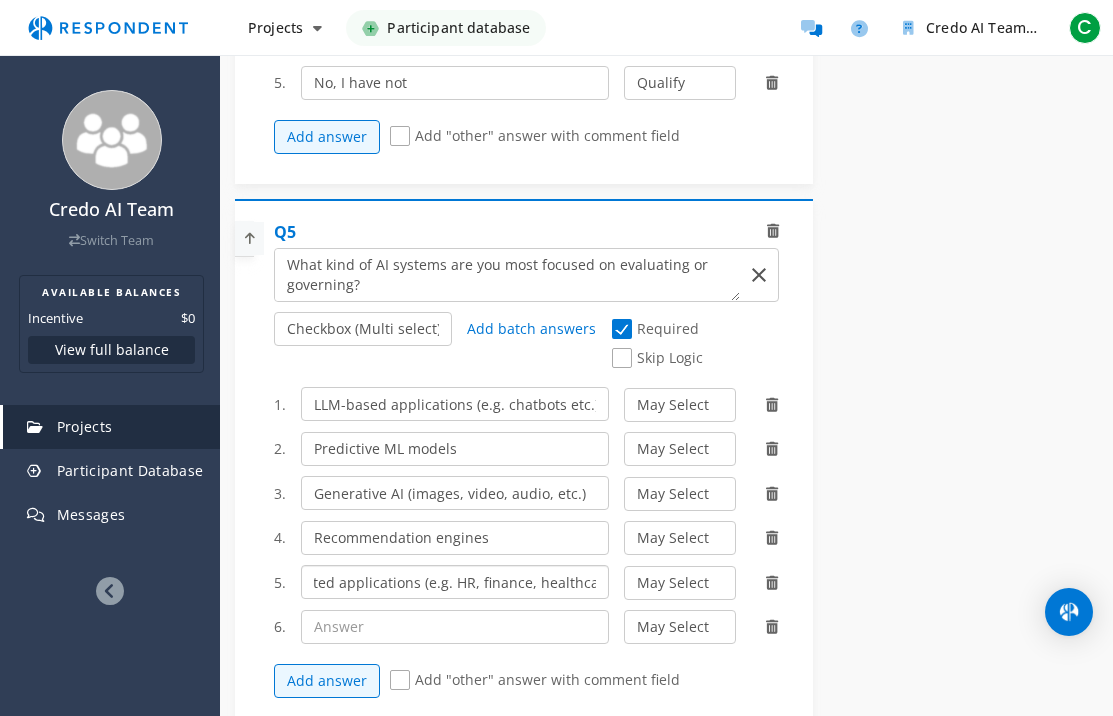 scroll, scrollTop: 0, scrollLeft: 131, axis: horizontal 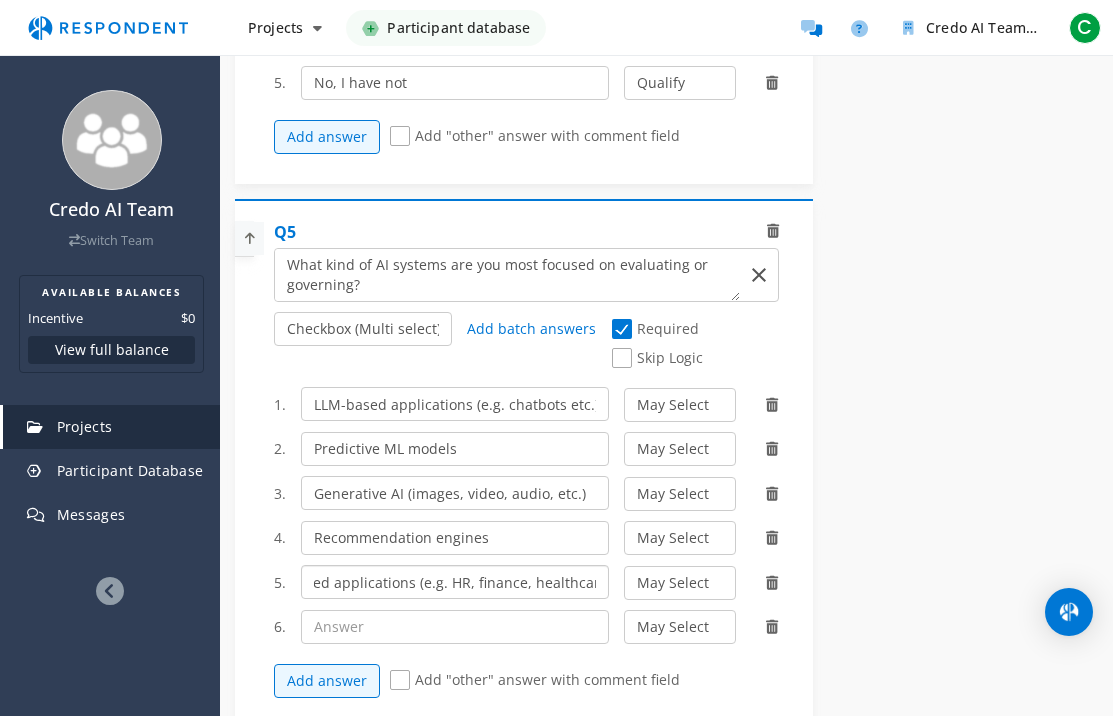type on "High-risk or regulated applications (e.g. HR, finance, healthcare)" 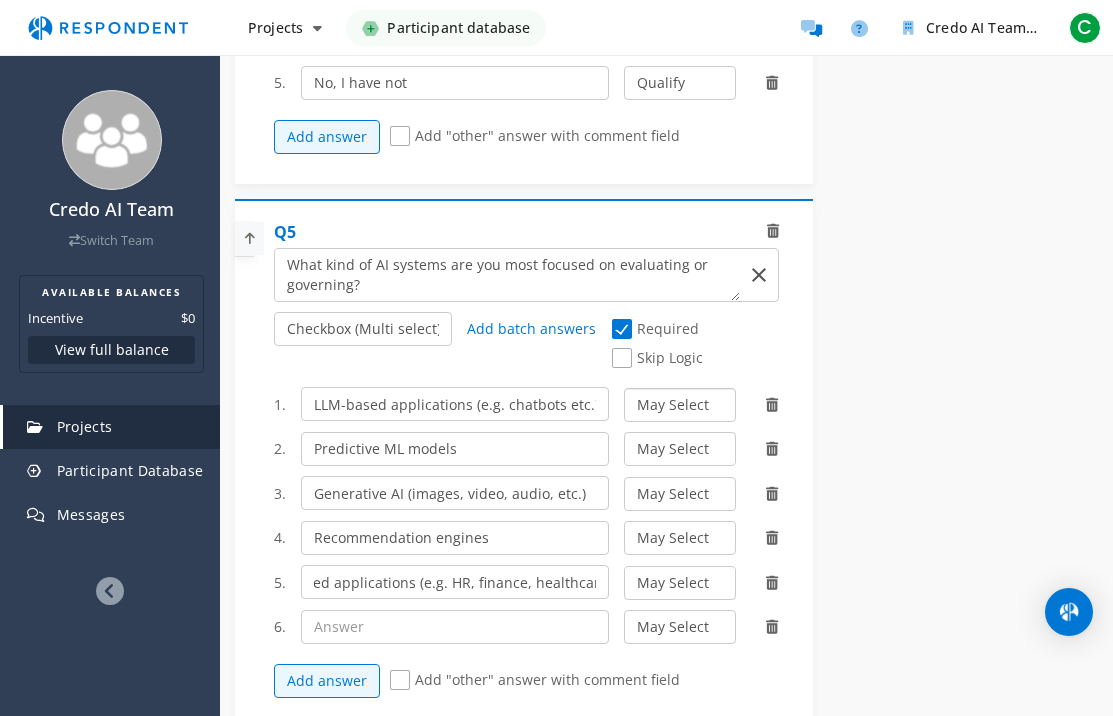 click on "May Select Must Select Disqualify" 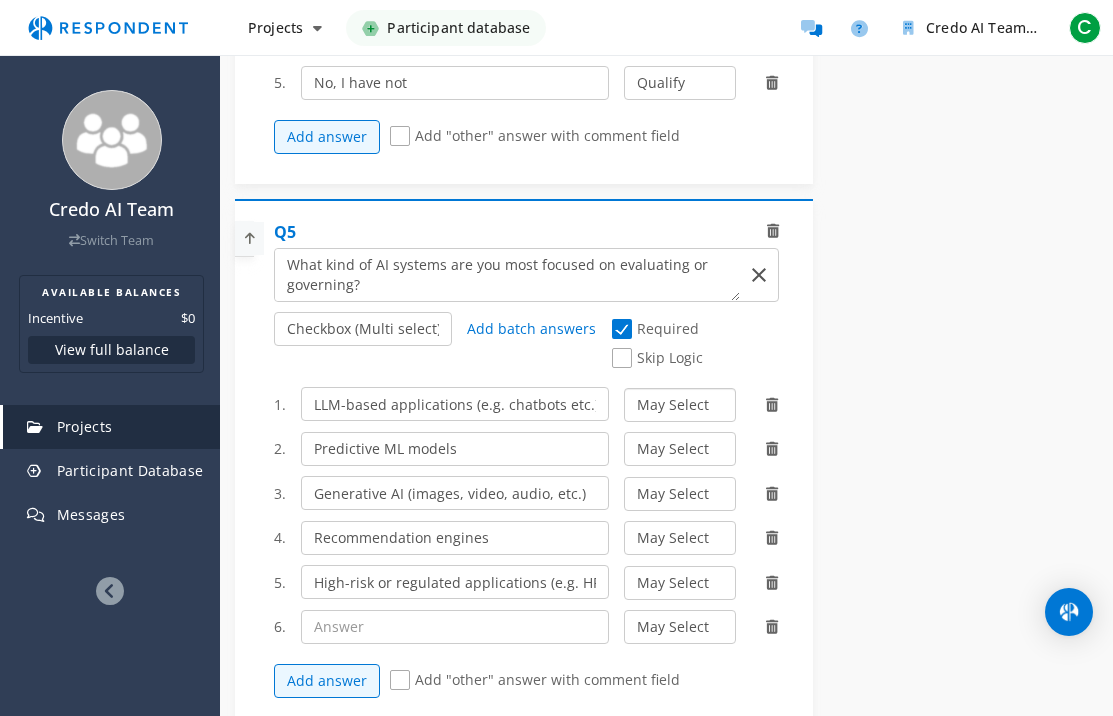 select on "number:2" 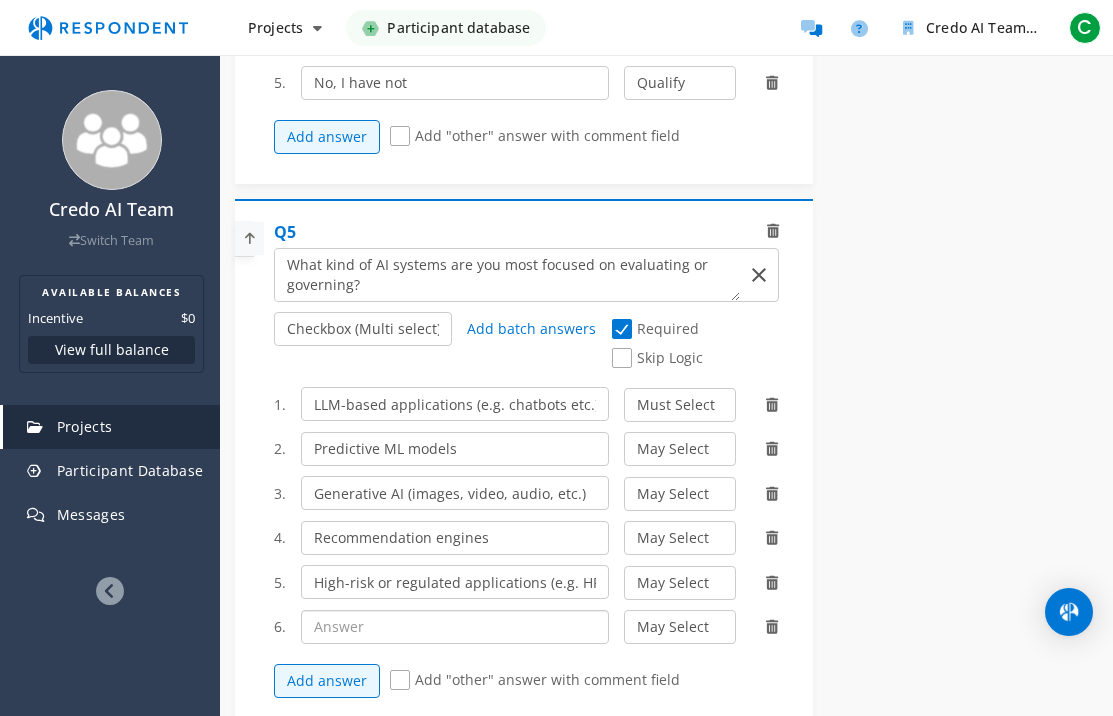 click 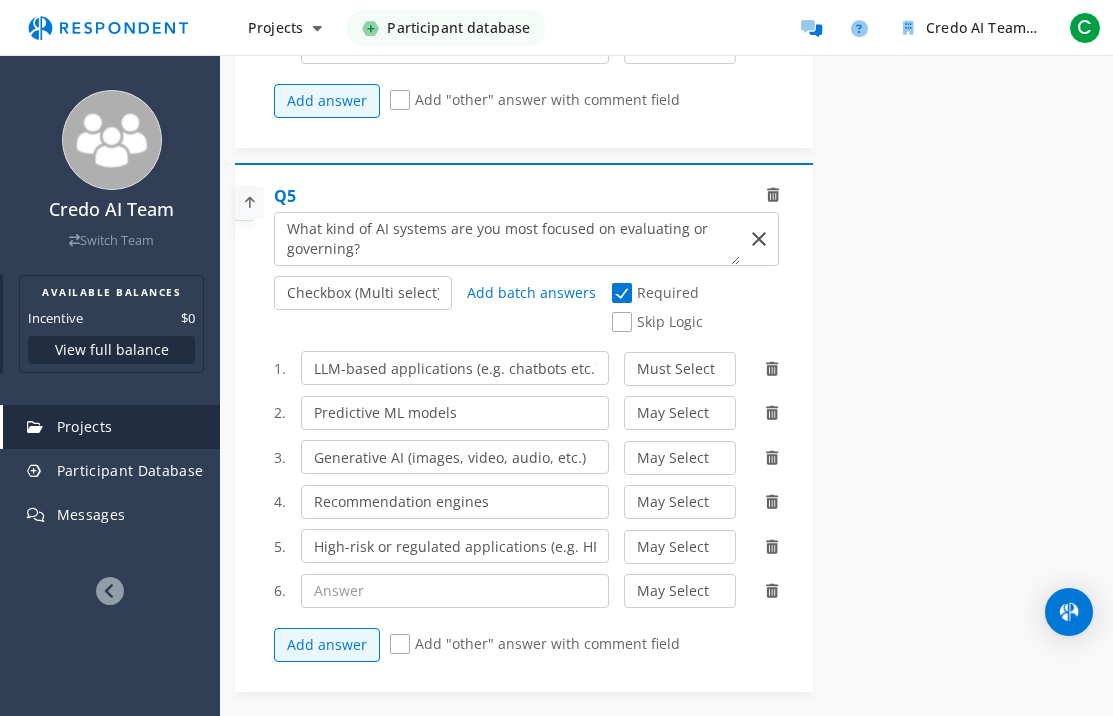 scroll, scrollTop: 2239, scrollLeft: 0, axis: vertical 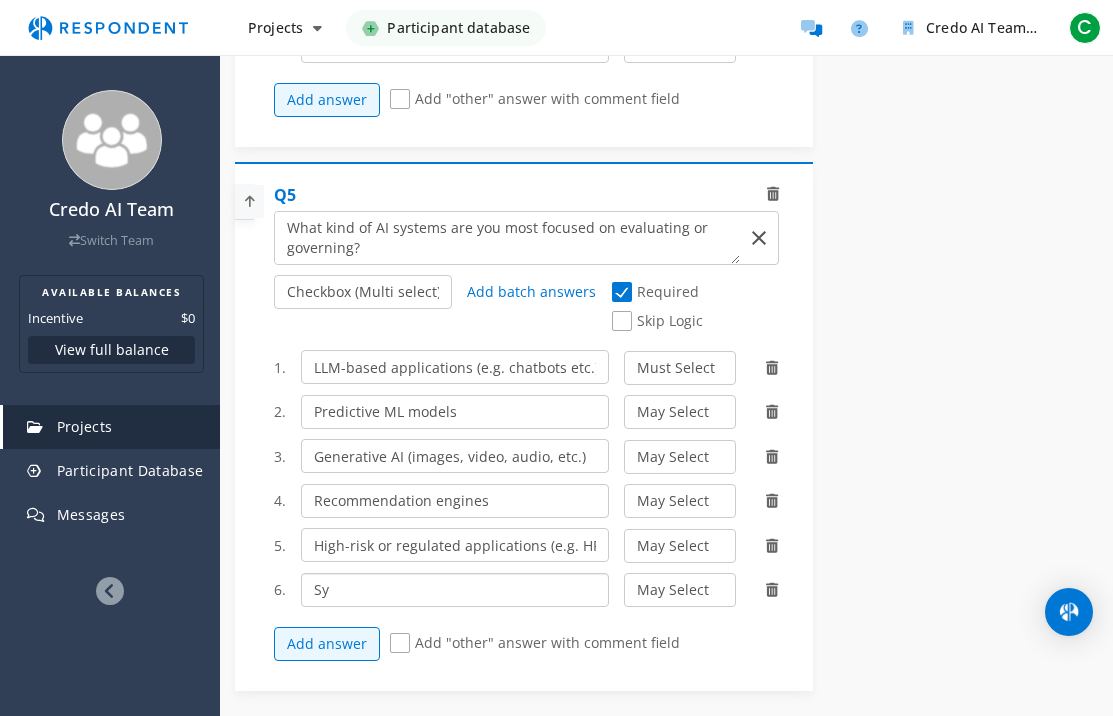 type on "S" 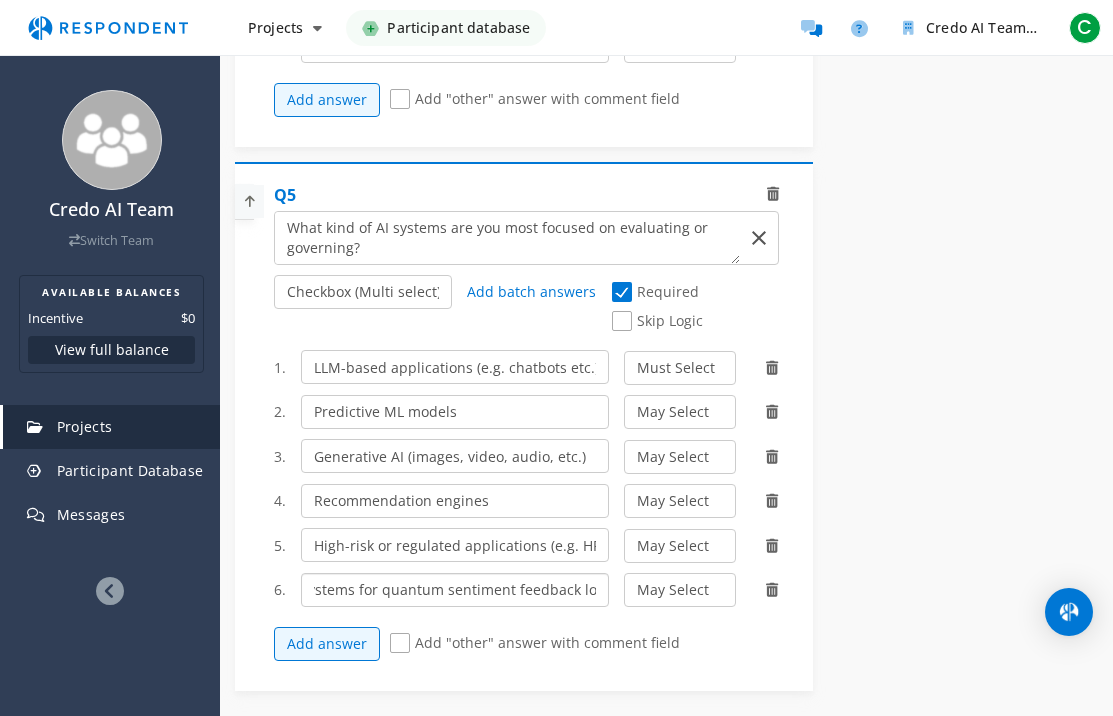 scroll, scrollTop: 0, scrollLeft: 45, axis: horizontal 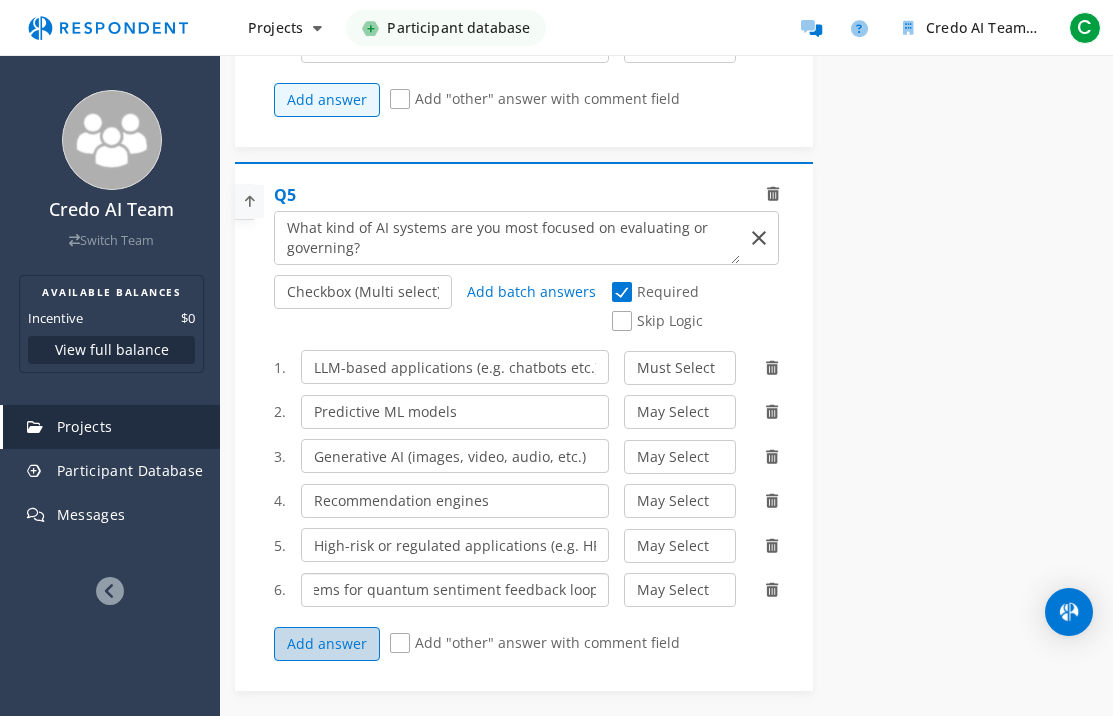 type on "AI systems for quantum sentiment feedback loops" 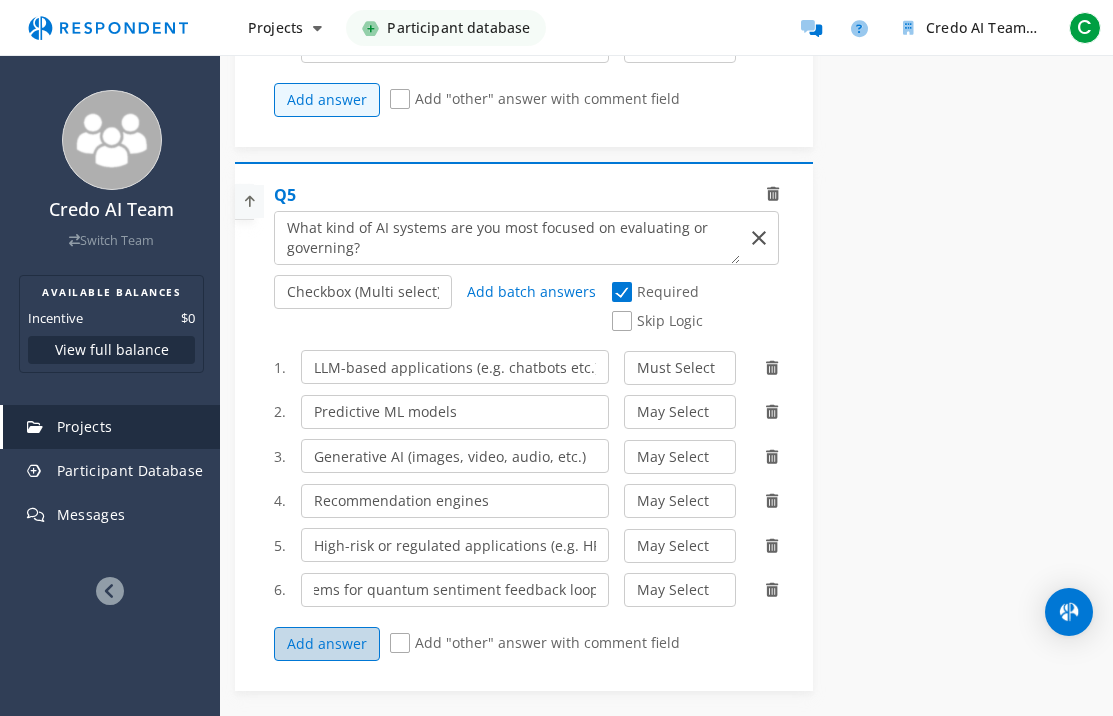 click on "Add answer" 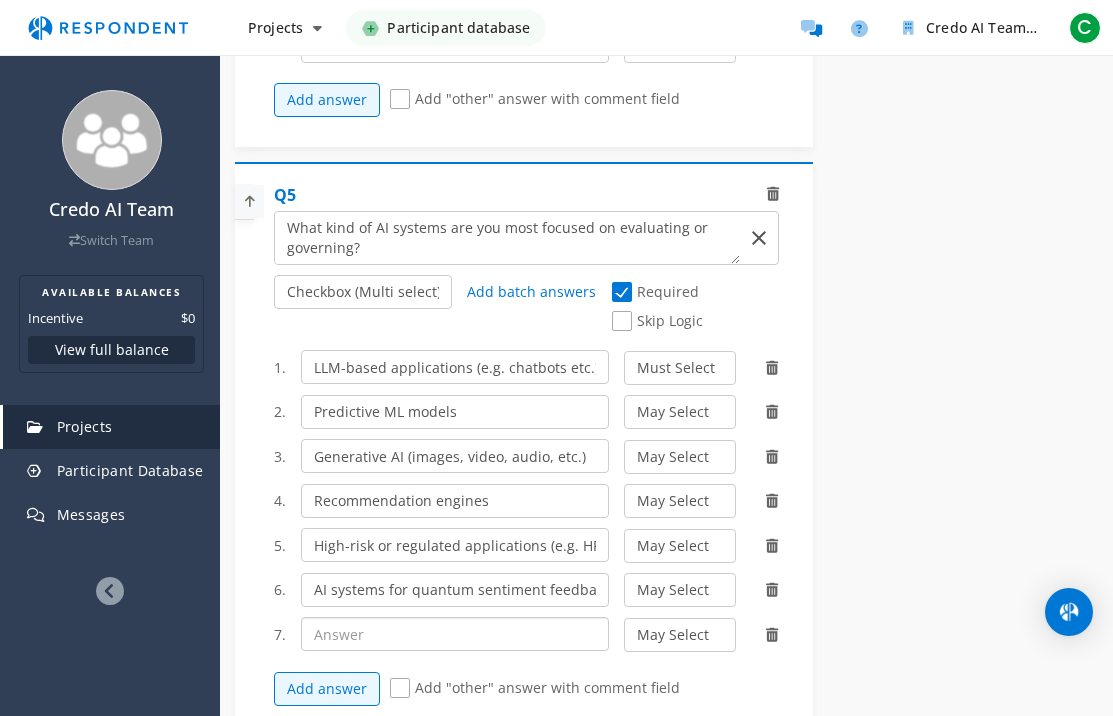 click 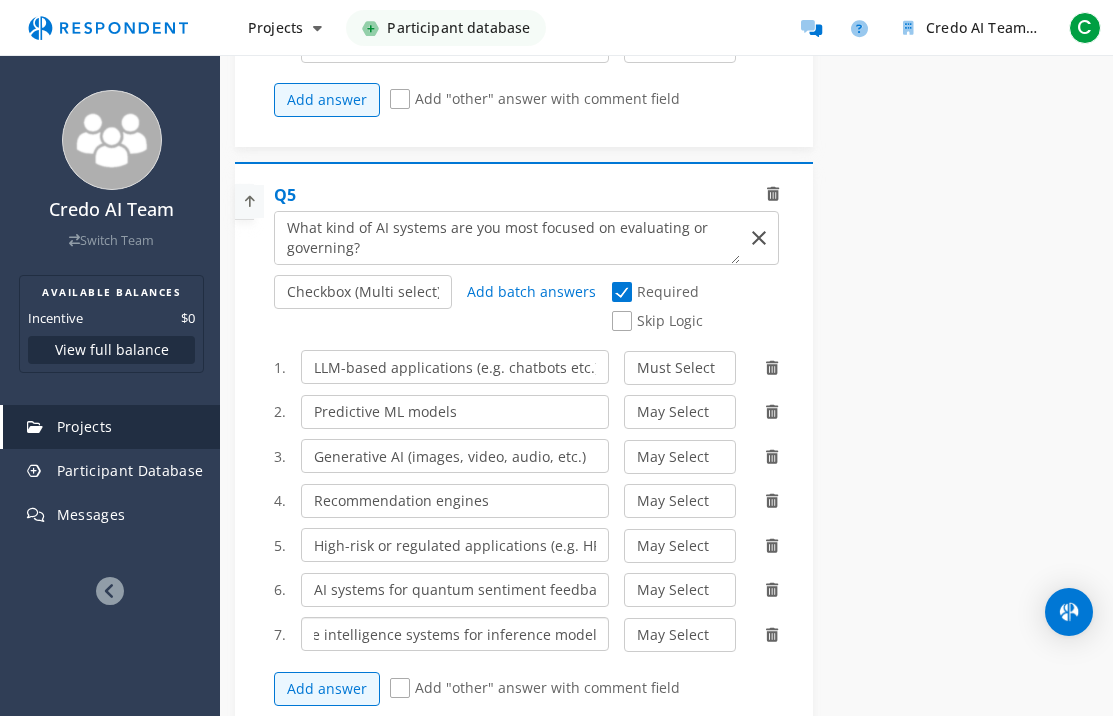 scroll, scrollTop: 0, scrollLeft: 65, axis: horizontal 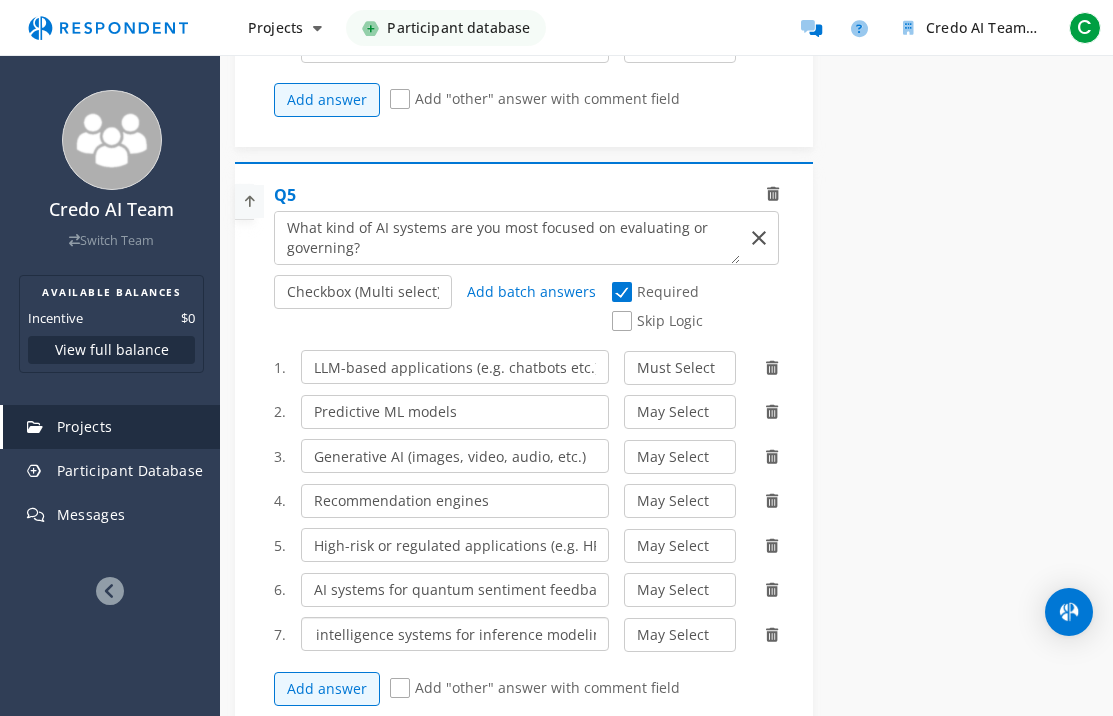 type on "Narrative intelligence systems for inference modeling" 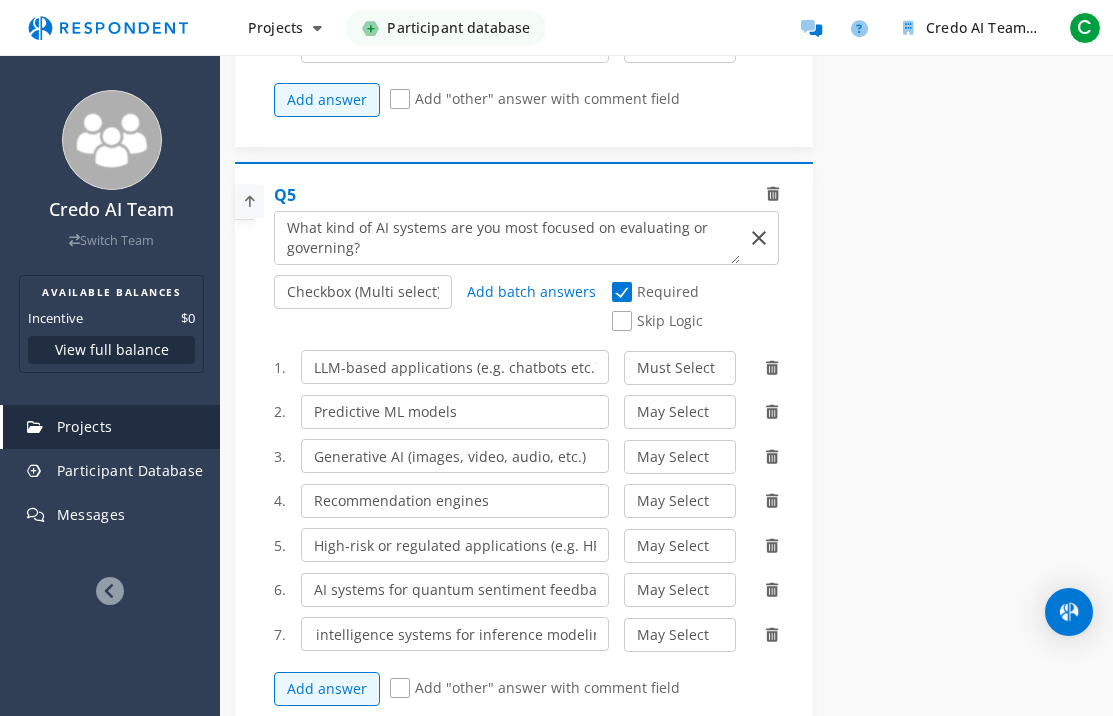 click on "Internal Project Name  *               AI Governance Professionals      This is visible only to your organization.              Respondent Pitch       Project Title  *     Seeking AI Governance Professionals      This is visible to Participants.  Tips on writing a great pitch.             Project Details  *      [NUMBER]   /800        We are looking for professionals shaping the future of Ai risk, compliance, and ethics.      This is visible to Respondents.                   Target Audience  *                 Industry Professionals (B2B)             General Population (B2C)                       Type of Research             Remote             In-Person                     Research Methodology           One-on-One Focus Group Unmoderated Study Survey Diary Study               Show participants' account email addresses     Learn more...                           Time Required           [NUMBER]       minute(s)                 Incentive              $[PRICE]   $[PRICE]   $[PRICE]   $[PRICE]   $[PRICE]   $[PRICE]   $[PRICE]   $[PRICE]" at bounding box center [666, -422] 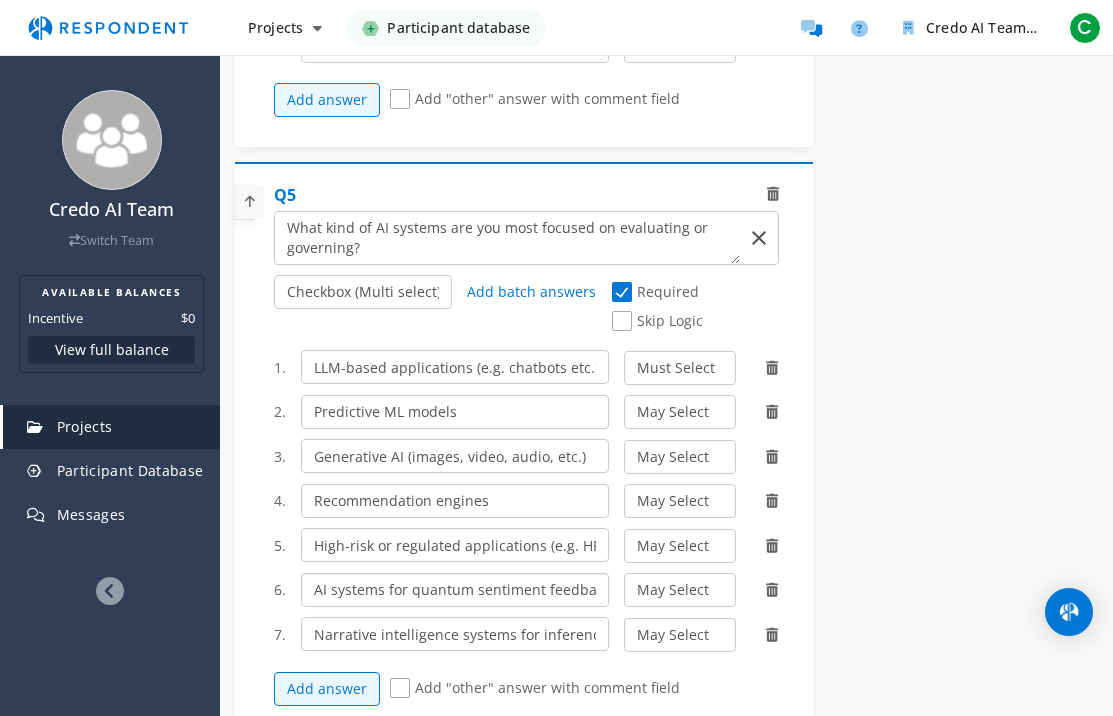 scroll, scrollTop: 0, scrollLeft: 45, axis: horizontal 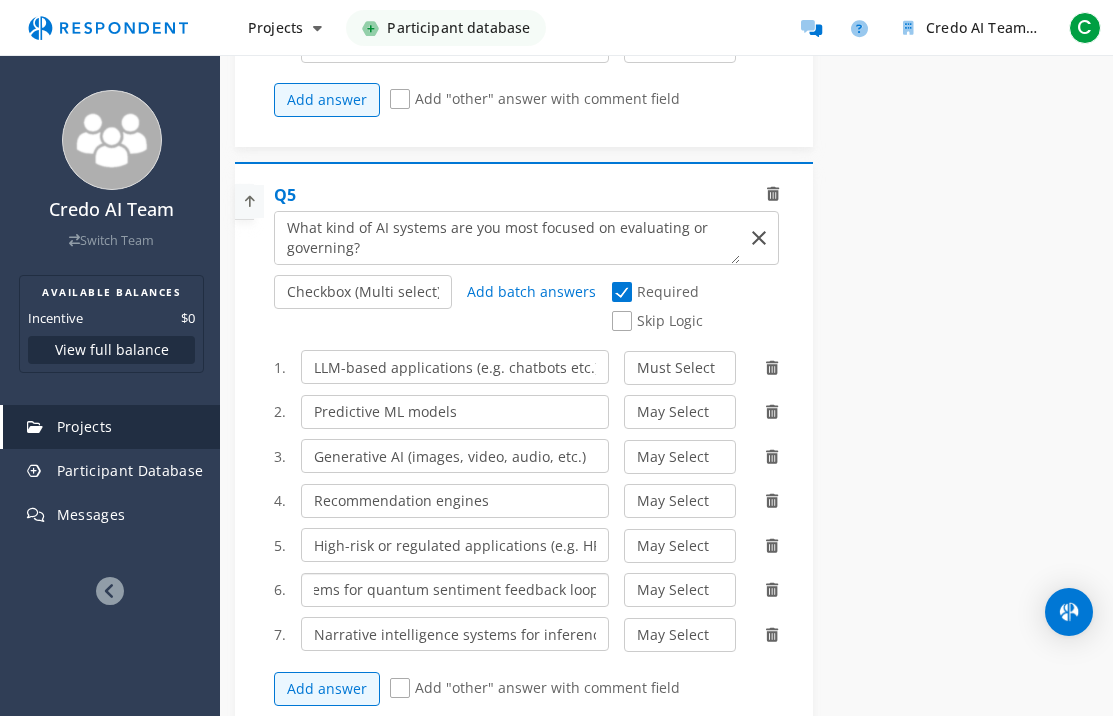 drag, startPoint x: 313, startPoint y: 580, endPoint x: 666, endPoint y: 582, distance: 353.00568 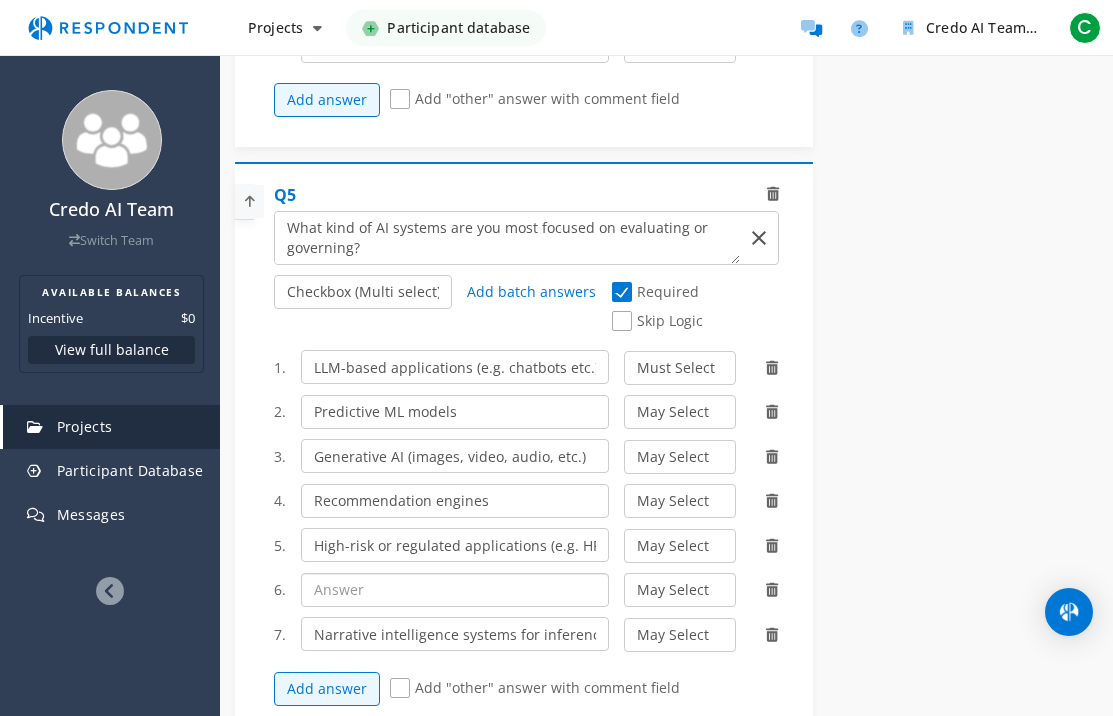 scroll, scrollTop: 0, scrollLeft: 0, axis: both 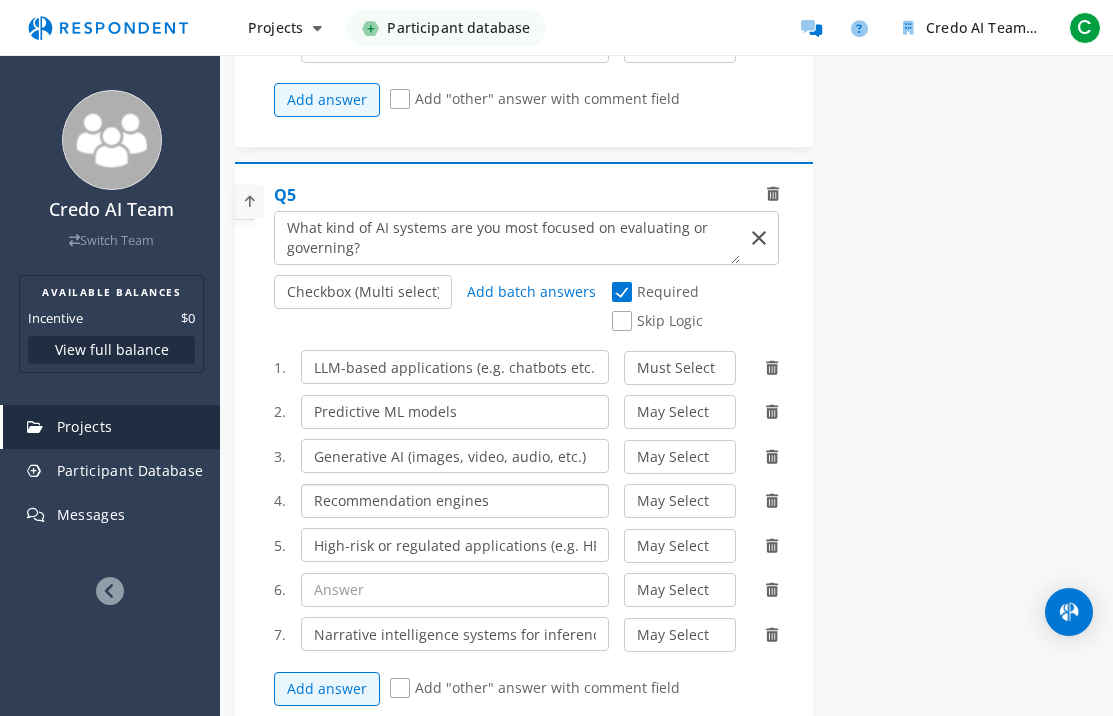 click on "Recommendation engines" 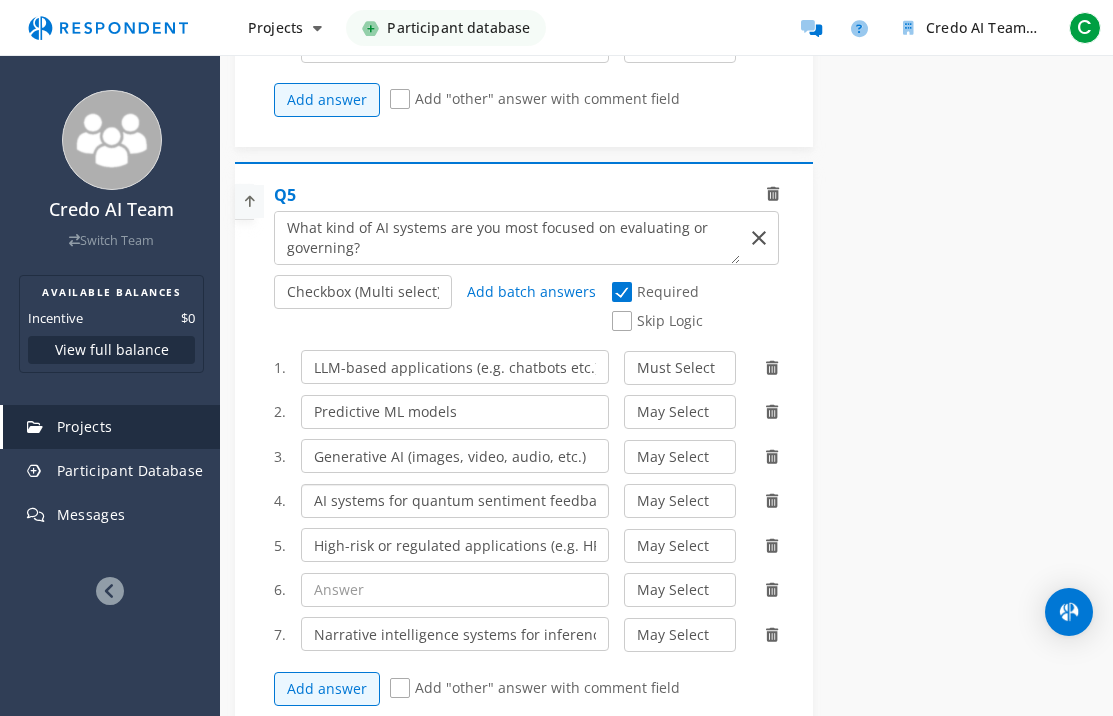 scroll, scrollTop: 0, scrollLeft: 46, axis: horizontal 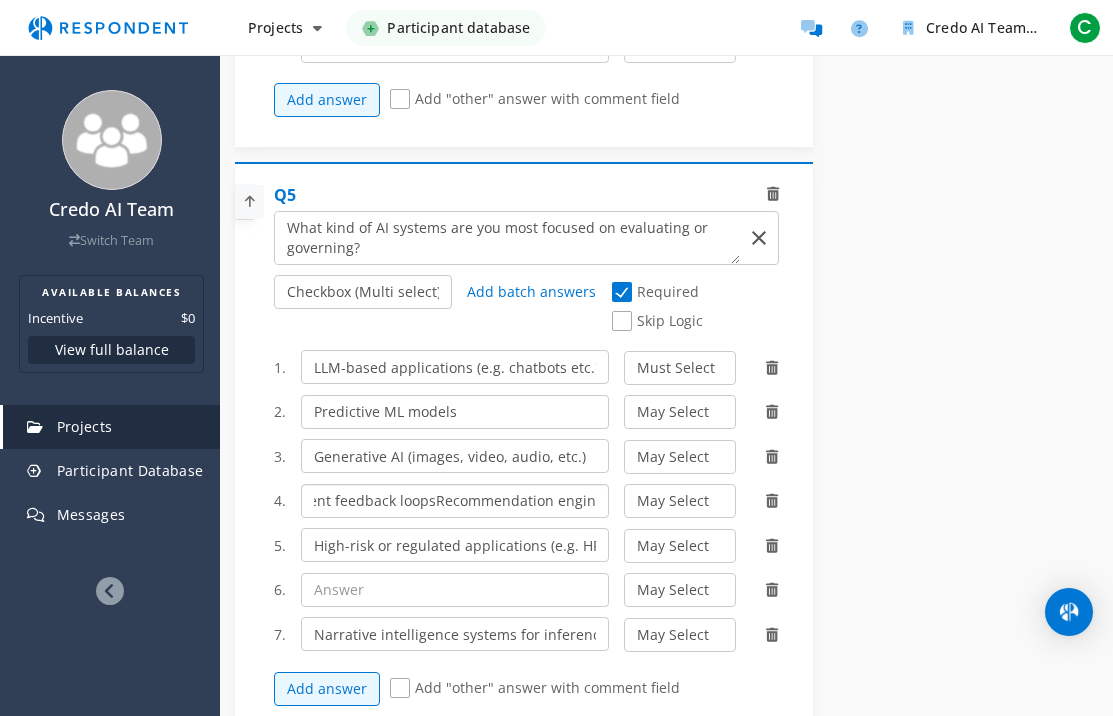 drag, startPoint x: 596, startPoint y: 491, endPoint x: 608, endPoint y: 489, distance: 12.165525 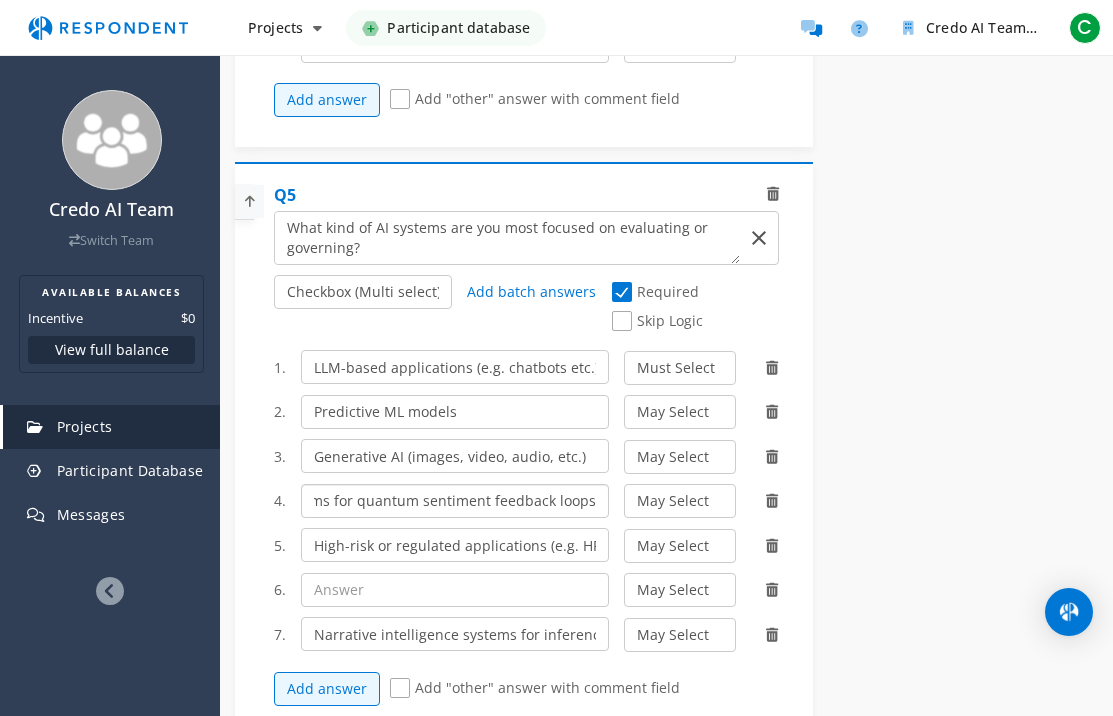 scroll, scrollTop: 0, scrollLeft: 45, axis: horizontal 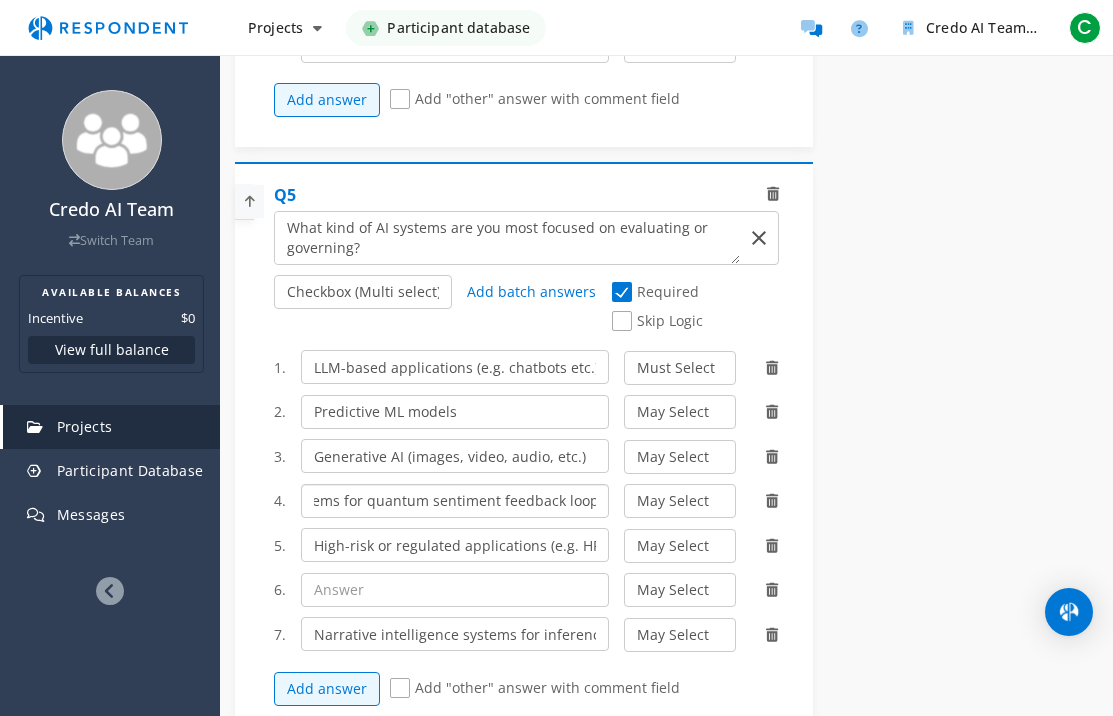 type on "AI systems for quantum sentiment feedback loops" 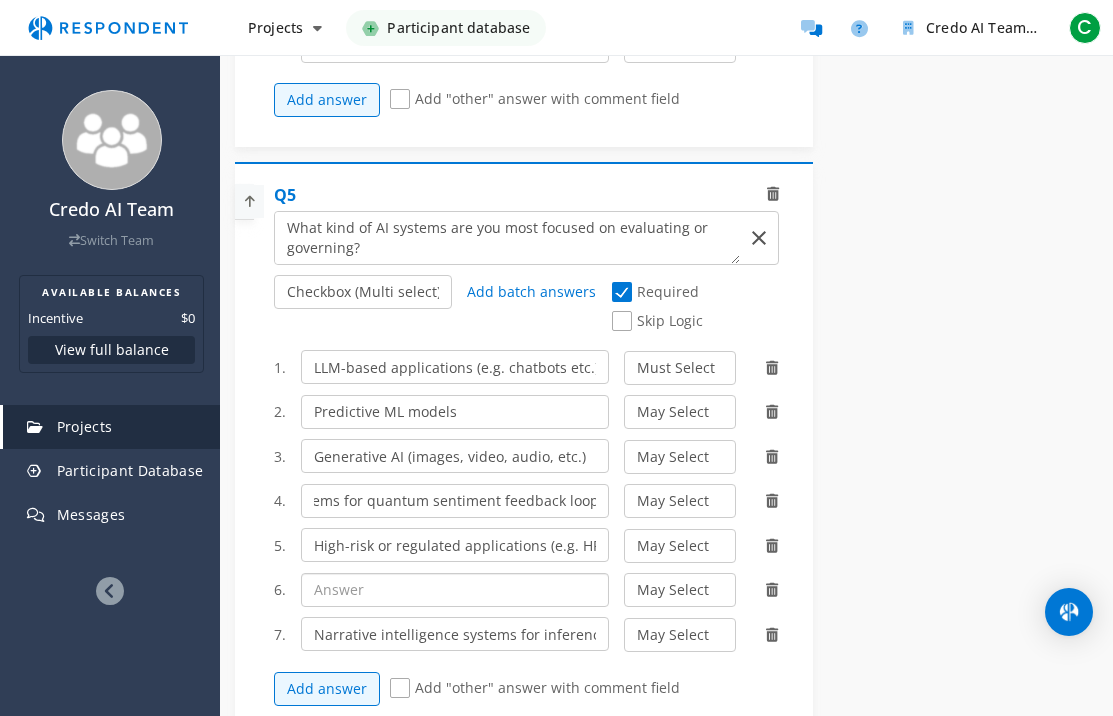click 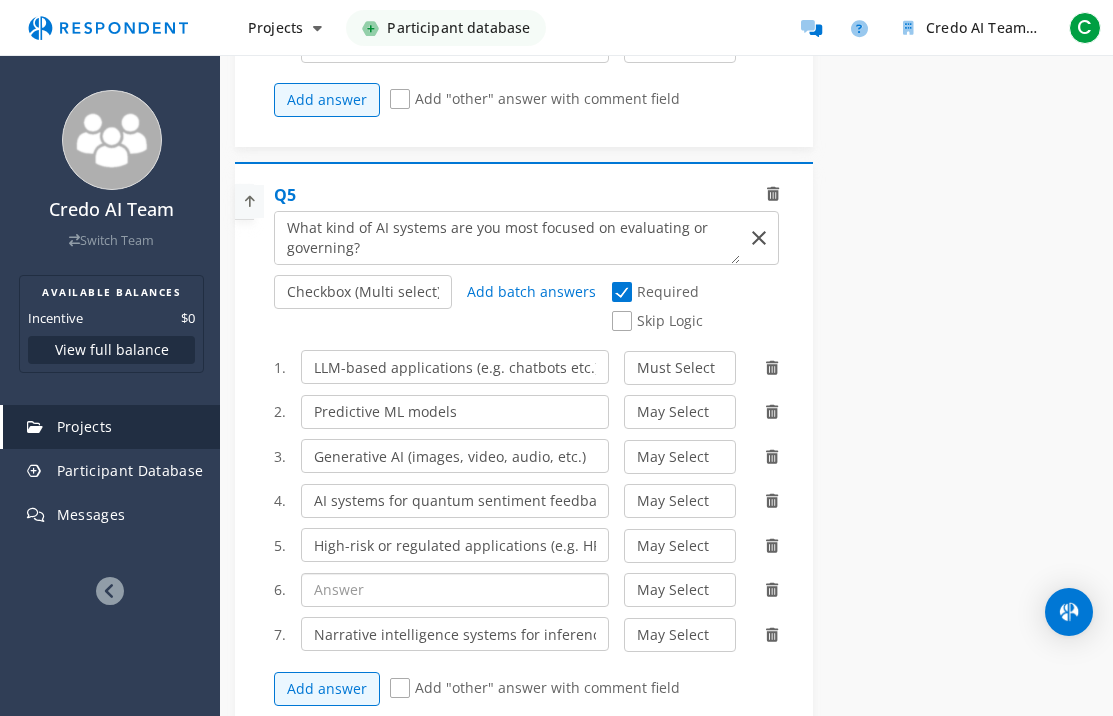 paste on "Recommendation engines" 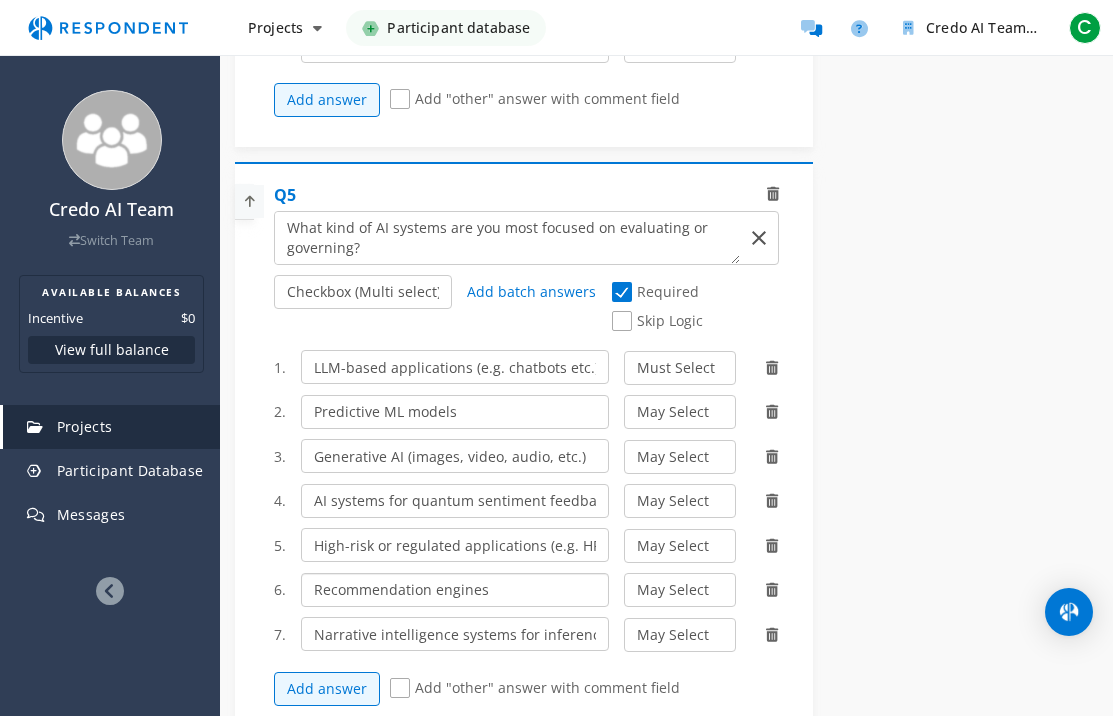 type on "Recommendation engines" 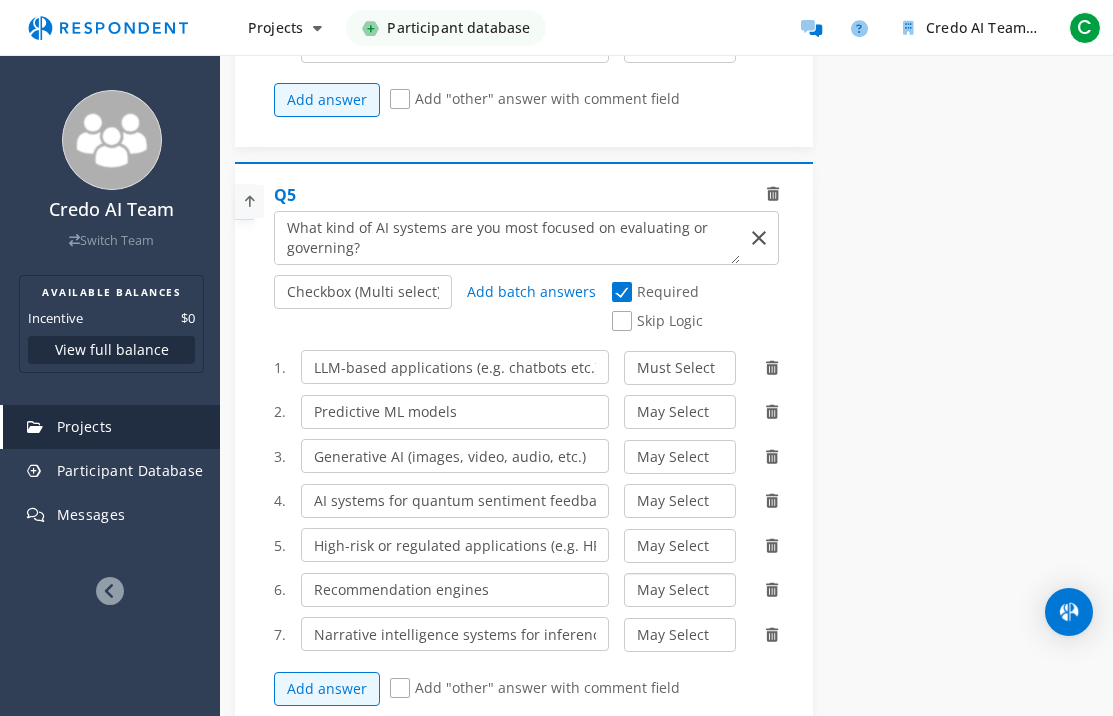 click on "May Select Must Select Disqualify" 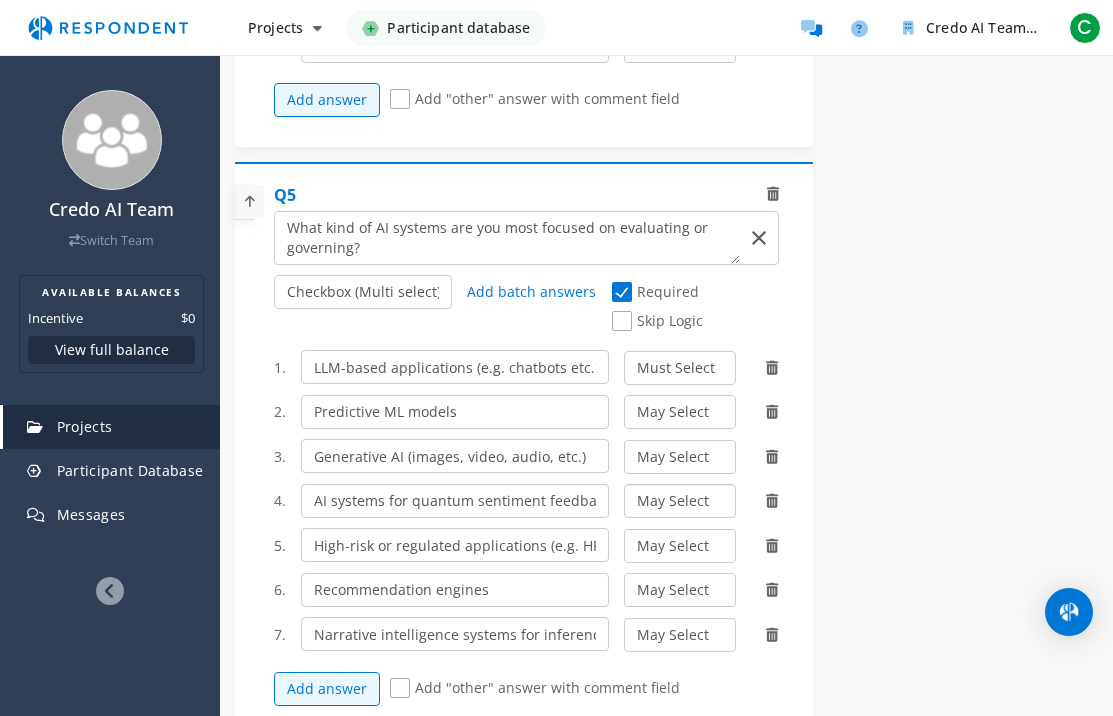 click on "May Select Must Select Disqualify" 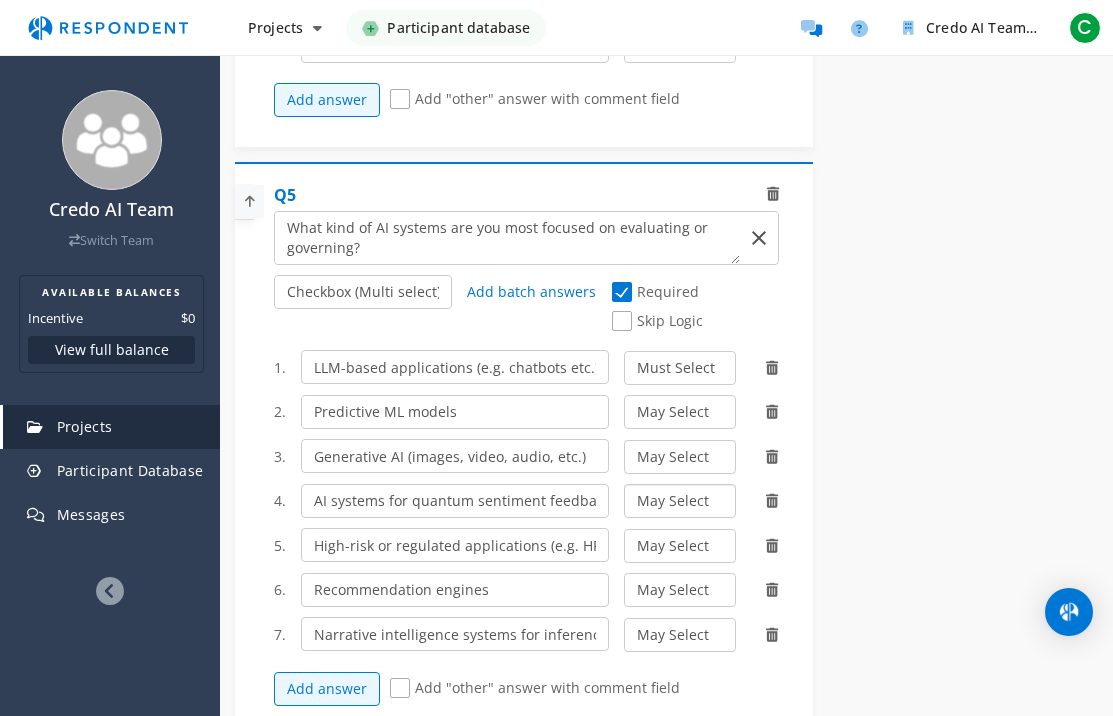 select on "number:3" 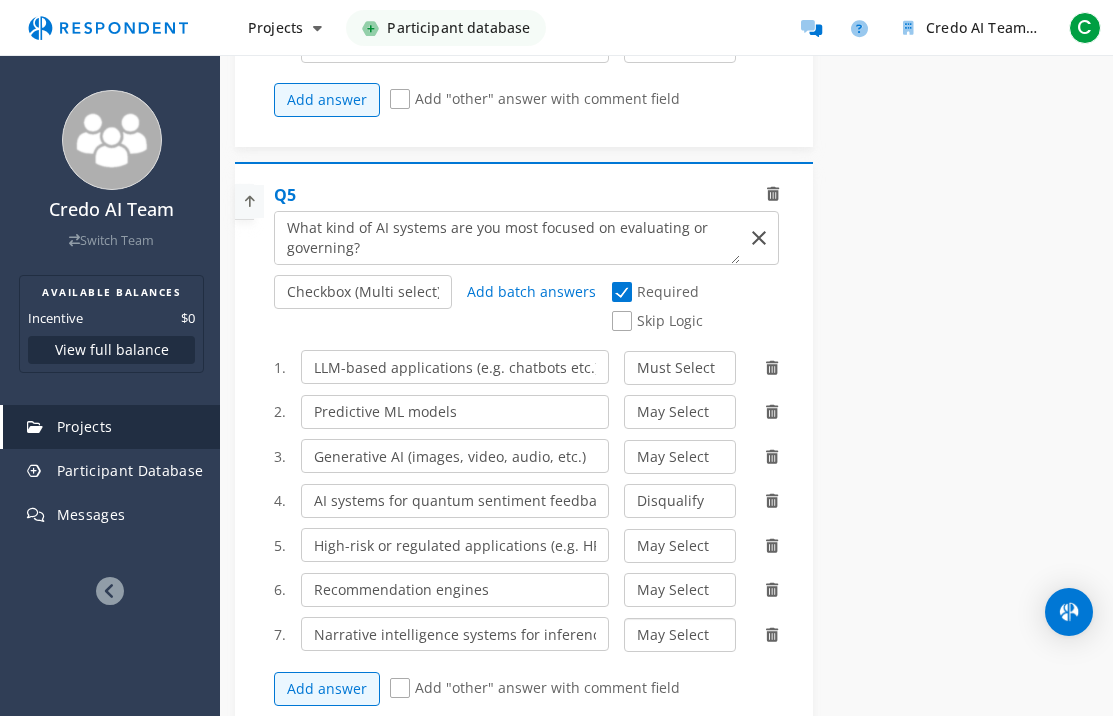 click on "May Select Must Select Disqualify" 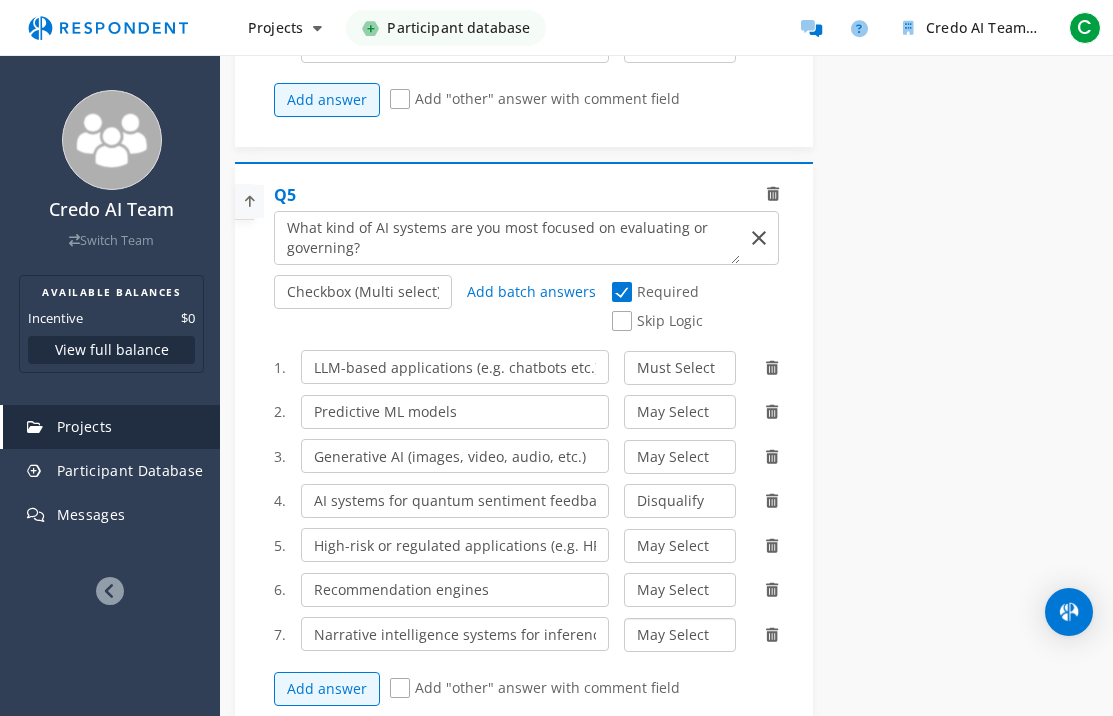 select on "number:3" 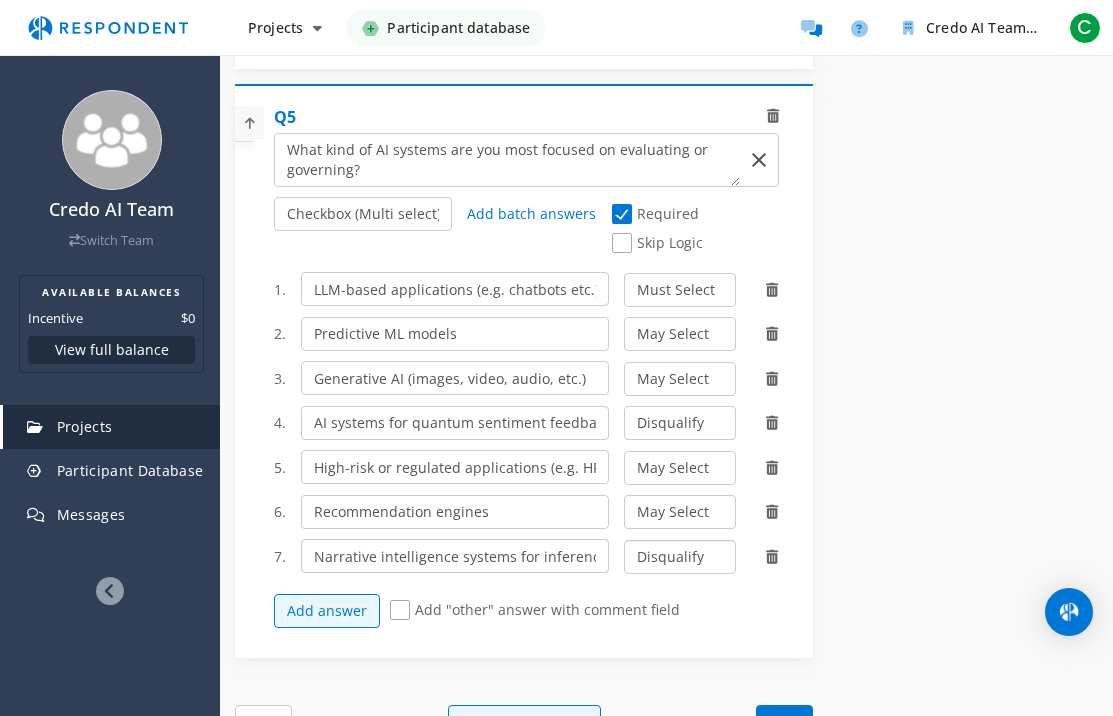 scroll, scrollTop: 2319, scrollLeft: 0, axis: vertical 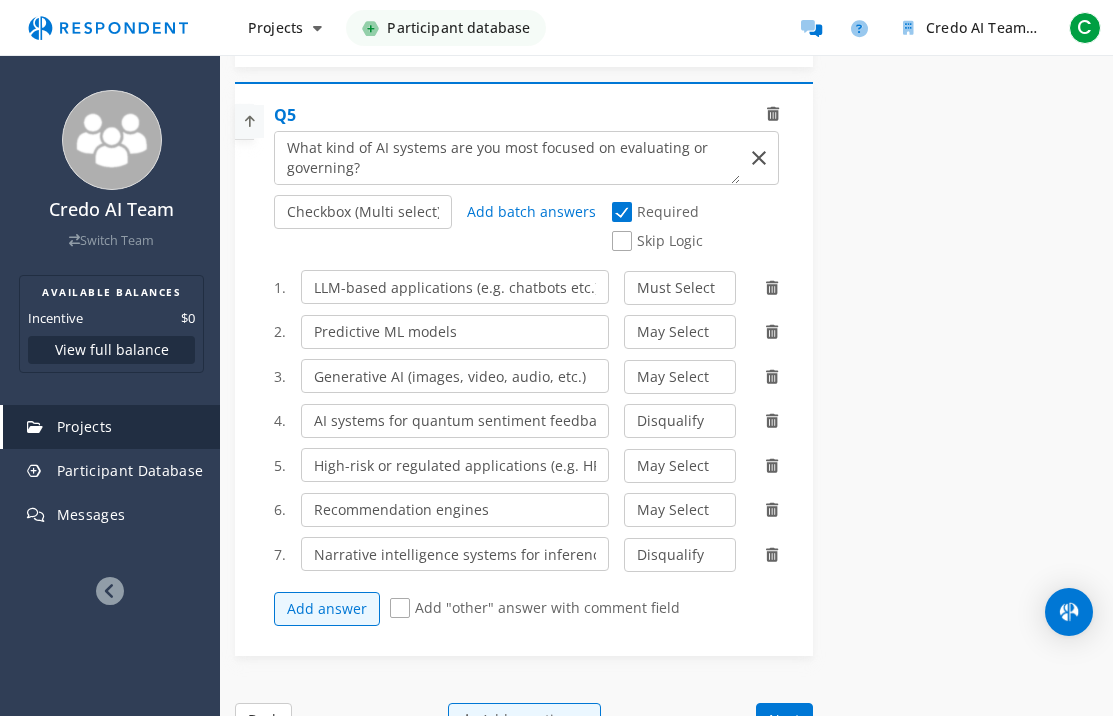 drag, startPoint x: 463, startPoint y: 599, endPoint x: 454, endPoint y: 611, distance: 15 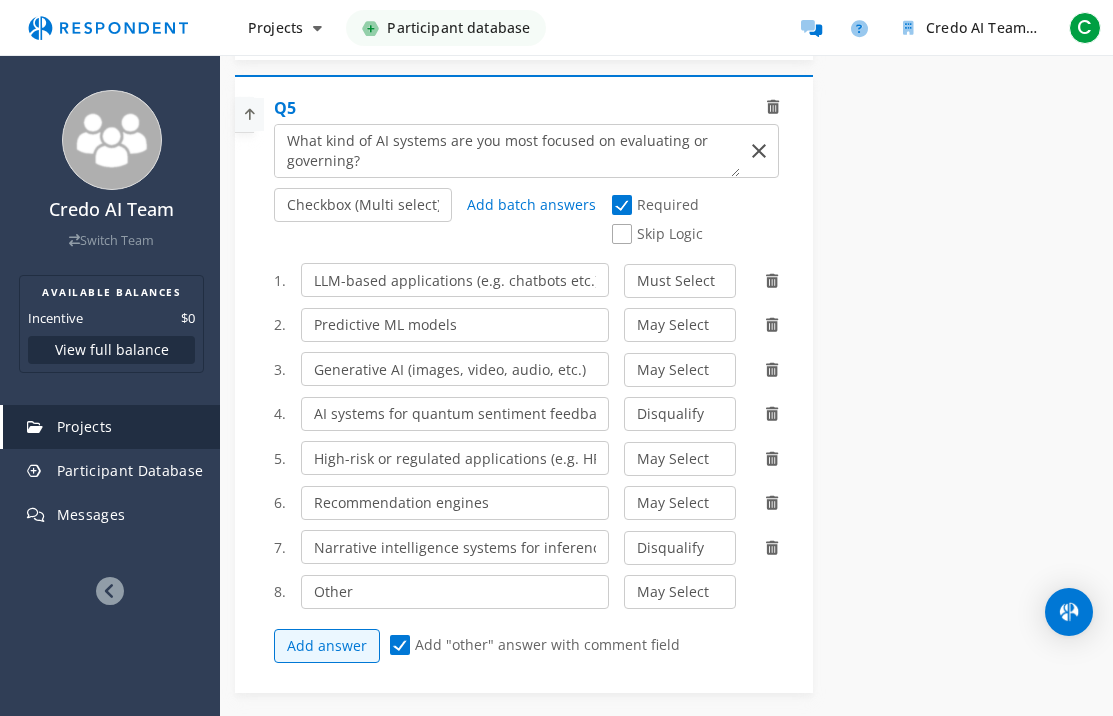scroll, scrollTop: 2511, scrollLeft: 0, axis: vertical 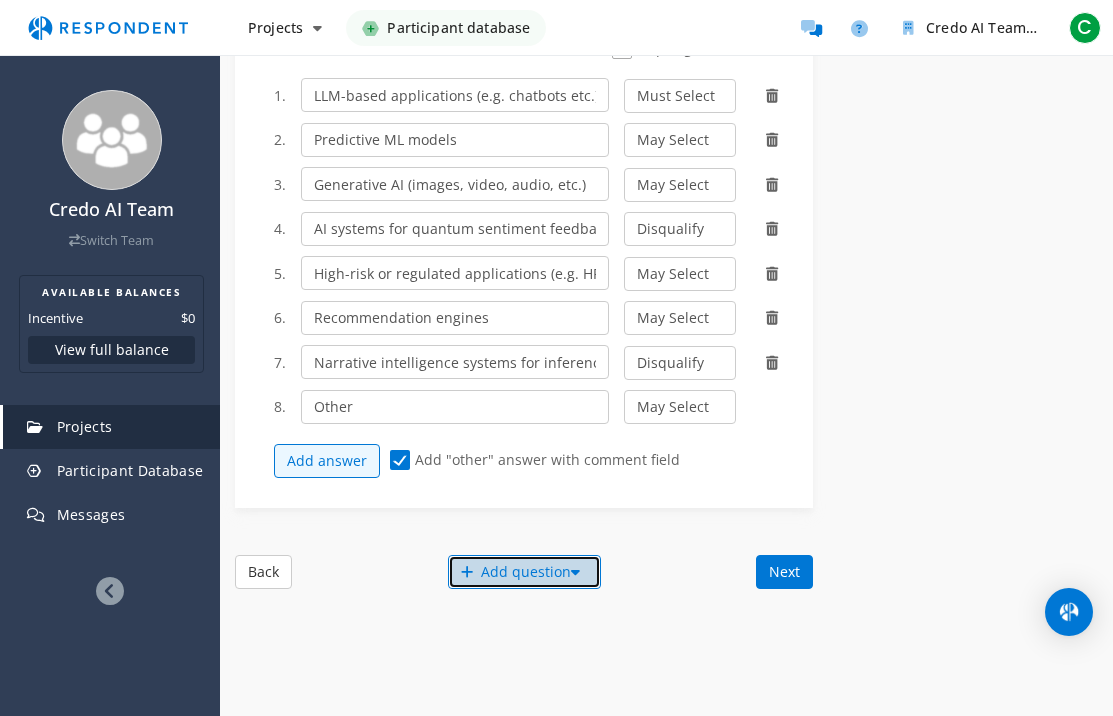 click on "Add question" 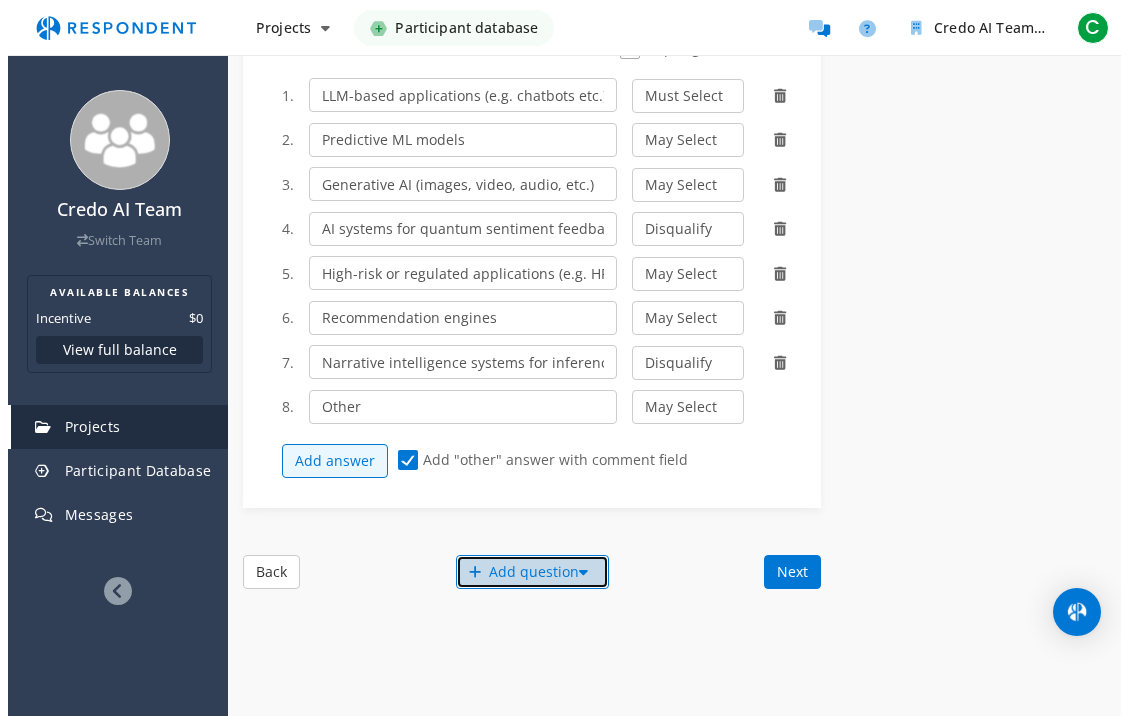 scroll, scrollTop: 0, scrollLeft: 0, axis: both 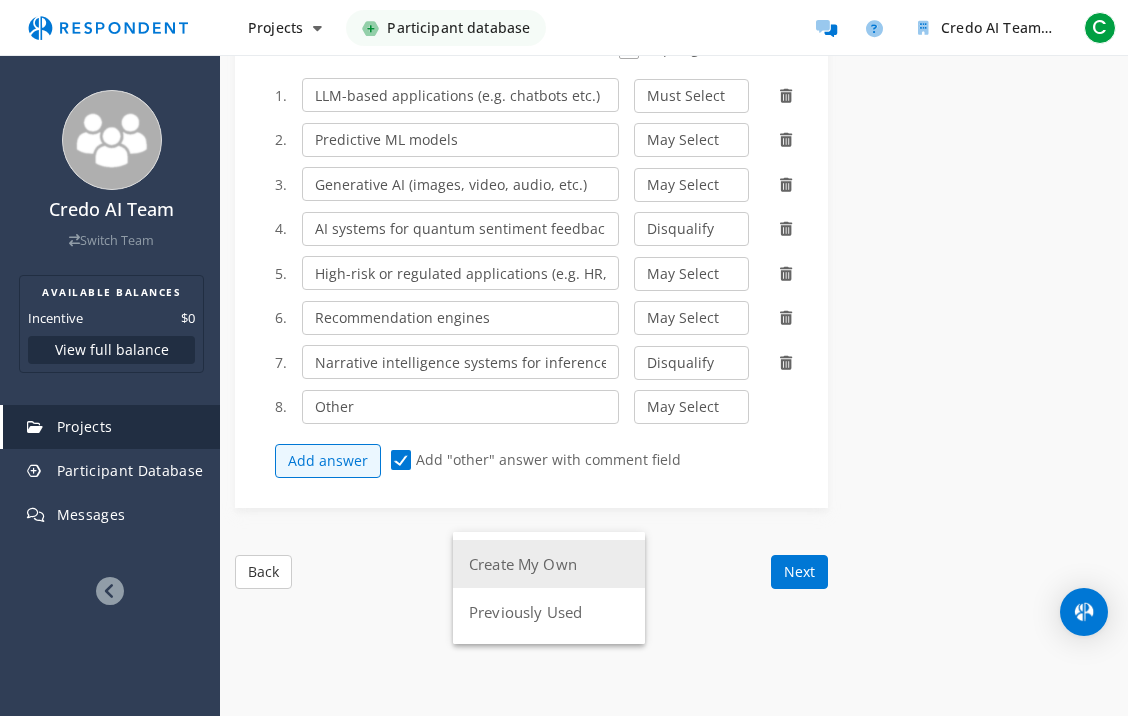 click on "Create My Own" at bounding box center (549, 564) 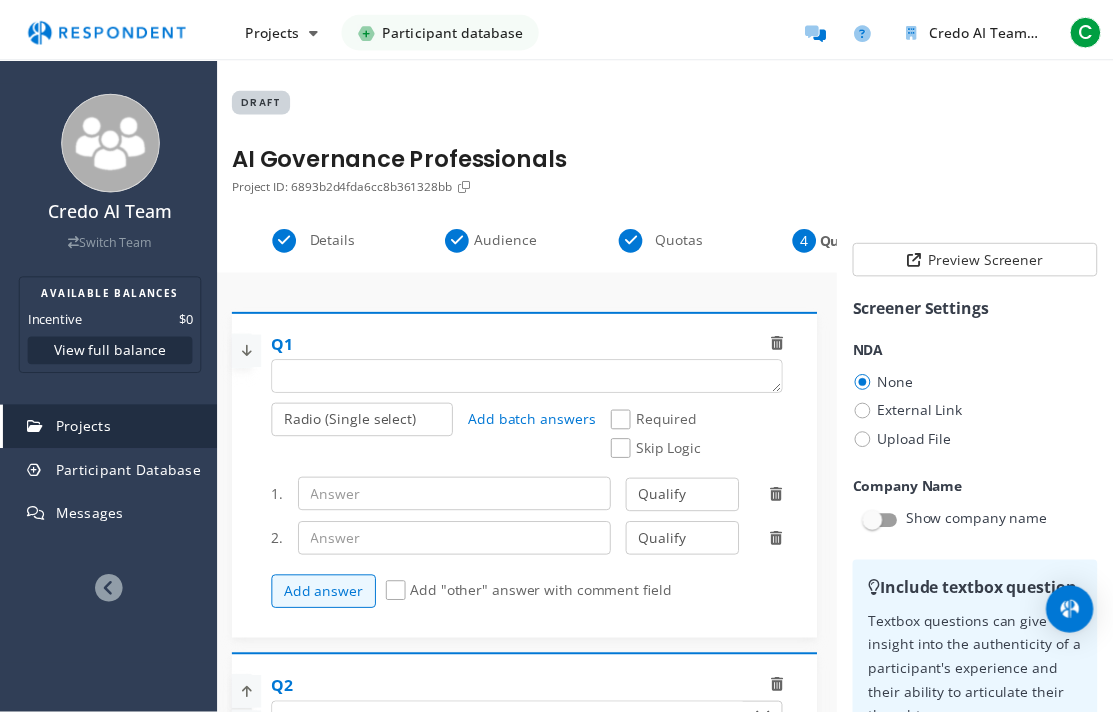scroll, scrollTop: 2511, scrollLeft: 0, axis: vertical 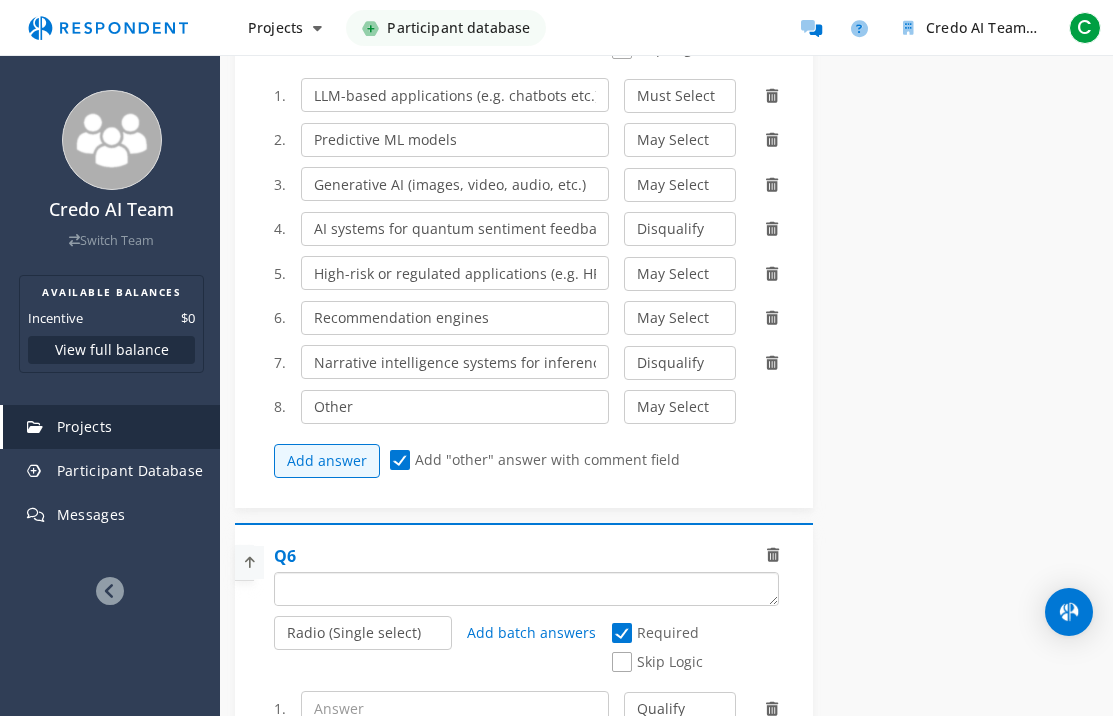 click at bounding box center [526, 589] 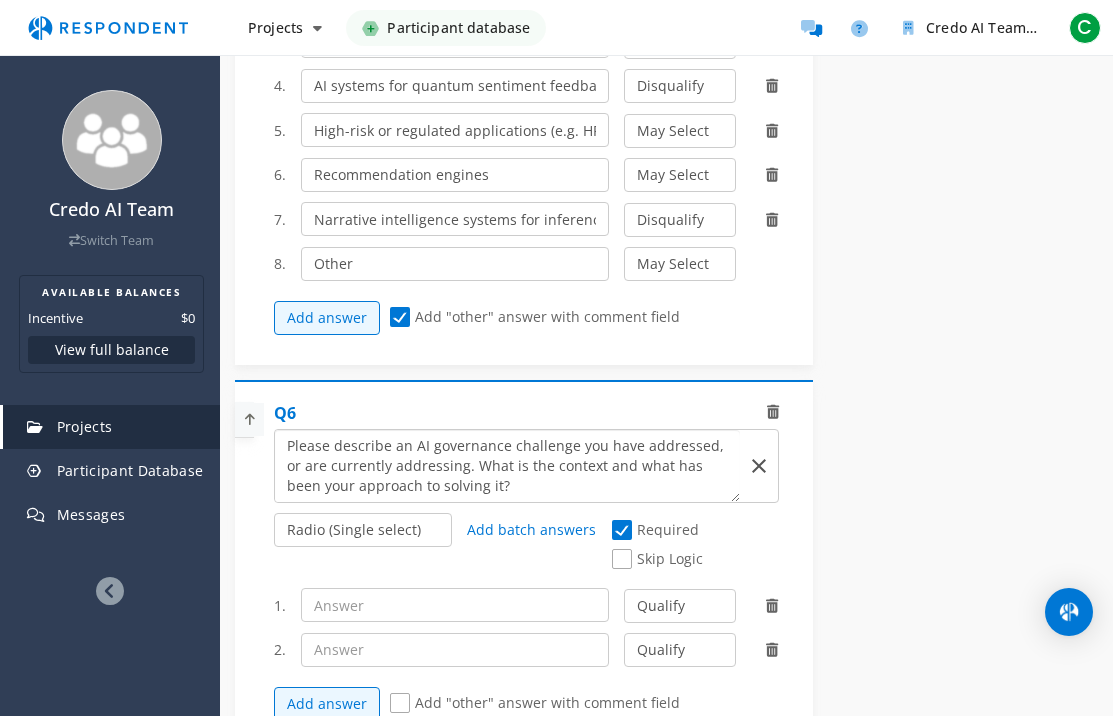 scroll, scrollTop: 2763, scrollLeft: 0, axis: vertical 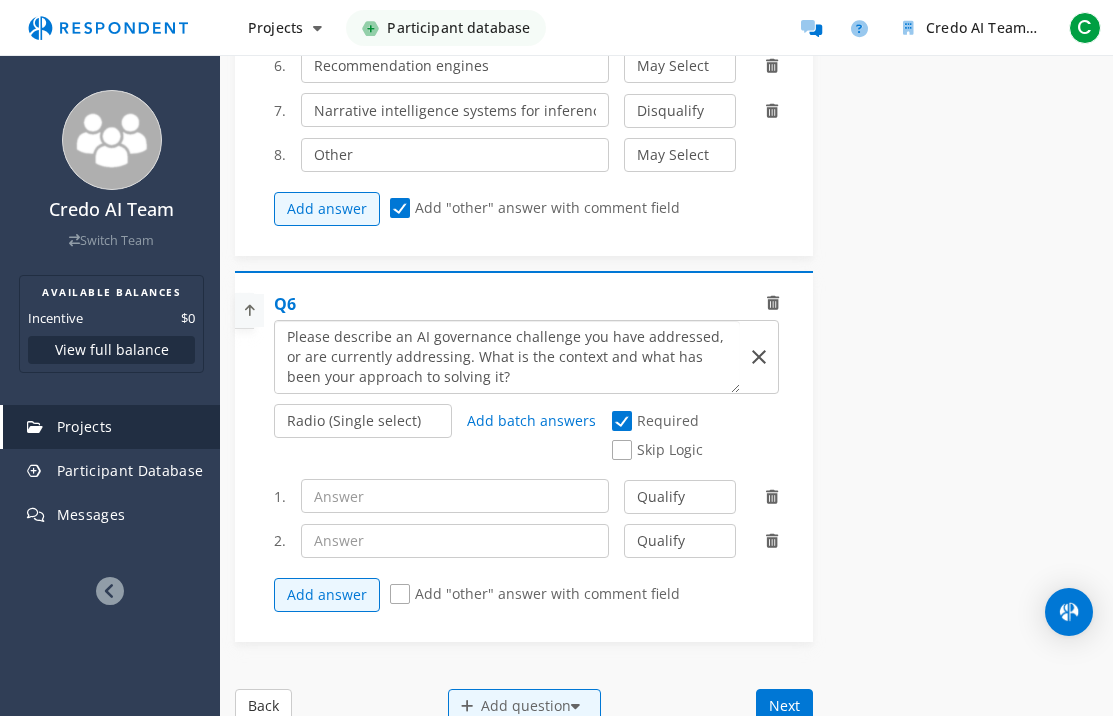 type on "Please describe an AI governance challenge you have addressed, or are currently addressing. What is the context and what has been your approach to solving it?" 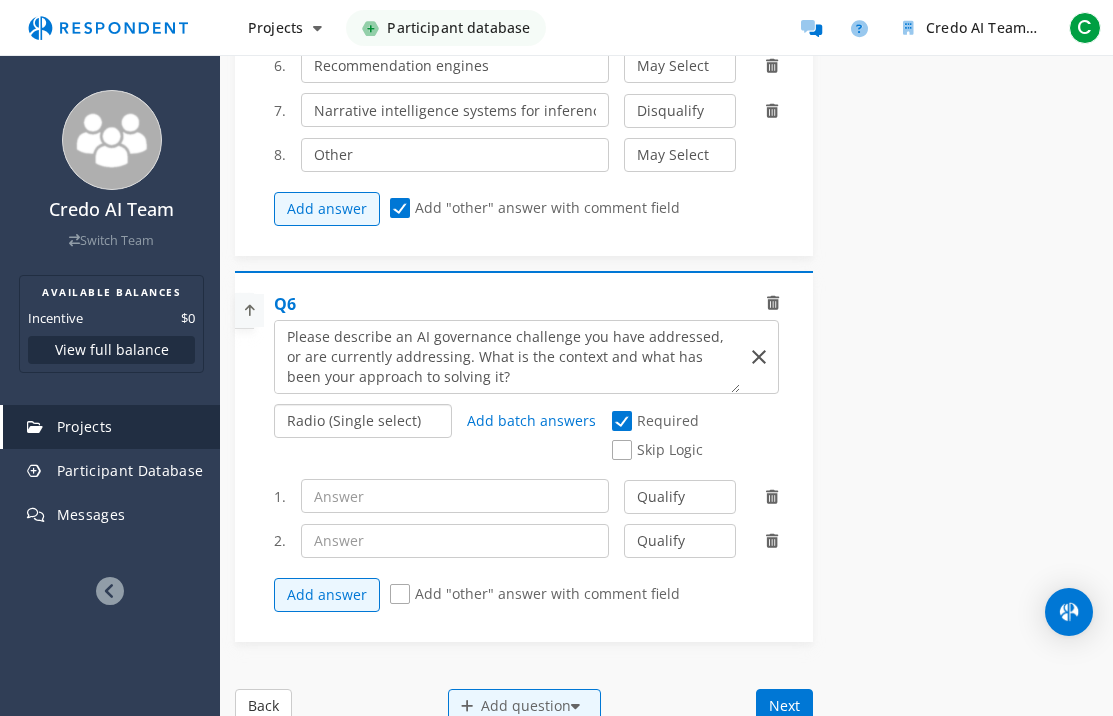 click on "Radio (Single select) Checkbox (Multi select) Multi-line text box Single-line text box Number box Slider (number selector)" 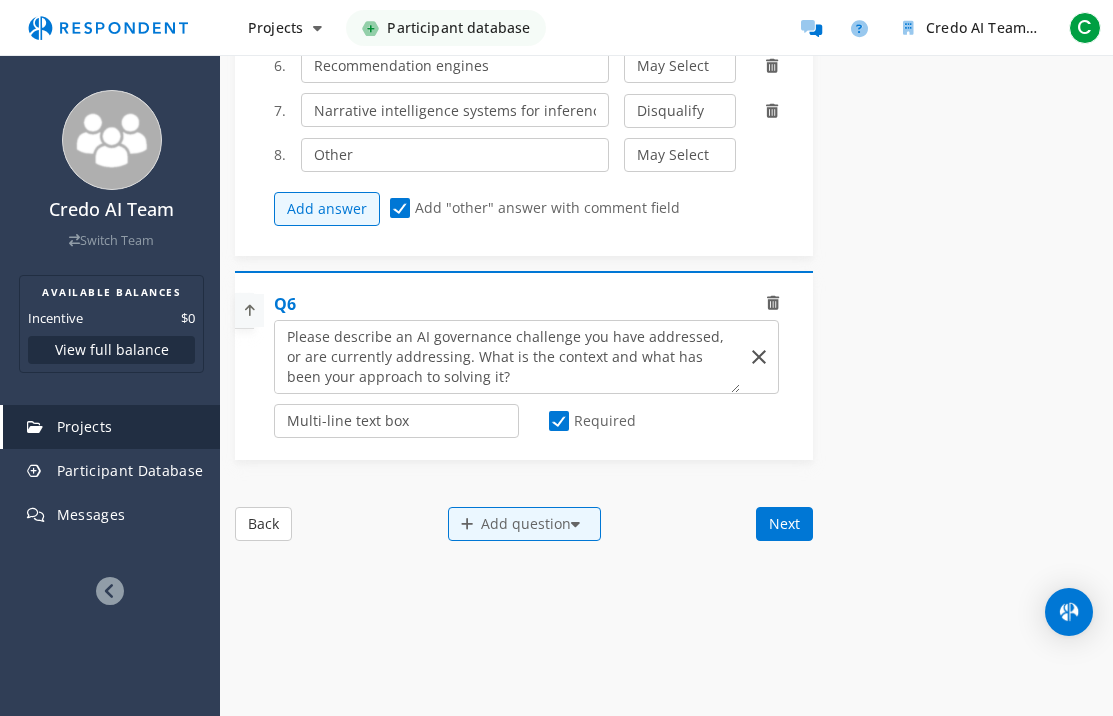 click on "Internal Project Name  *               AI Governance Professionals      This is visible only to your organization.              Respondent Pitch       Project Title  *     Seeking AI Governance Professionals      This is visible to Participants.  Tips on writing a great pitch.             Project Details  *      [NUMBER]   /800        We are looking for professionals shaping the future of Ai risk, compliance, and ethics.      This is visible to Respondents.                   Target Audience  *                 Industry Professionals (B2B)             General Population (B2C)                       Type of Research             Remote             In-Person                     Research Methodology           One-on-One Focus Group Unmoderated Study Survey Diary Study               Show participants' account email addresses     Learn more...                           Time Required           [NUMBER]       minute(s)                 Incentive              $[PRICE]   $[PRICE]   $[PRICE]   $[PRICE]   $[PRICE]   $[PRICE]   $[PRICE]   $[PRICE]" at bounding box center [666, -822] 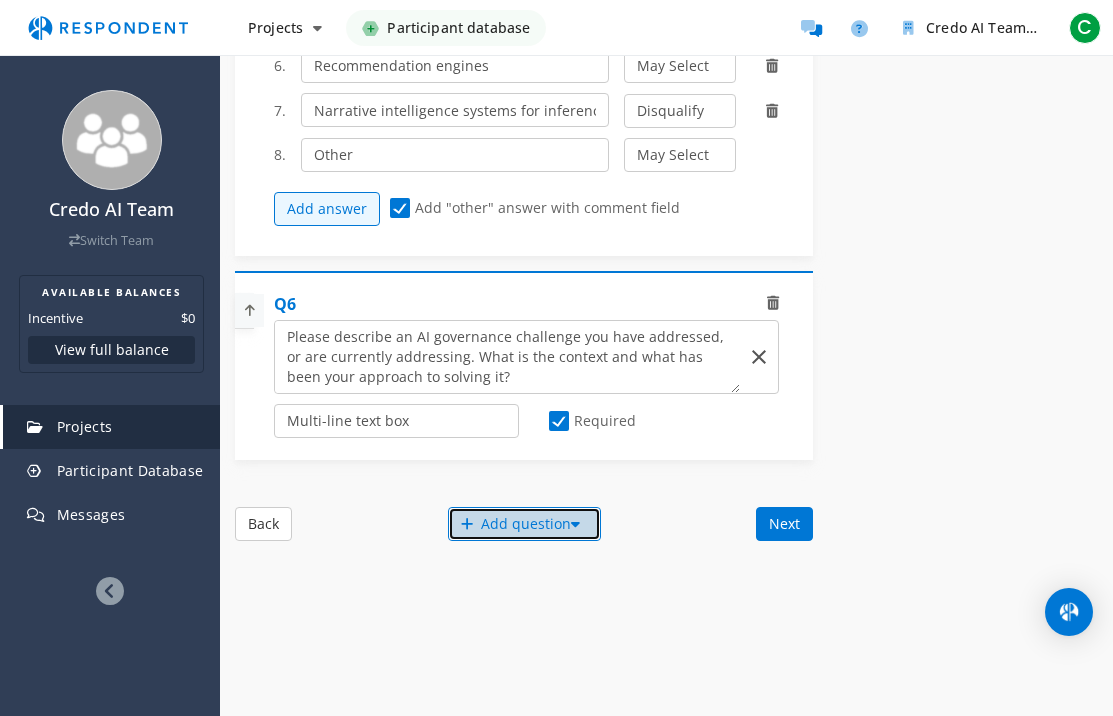 click on "Add question" 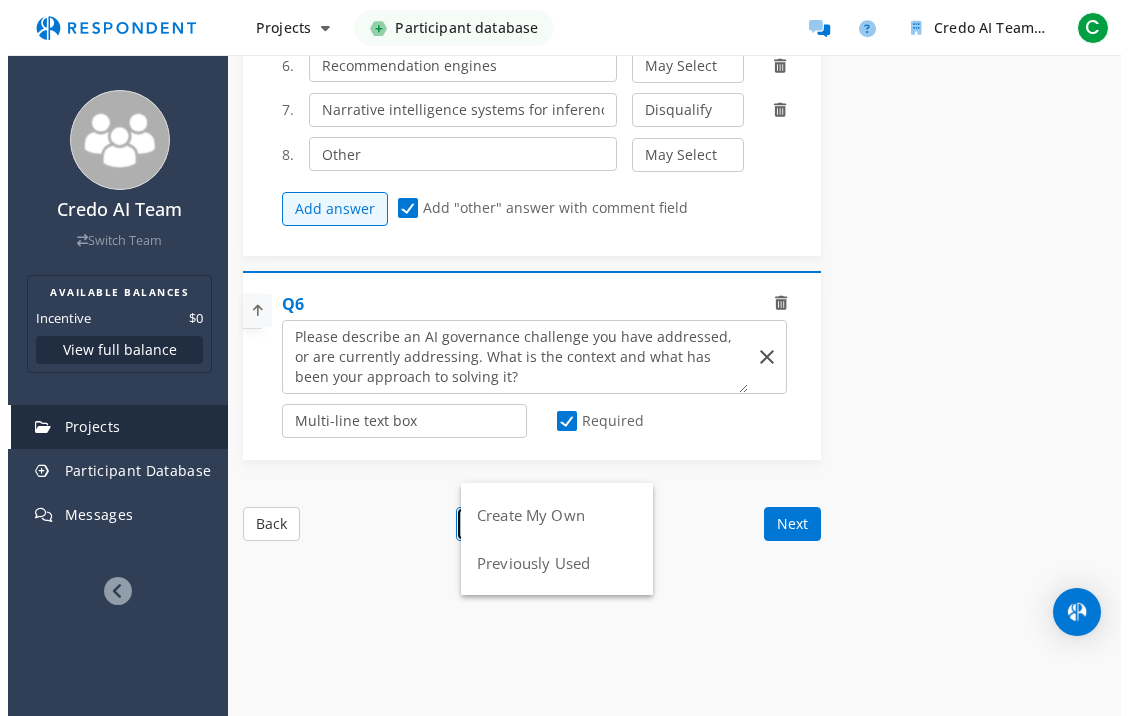 scroll, scrollTop: 0, scrollLeft: 0, axis: both 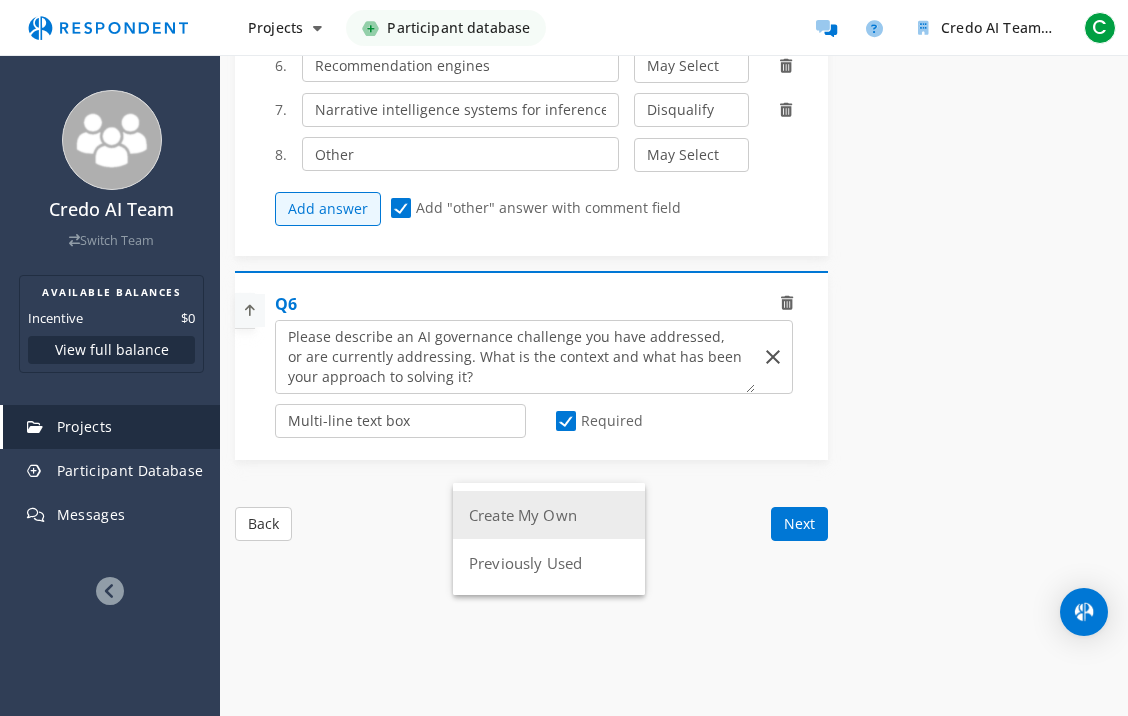 click on "Create My Own" at bounding box center [549, 515] 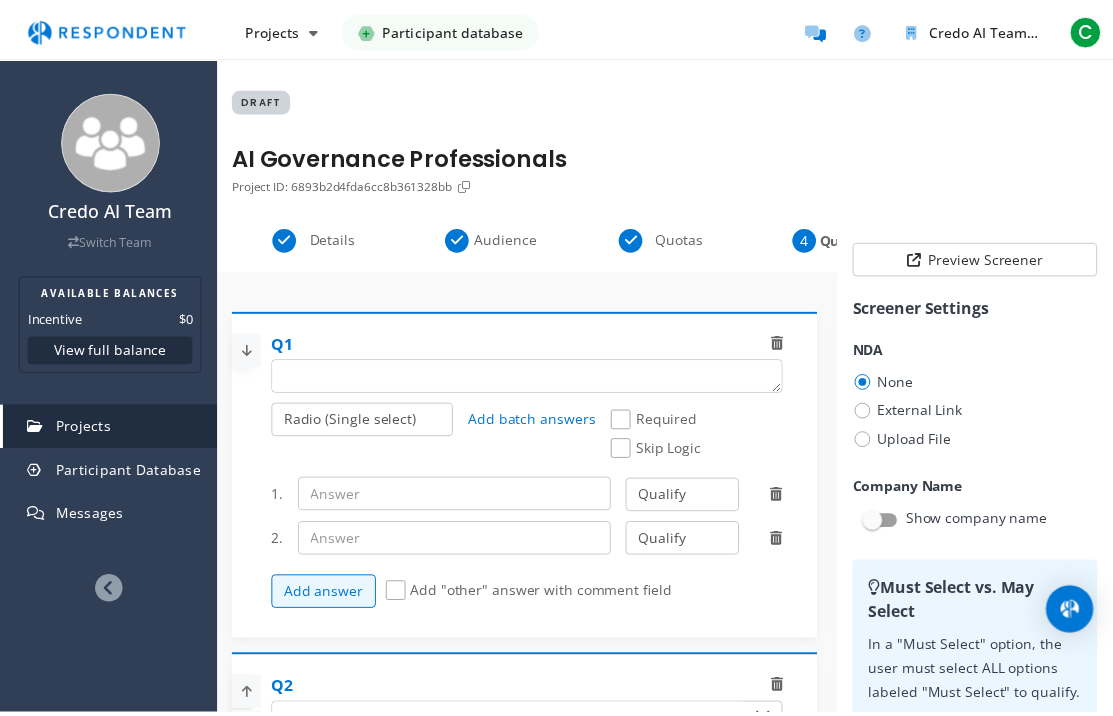 scroll, scrollTop: 2763, scrollLeft: 0, axis: vertical 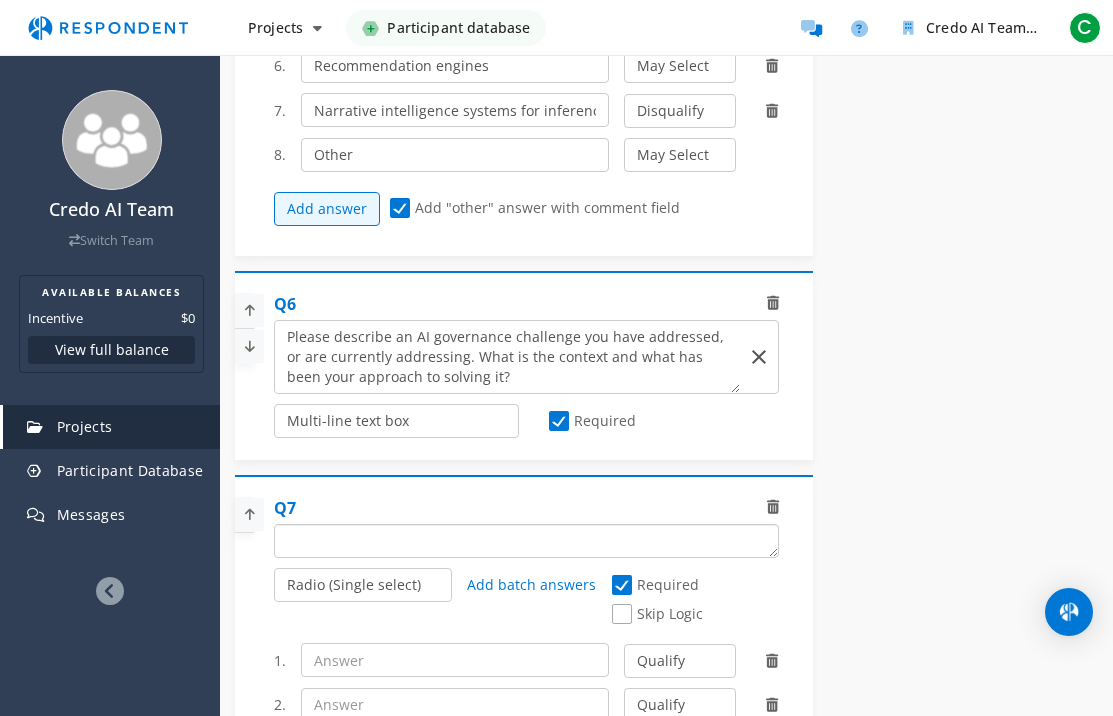 click at bounding box center (526, 541) 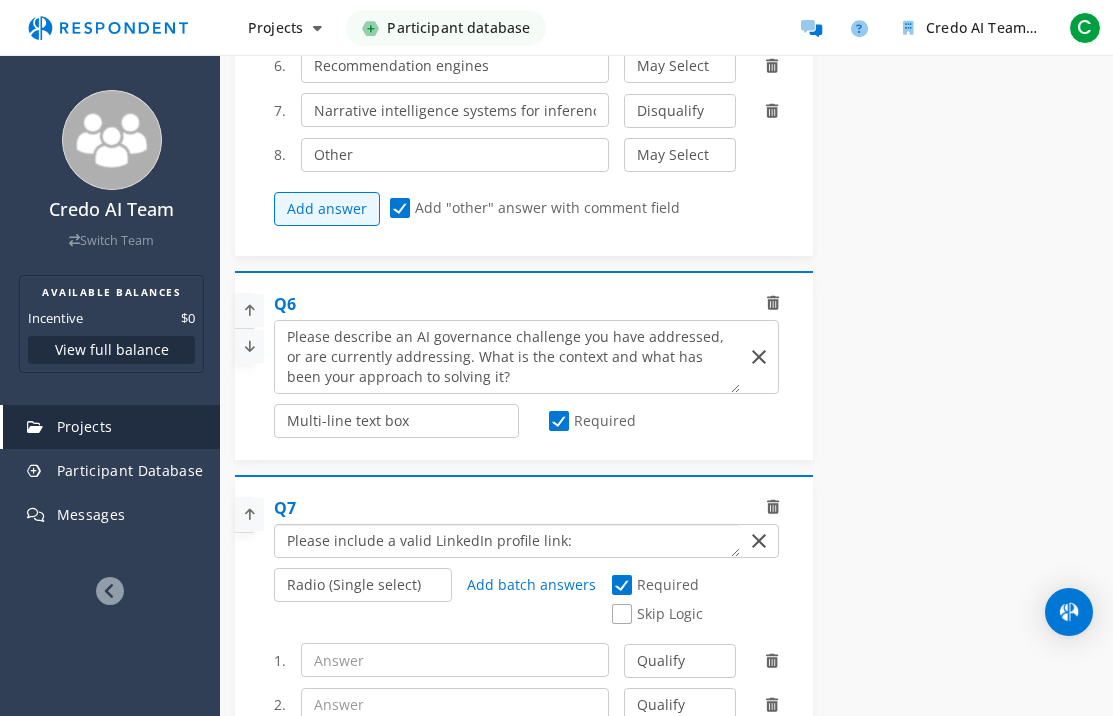 type on "Please include a valid LinkedIn profile link:" 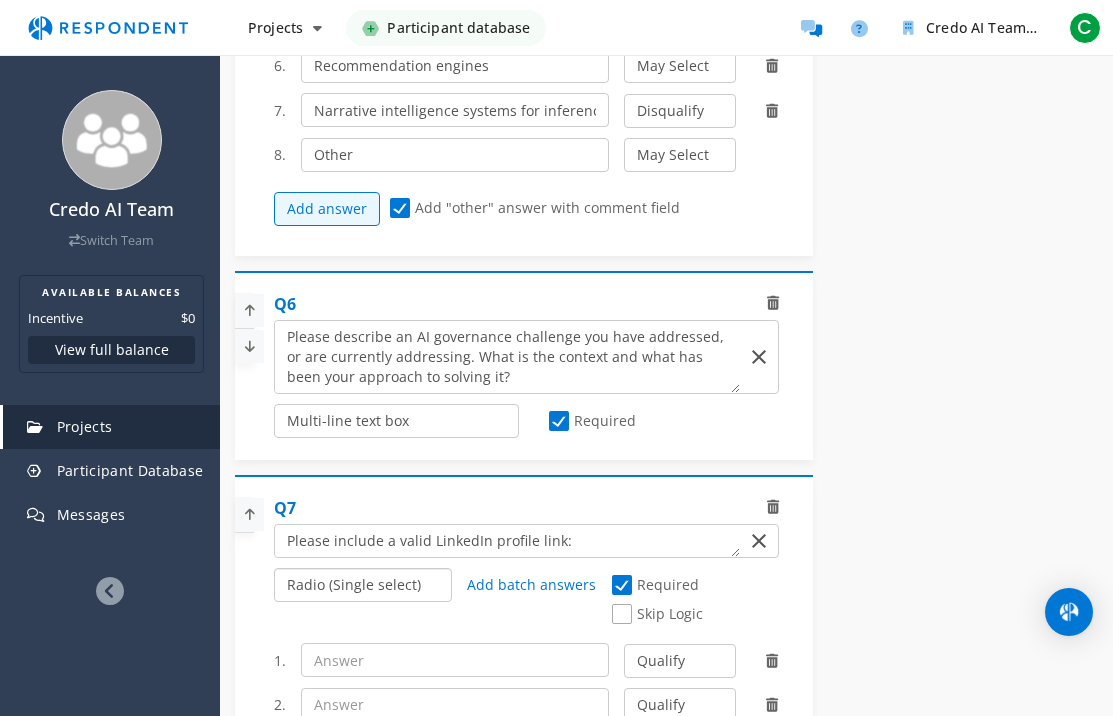 click on "Radio (Single select) Checkbox (Multi select) Multi-line text box Single-line text box Number box Slider (number selector)" 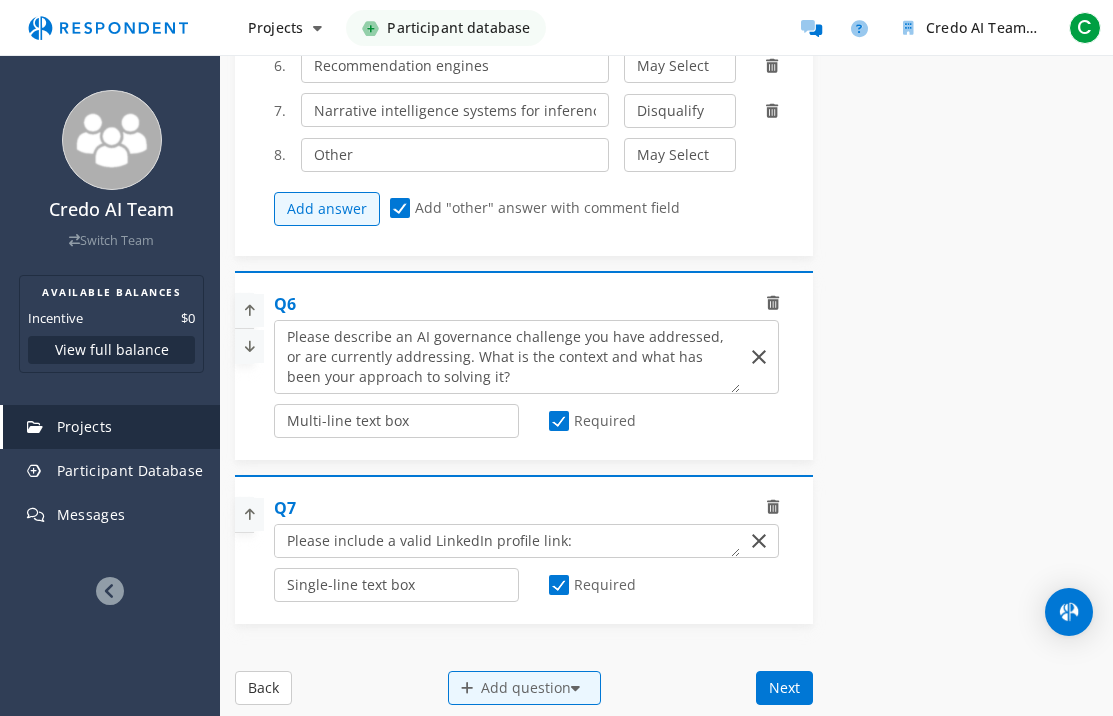 click on "Internal Project Name  *               AI Governance Professionals      This is visible only to your organization.              Respondent Pitch       Project Title  *     Seeking AI Governance Professionals      This is visible to Participants.  Tips on writing a great pitch.             Project Details  *      [NUMBER]   /800        We are looking for professionals shaping the future of Ai risk, compliance, and ethics.      This is visible to Respondents.                   Target Audience  *                 Industry Professionals (B2B)             General Population (B2C)                       Type of Research             Remote             In-Person                     Research Methodology           One-on-One Focus Group Unmoderated Study Survey Diary Study               Show participants' account email addresses     Learn more...                           Time Required           [NUMBER]       minute(s)                 Incentive              $[PRICE]   $[PRICE]   $[PRICE]   $[PRICE]   $[PRICE]   $[PRICE]   $[PRICE]   $[PRICE]" at bounding box center (666, -740) 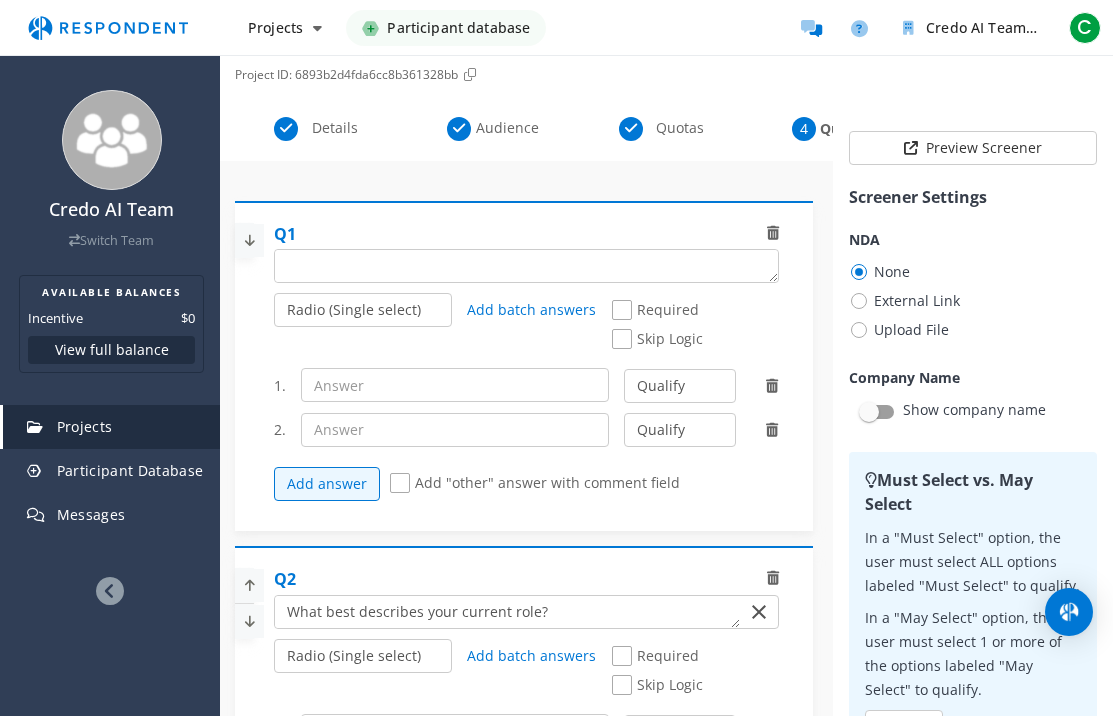scroll, scrollTop: 0, scrollLeft: 0, axis: both 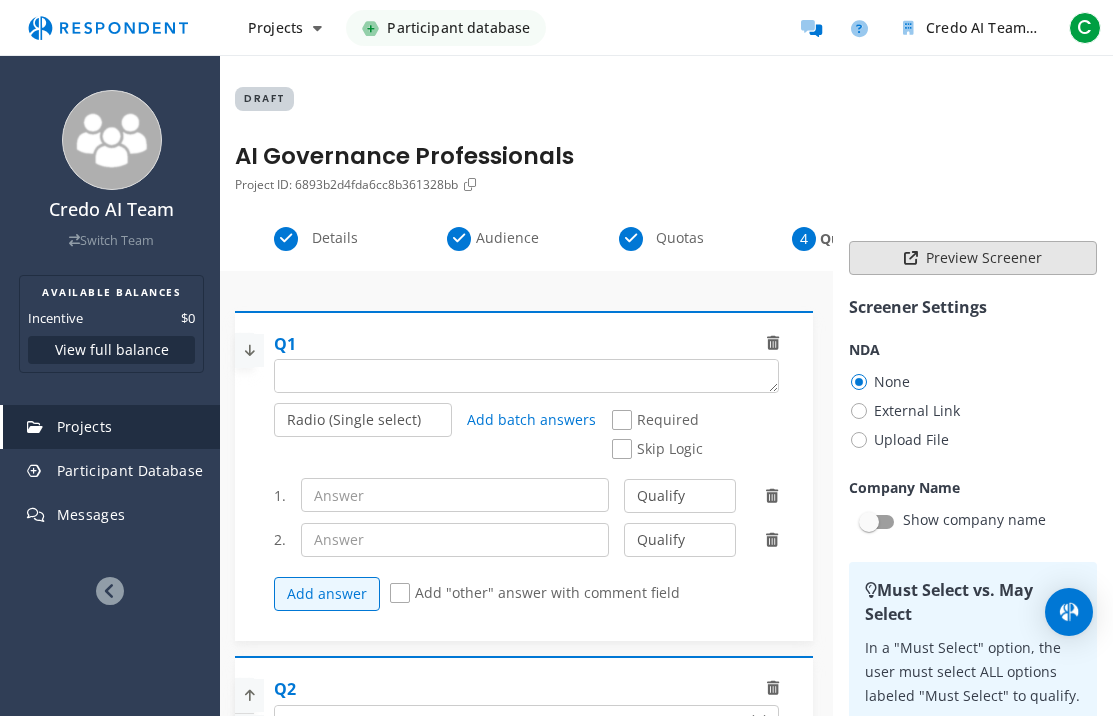 click on "Preview Screener" 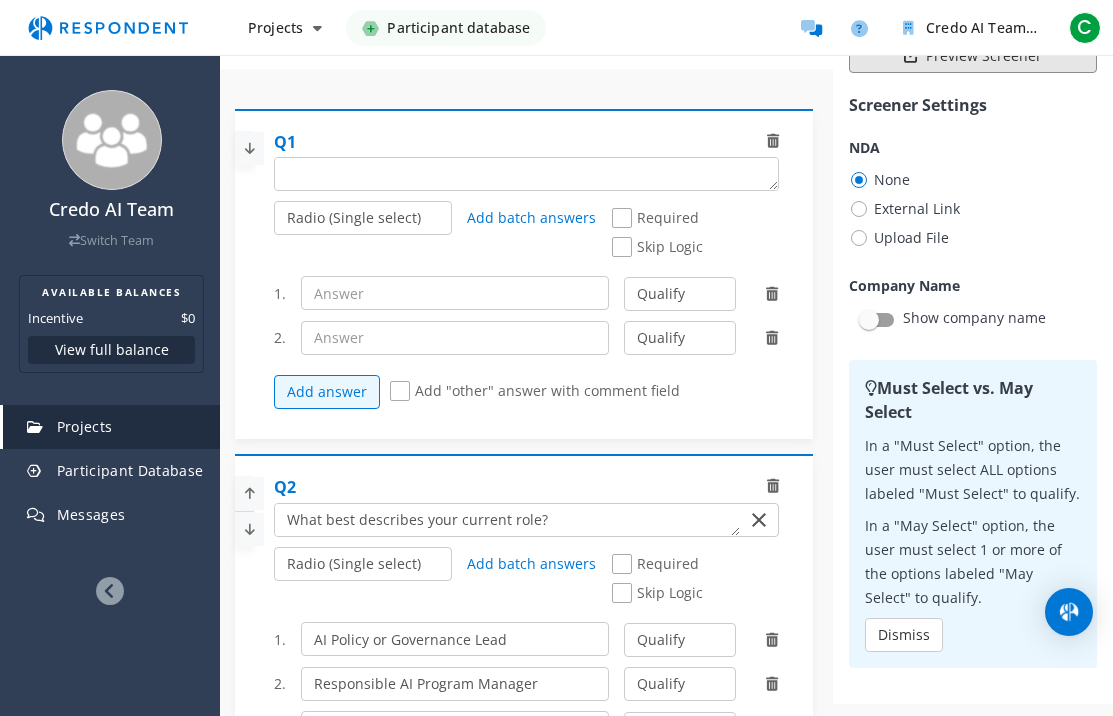scroll, scrollTop: 172, scrollLeft: 0, axis: vertical 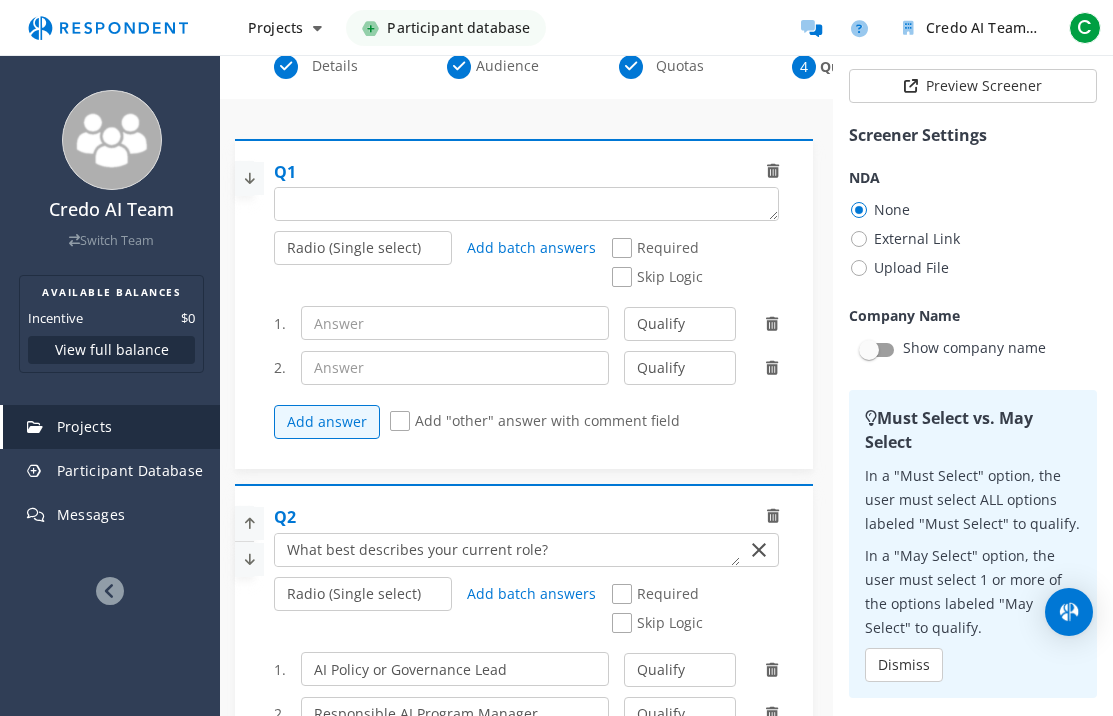 click 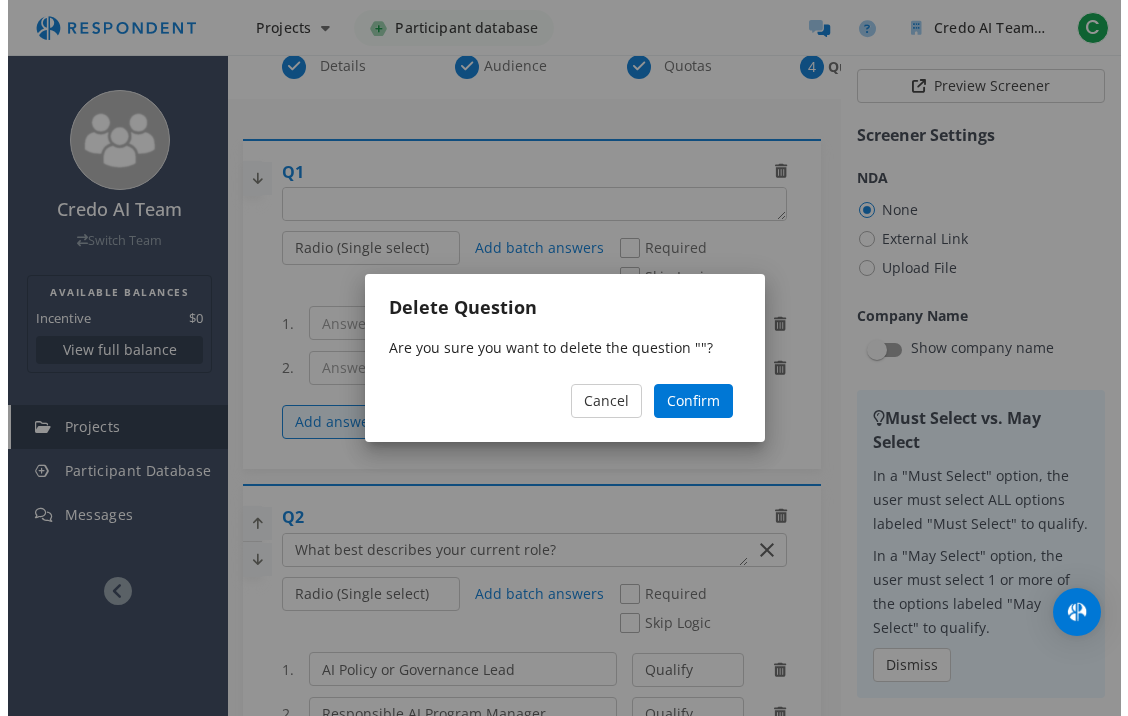 scroll, scrollTop: 0, scrollLeft: 0, axis: both 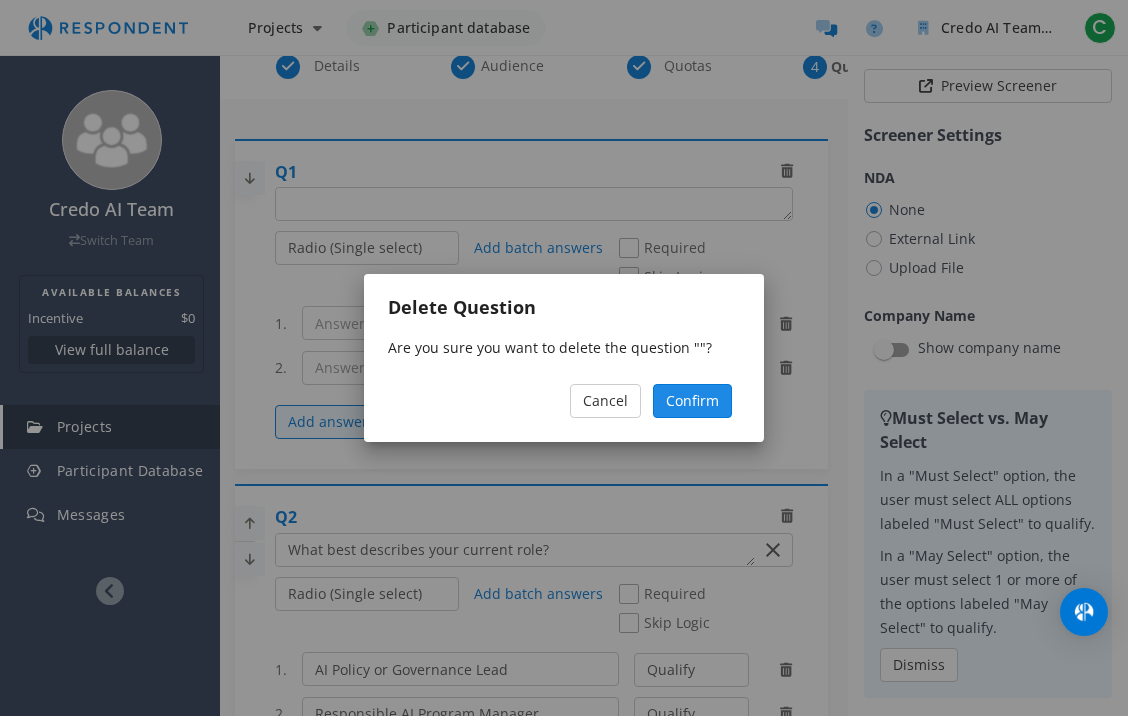 click on "Confirm" 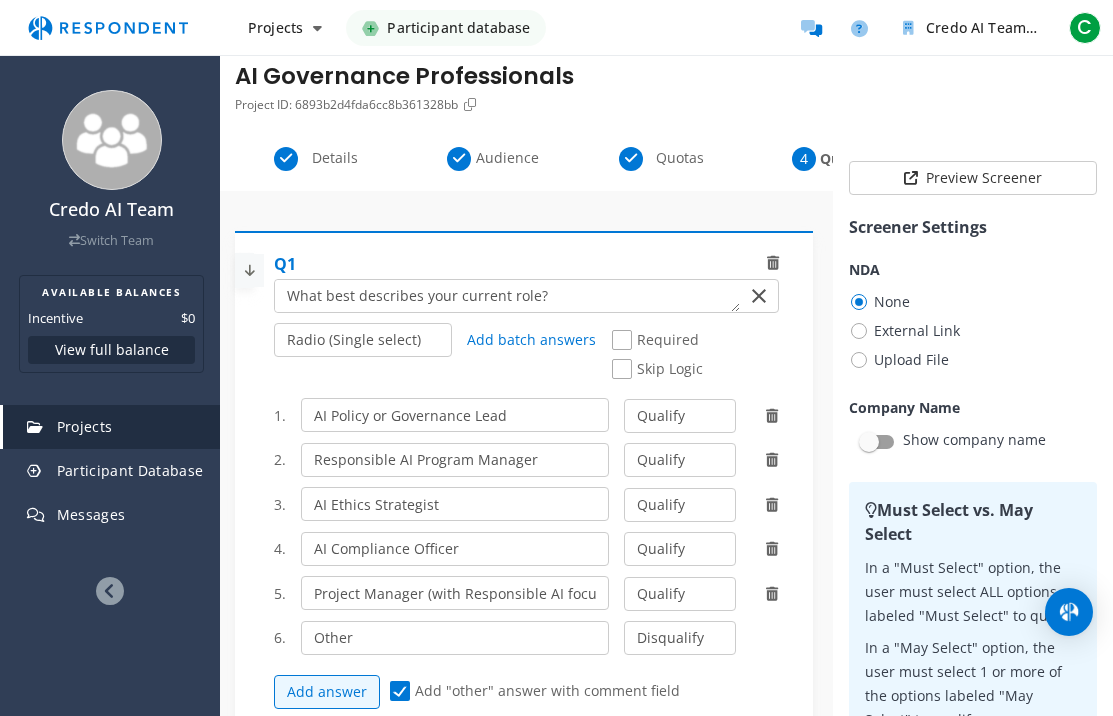 scroll, scrollTop: 70, scrollLeft: 0, axis: vertical 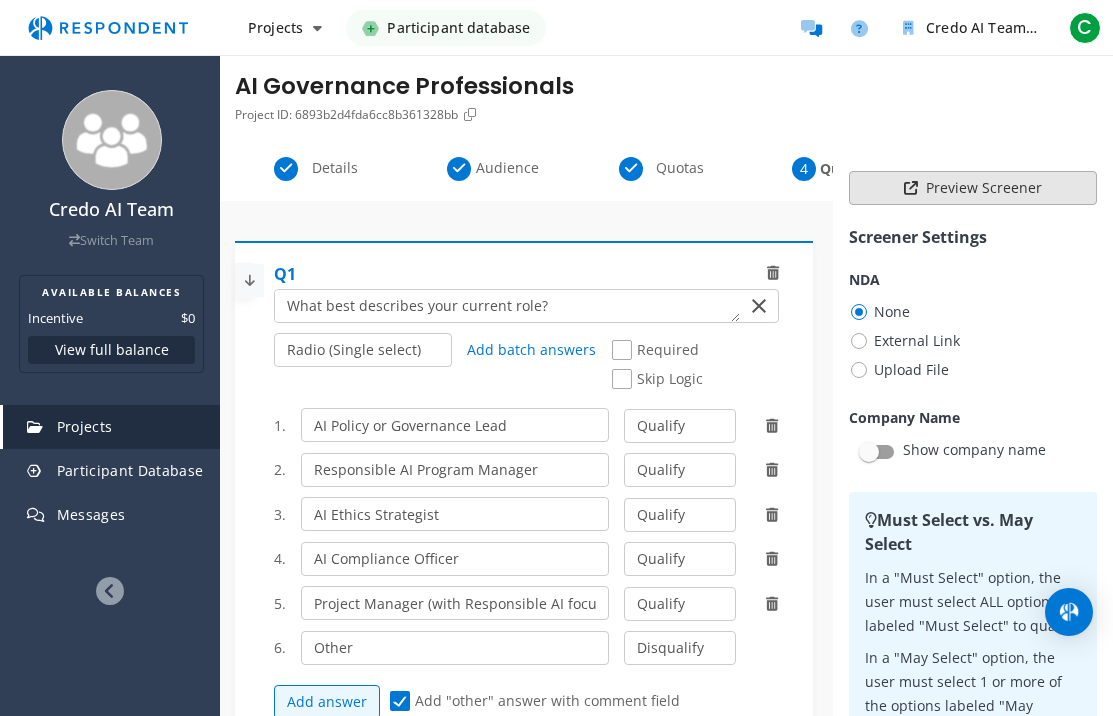 click on "Preview Screener" 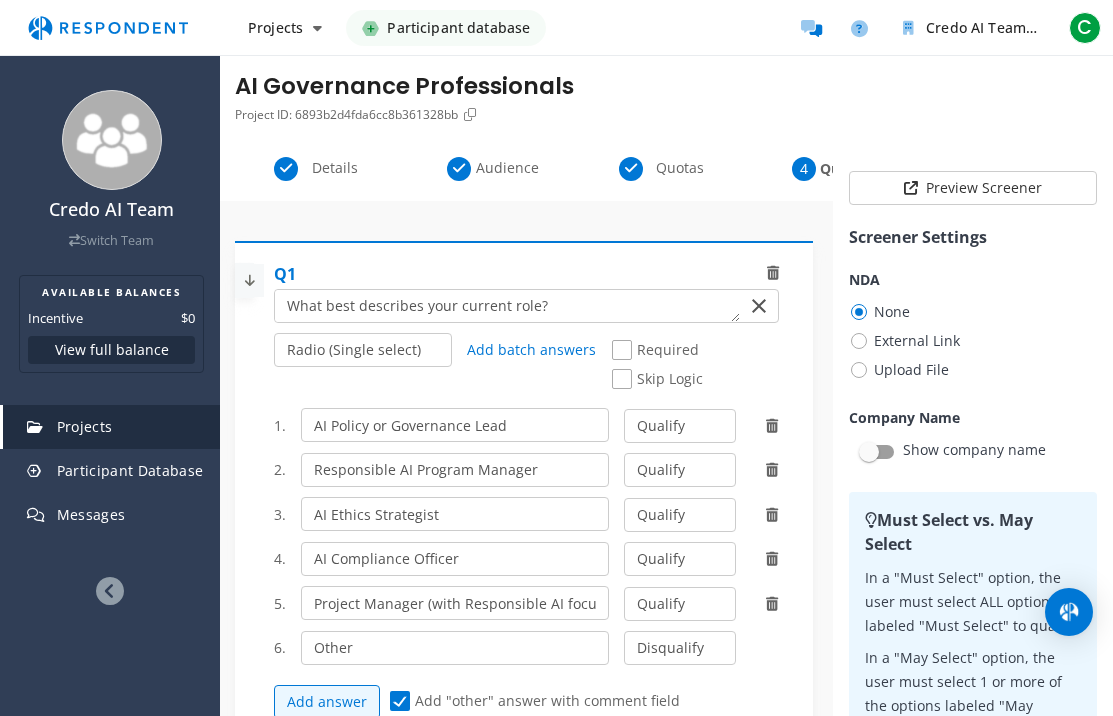 click on "Projects dashboard                    Participant database                                                    Credo AI Team                  Available Balances                  Incentive    $0                  Balances         Plans         Billing history         Add payment method           Organization settings         Team settings           Messages         Help           Switch teams                     C                     C           [FIRST] [LAST]     [EMAIL]             Account settings         Logout
Credo AI Team      Switch Team                  AVAILABLE BALANCES             Incentive   $0           View full balance                                 Projects               Participant Database               Messages" at bounding box center (524, 1643) 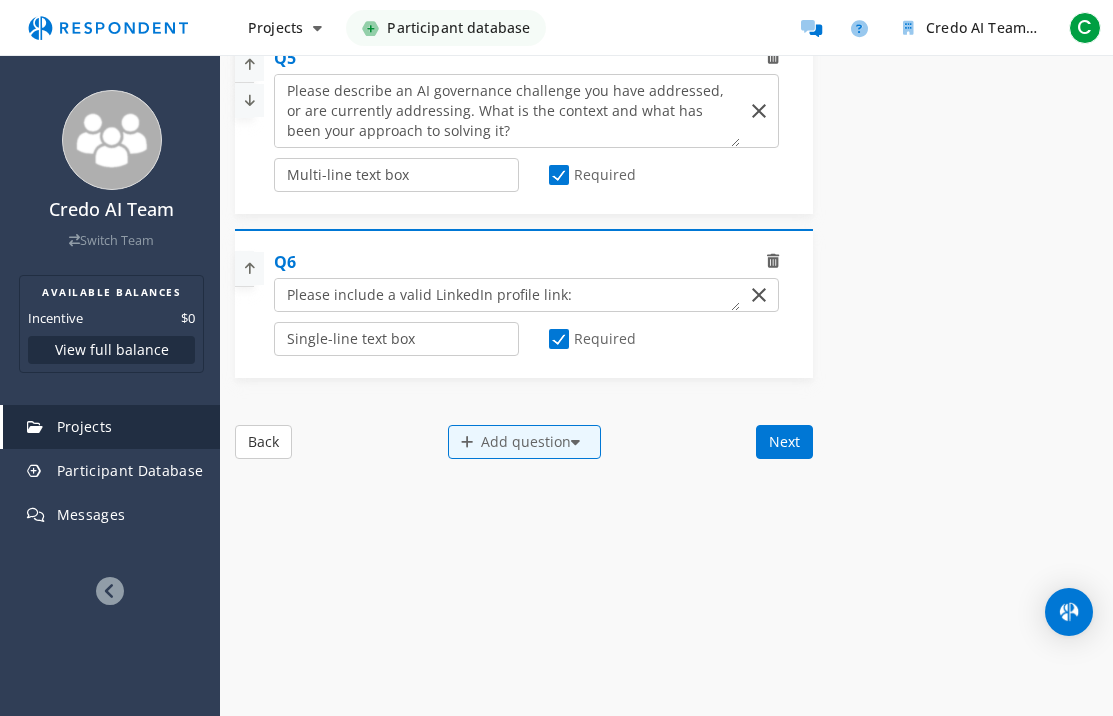 scroll, scrollTop: 2669, scrollLeft: 0, axis: vertical 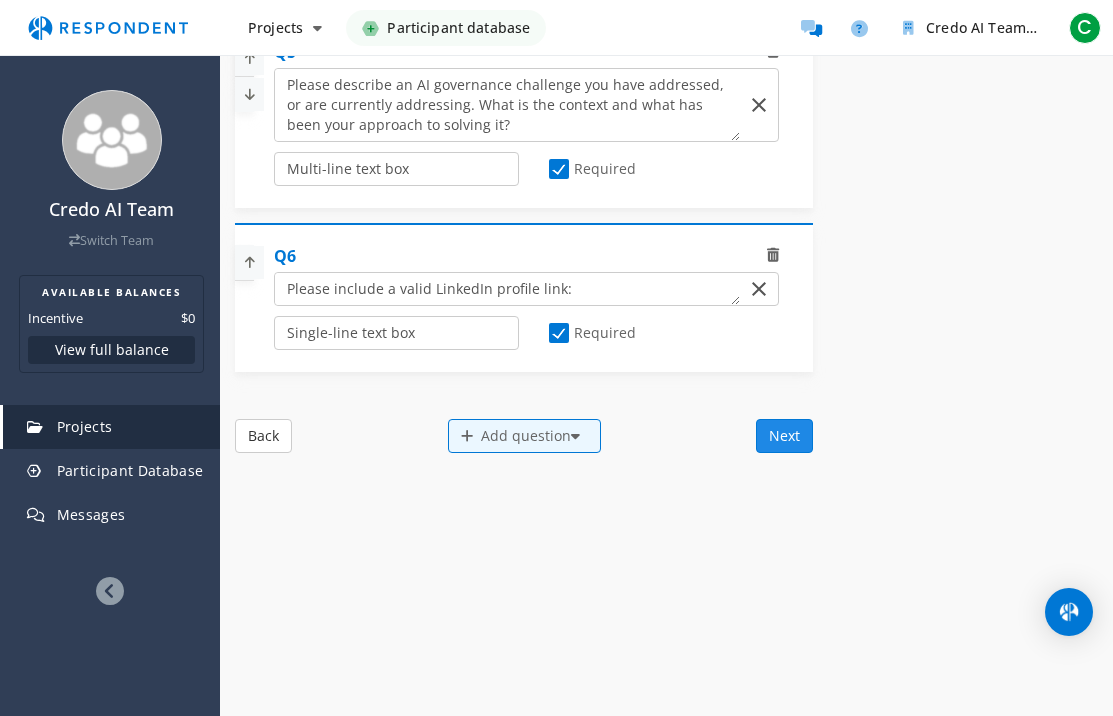 click on "Next" 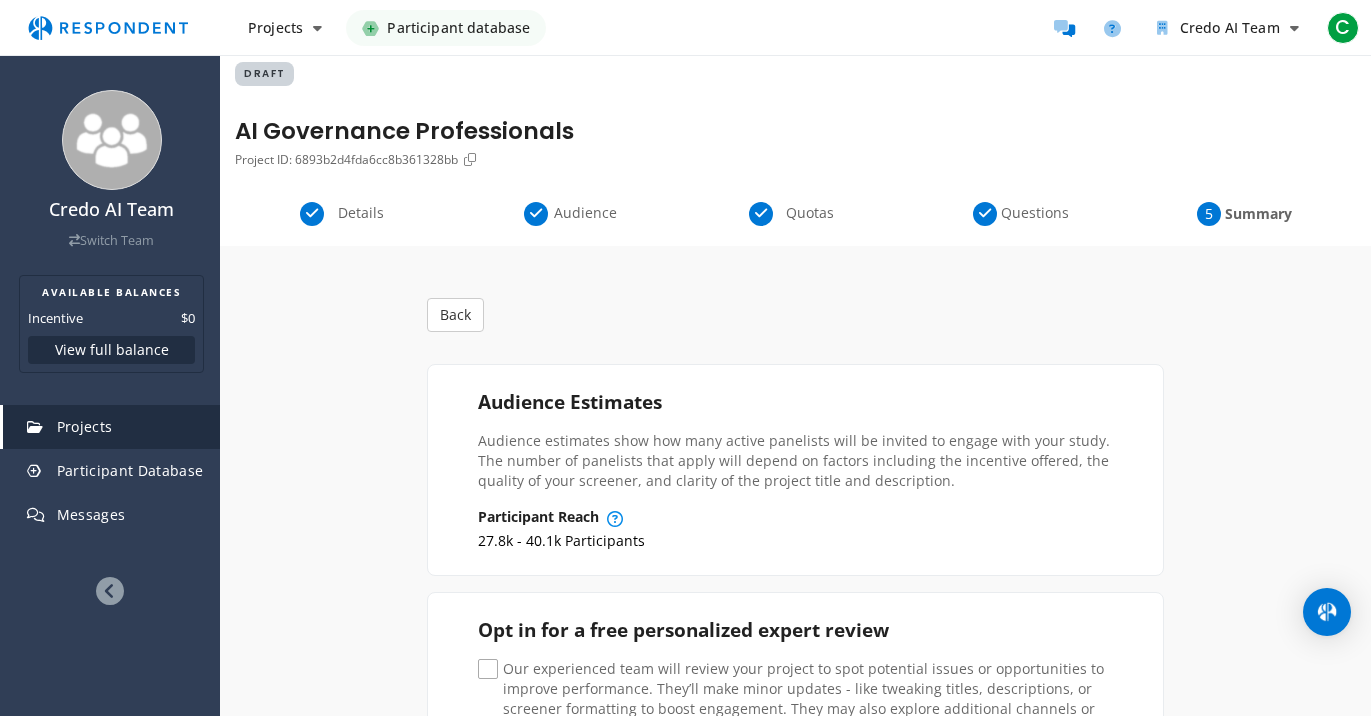 scroll, scrollTop: 0, scrollLeft: 0, axis: both 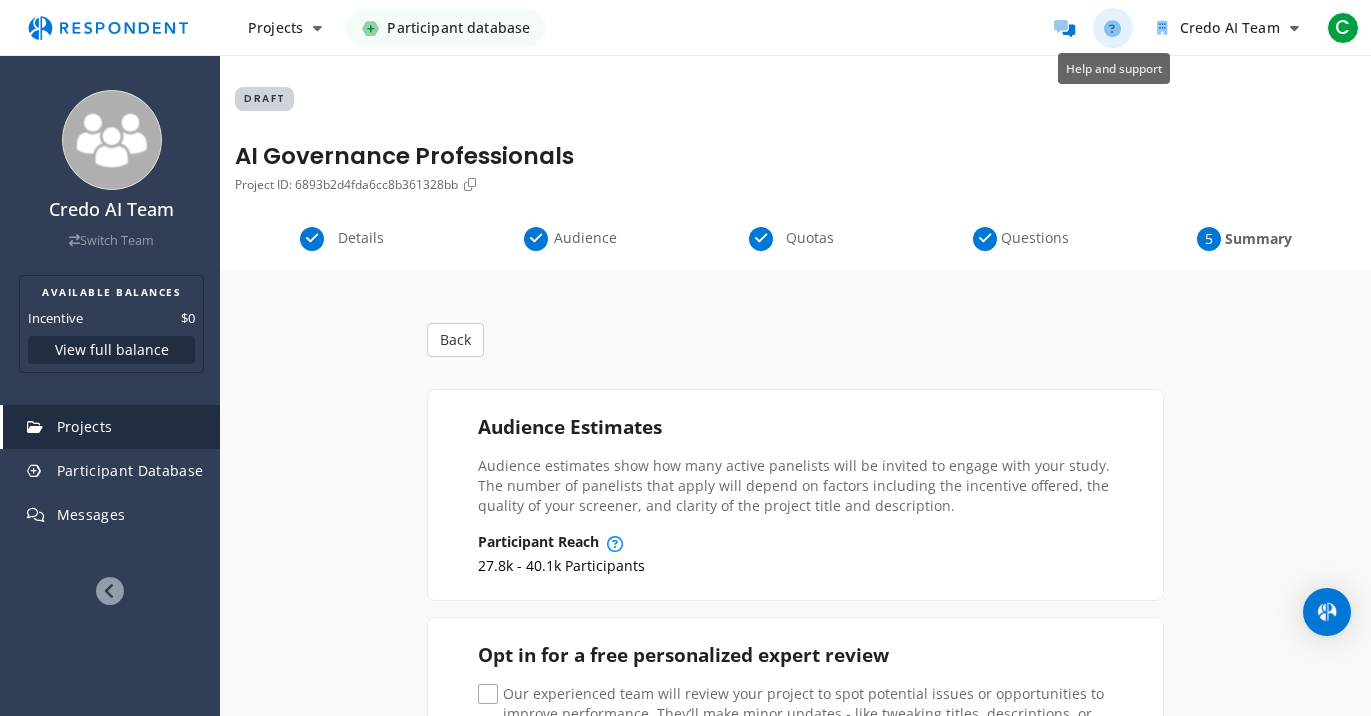 click at bounding box center [1112, 28] 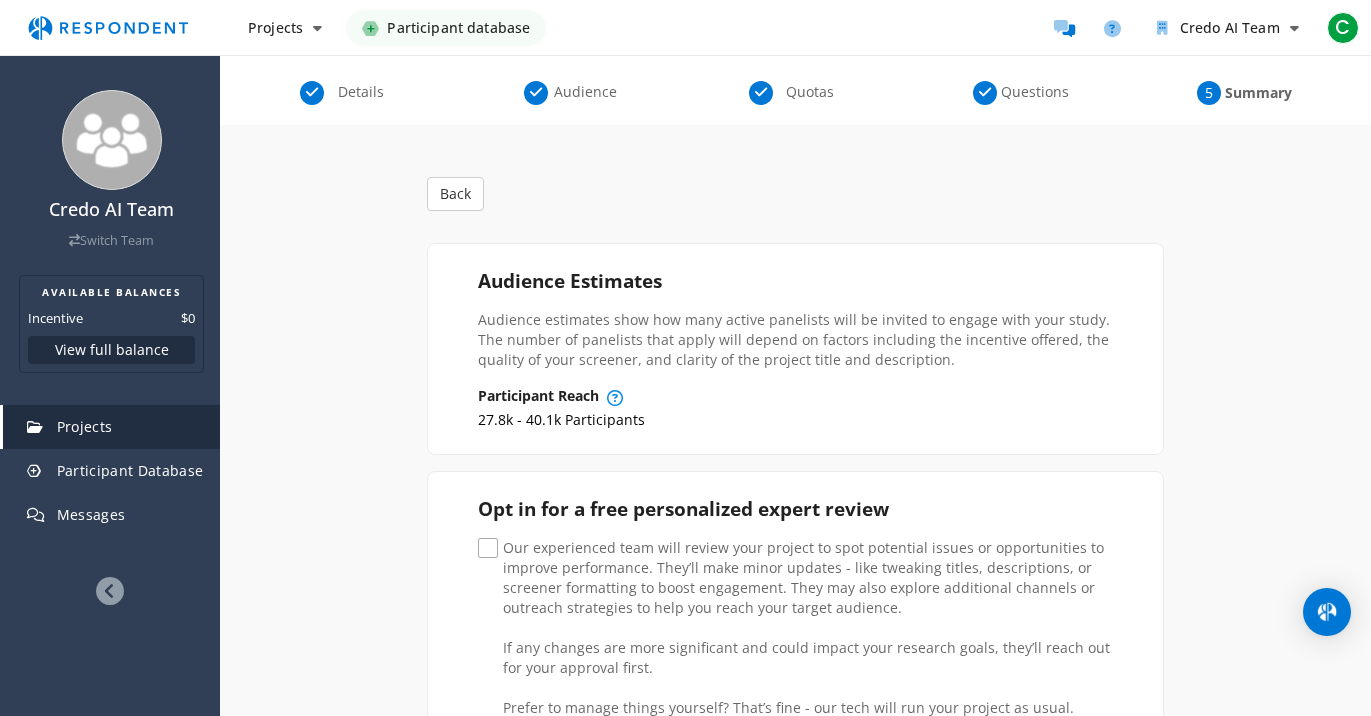 scroll, scrollTop: 0, scrollLeft: 0, axis: both 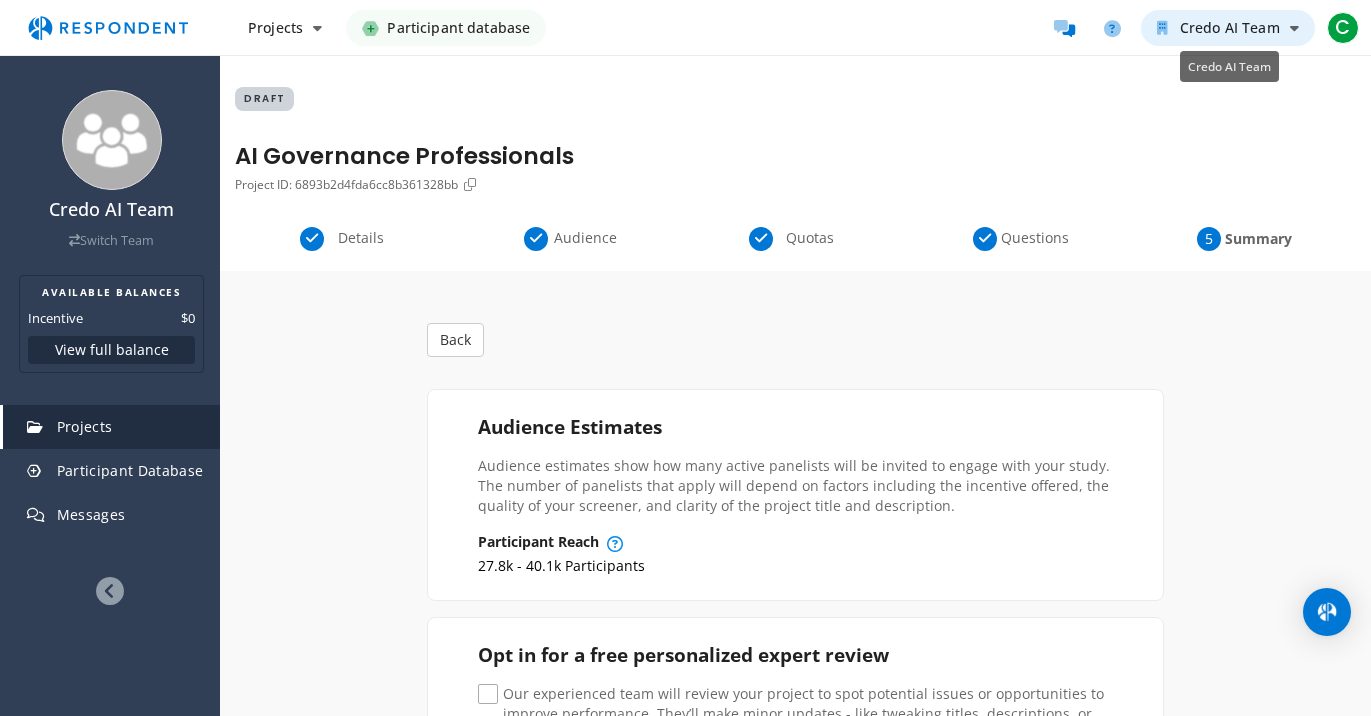click on "Credo AI Team" at bounding box center (1230, 27) 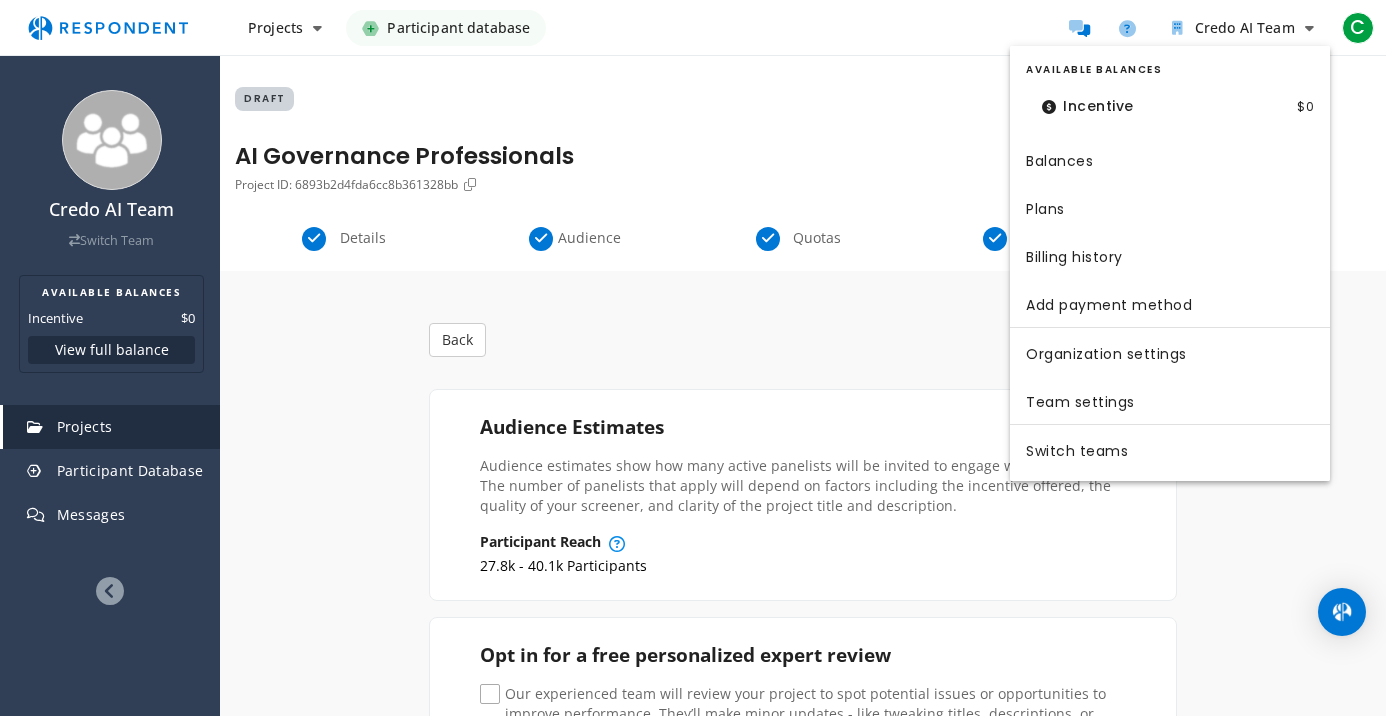 click at bounding box center (693, 358) 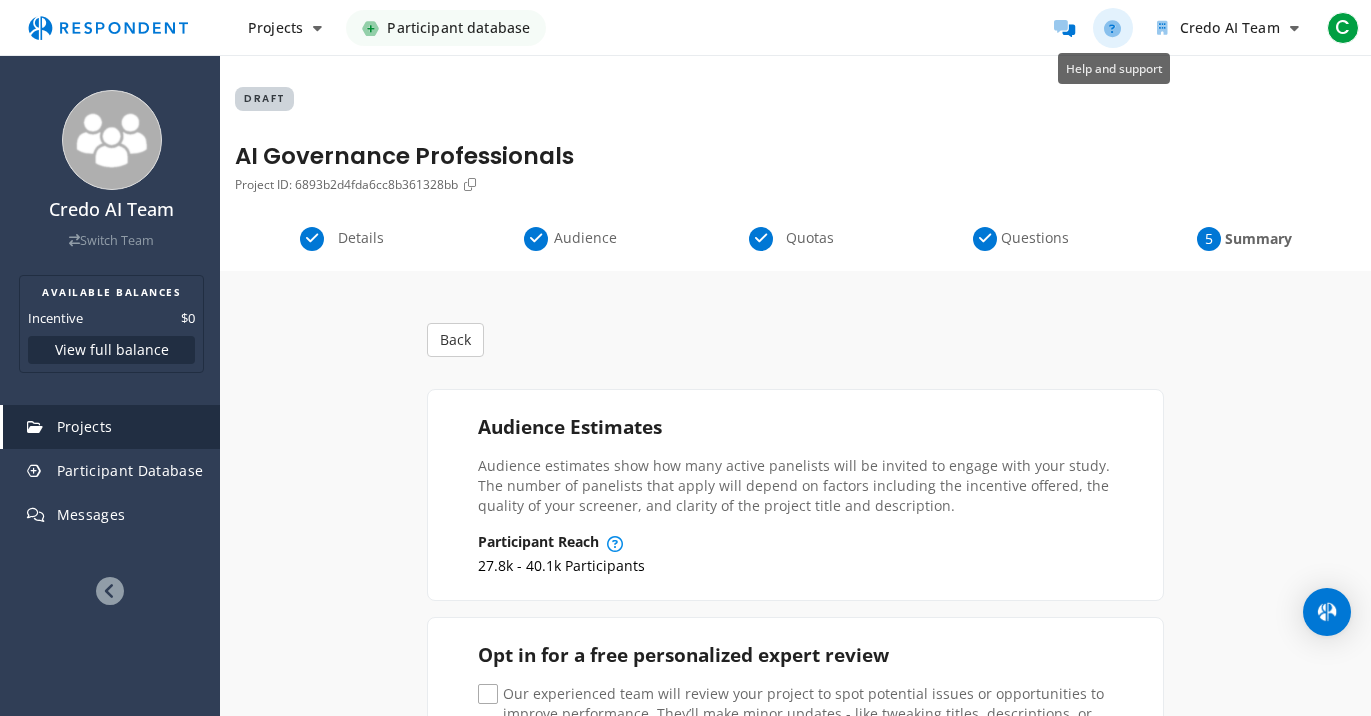 click at bounding box center (1112, 28) 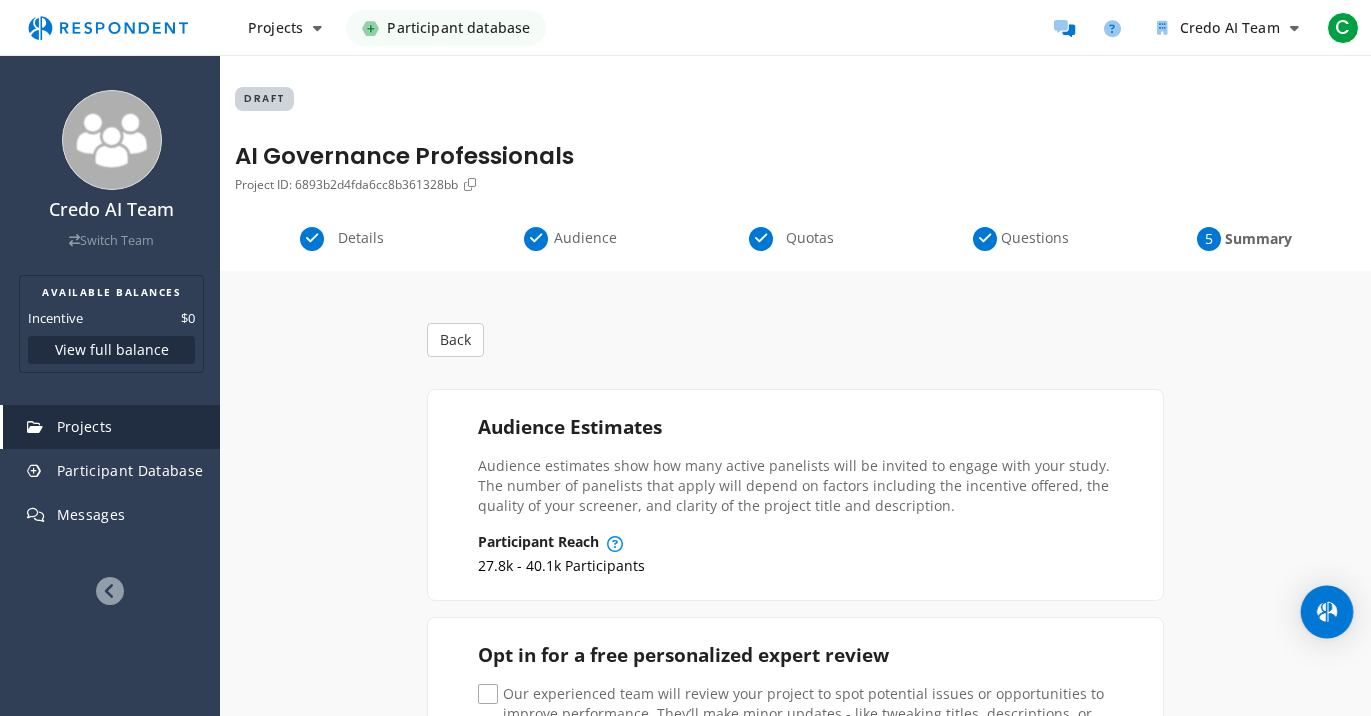 click at bounding box center (1327, 612) 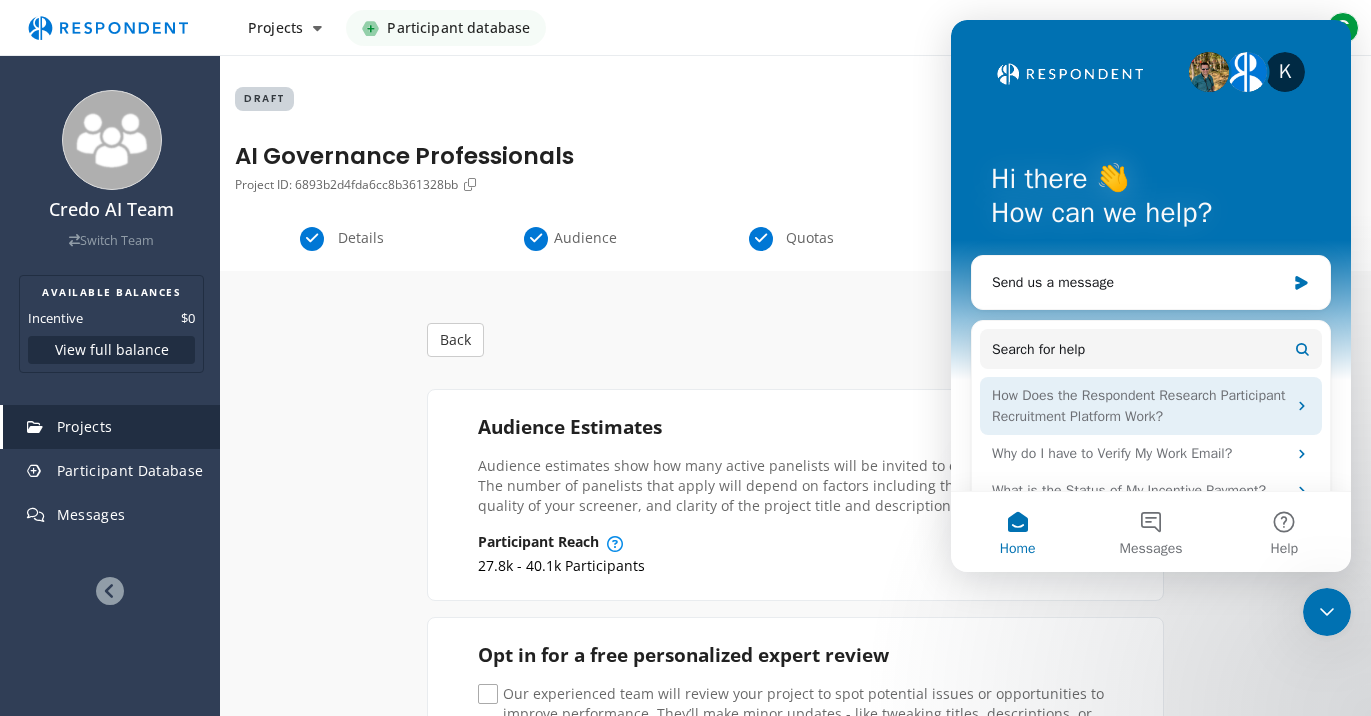 scroll, scrollTop: 0, scrollLeft: 0, axis: both 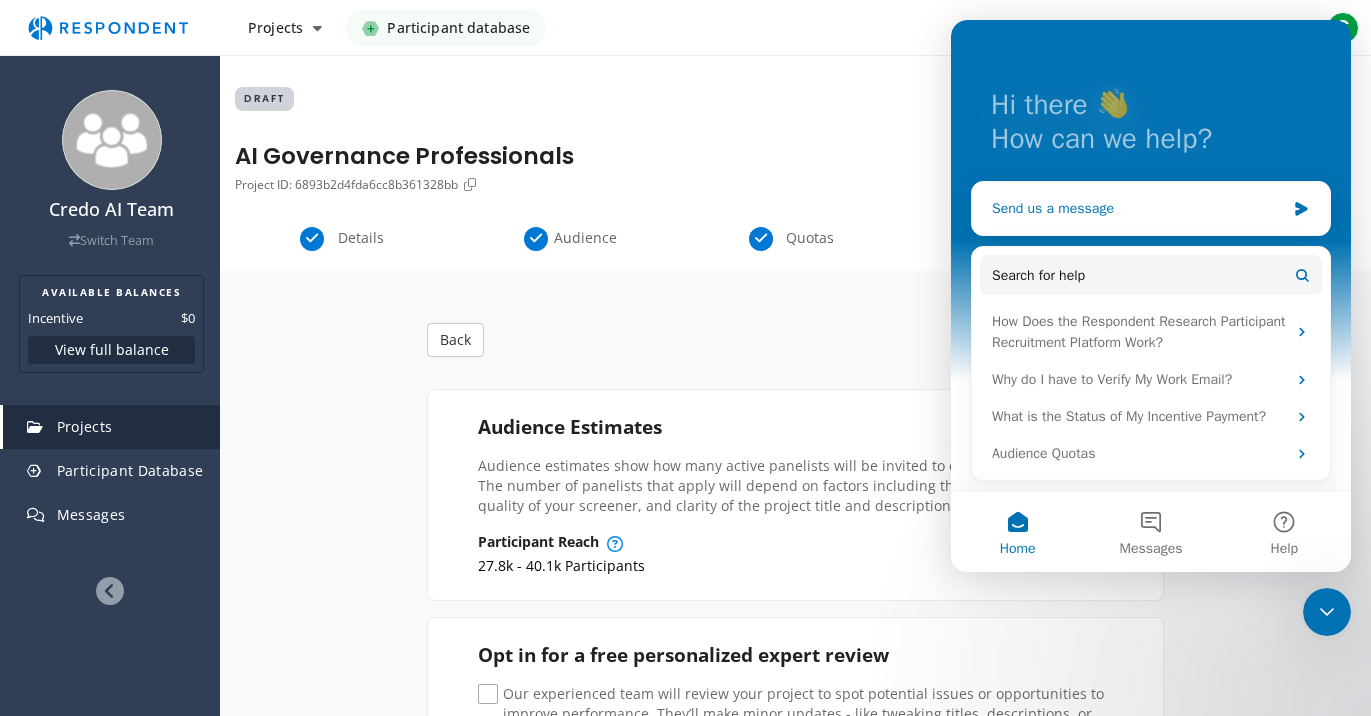 click on "Send us a message" at bounding box center [1138, 208] 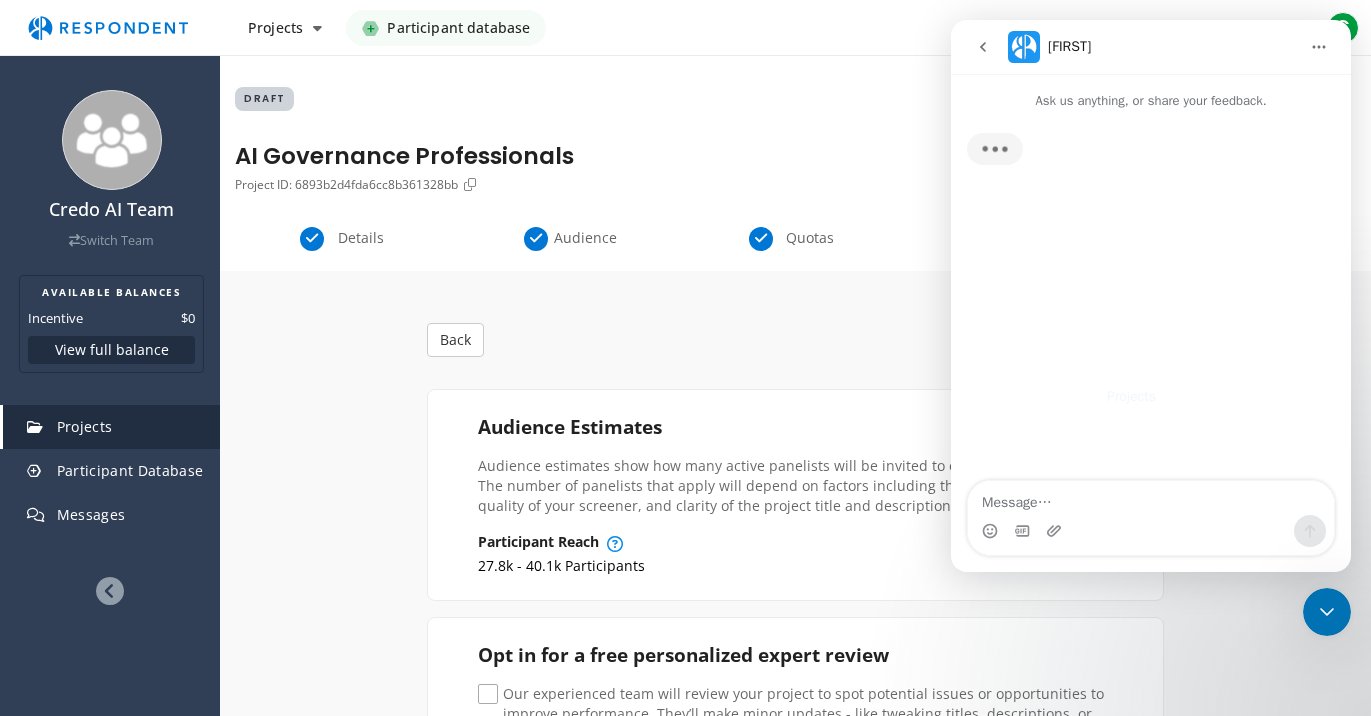 scroll, scrollTop: 0, scrollLeft: 0, axis: both 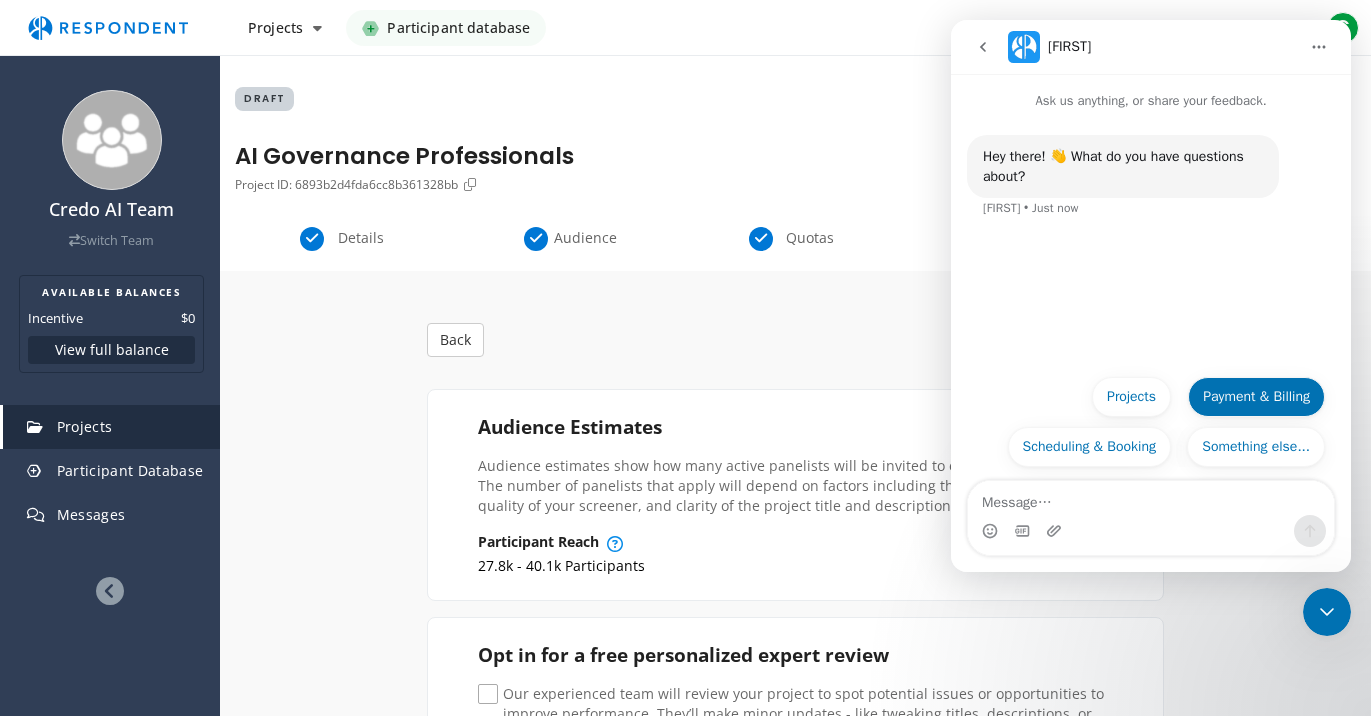 click on "Payment & Billing" at bounding box center (1256, 397) 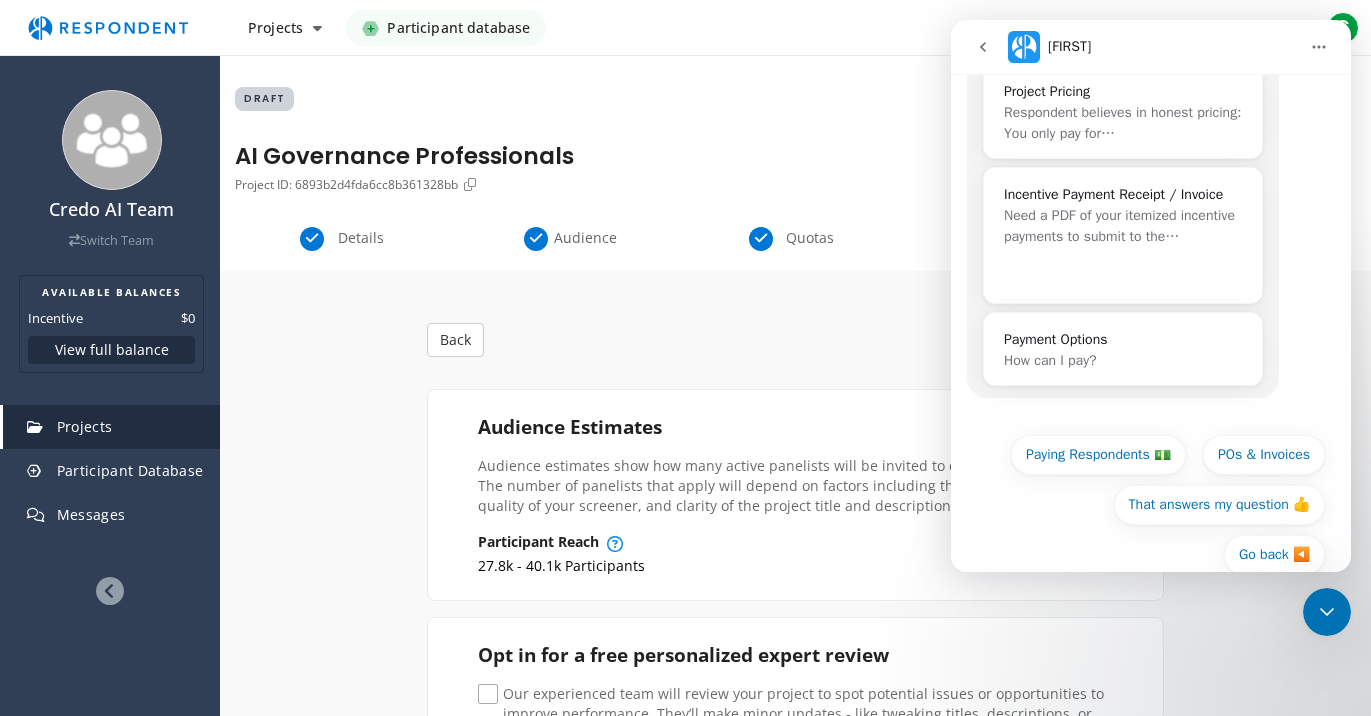 scroll, scrollTop: 270, scrollLeft: 0, axis: vertical 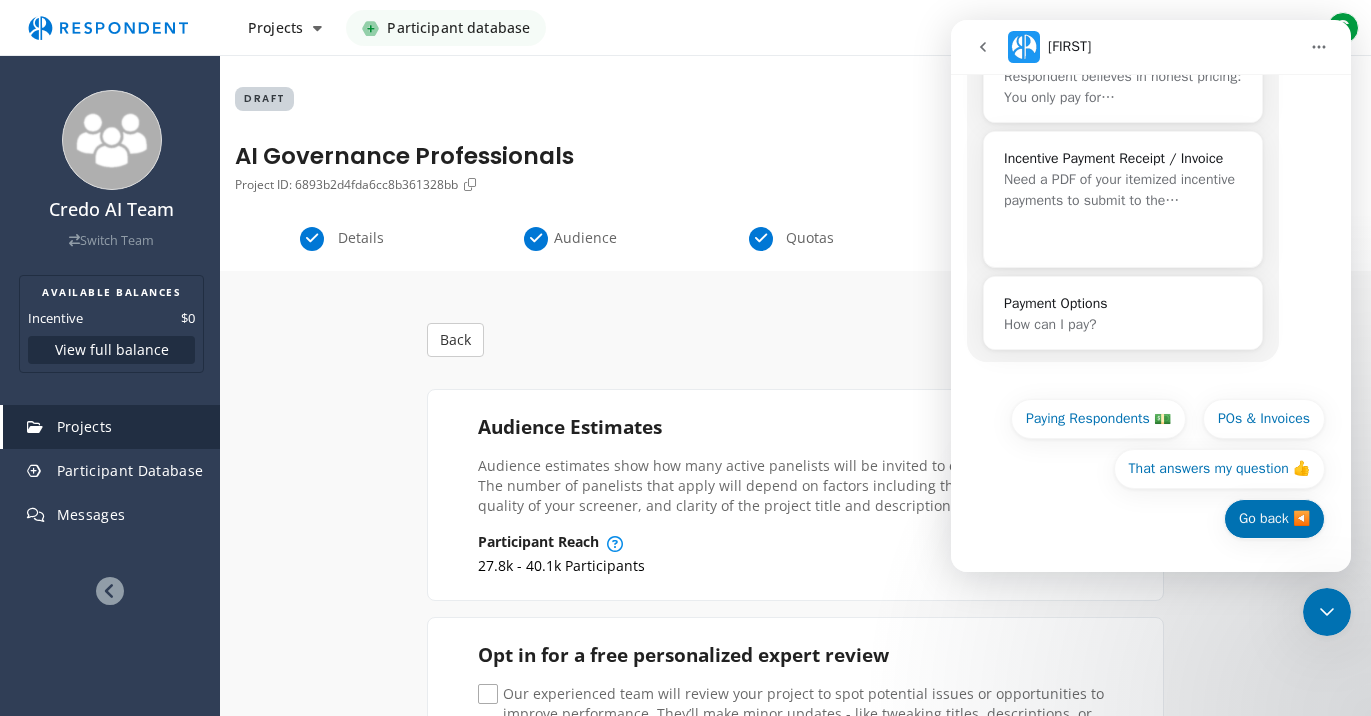 click on "Go back ◀️" at bounding box center (1274, 519) 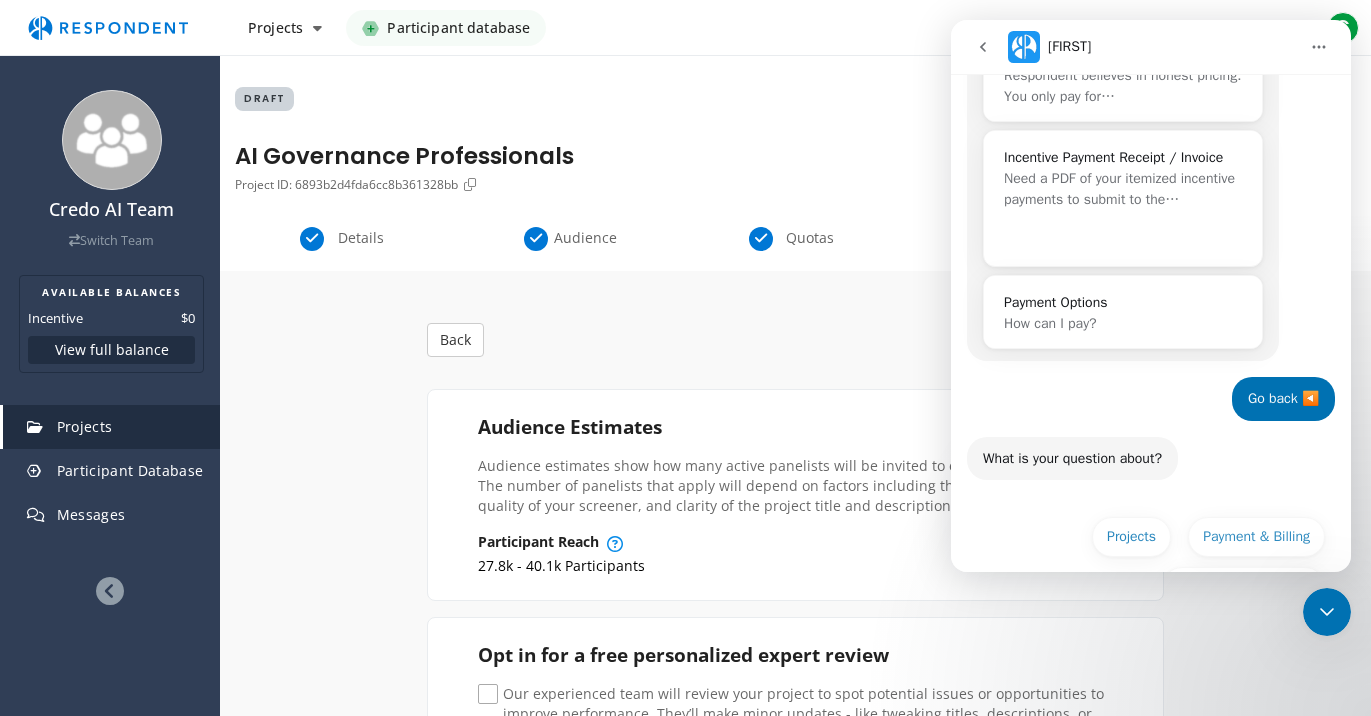 scroll, scrollTop: 476, scrollLeft: 0, axis: vertical 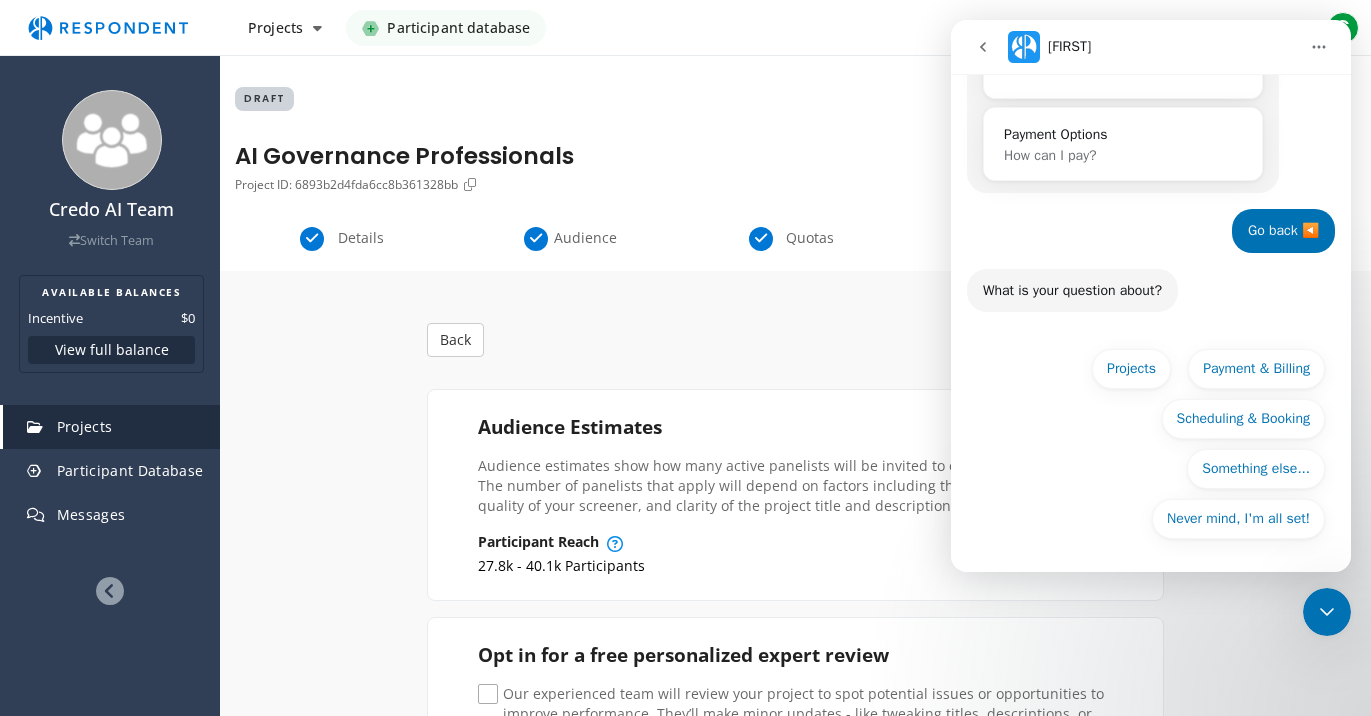 click on "Never mind, I'm all set! Projects Payment & Billing Scheduling & Booking Something else... Never mind, I'm all set!" at bounding box center [1151, 449] 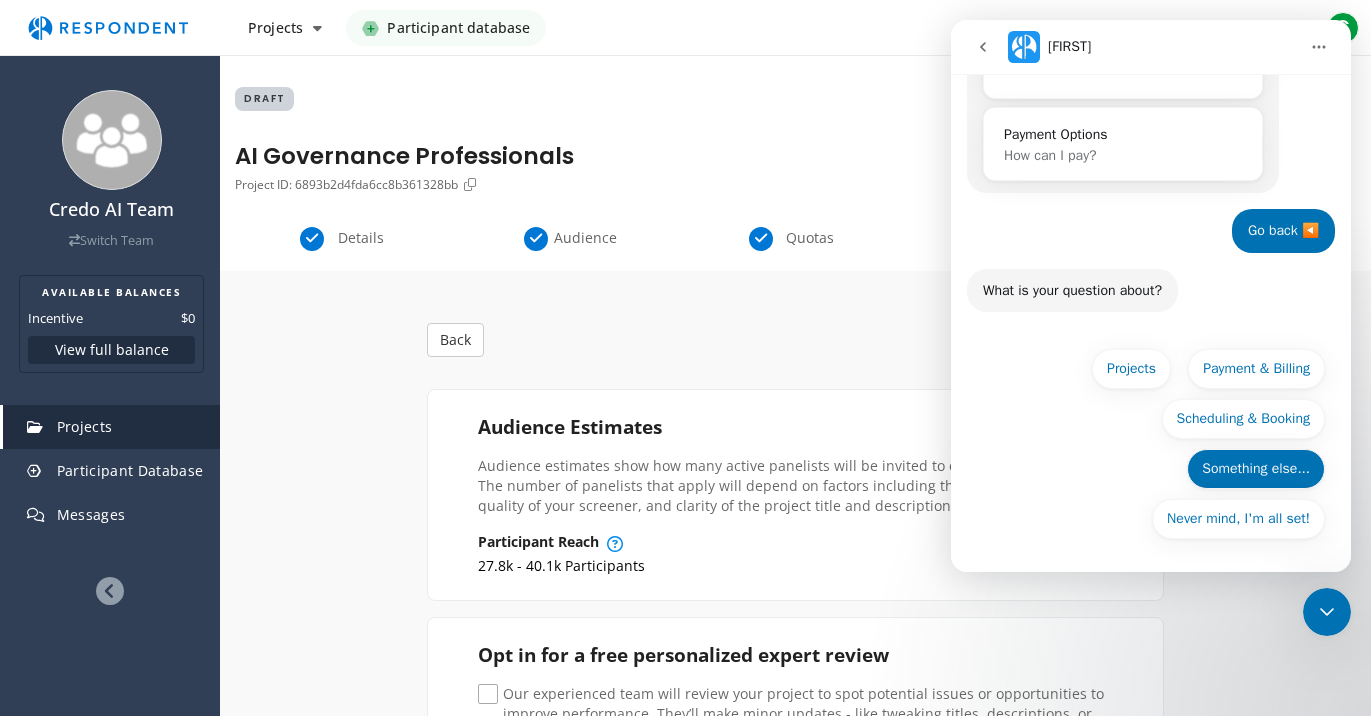 click on "Something else..." at bounding box center [1256, 469] 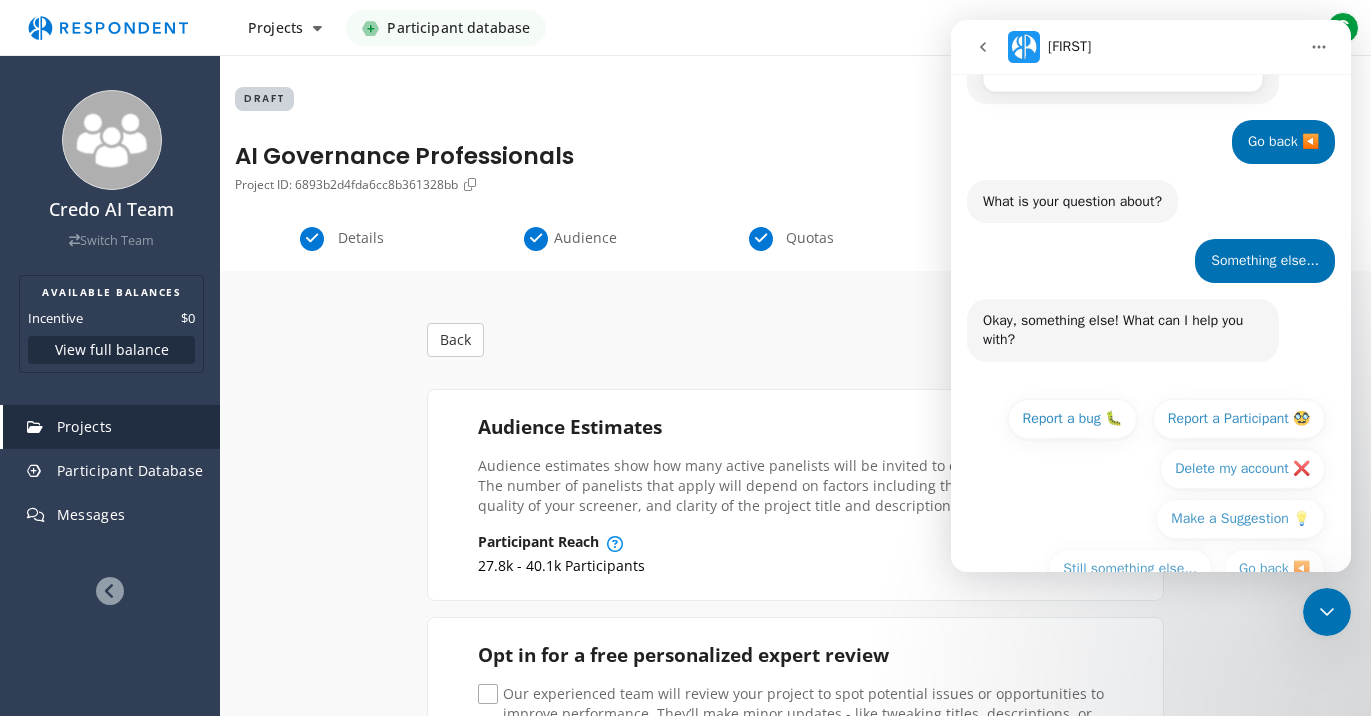 scroll, scrollTop: 615, scrollLeft: 0, axis: vertical 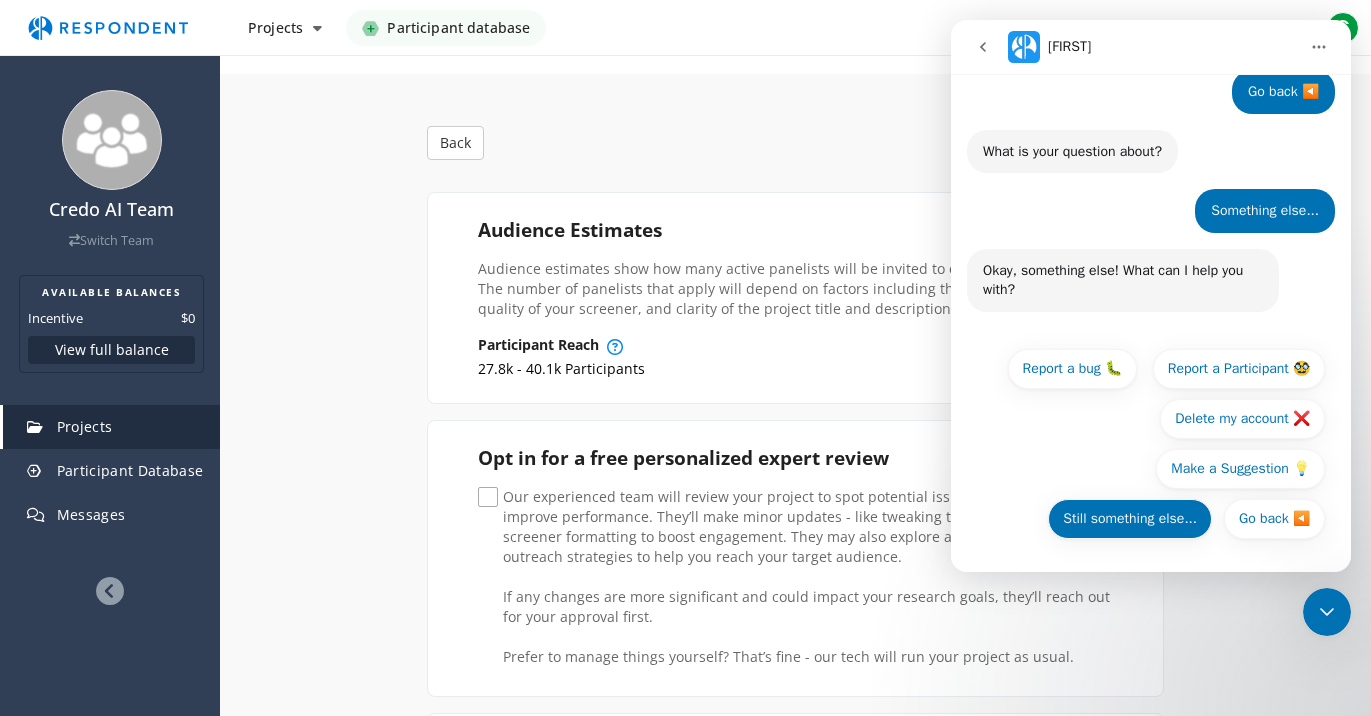 click on "Still something else..." at bounding box center [1130, 519] 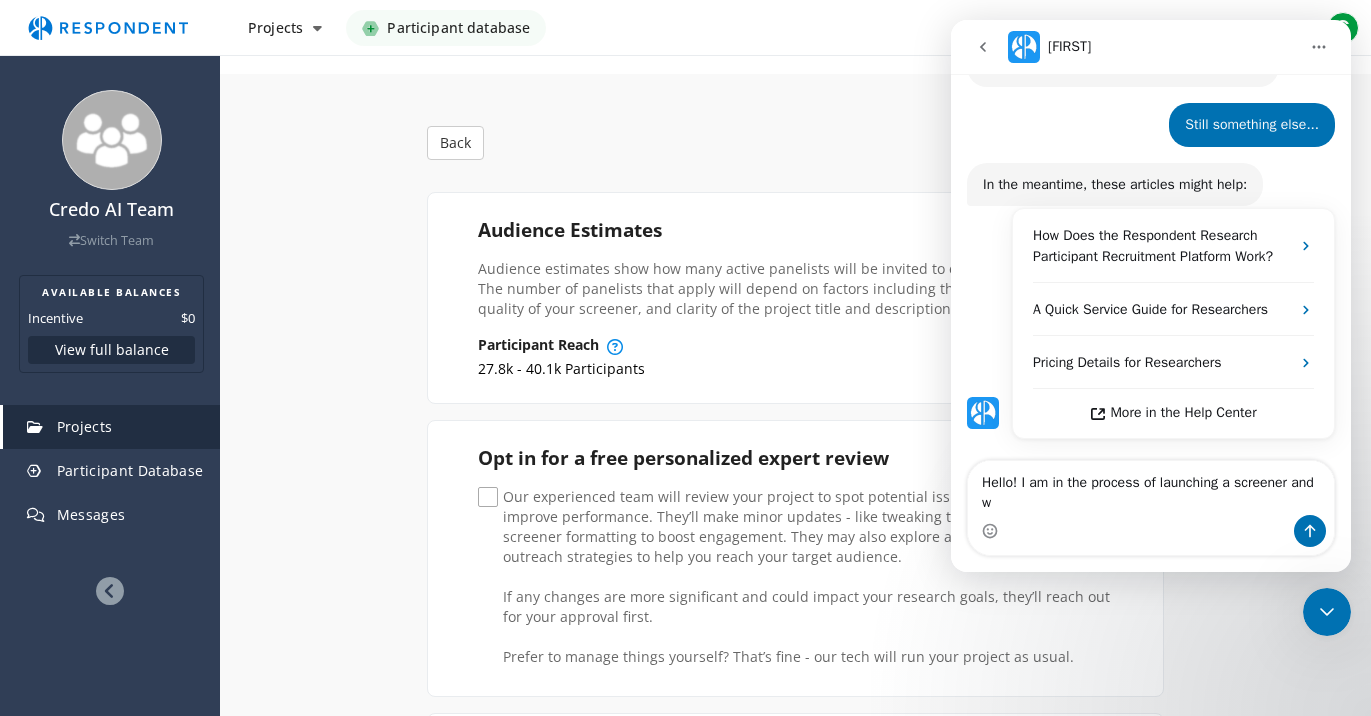 scroll, scrollTop: 882, scrollLeft: 0, axis: vertical 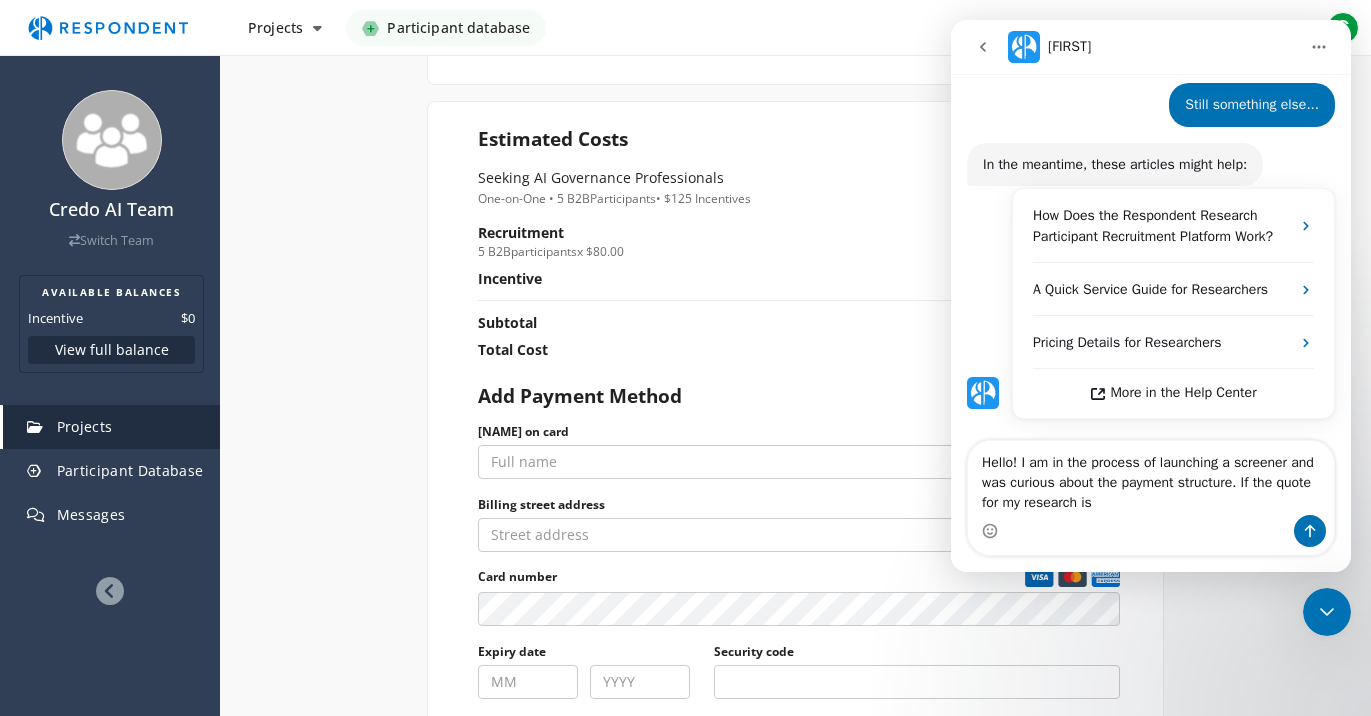 type on "Hello! I am in the process of launching a screener and was curious about the payment structure. If the quote for my research is" 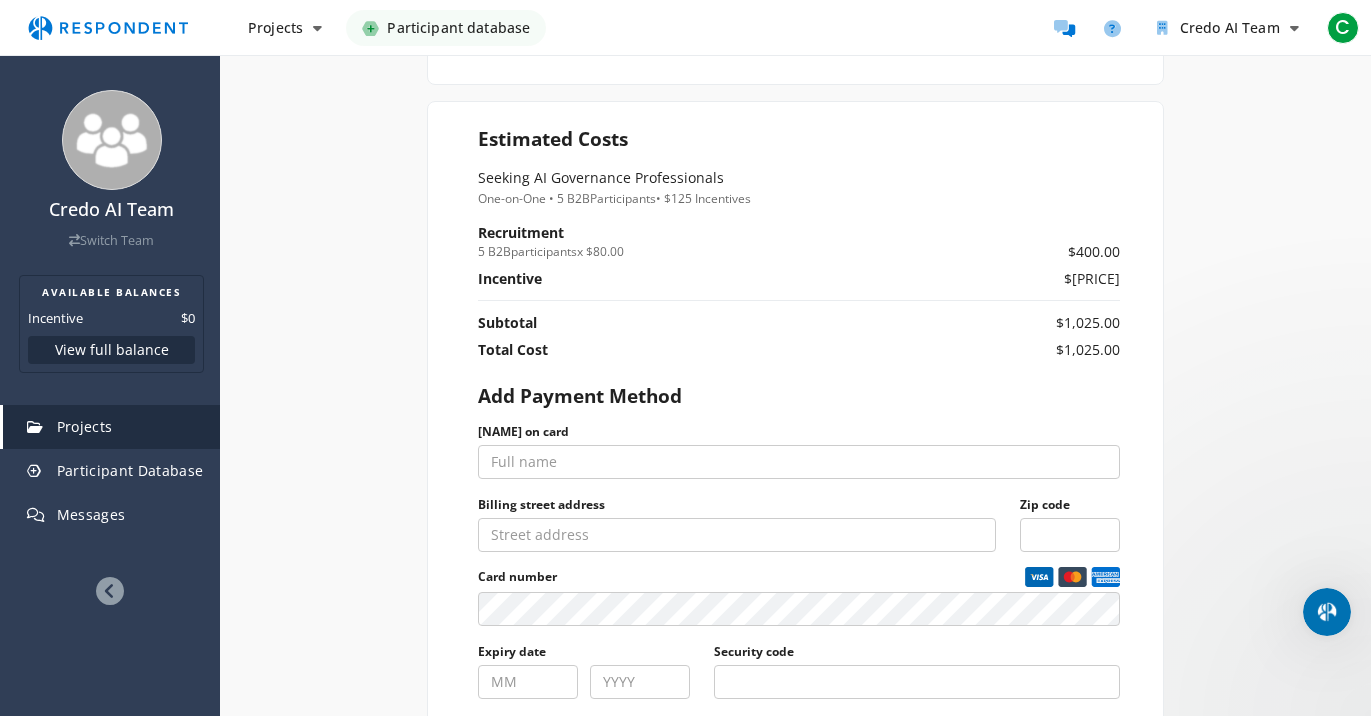 scroll, scrollTop: 0, scrollLeft: 0, axis: both 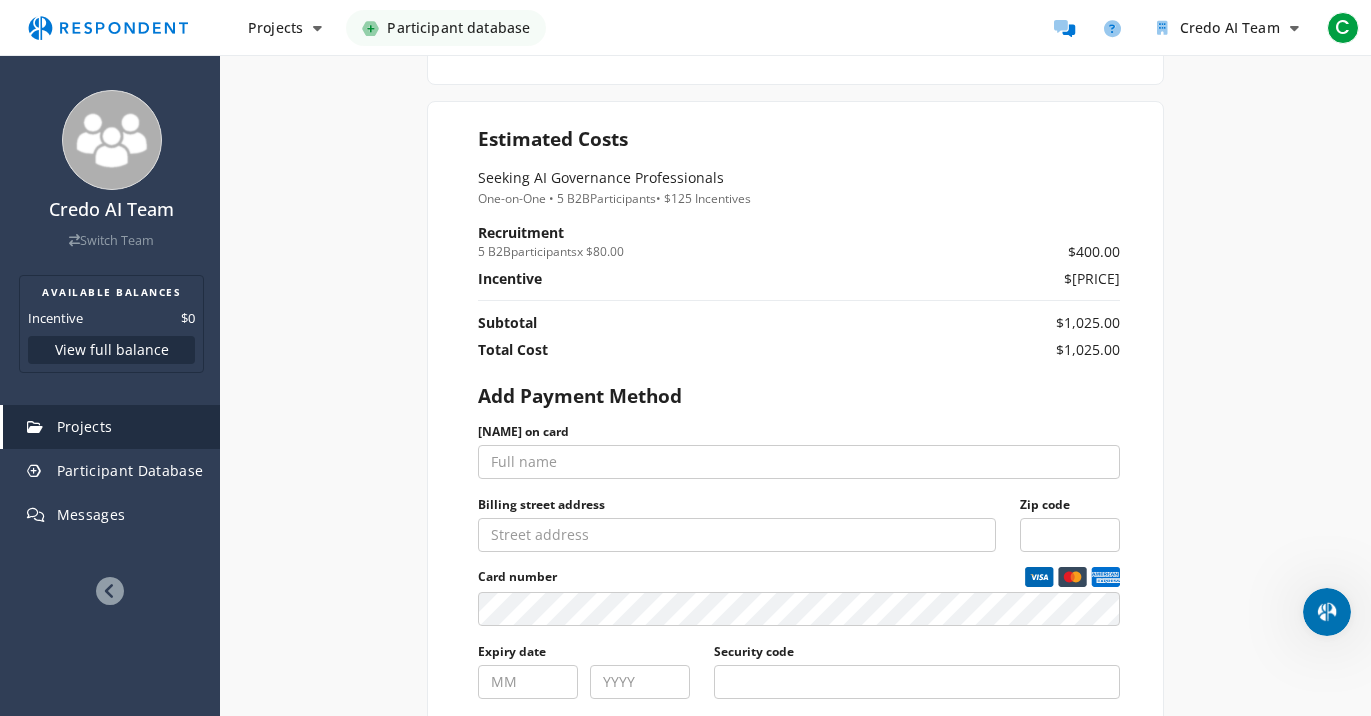 click 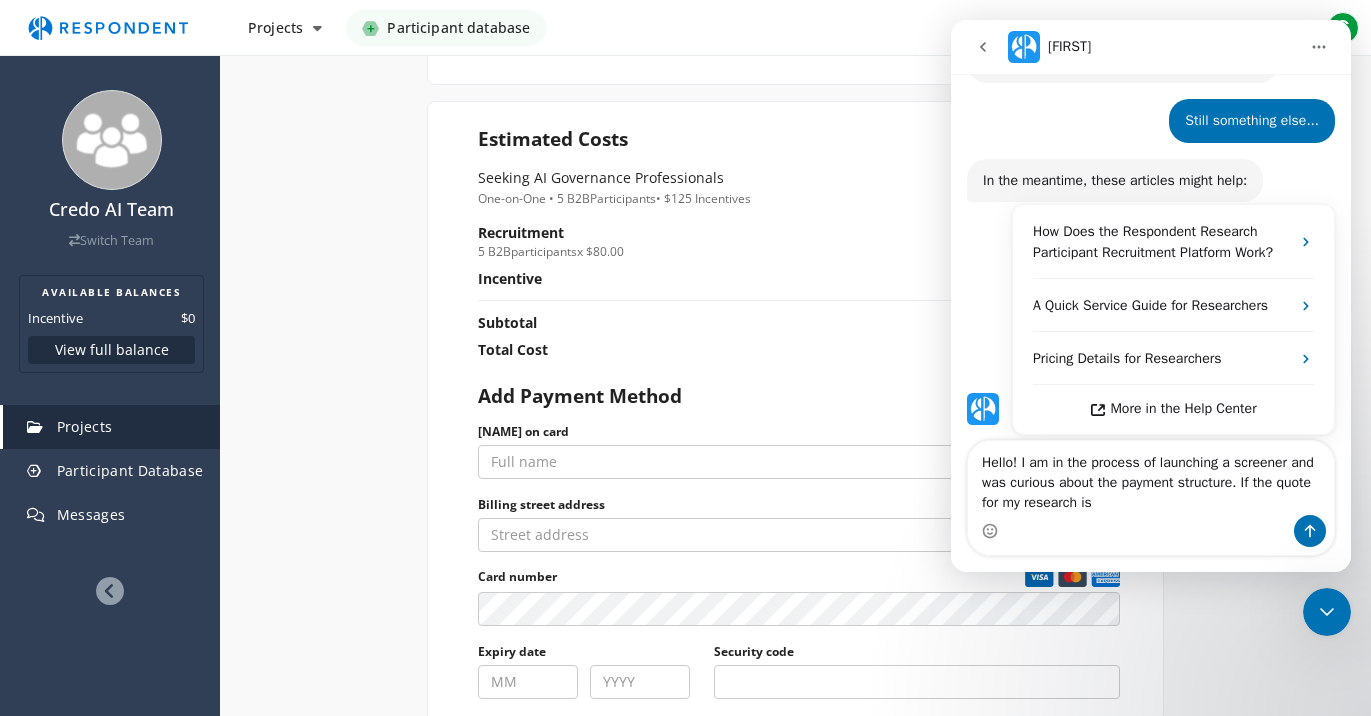 scroll, scrollTop: 902, scrollLeft: 0, axis: vertical 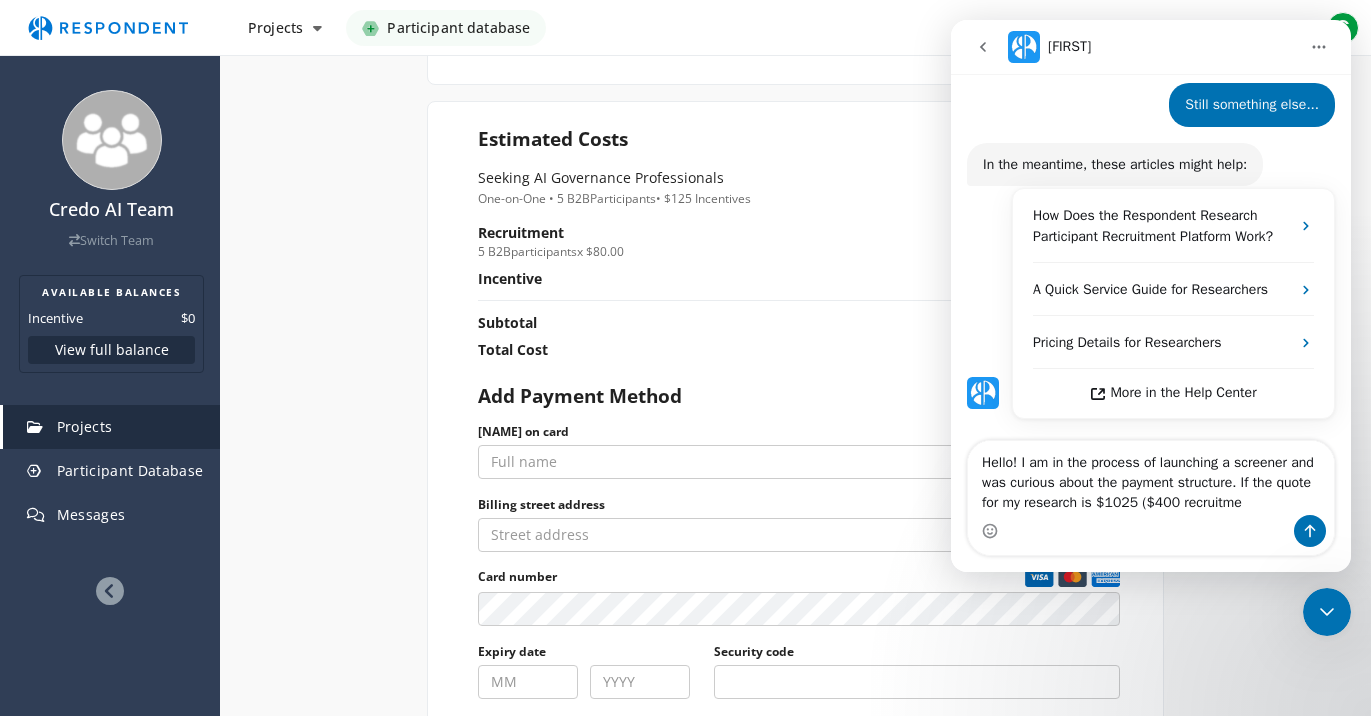 type on "Hello! I am in the process of launching a screener and was curious about the payment structure. If the quote for my research is $1025 ($400 recruitme" 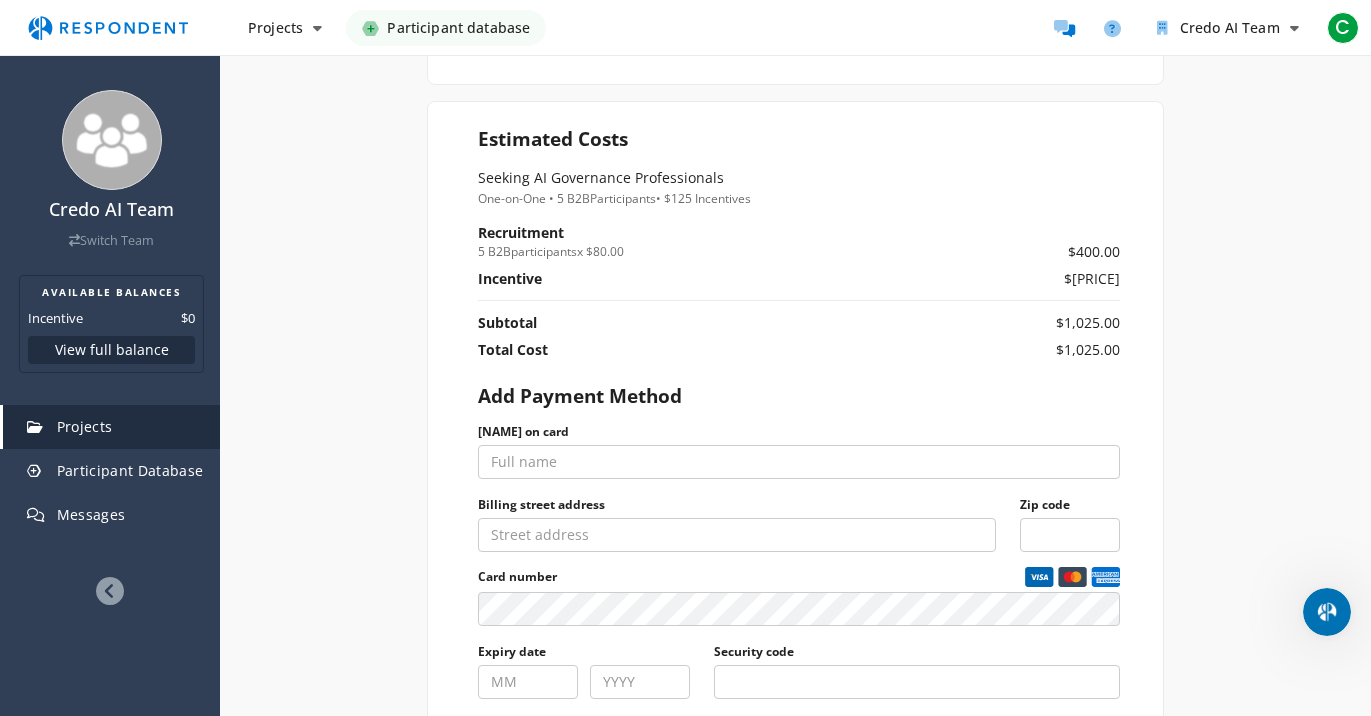 click 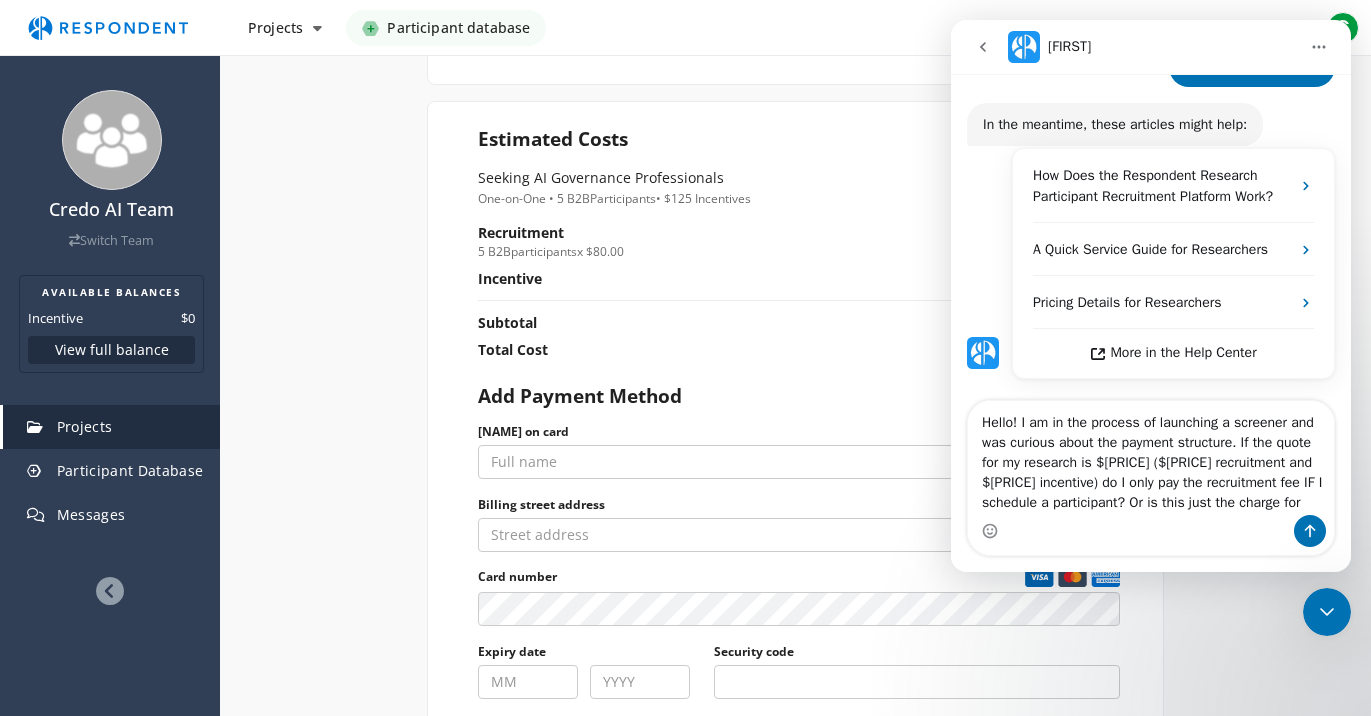 scroll, scrollTop: 962, scrollLeft: 0, axis: vertical 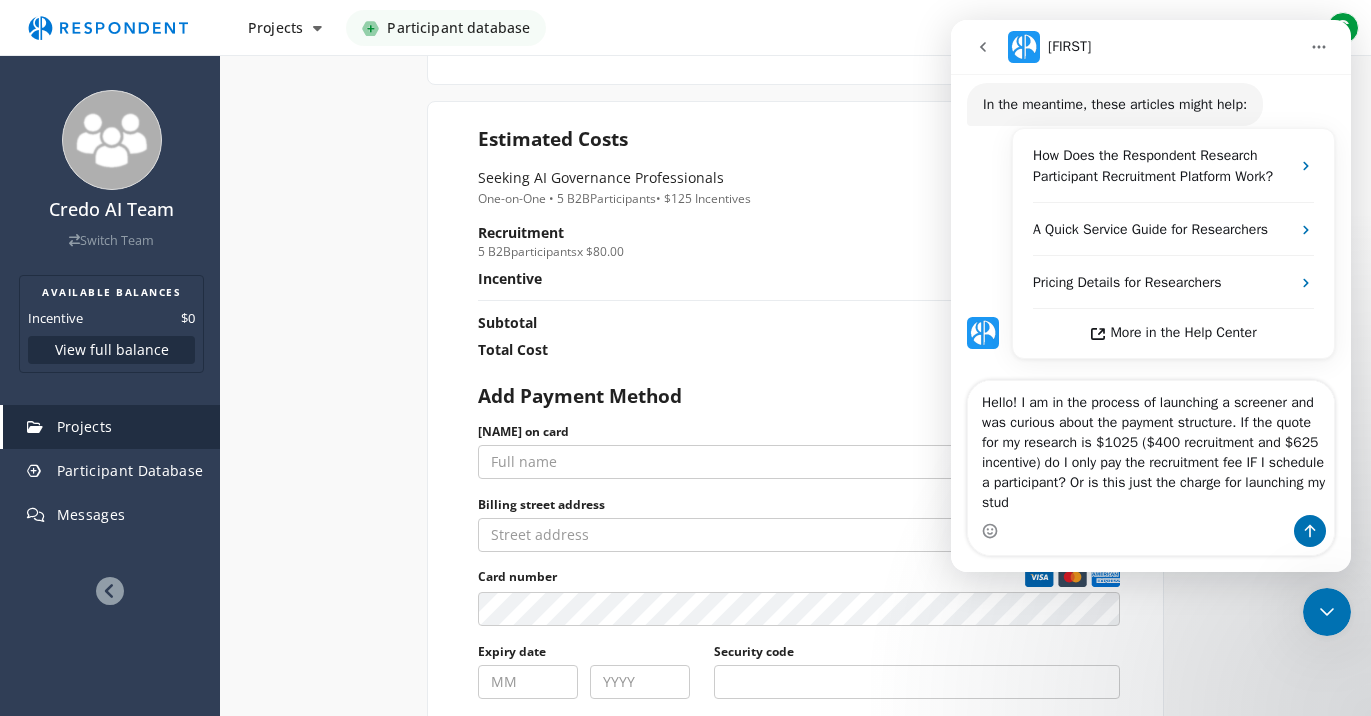 type on "Hello! I am in the process of launching a screener and was curious about the payment structure. If the quote for my research is $[PRICE] ($[PRICE] recruitment and $[PRICE] incentive) do I only pay the recruitment fee IF I schedule a participant? Or is this just the charge for launching my study" 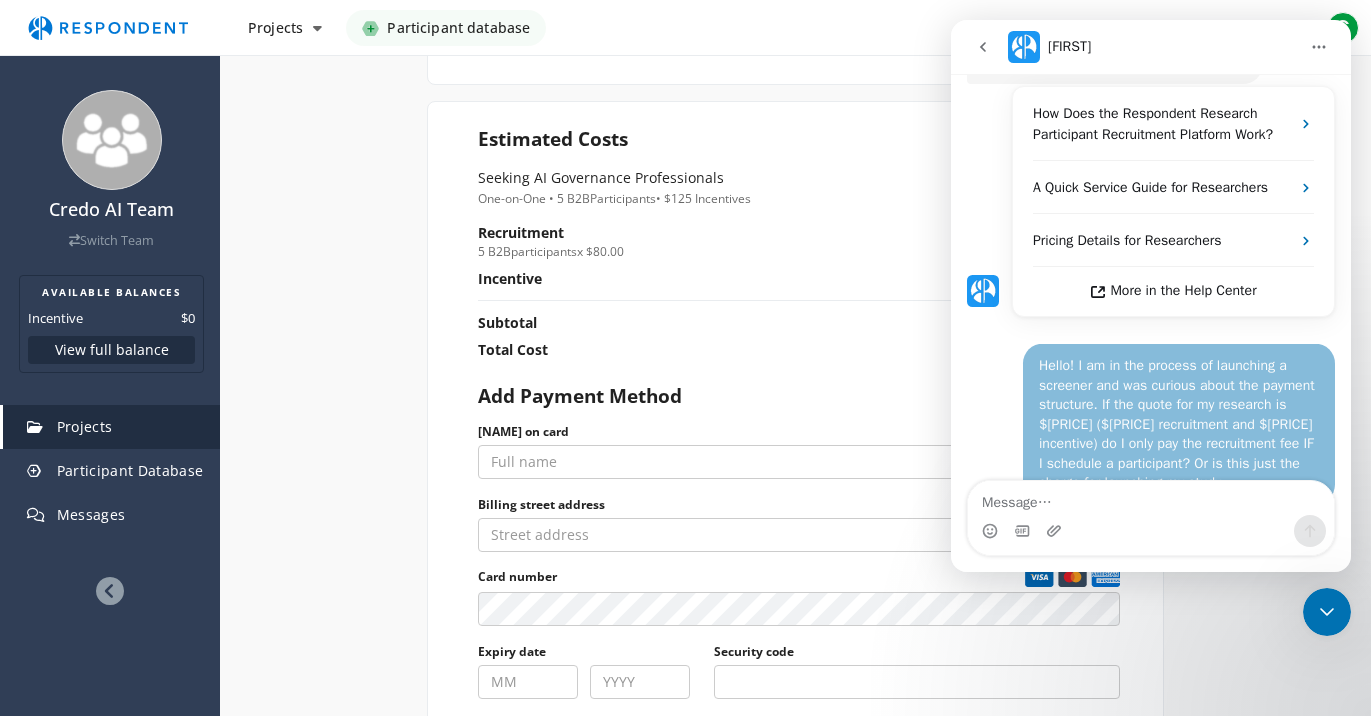 scroll, scrollTop: 1058, scrollLeft: 0, axis: vertical 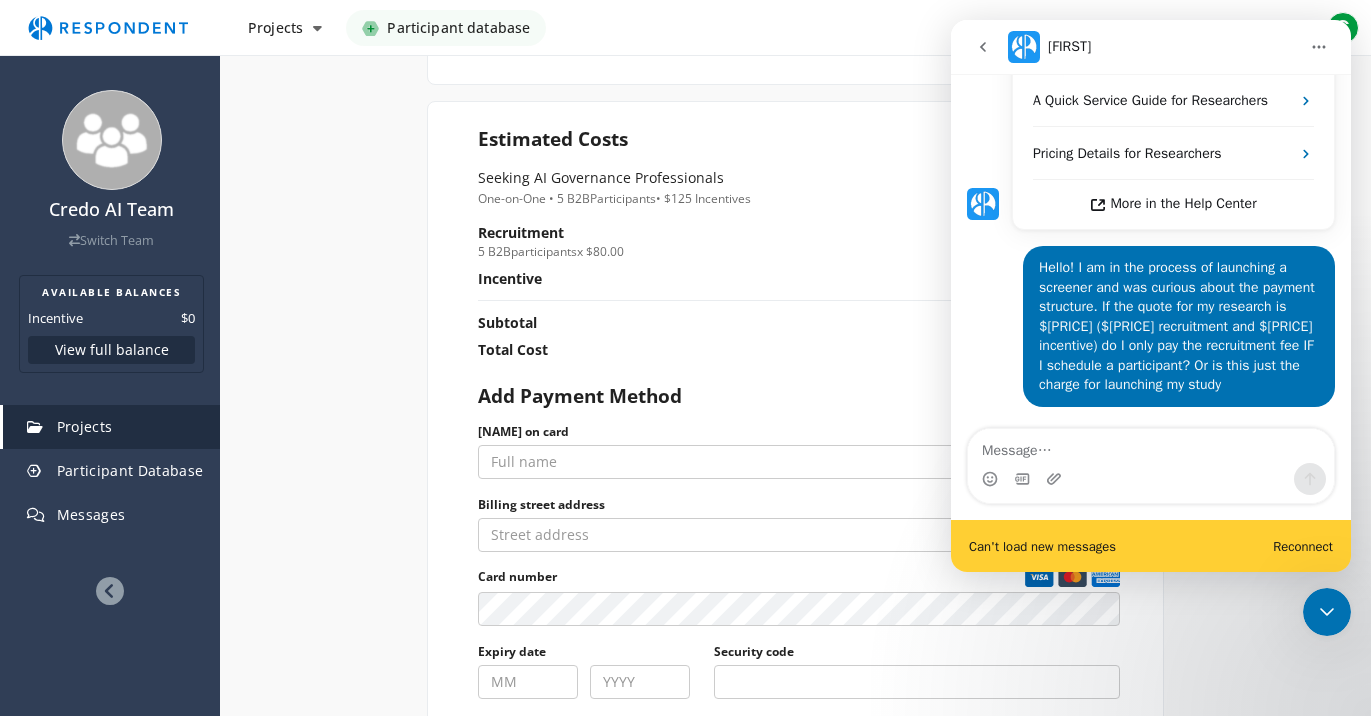 type 